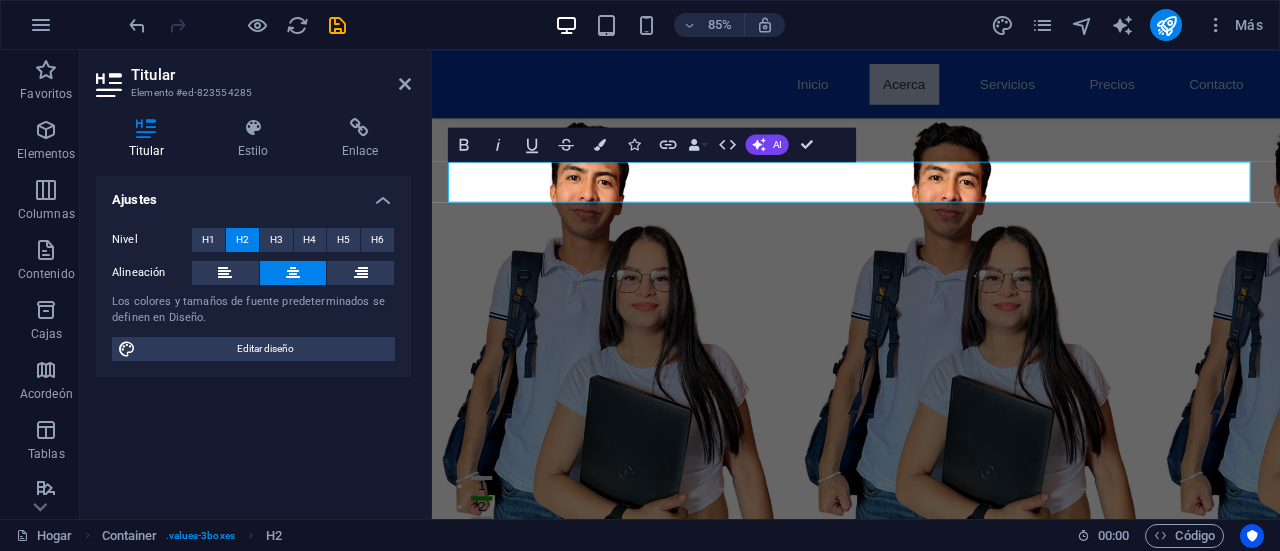 scroll, scrollTop: 0, scrollLeft: 0, axis: both 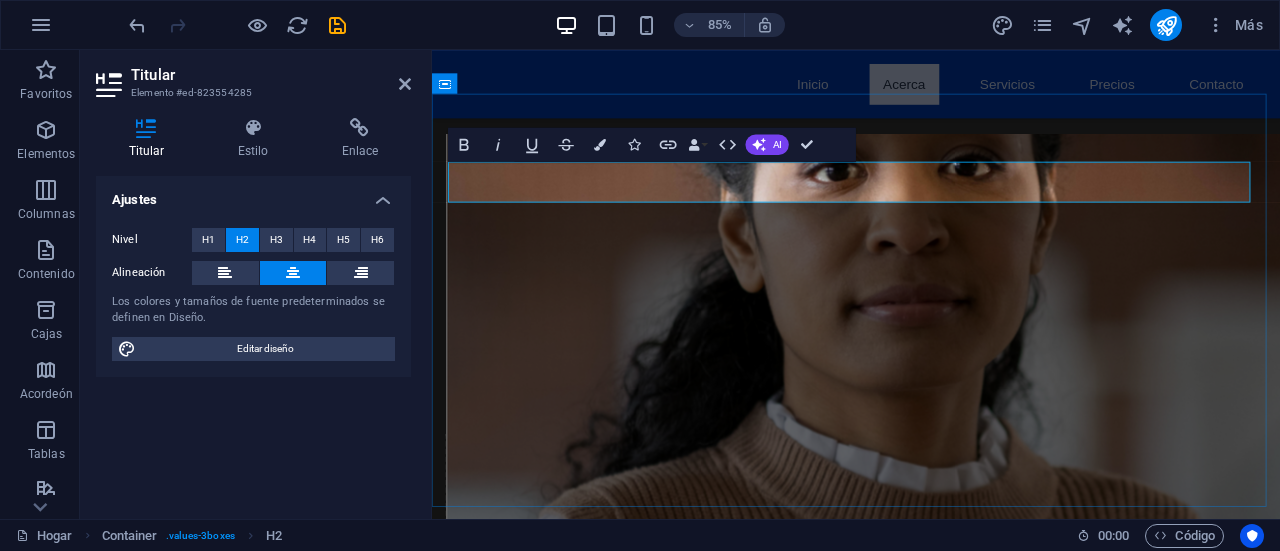 drag, startPoint x: 1113, startPoint y: 206, endPoint x: 748, endPoint y: 190, distance: 365.35052 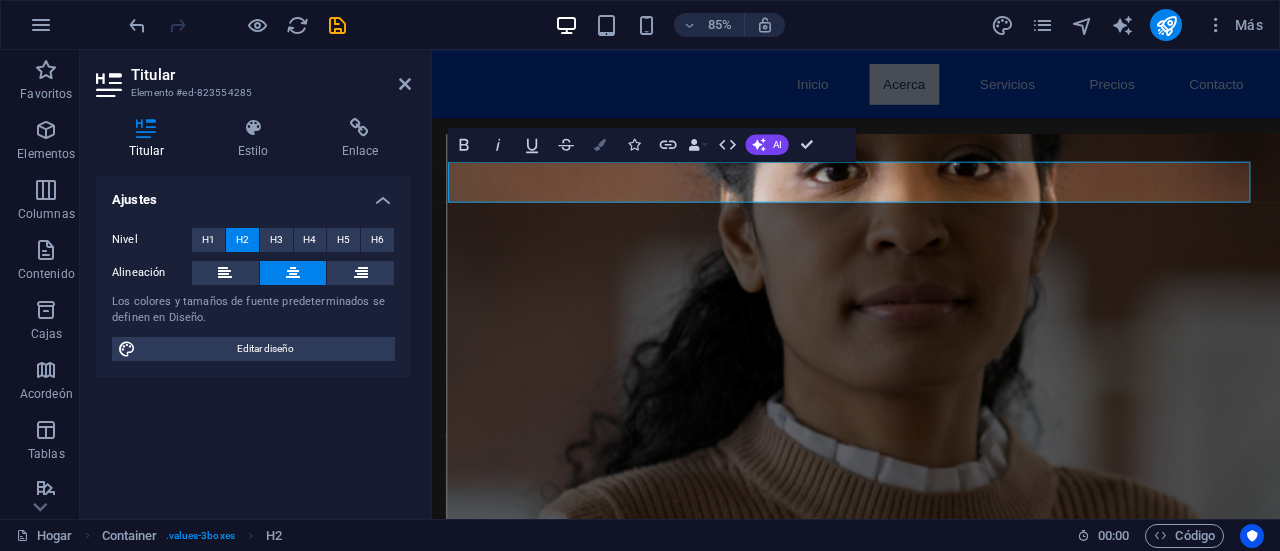 click on "Bandera" at bounding box center (600, 144) 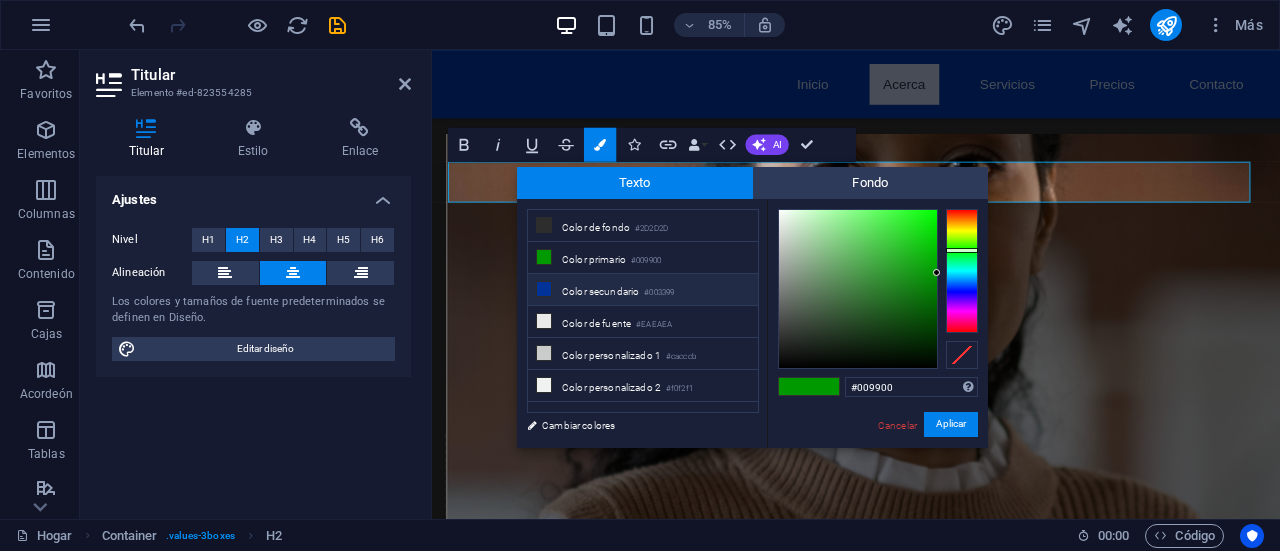 click on "Color secundario" at bounding box center [600, 291] 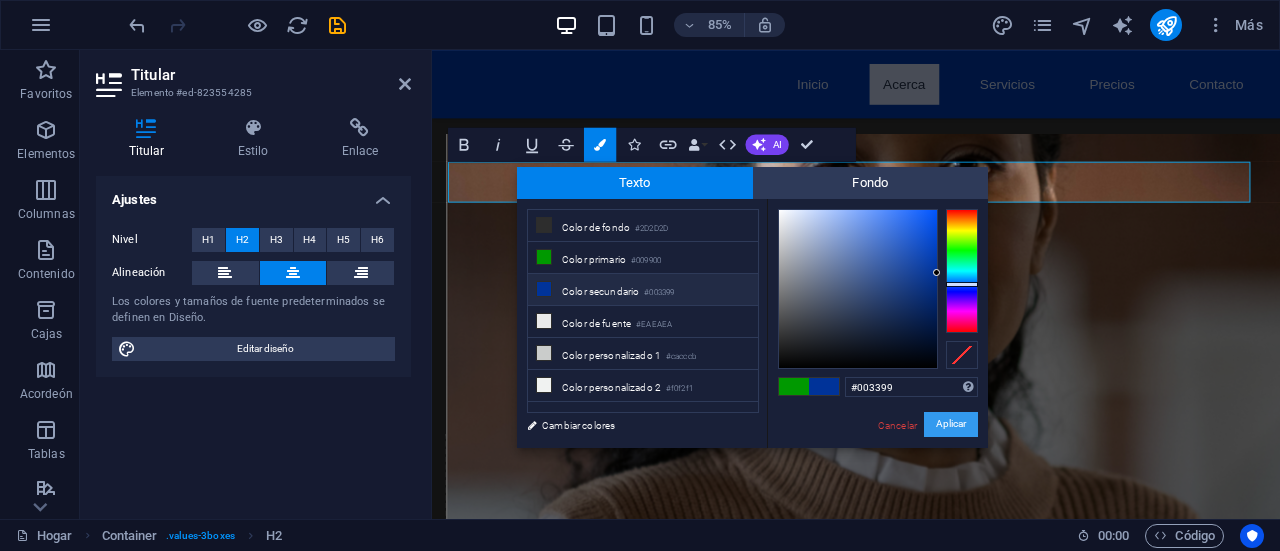click on "Aplicar" at bounding box center (951, 424) 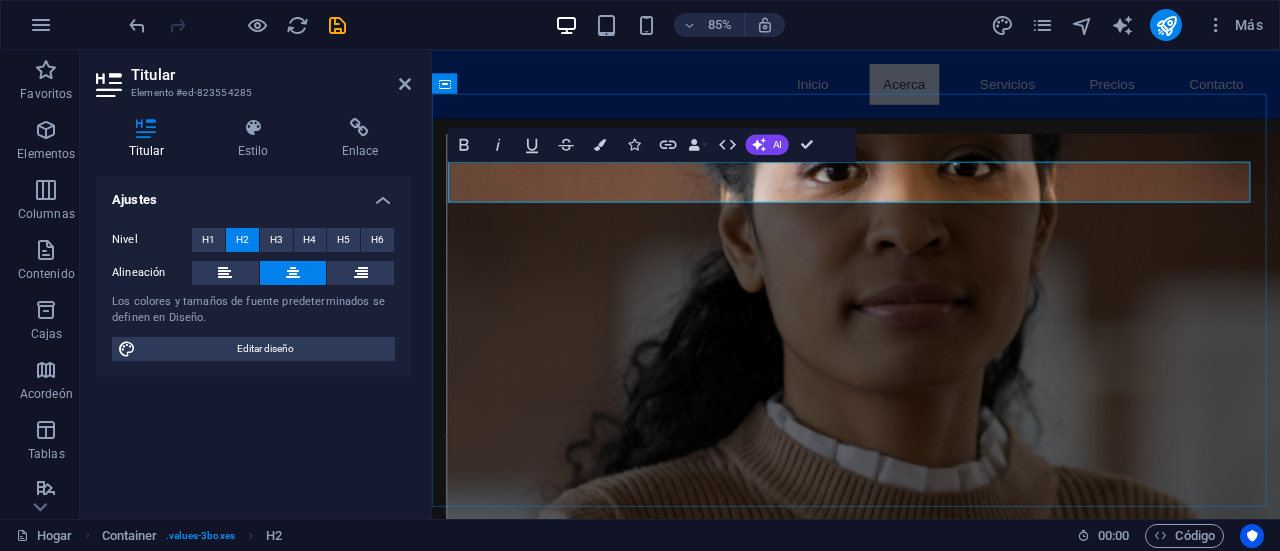 click on "NUESTROS VALORES" at bounding box center [931, 1101] 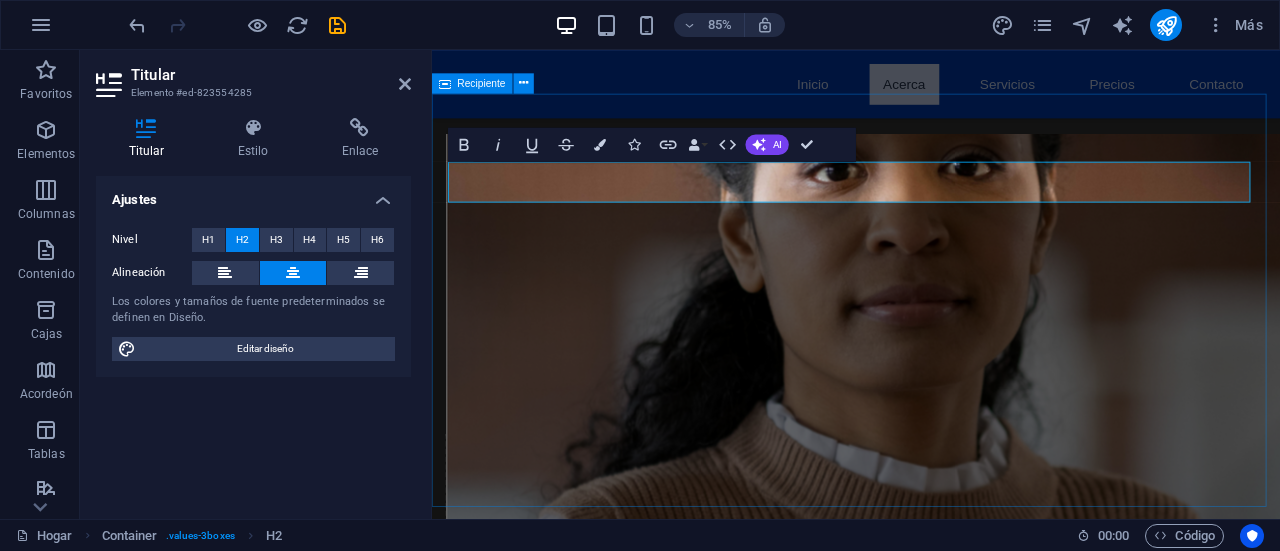 click on "NUESTROS VALORES   Accesibilidad Creemos que la educación de calidad debe ser accesible para todos, sin importar su ubicación o recursos. Innovación Nuestra metodología educativa se basa en las últimas tecnologías y en un enfoque centrado en el estudiante. Compromiso Social Nos enfocamos en generar verdaderos agentes de cambio que contribuyan al bienestar común." at bounding box center [931, 1486] 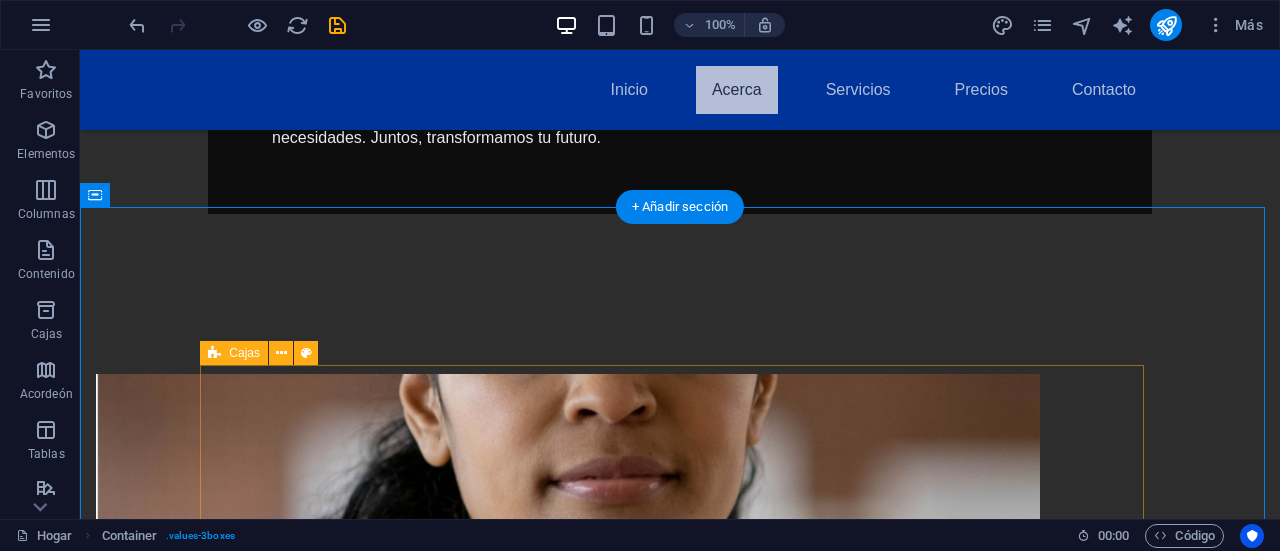 scroll, scrollTop: 932, scrollLeft: 0, axis: vertical 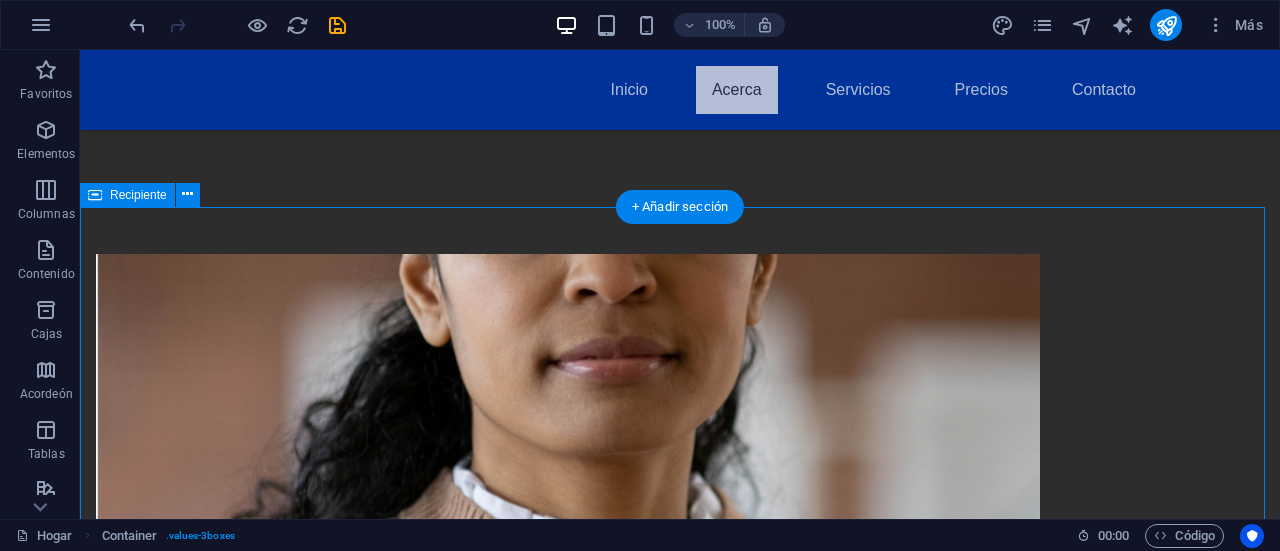 click on "NUESTROS VALORES   Accesibilidad Creemos que la educación de calidad debe ser accesible para todos, sin importar su ubicación o recursos. Innovación Nuestra metodología educativa se basa en las últimas tecnologías y en un enfoque centrado en el estudiante. Compromiso Social Nos enfocamos en generar verdaderos agentes de cambio que contribuyan al bienestar común." at bounding box center (680, 1592) 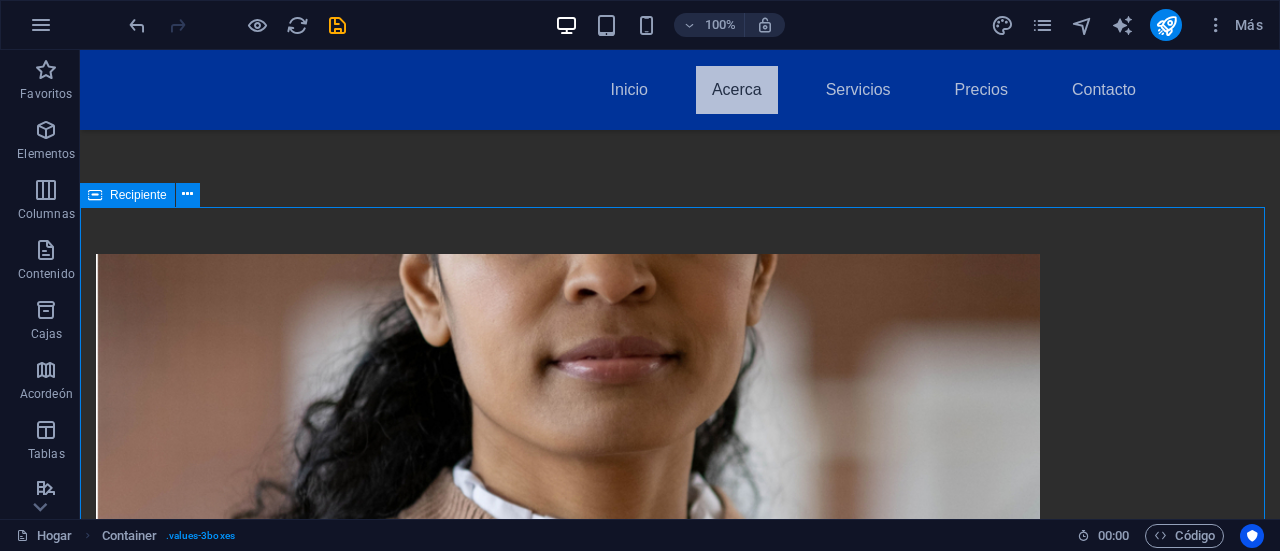 click on "Recipiente" at bounding box center (138, 195) 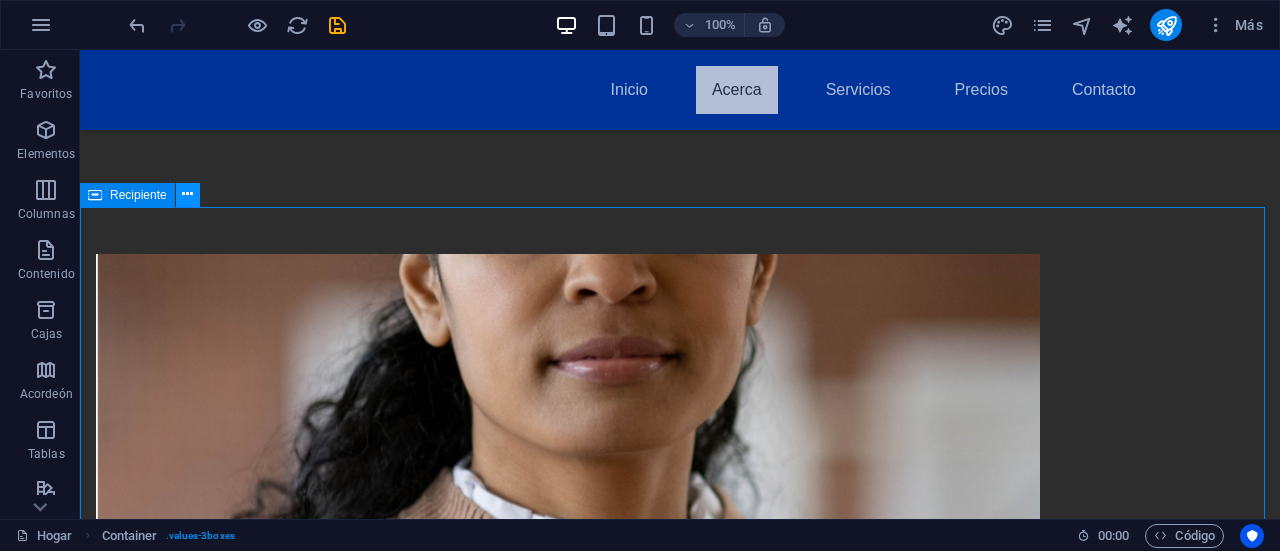click at bounding box center (187, 194) 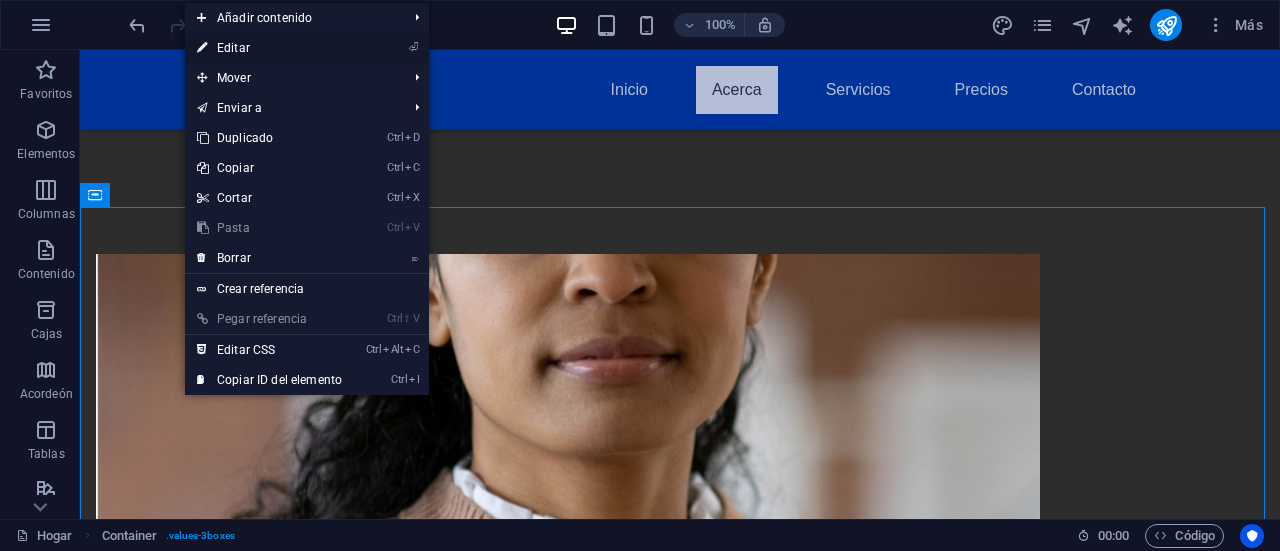 click on "⏎ Editar" at bounding box center [269, 48] 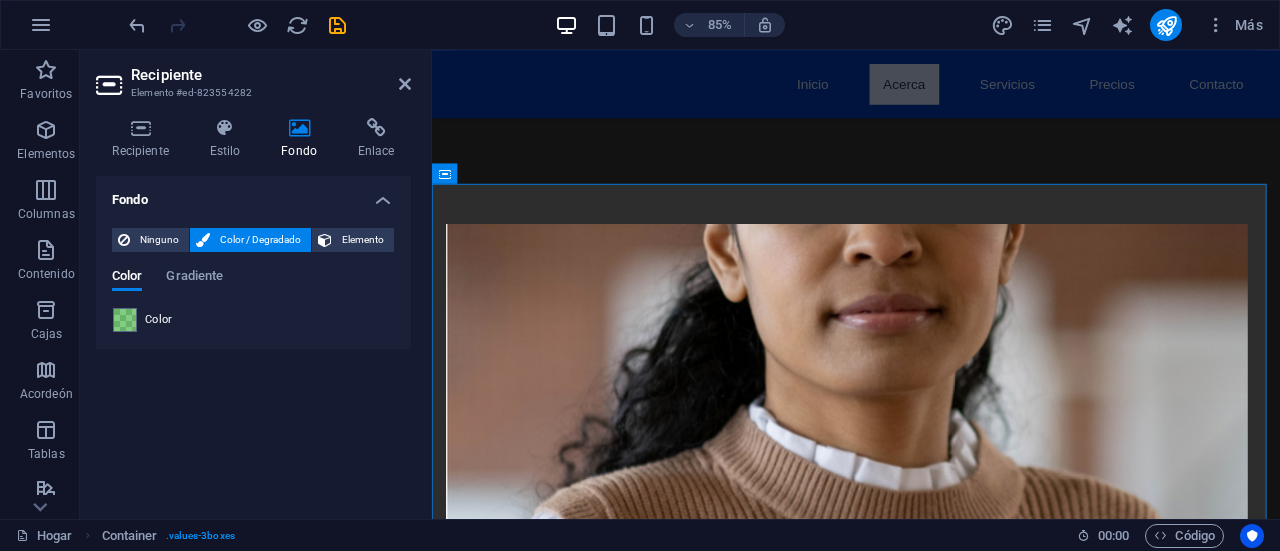 click on "Color" at bounding box center [159, 319] 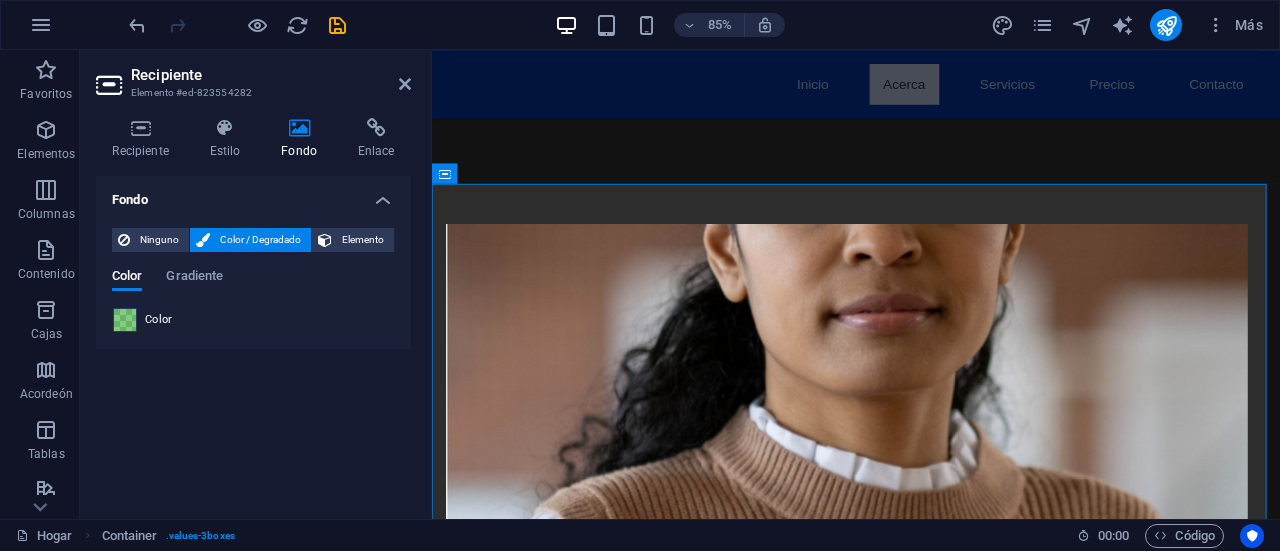 click at bounding box center (125, 320) 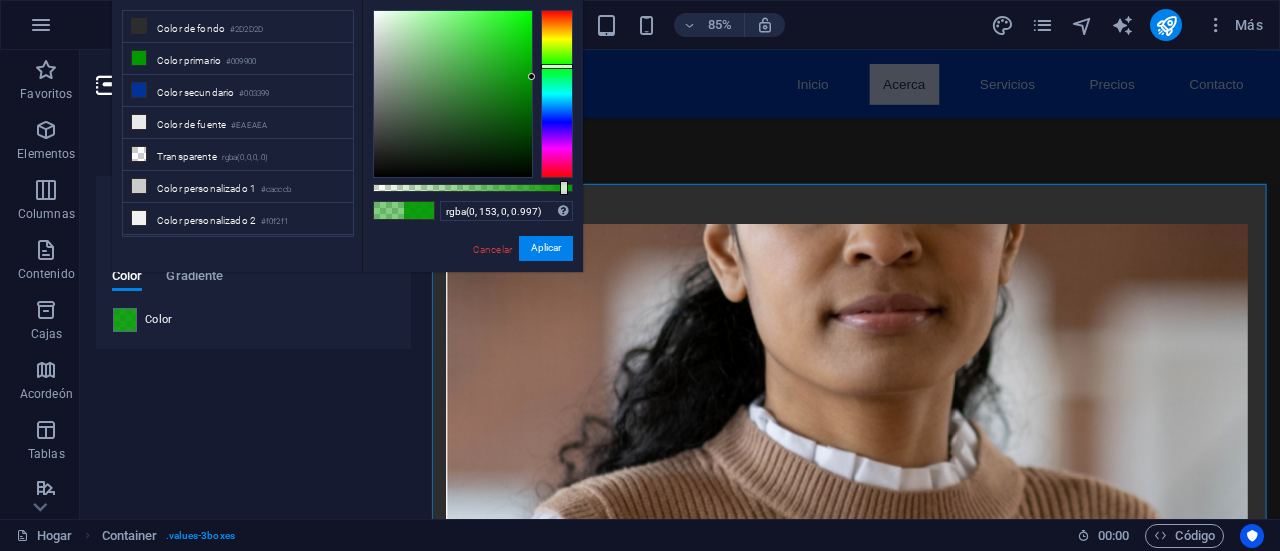 type on "#009900" 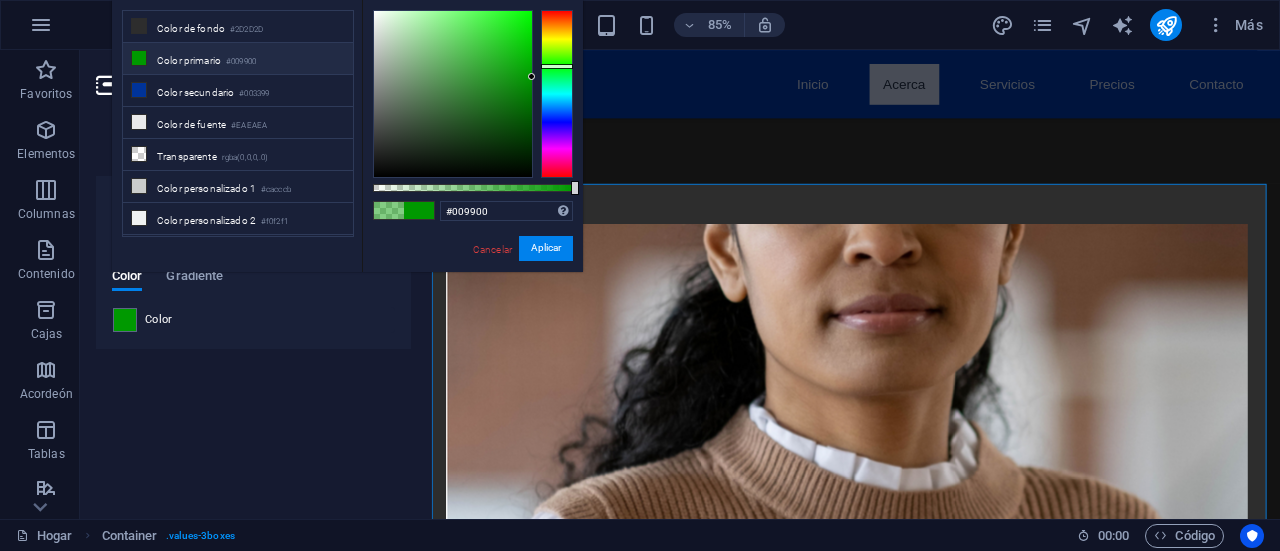 drag, startPoint x: 470, startPoint y: 185, endPoint x: 576, endPoint y: 203, distance: 107.51744 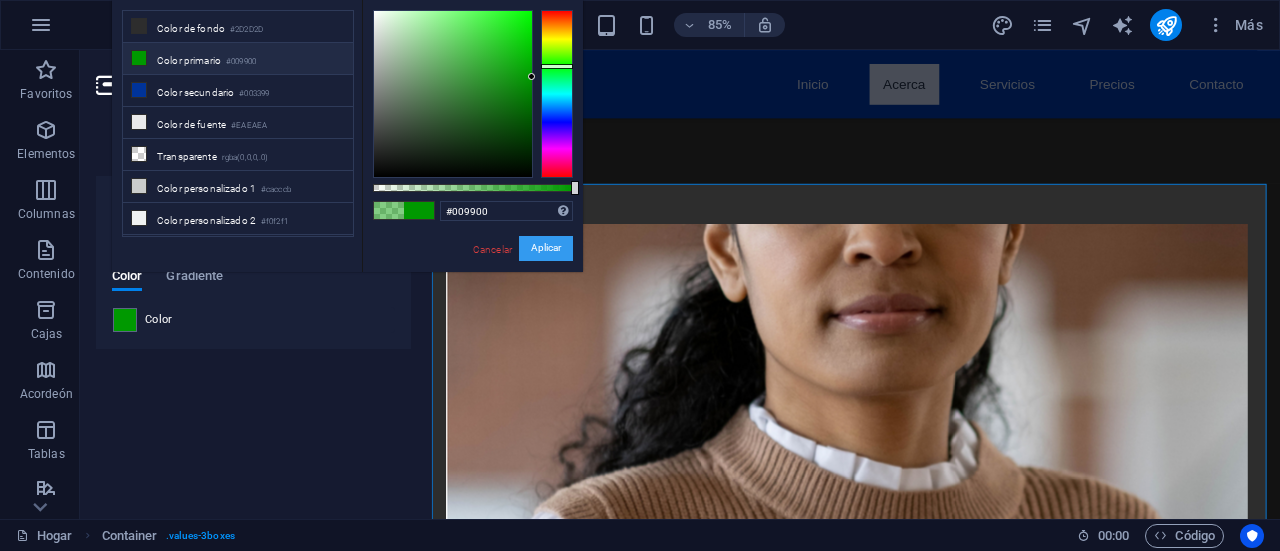 click on "Aplicar" at bounding box center [546, 248] 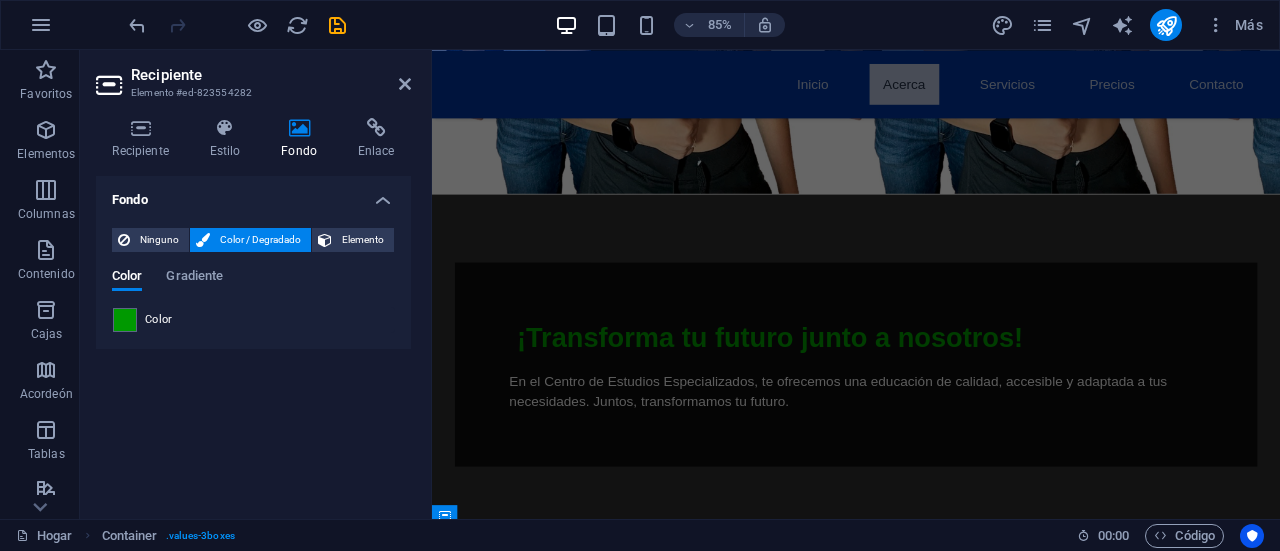 scroll, scrollTop: 538, scrollLeft: 0, axis: vertical 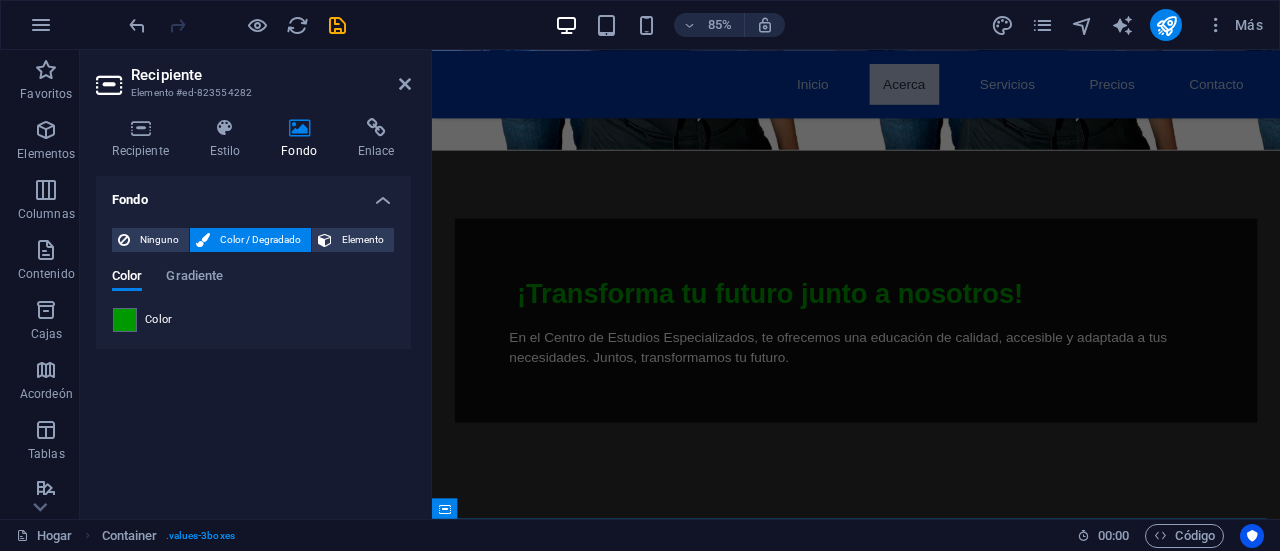 click at bounding box center [920, 824] 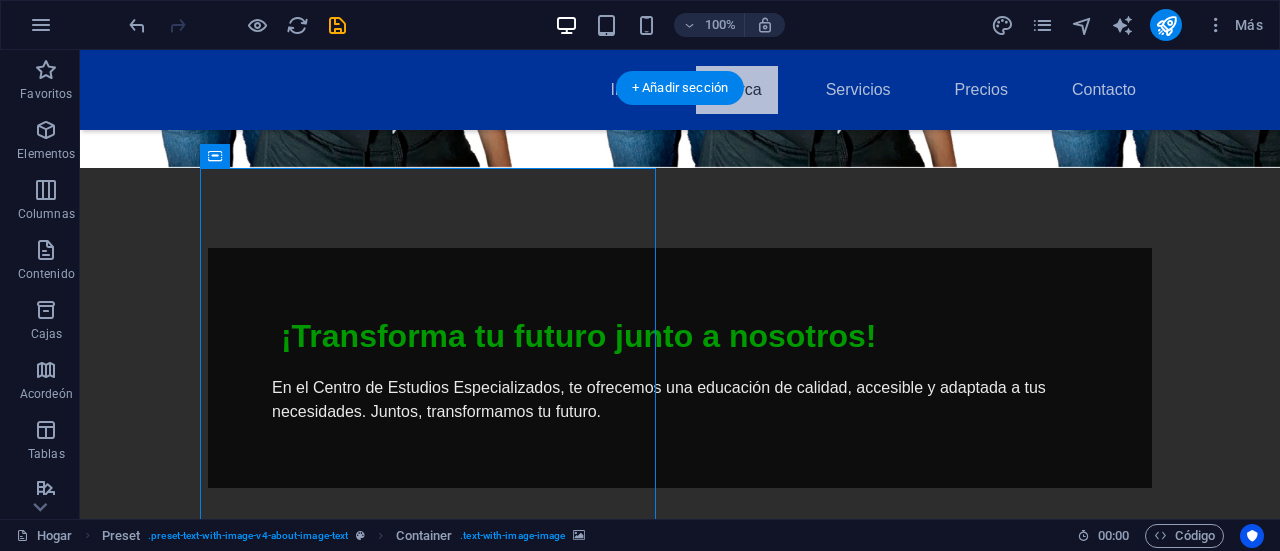click at bounding box center [568, 824] 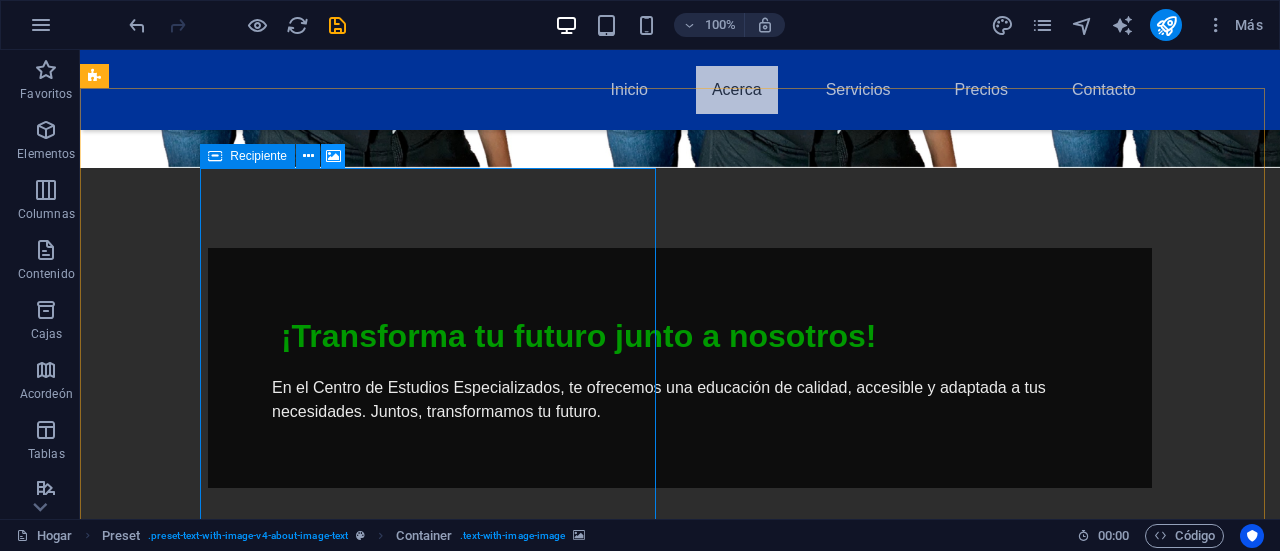 click at bounding box center [333, 156] 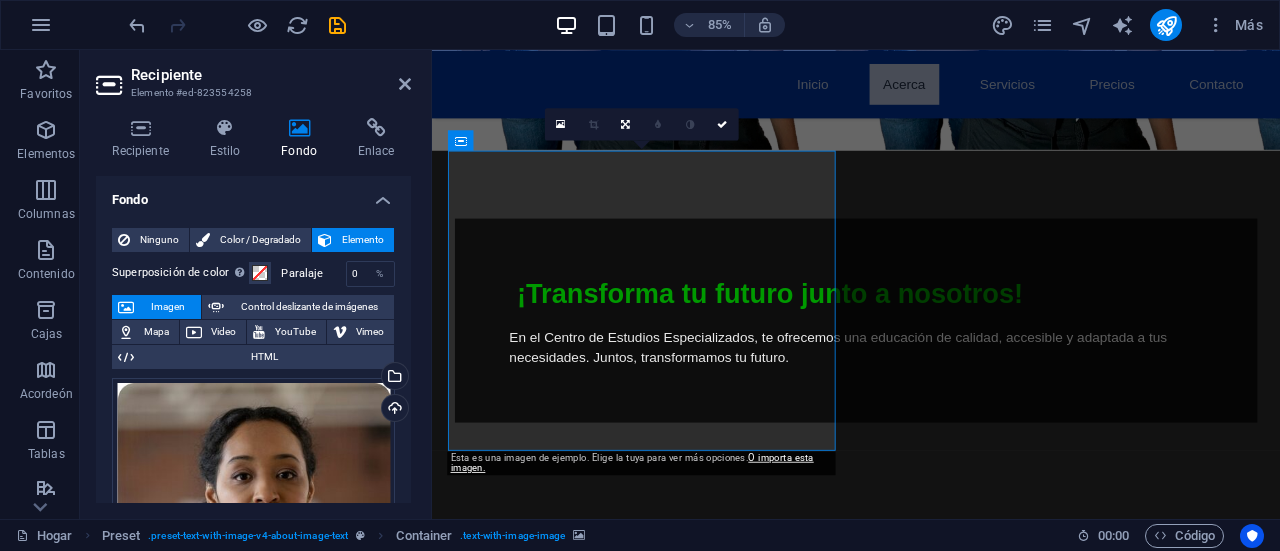 click at bounding box center (126, 307) 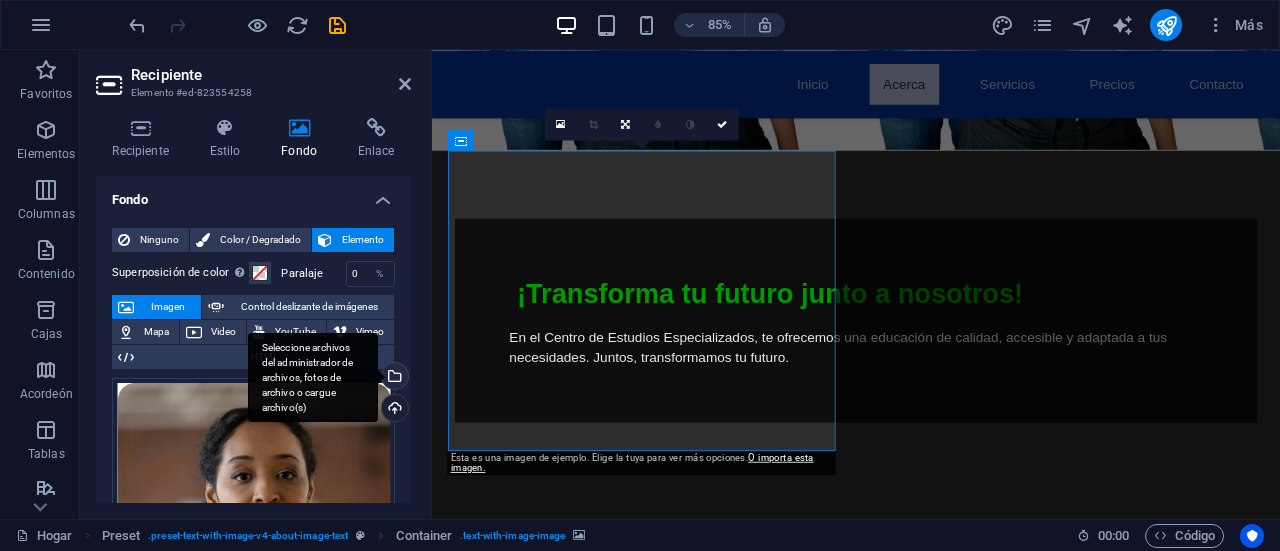 click on "Seleccione archivos del administrador de archivos, fotos de archivo o cargue archivo(s)" at bounding box center [393, 378] 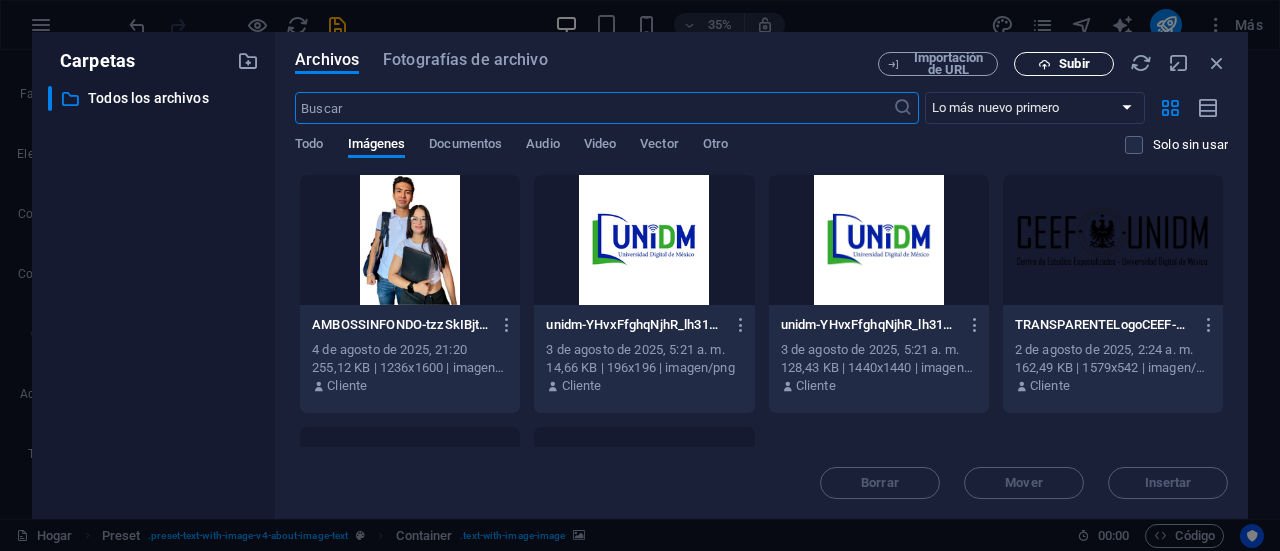 click at bounding box center [1044, 64] 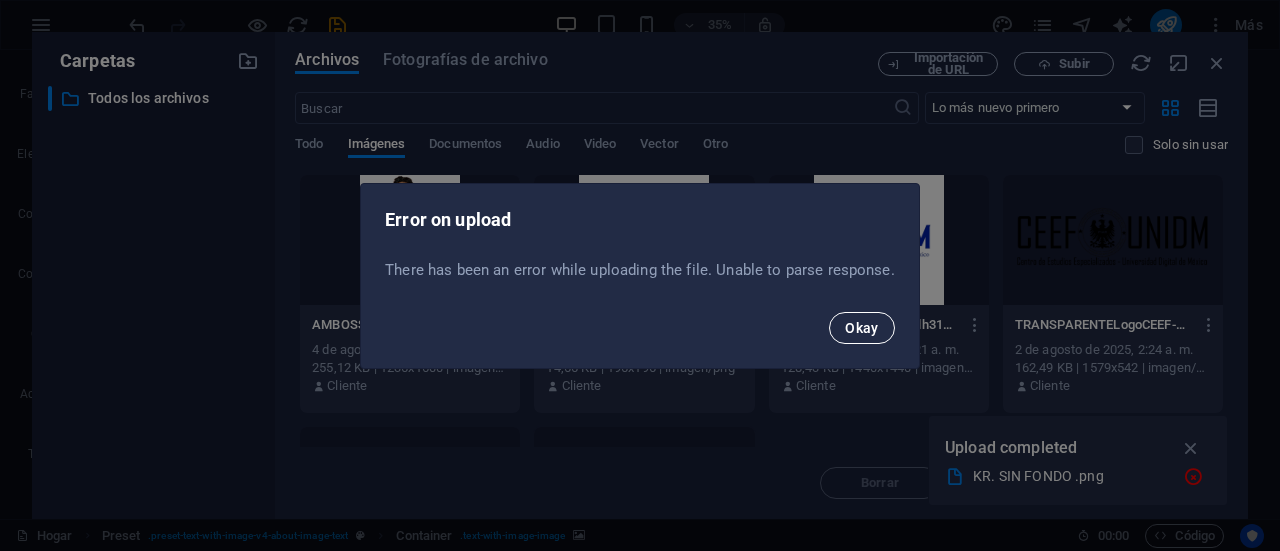 click on "Okay" at bounding box center [862, 328] 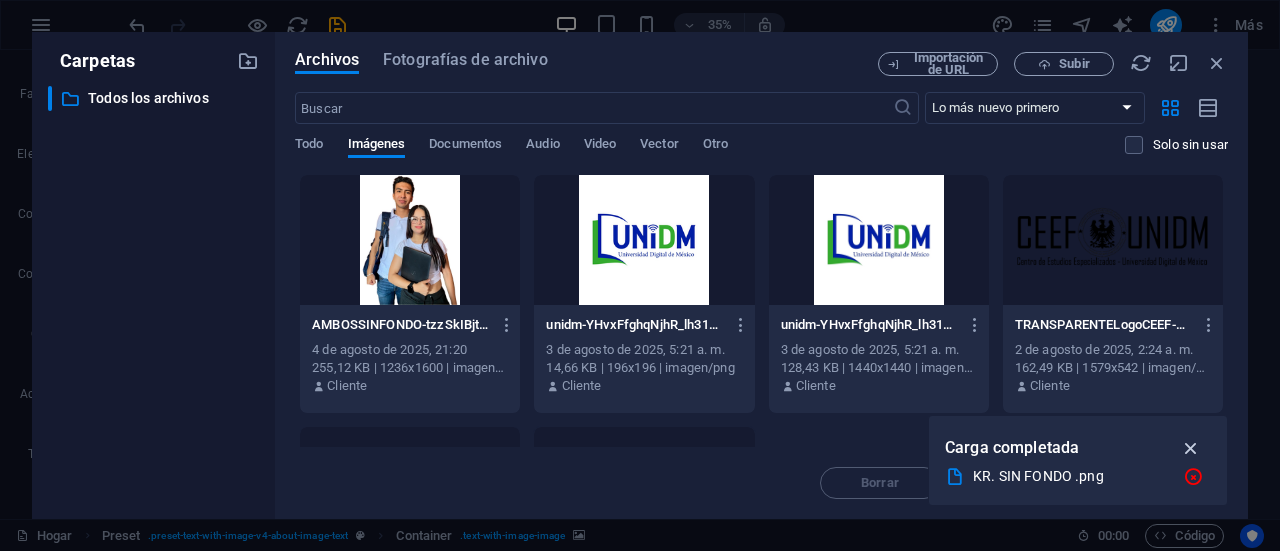 click at bounding box center [1191, 448] 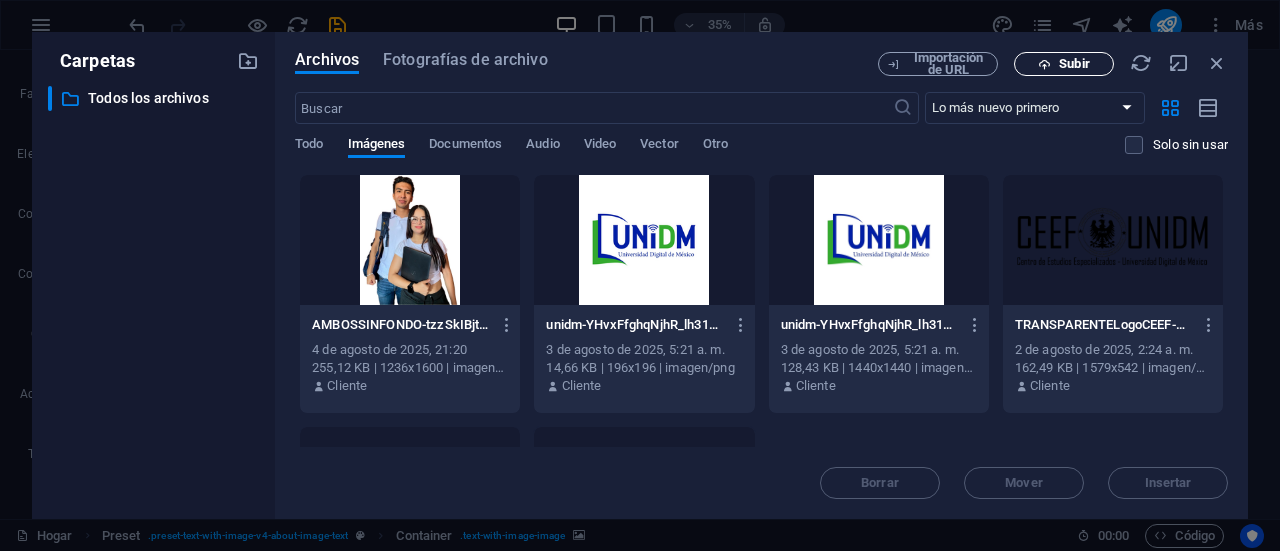 click on "Subir" at bounding box center [1064, 64] 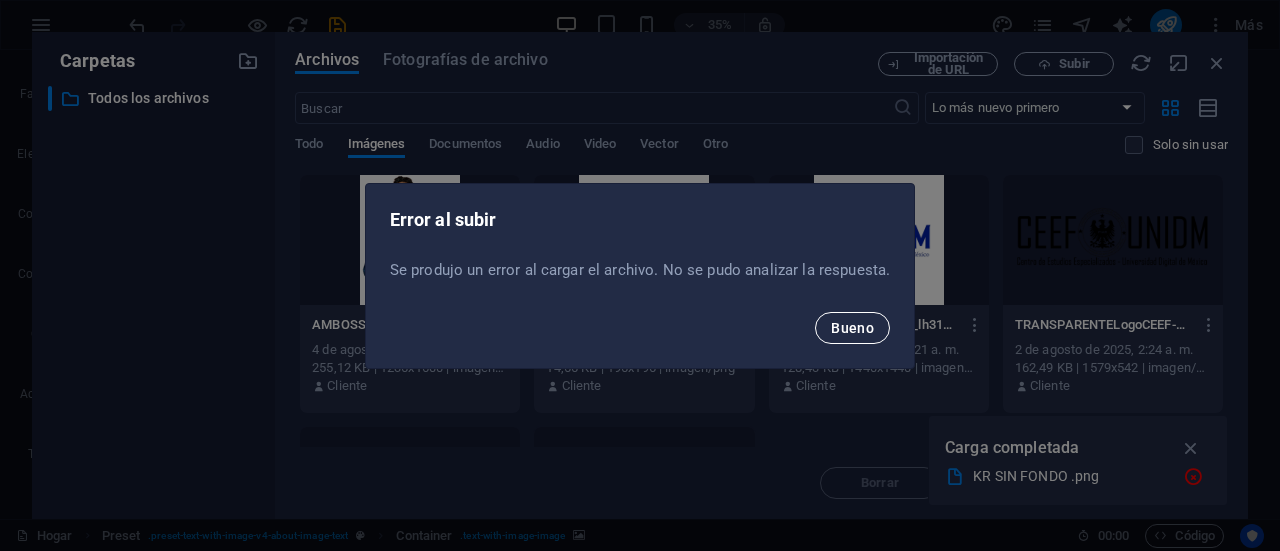 click on "Bueno" at bounding box center [852, 328] 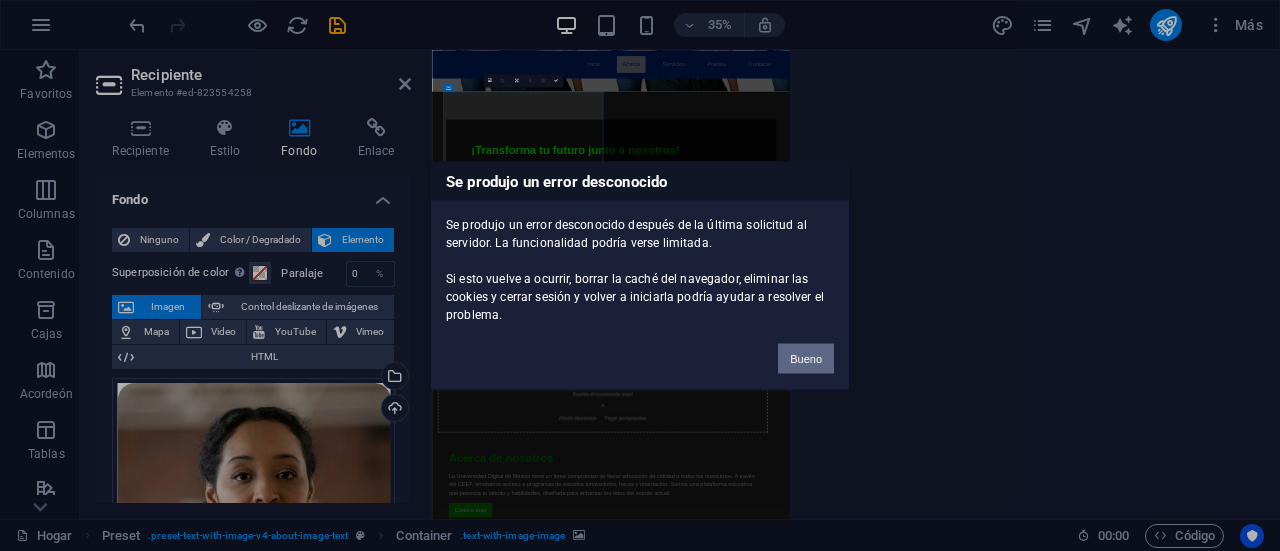 click on "Bueno" at bounding box center [806, 358] 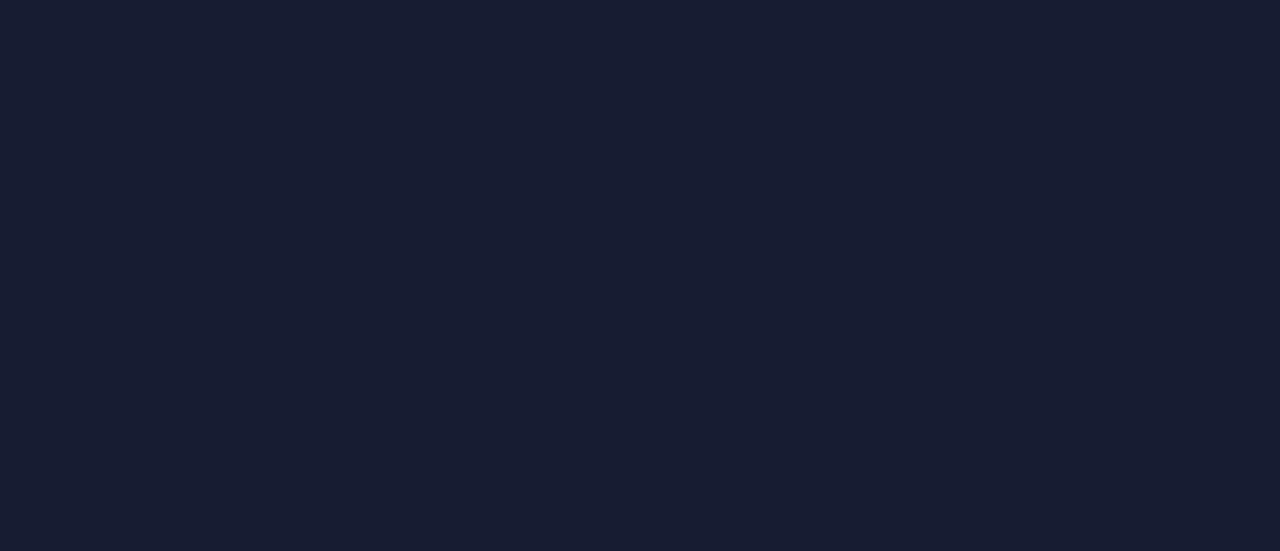 scroll, scrollTop: 0, scrollLeft: 0, axis: both 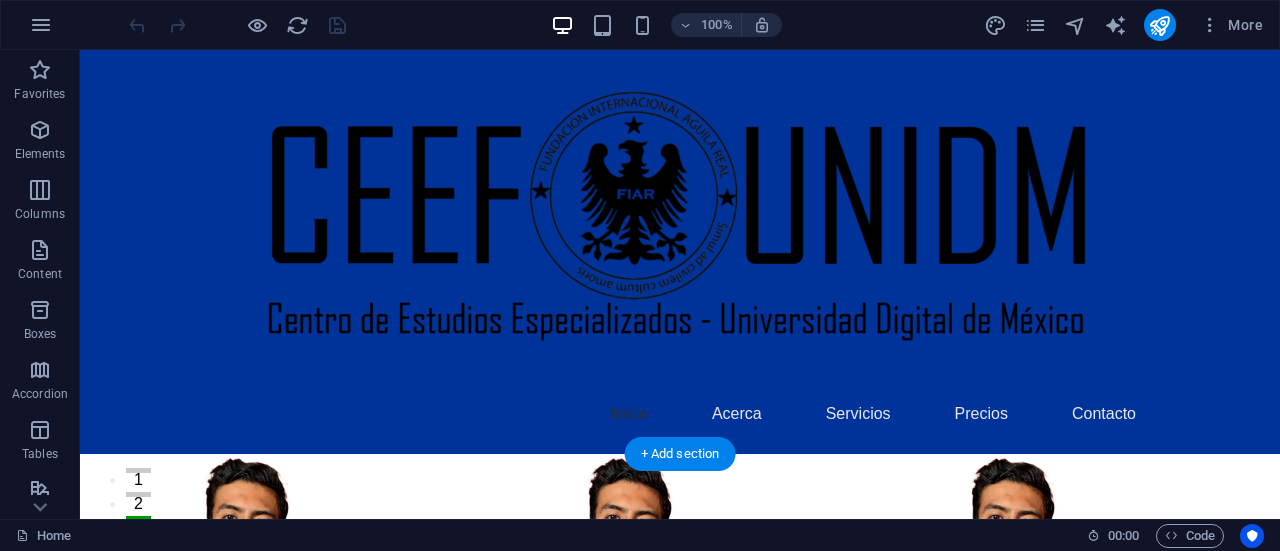 click at bounding box center [680, 228] 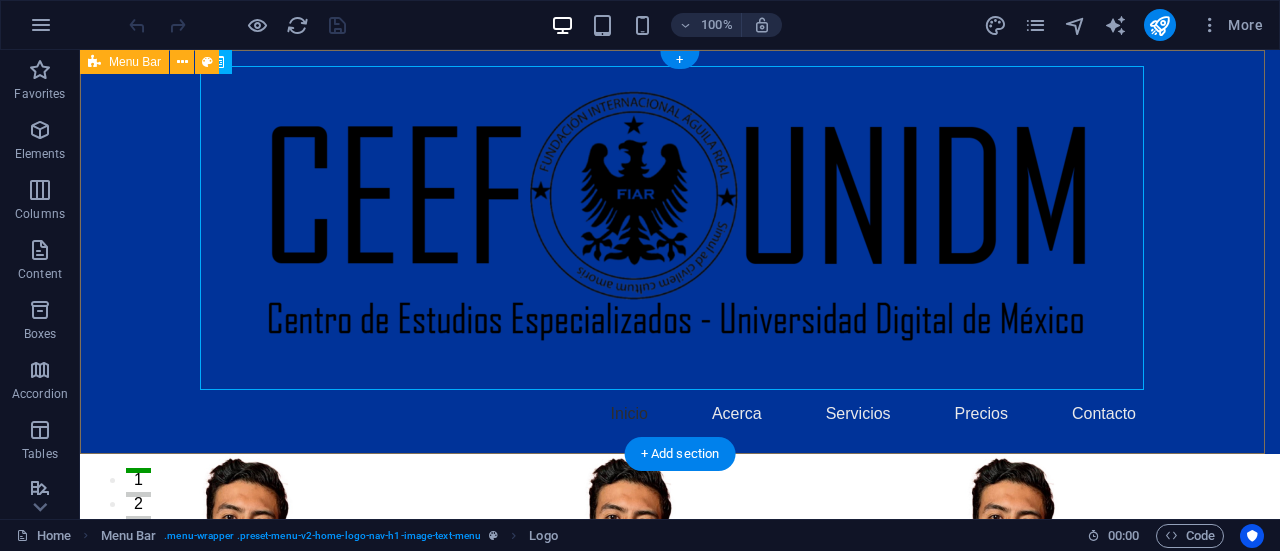 click on "Inicio Acerca Servicios Precios Contacto" at bounding box center (680, 252) 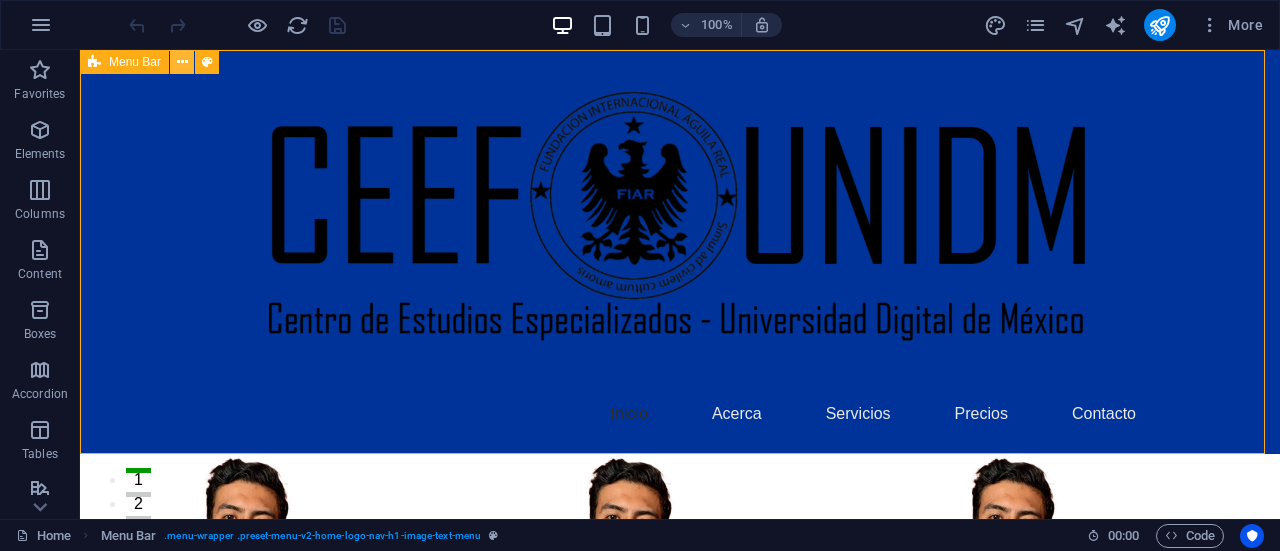 click at bounding box center [182, 62] 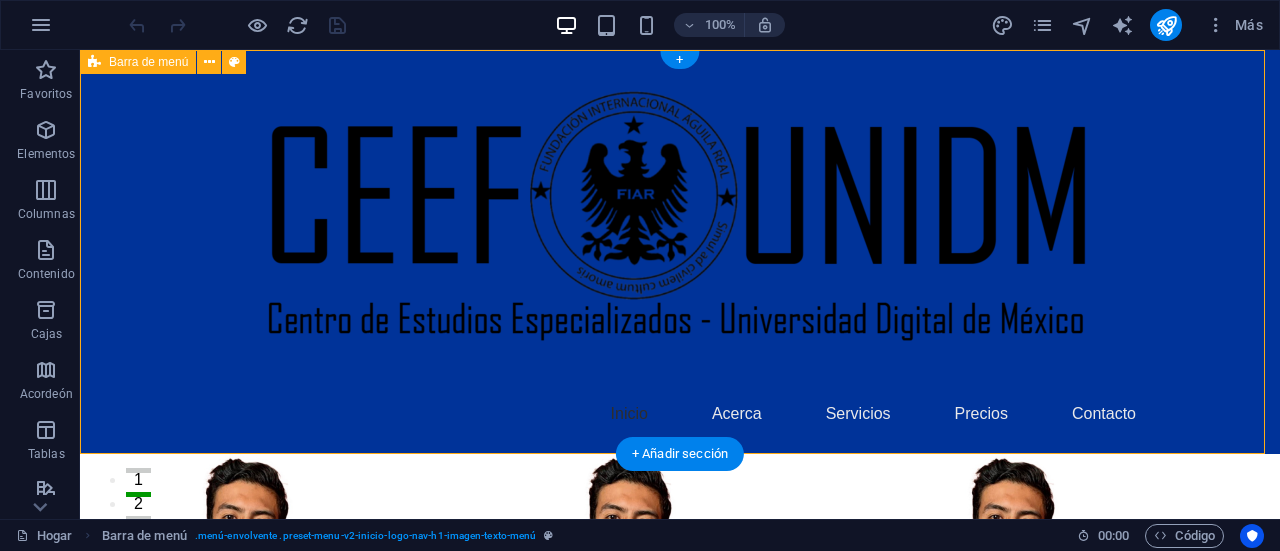 click on "Inicio Acerca Servicios Precios Contacto" at bounding box center (680, 252) 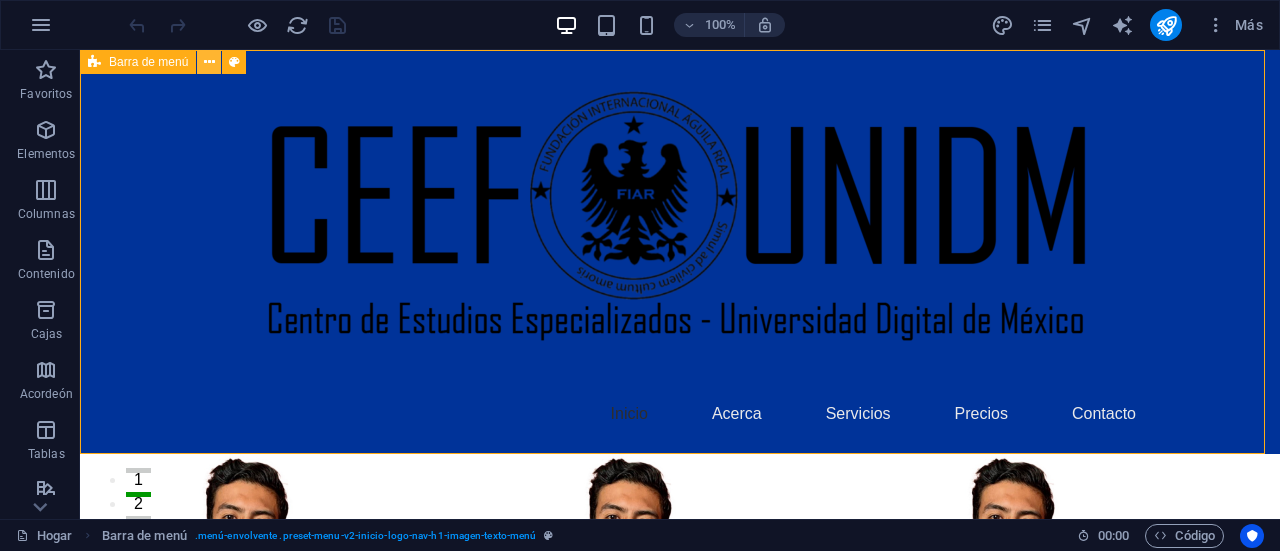click at bounding box center (209, 62) 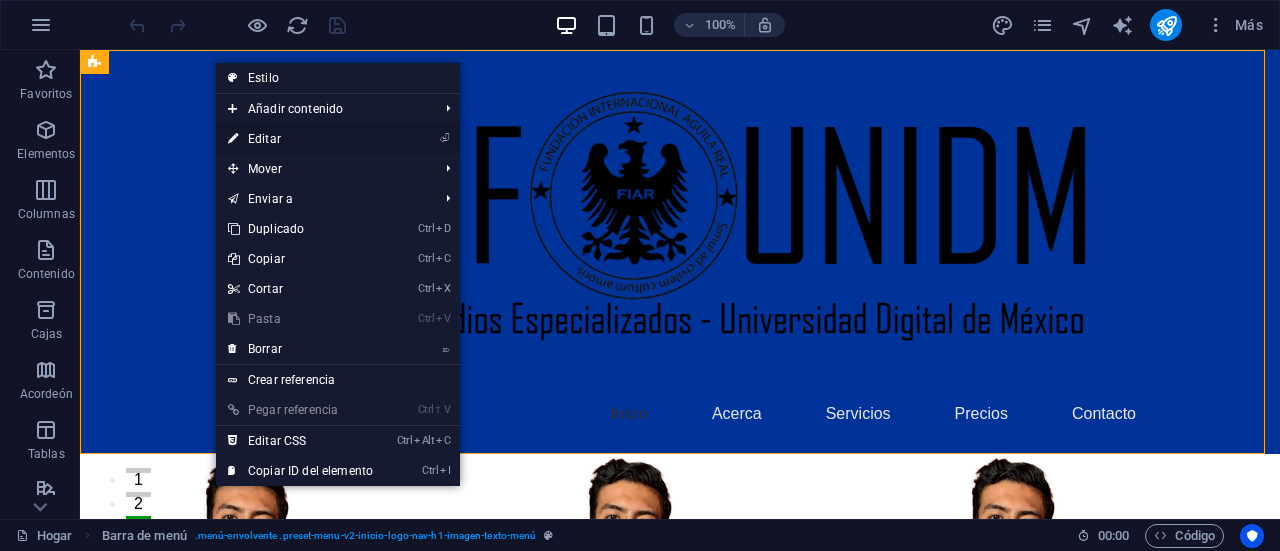 click on "⏎ Editar" at bounding box center (300, 139) 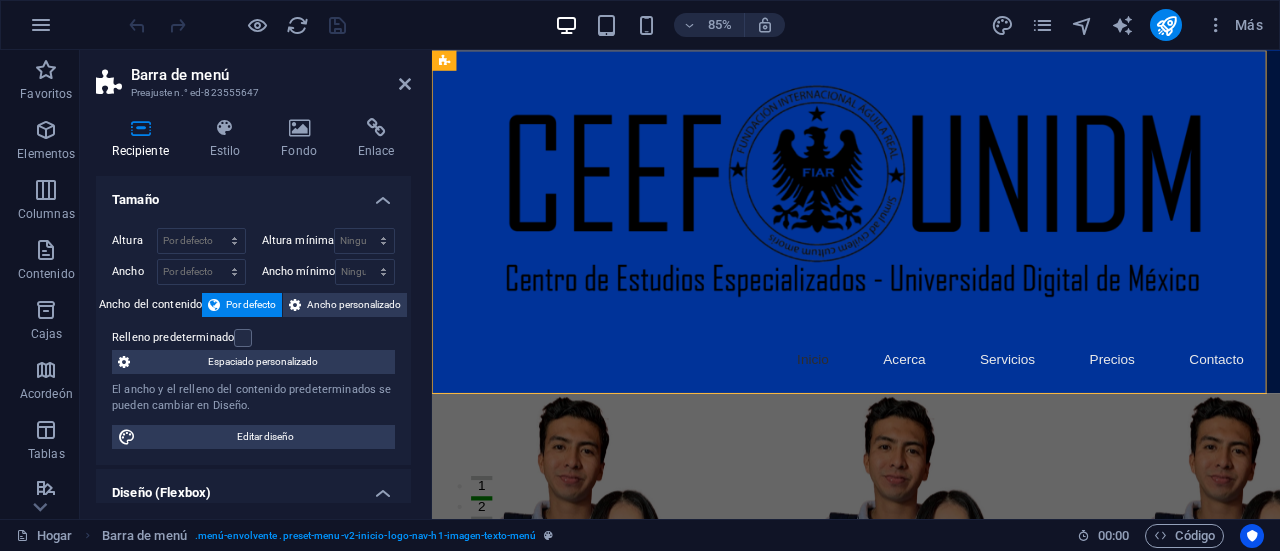 drag, startPoint x: 406, startPoint y: 219, endPoint x: 412, endPoint y: 253, distance: 34.525352 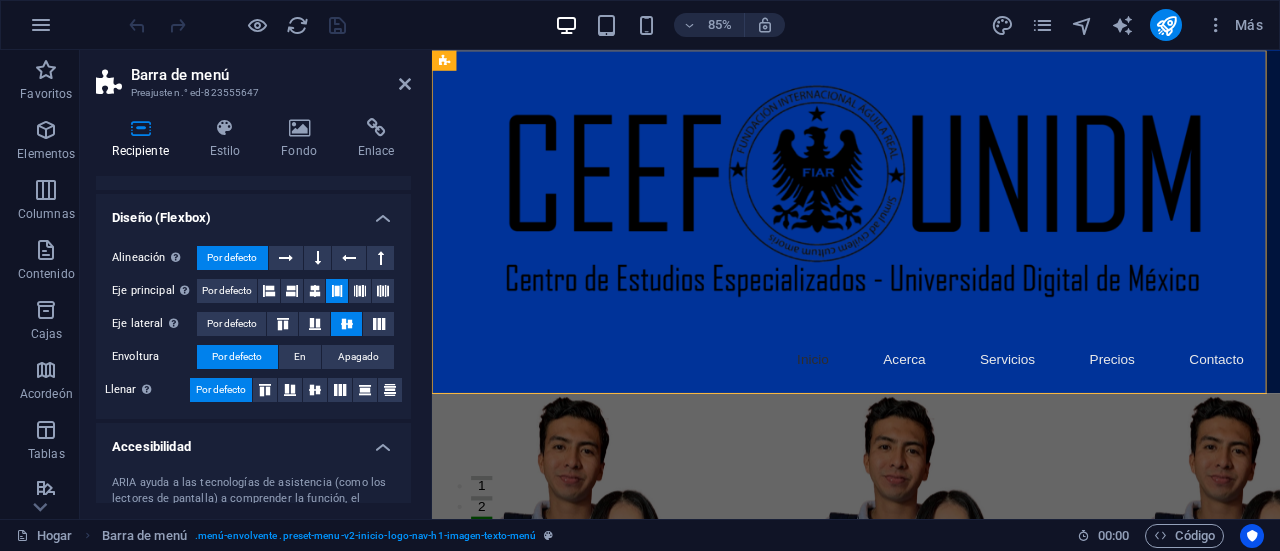 scroll, scrollTop: 267, scrollLeft: 0, axis: vertical 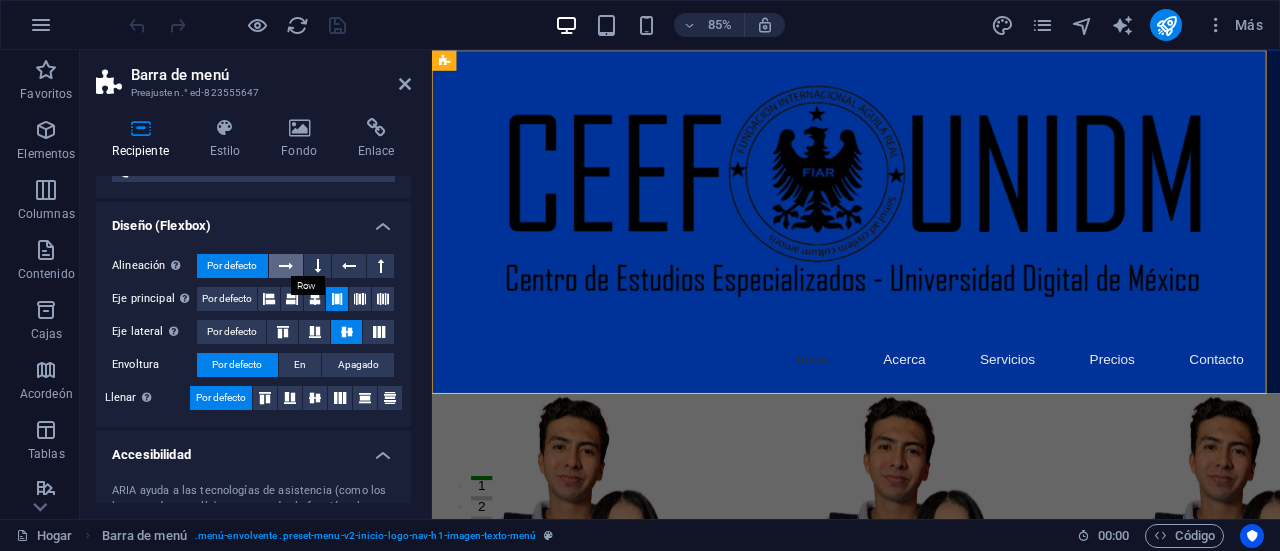 click at bounding box center [286, 266] 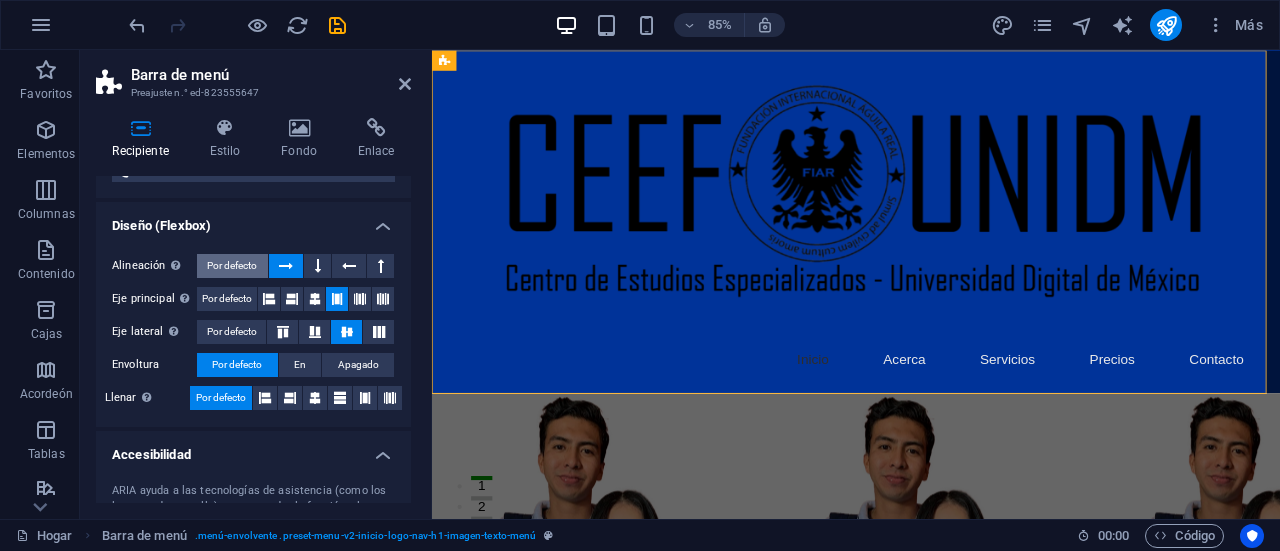 click on "Por defecto" at bounding box center [232, 265] 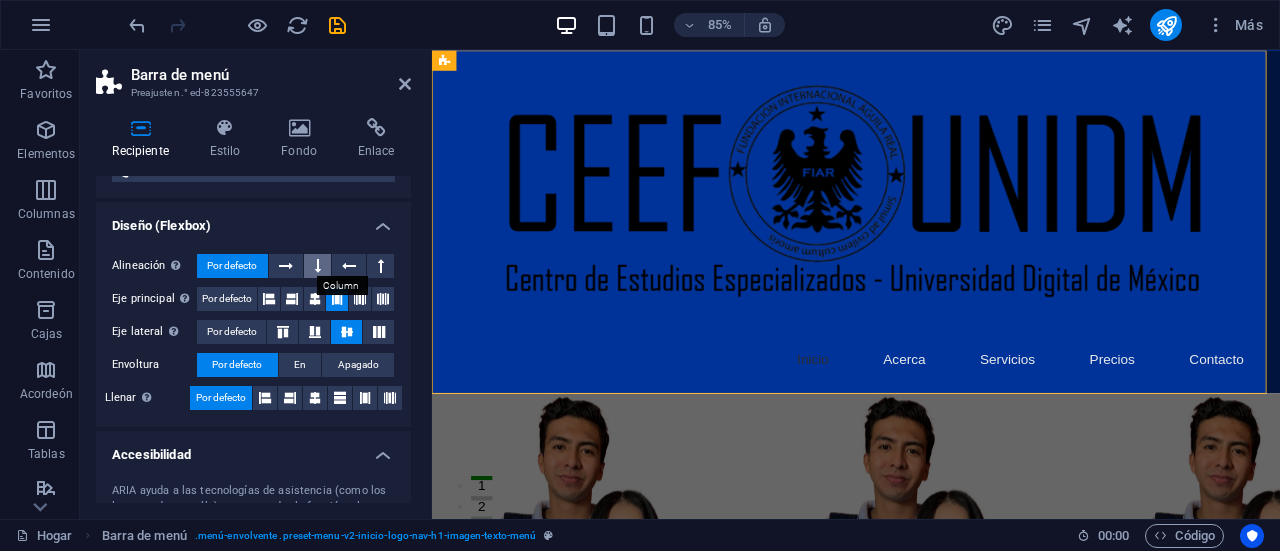 click at bounding box center [317, 266] 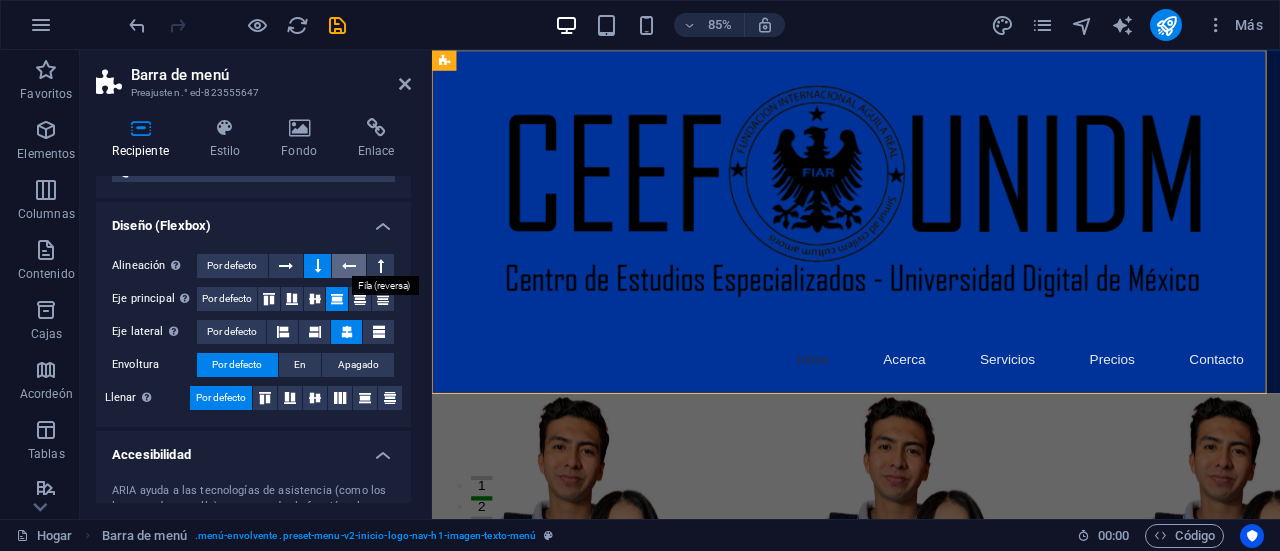 click at bounding box center [349, 266] 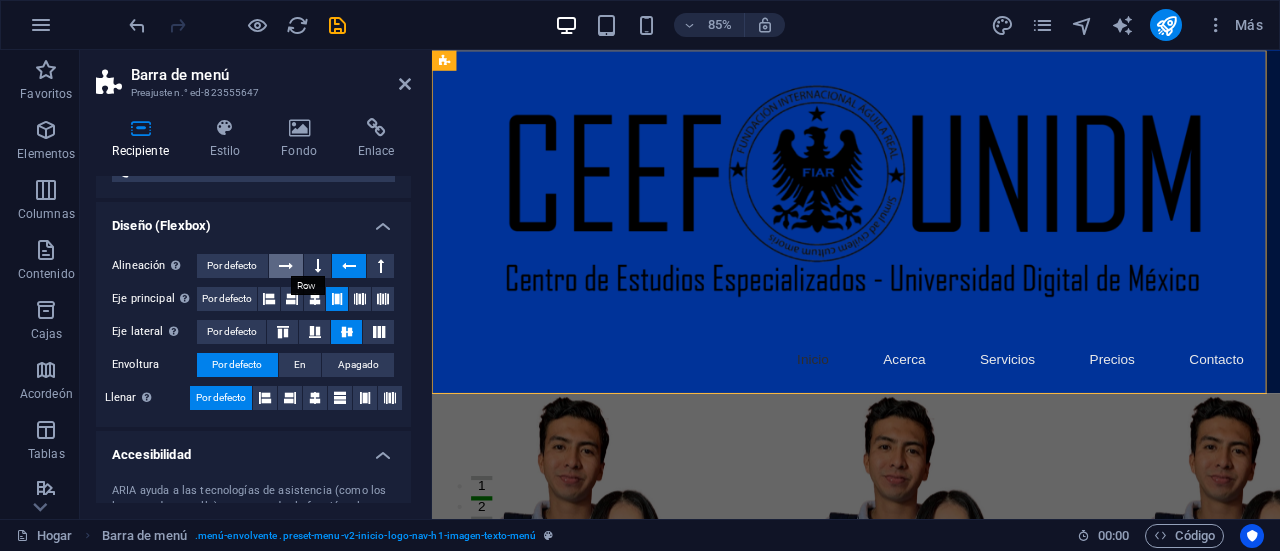 click at bounding box center [286, 266] 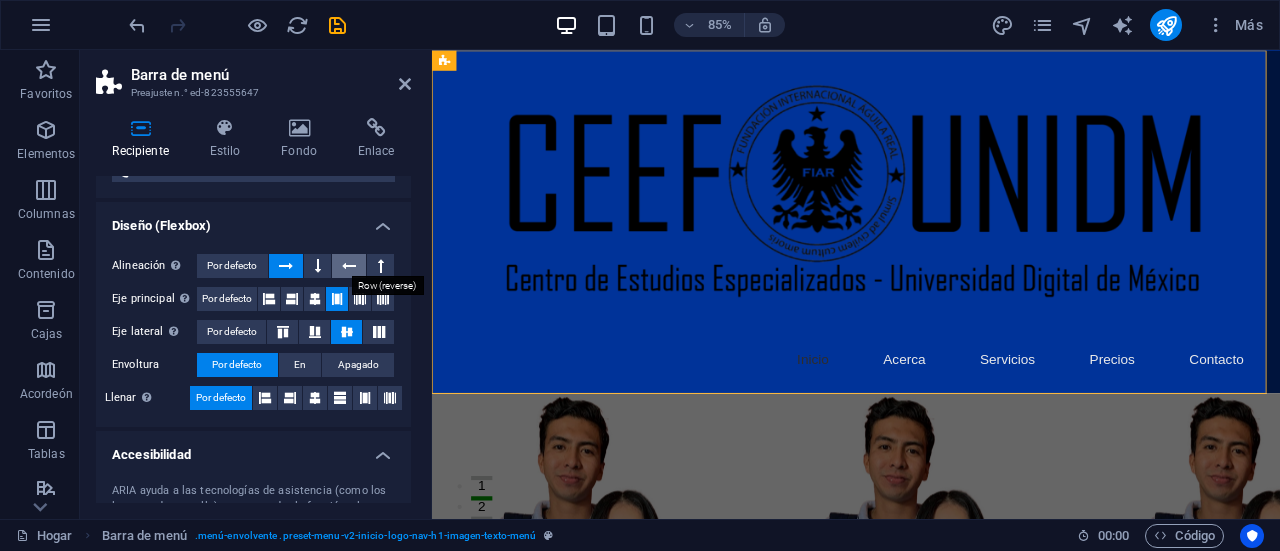 click at bounding box center (349, 266) 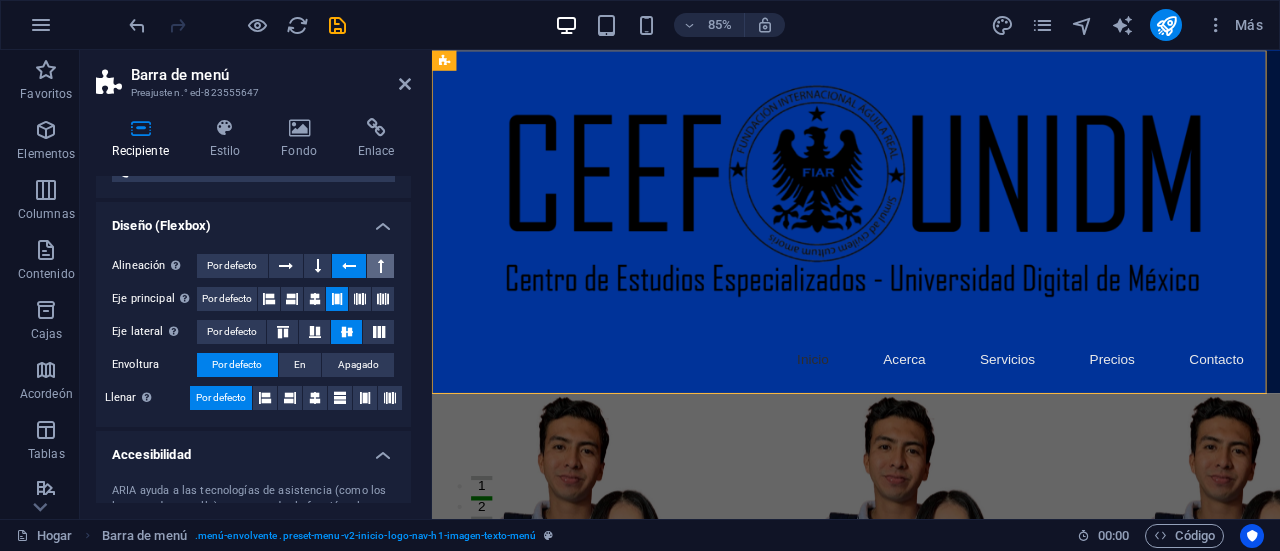 click at bounding box center [380, 266] 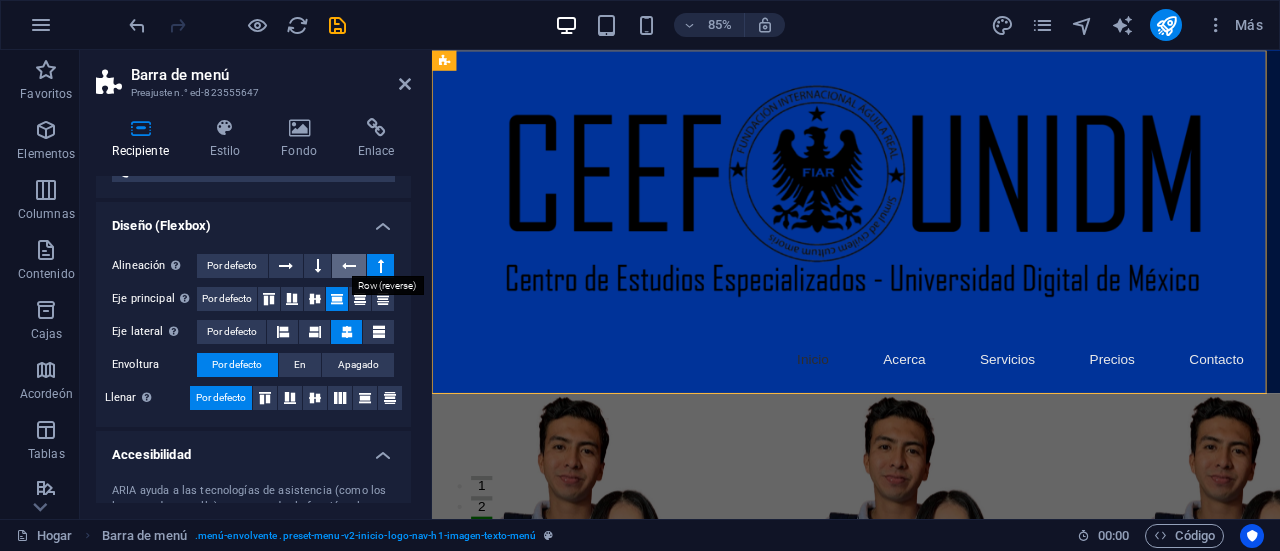 click at bounding box center [349, 266] 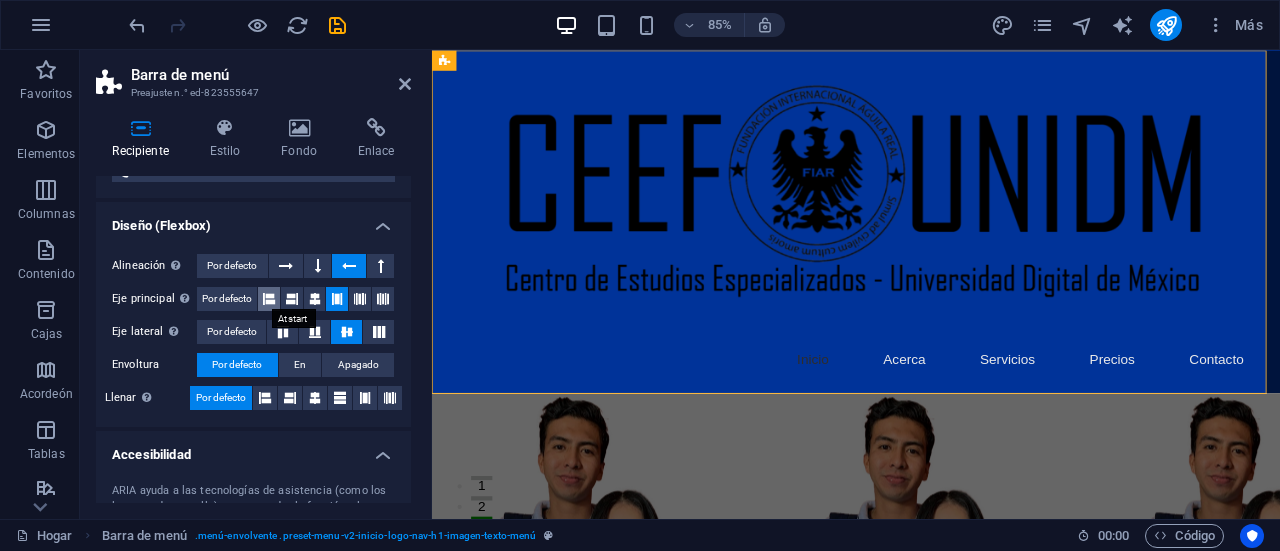 click at bounding box center (269, 299) 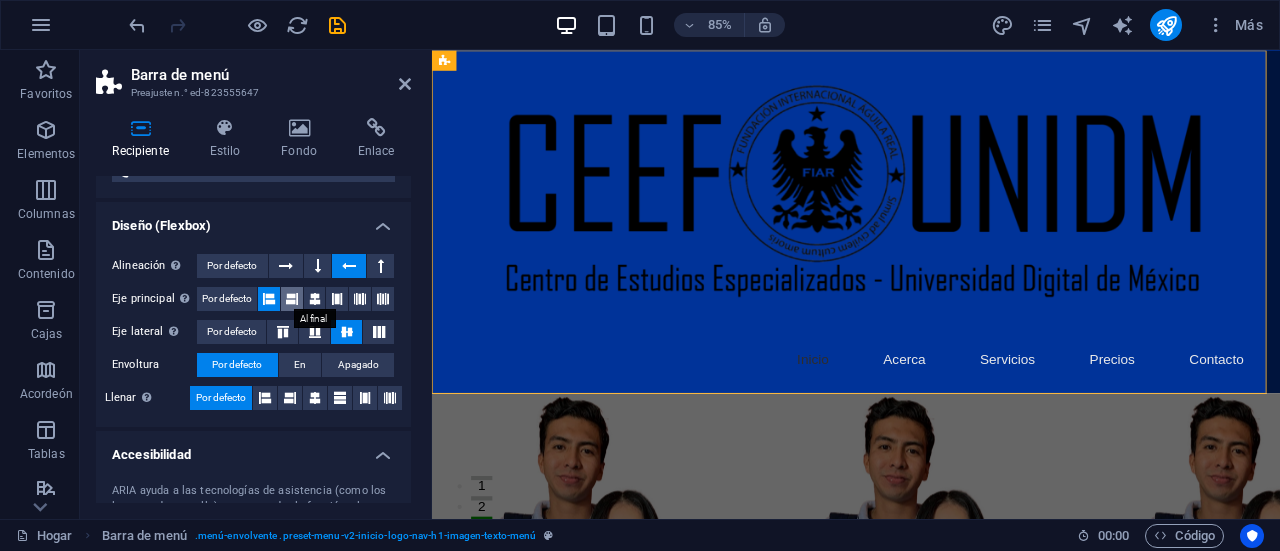 click at bounding box center (292, 299) 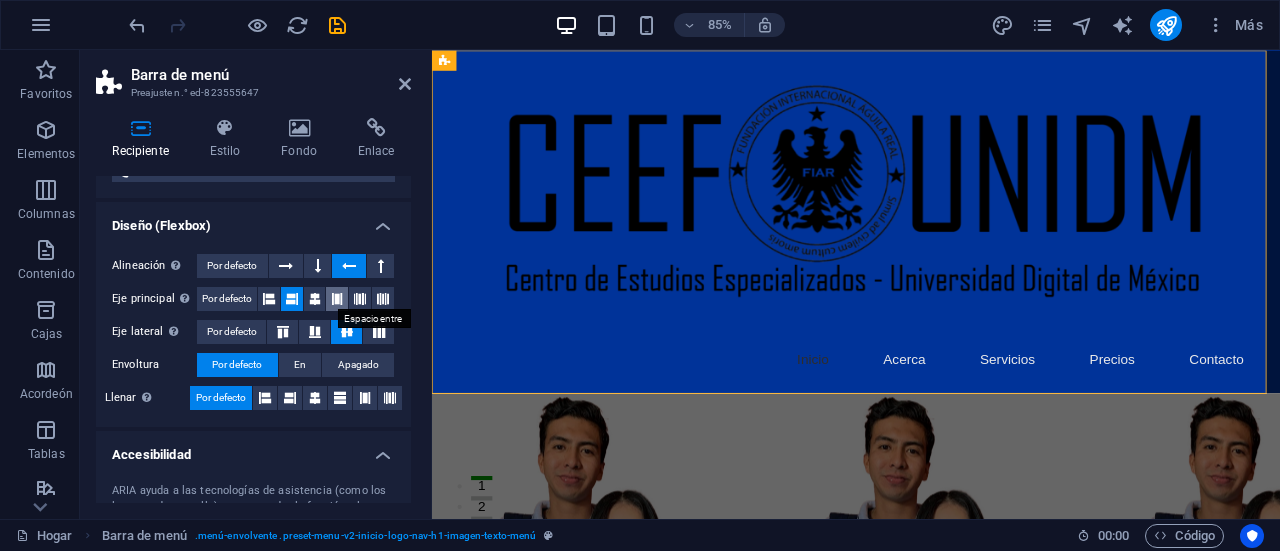 click at bounding box center [337, 299] 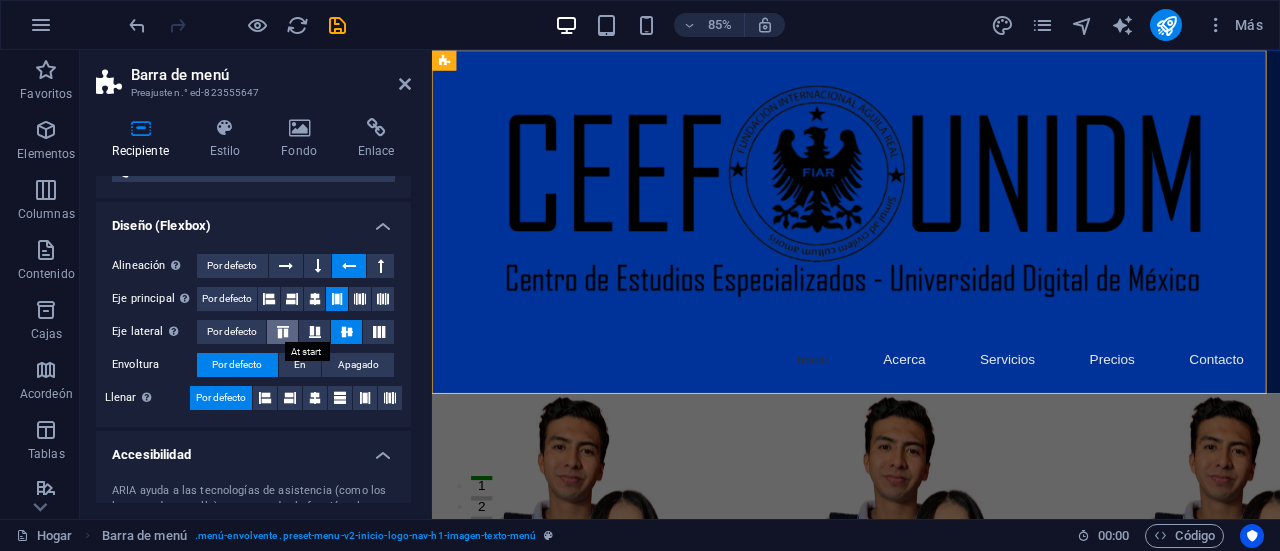 click at bounding box center (283, 332) 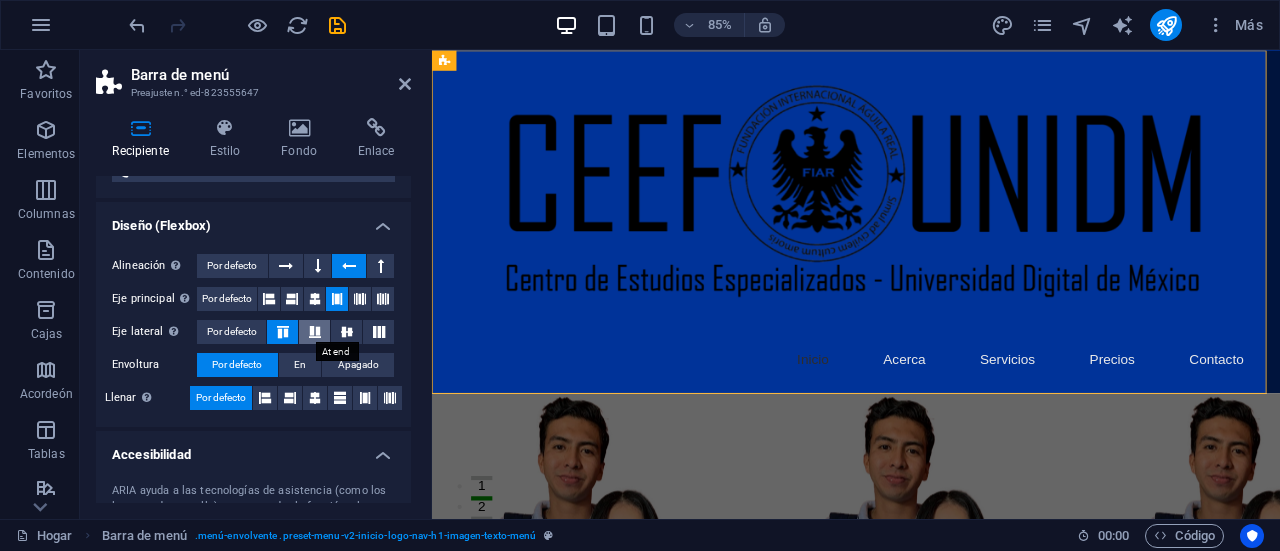 click at bounding box center (315, 332) 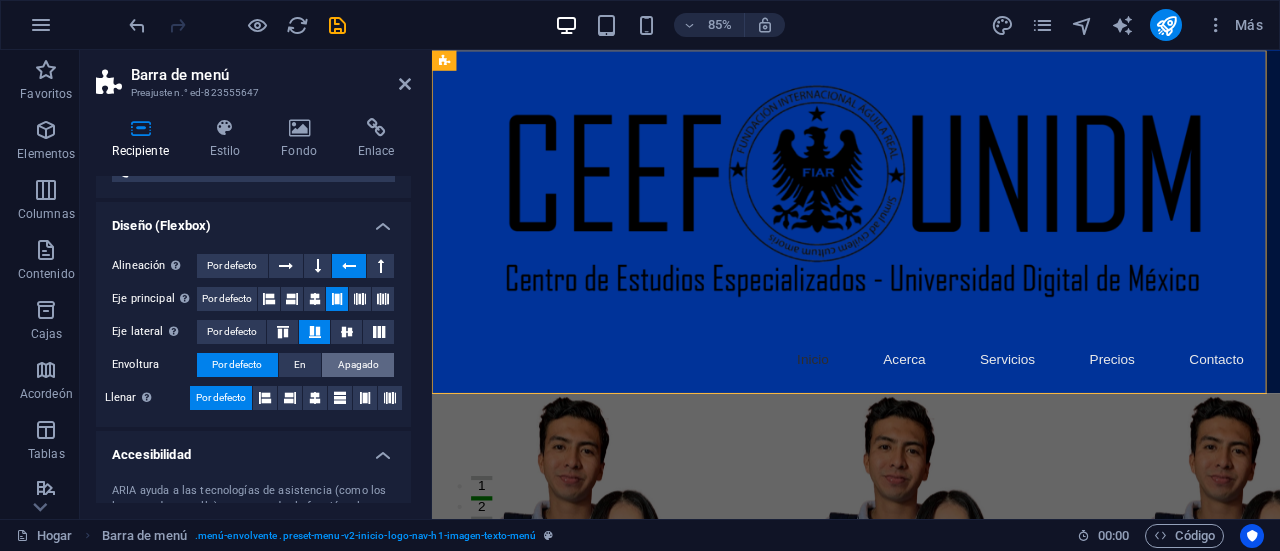 click on "Apagado" at bounding box center (358, 364) 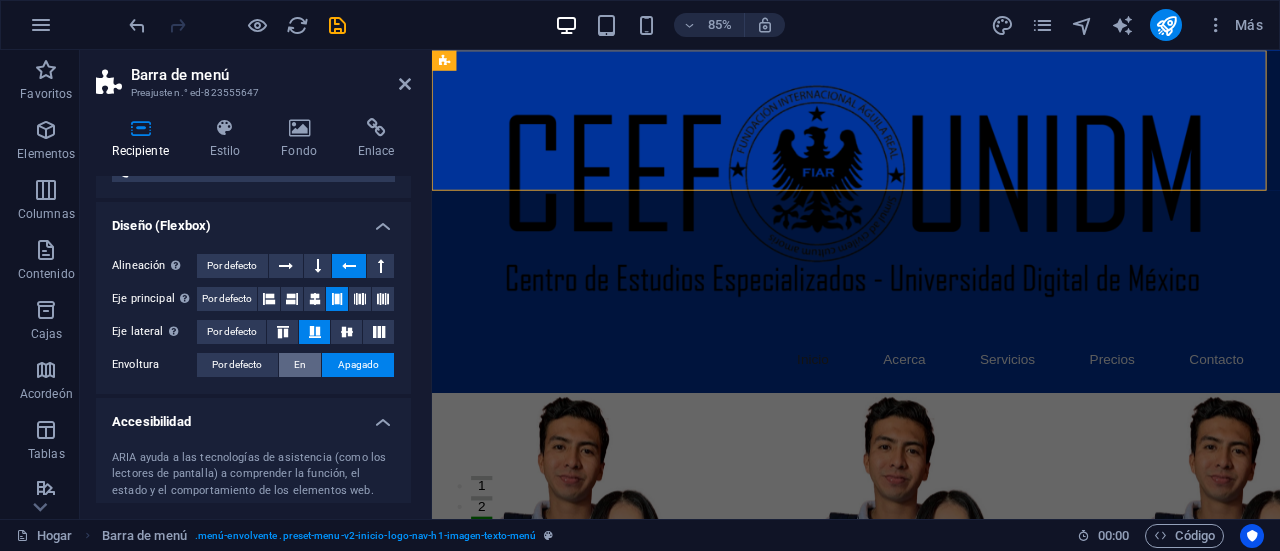 click on "En" at bounding box center [300, 365] 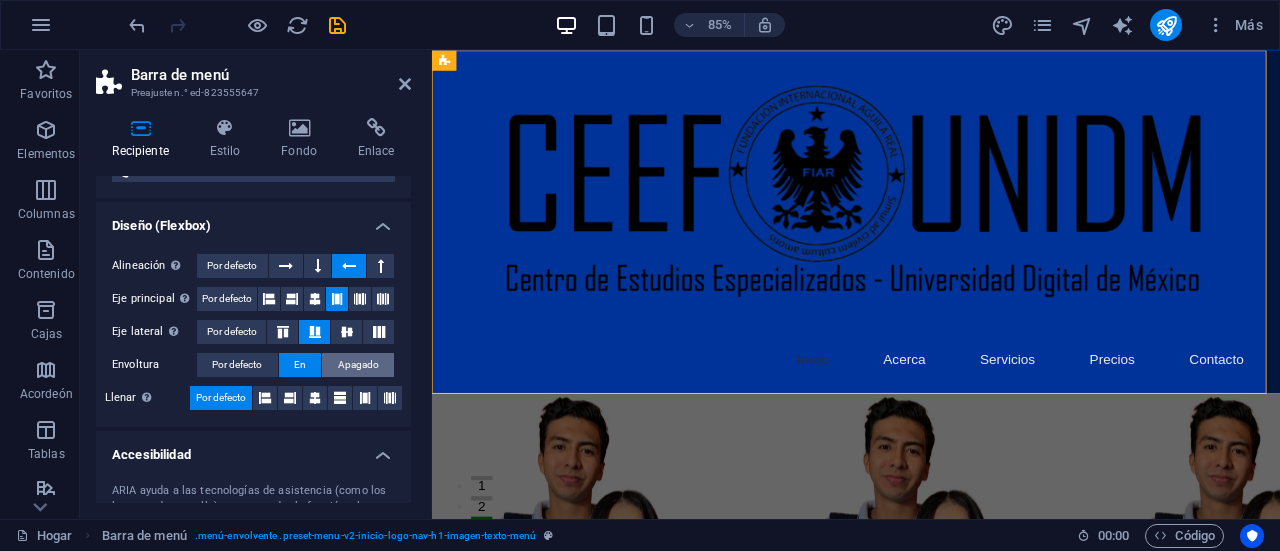 click on "Apagado" at bounding box center [358, 364] 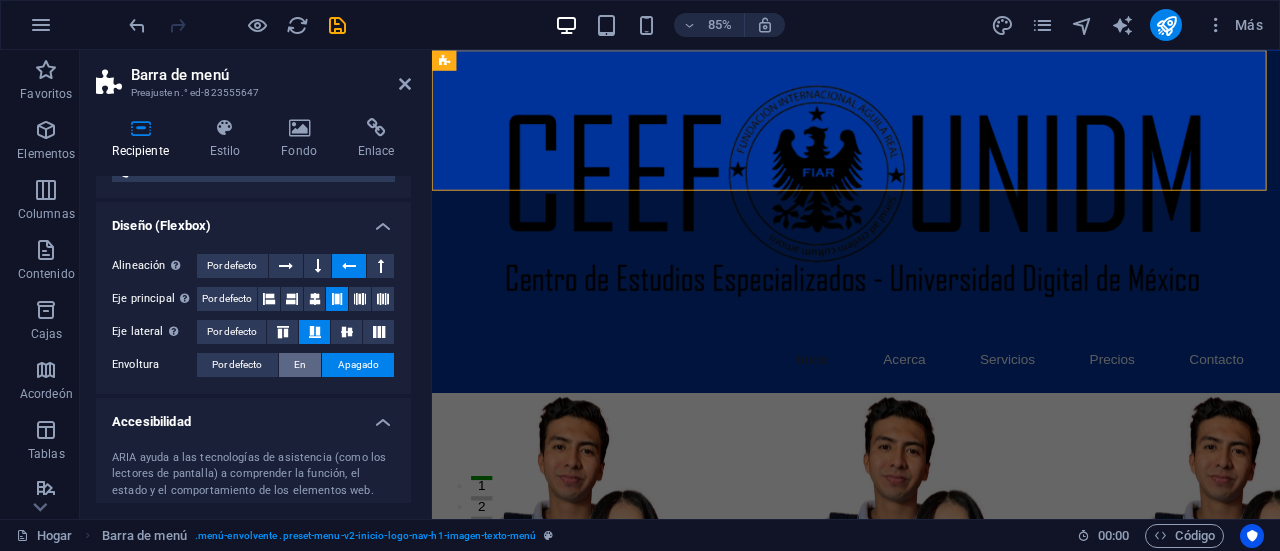 click on "En" at bounding box center (300, 365) 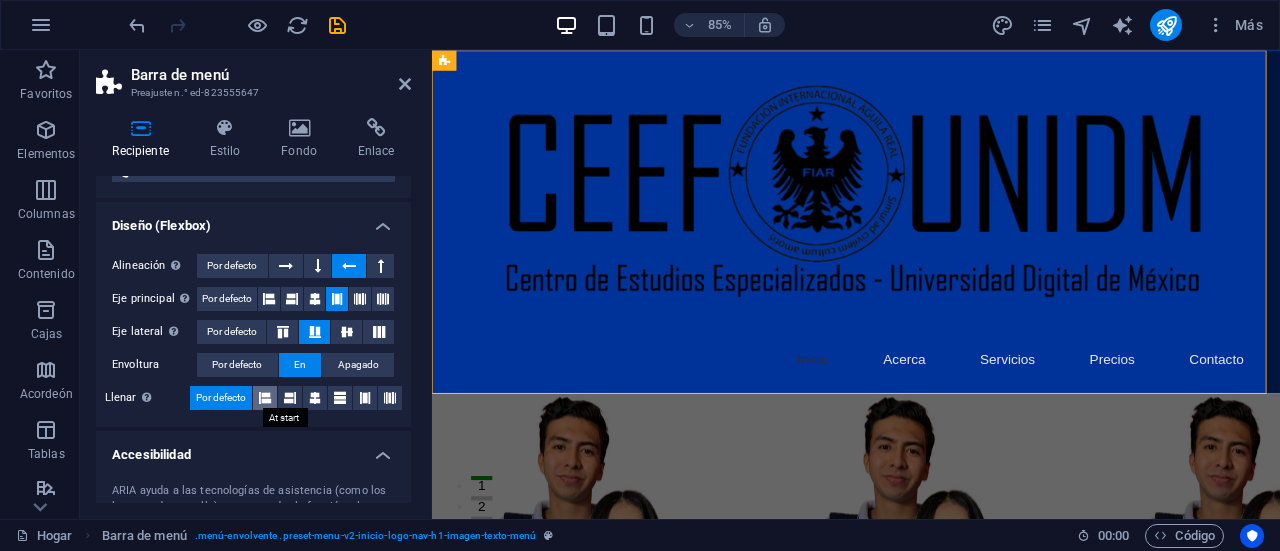 click at bounding box center (265, 398) 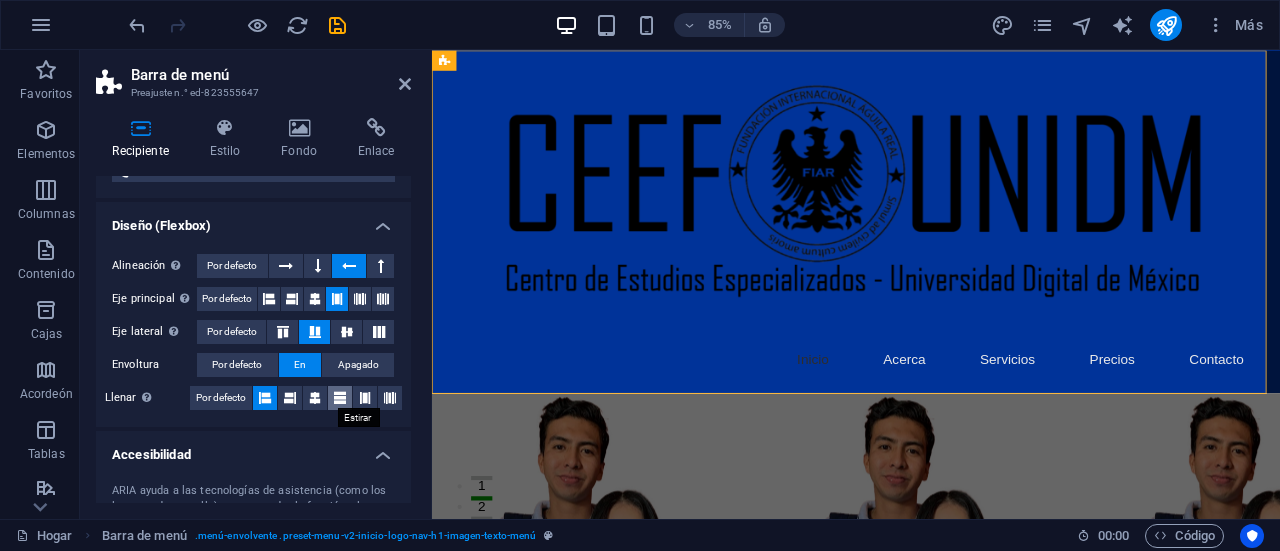 click at bounding box center [340, 398] 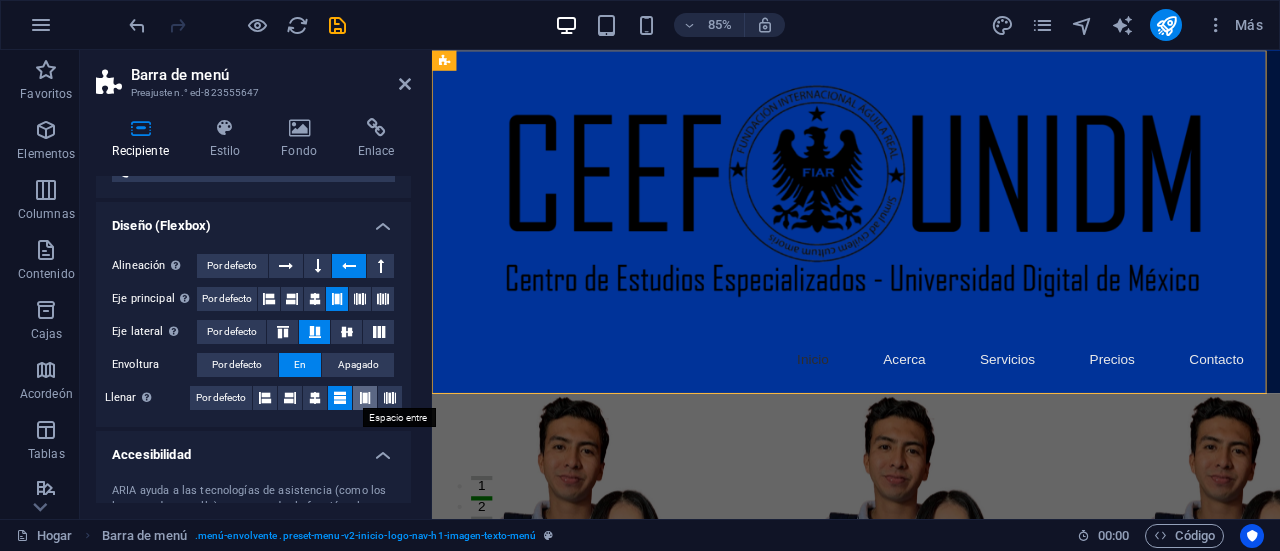 click at bounding box center [365, 398] 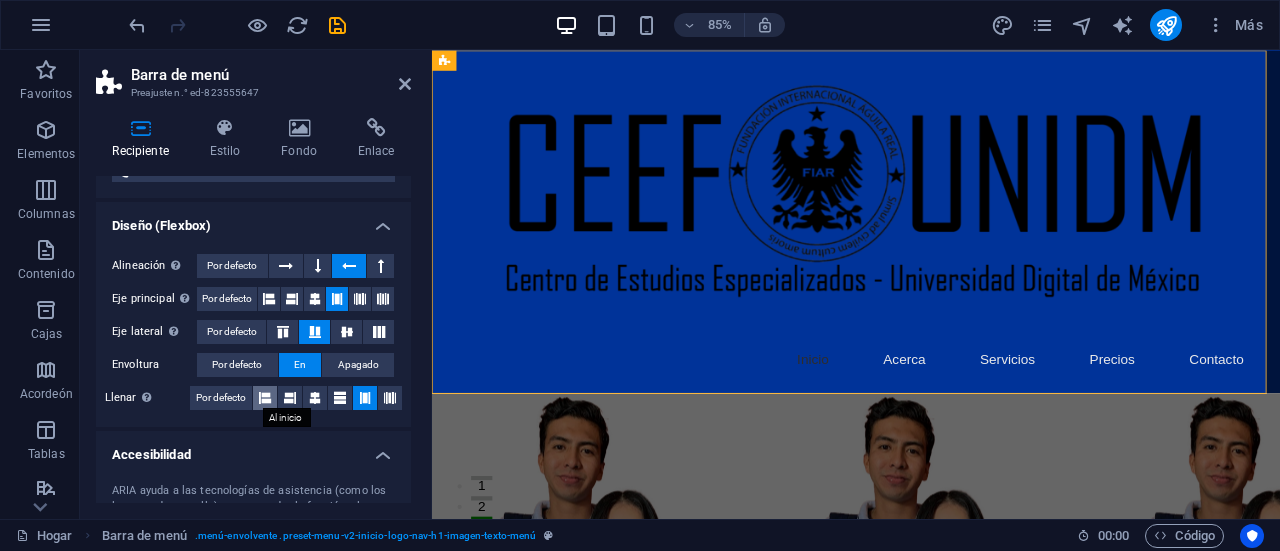 click at bounding box center [265, 398] 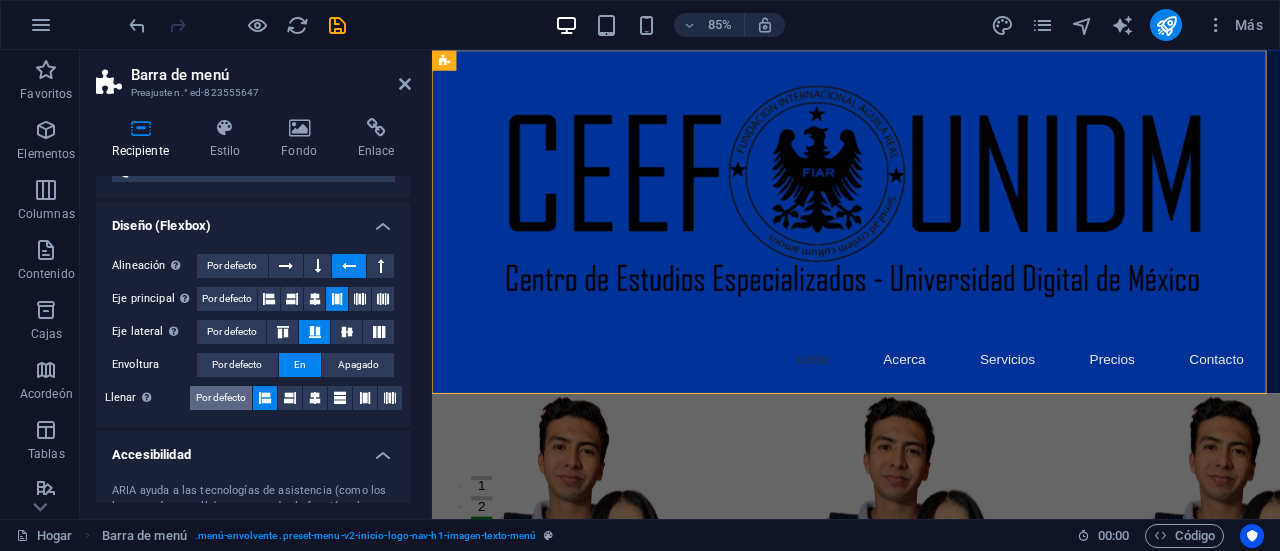 click on "Por defecto" at bounding box center [221, 397] 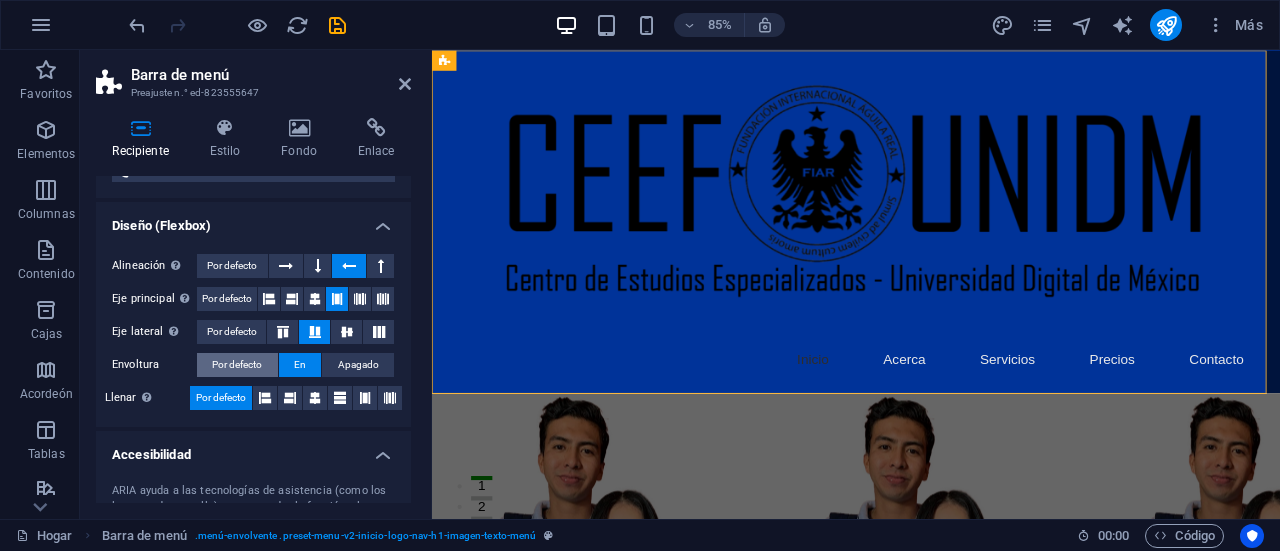 click on "Por defecto" at bounding box center [237, 365] 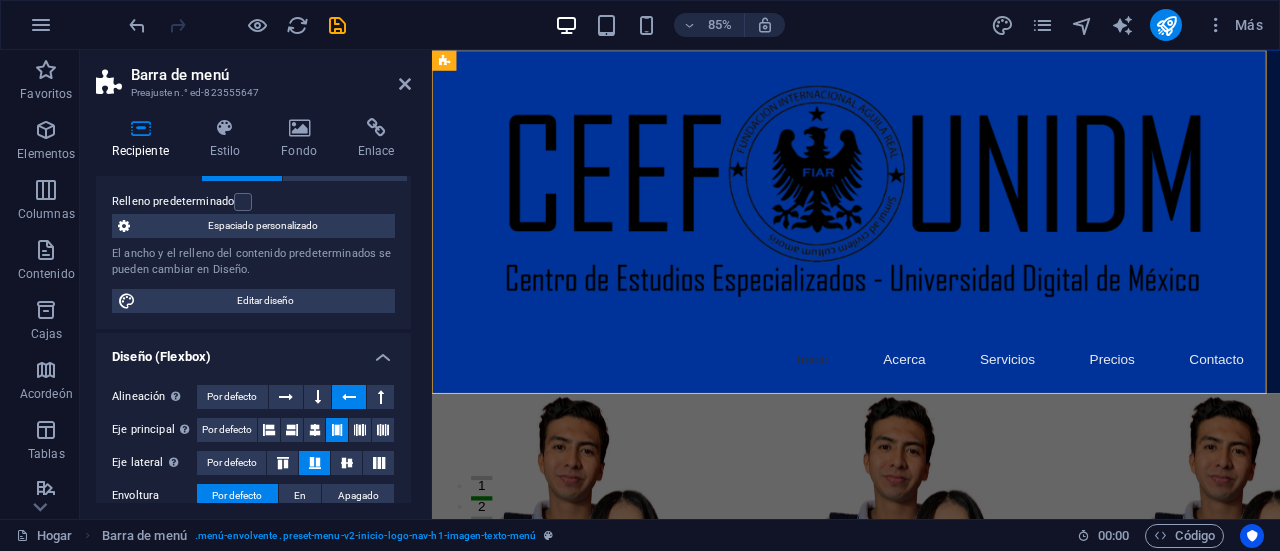 scroll, scrollTop: 0, scrollLeft: 0, axis: both 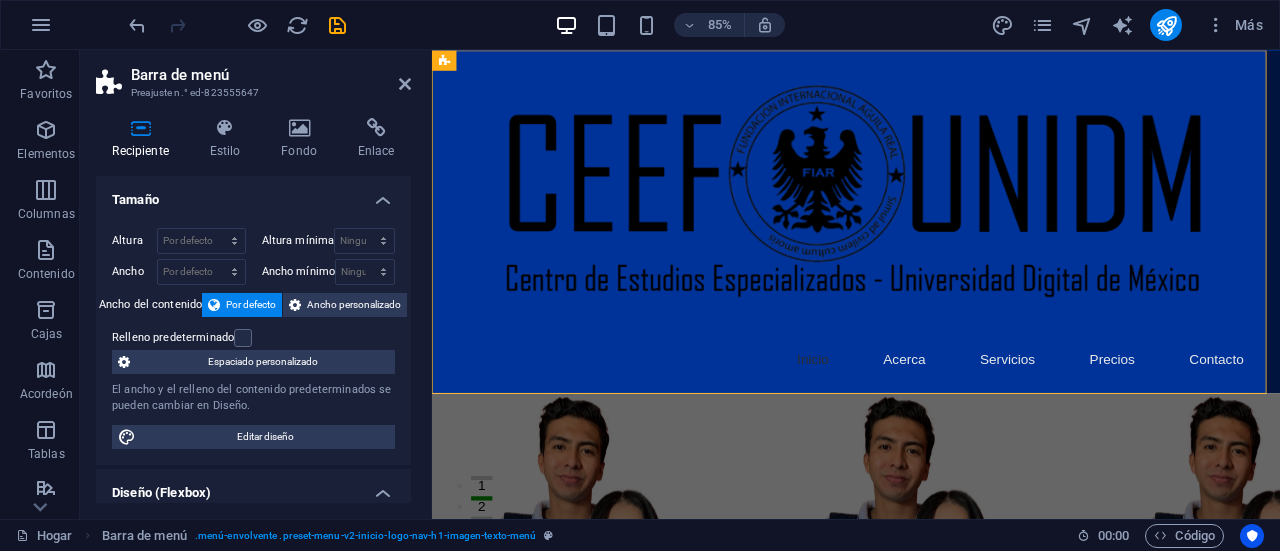 drag, startPoint x: 409, startPoint y: 324, endPoint x: 3, endPoint y: 92, distance: 467.61096 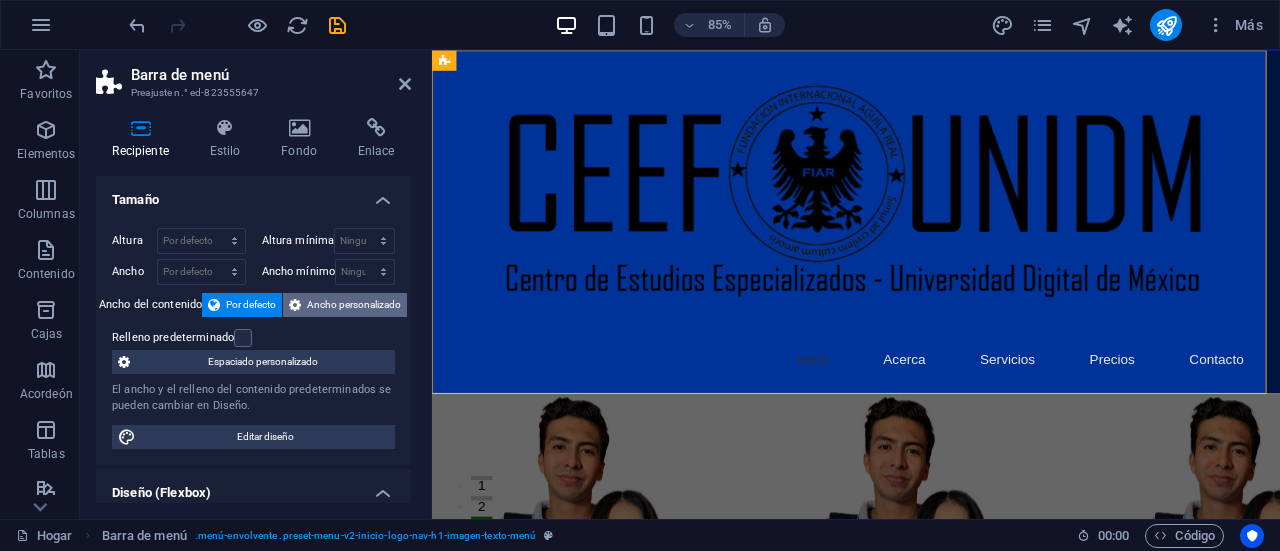 click on "Ancho personalizado" at bounding box center [354, 304] 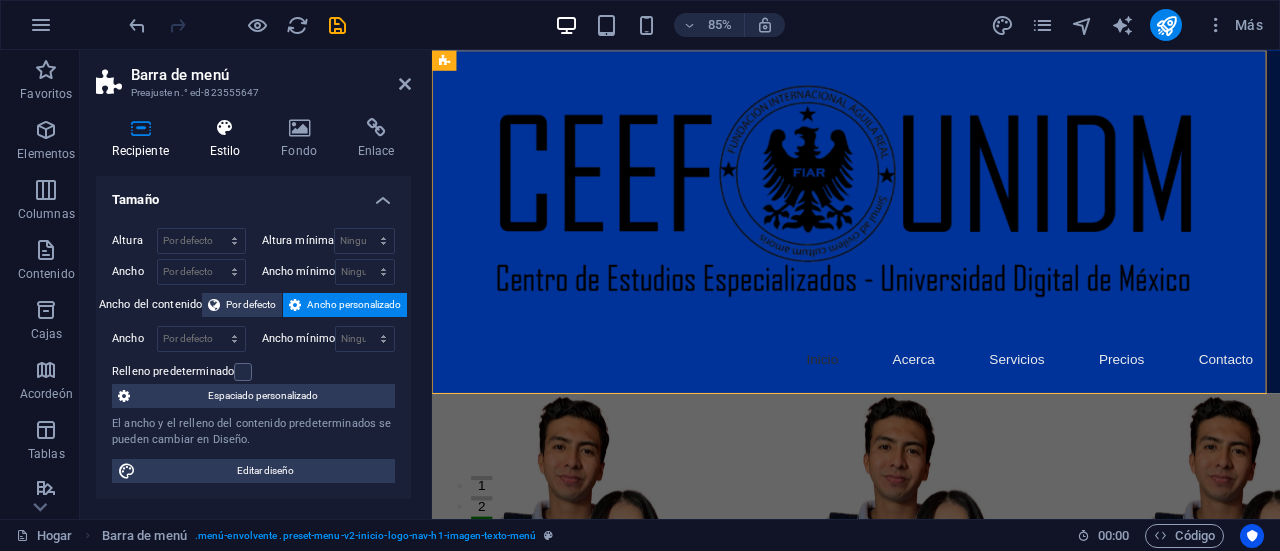 click on "Estilo" at bounding box center [225, 151] 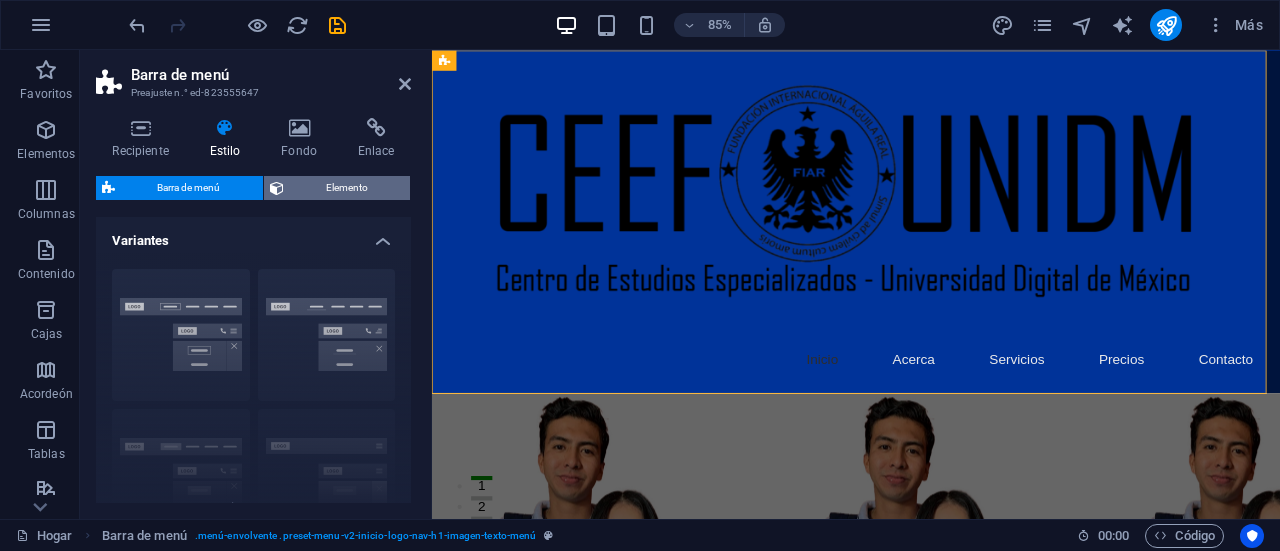 click on "Elemento" at bounding box center [347, 188] 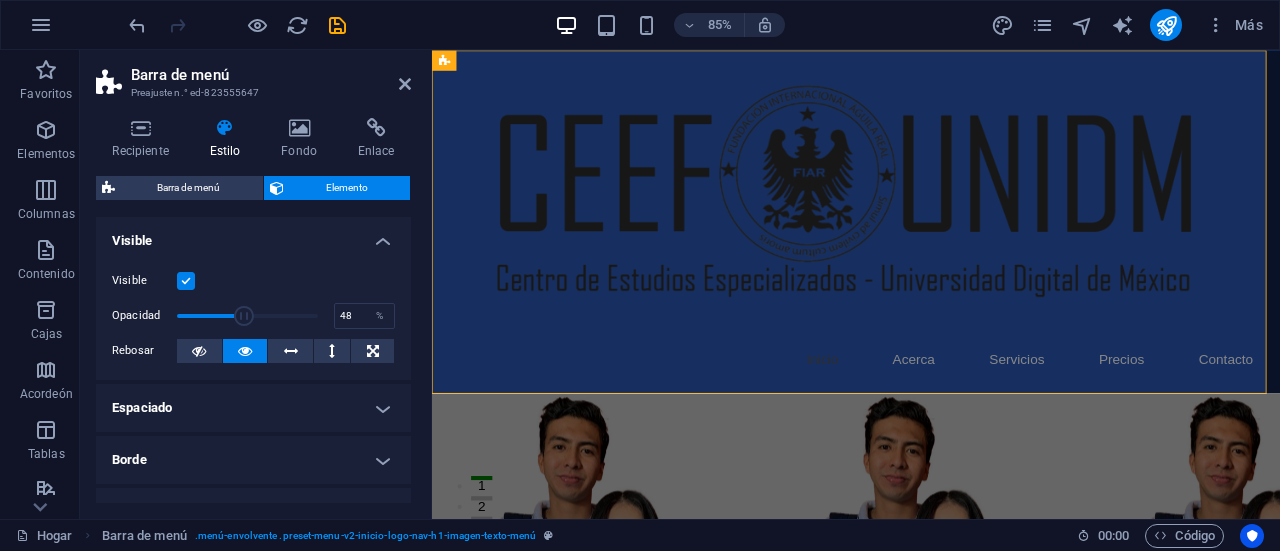 click at bounding box center (247, 316) 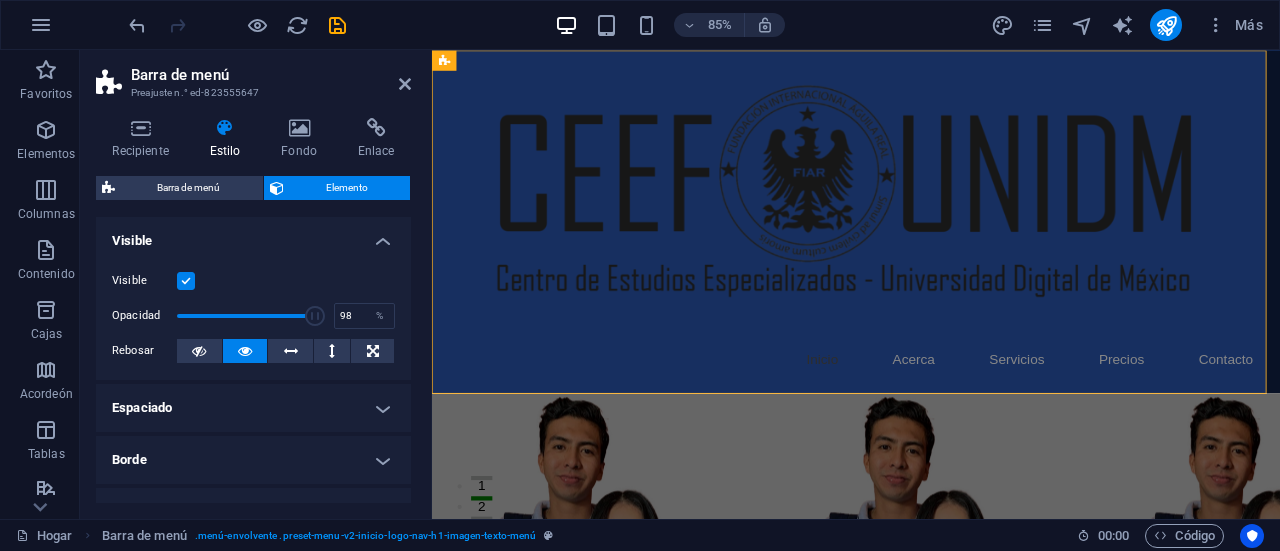 type on "100" 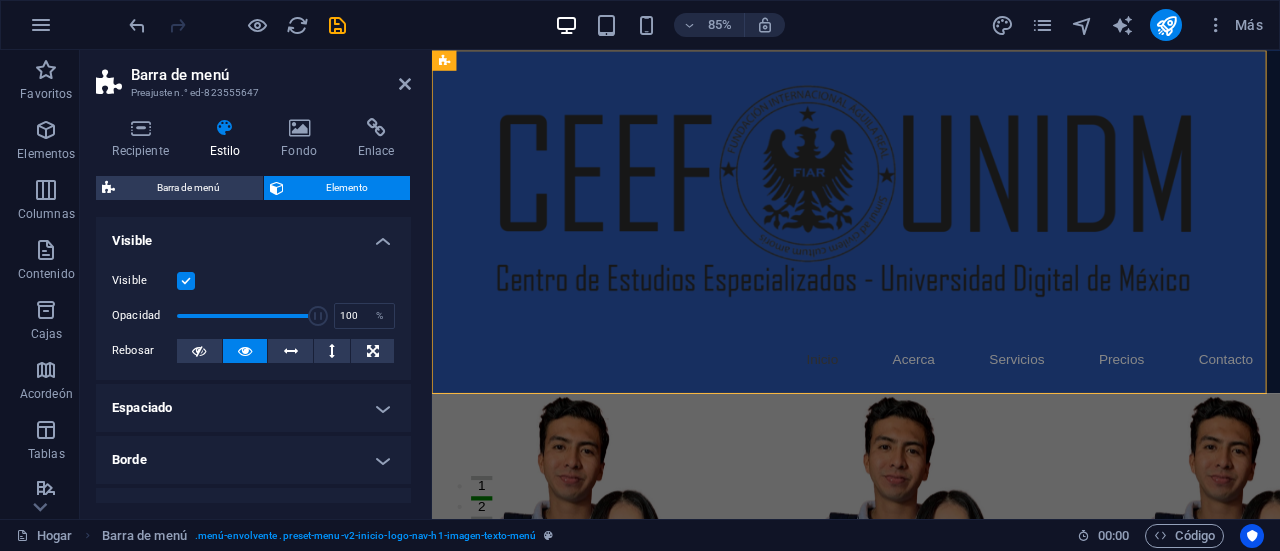 drag, startPoint x: 242, startPoint y: 313, endPoint x: 316, endPoint y: 315, distance: 74.02702 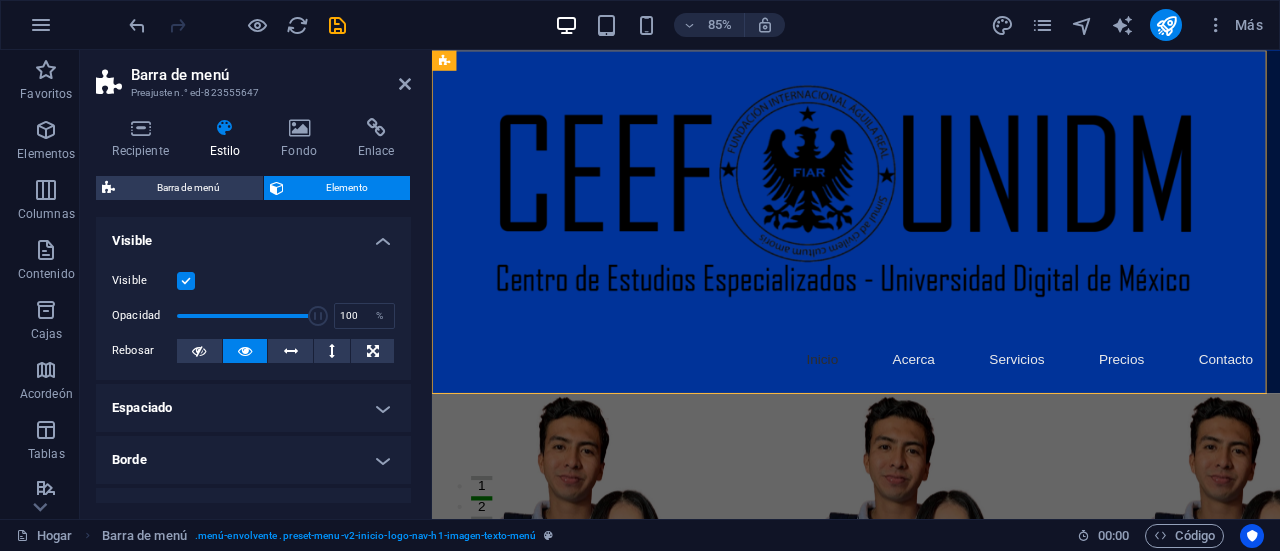 click on "Visible" at bounding box center [253, 281] 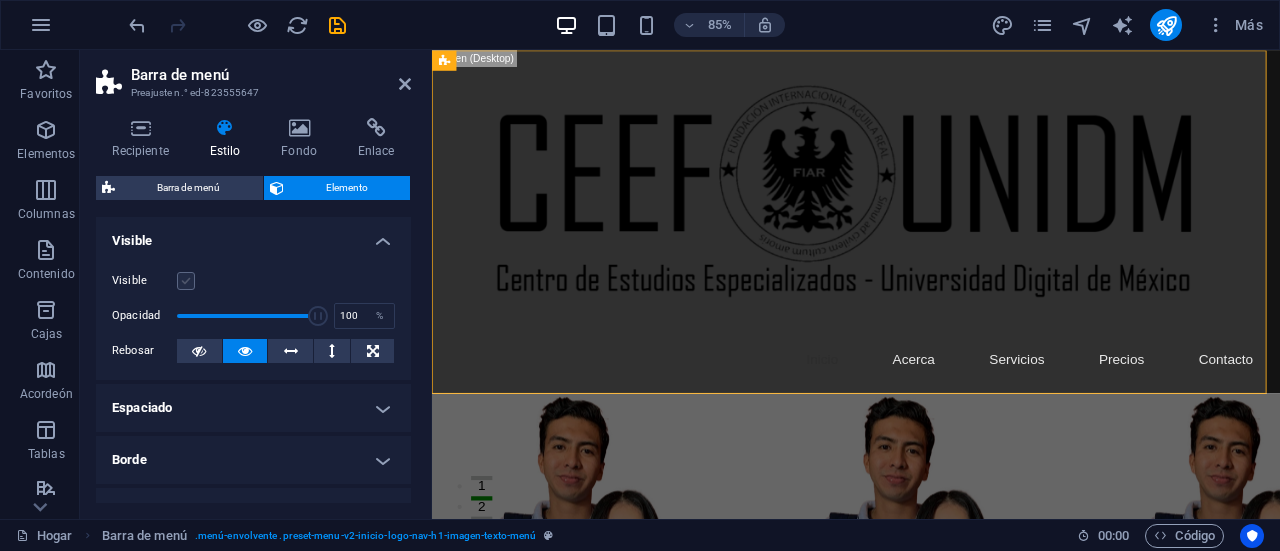 click at bounding box center (186, 281) 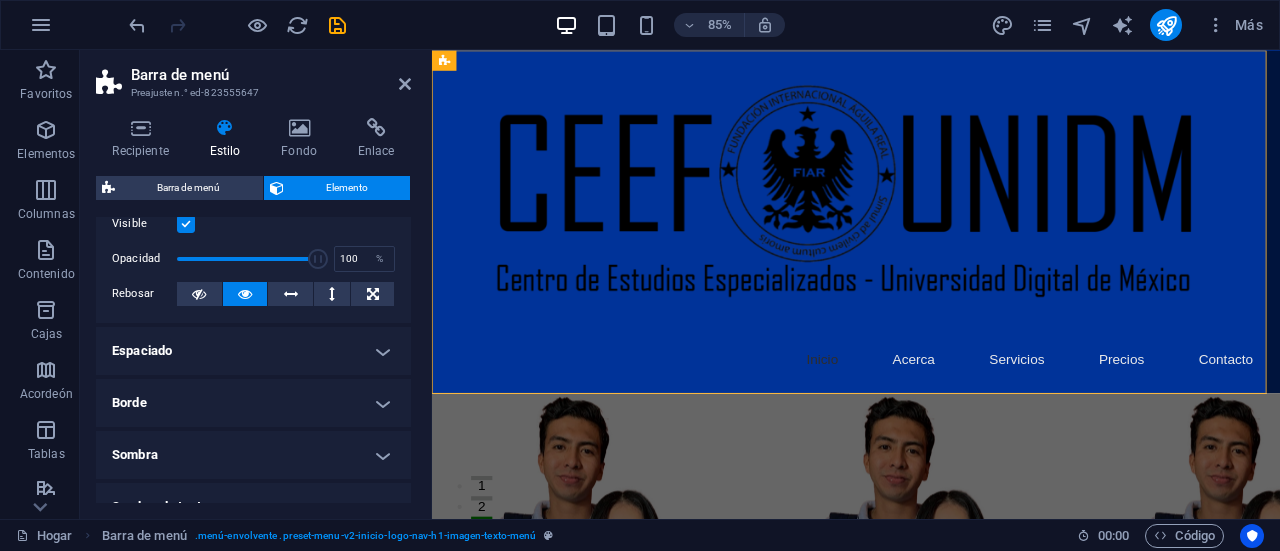 scroll, scrollTop: 60, scrollLeft: 0, axis: vertical 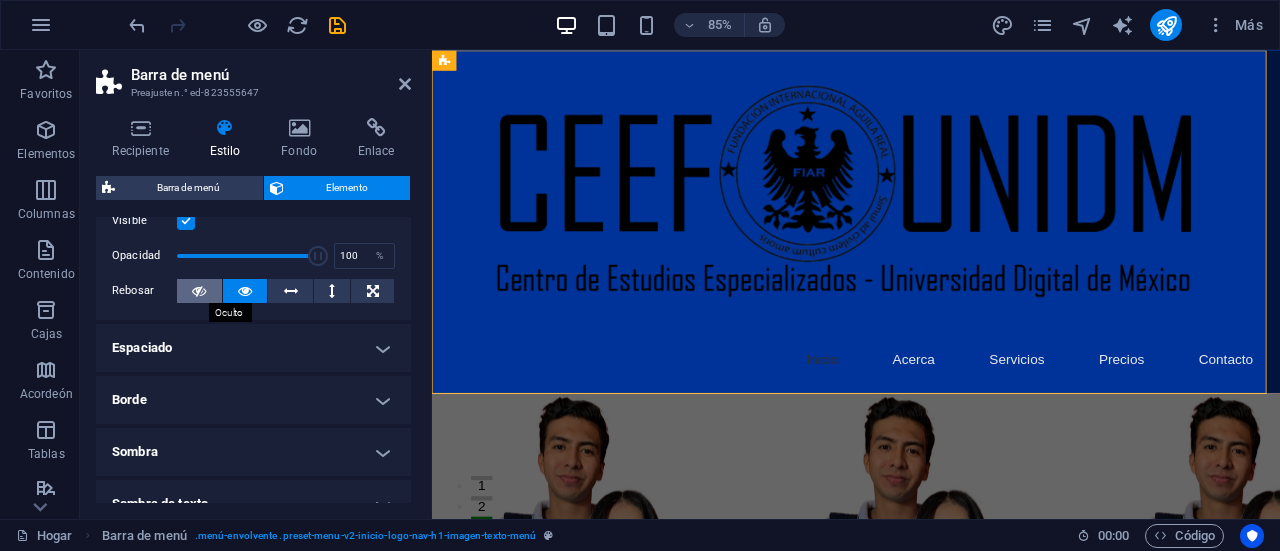 click at bounding box center [199, 291] 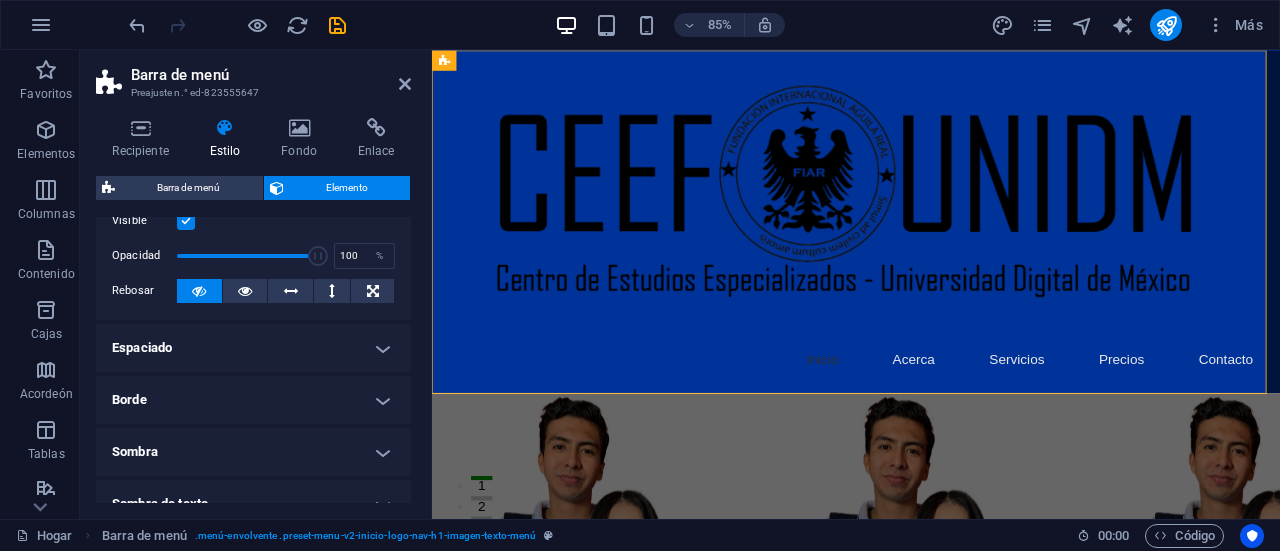 click on "Espaciado" at bounding box center (253, 348) 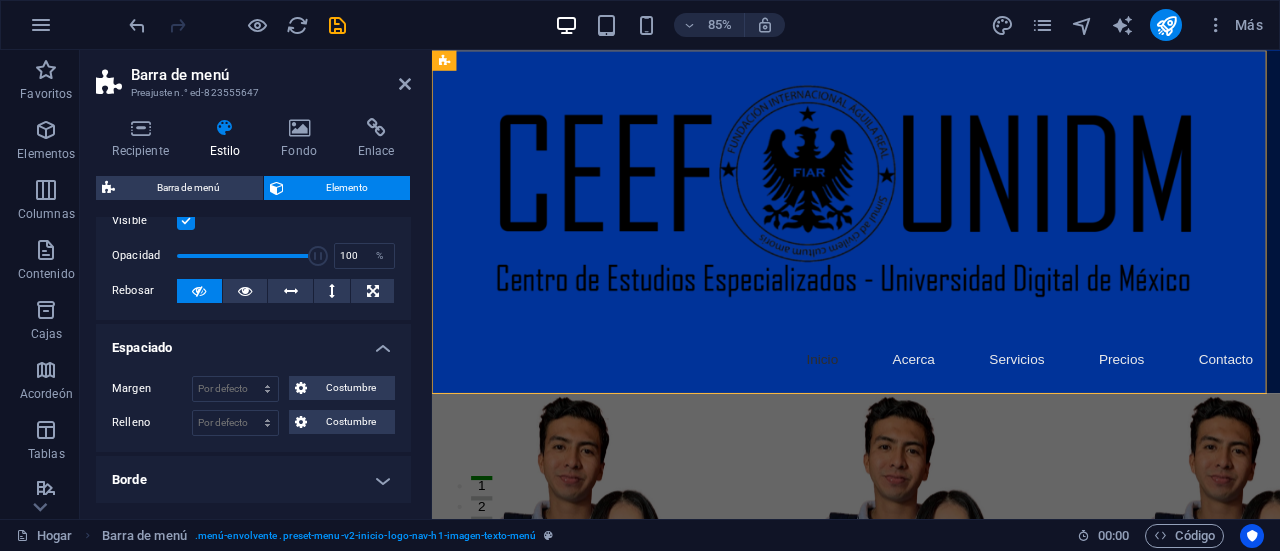 drag, startPoint x: 406, startPoint y: 313, endPoint x: 406, endPoint y: 343, distance: 30 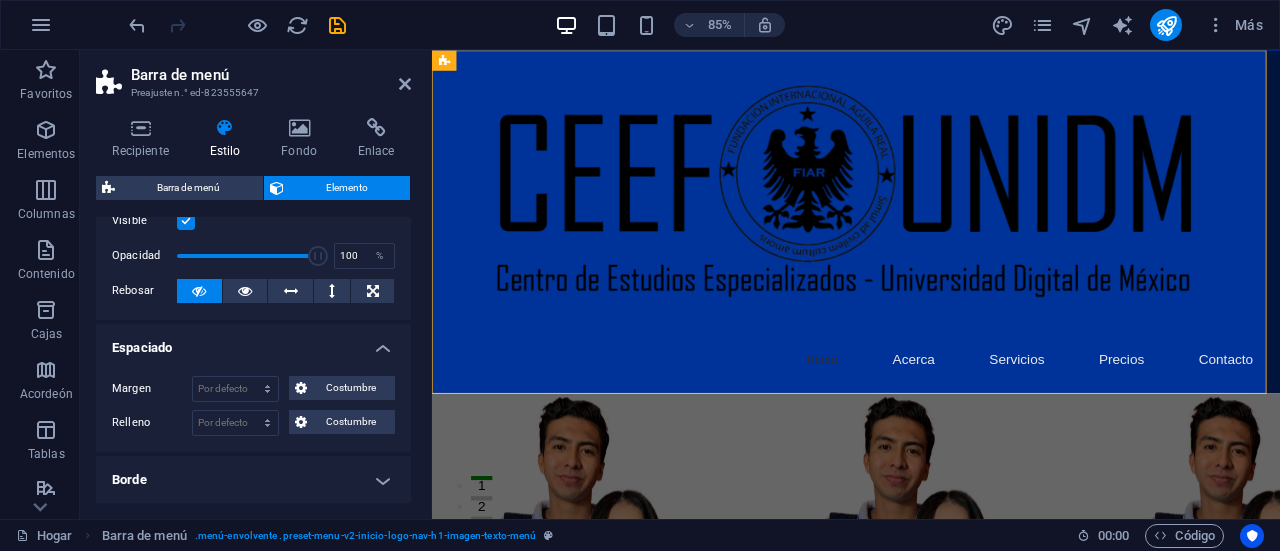drag, startPoint x: 412, startPoint y: 347, endPoint x: 412, endPoint y: 377, distance: 30 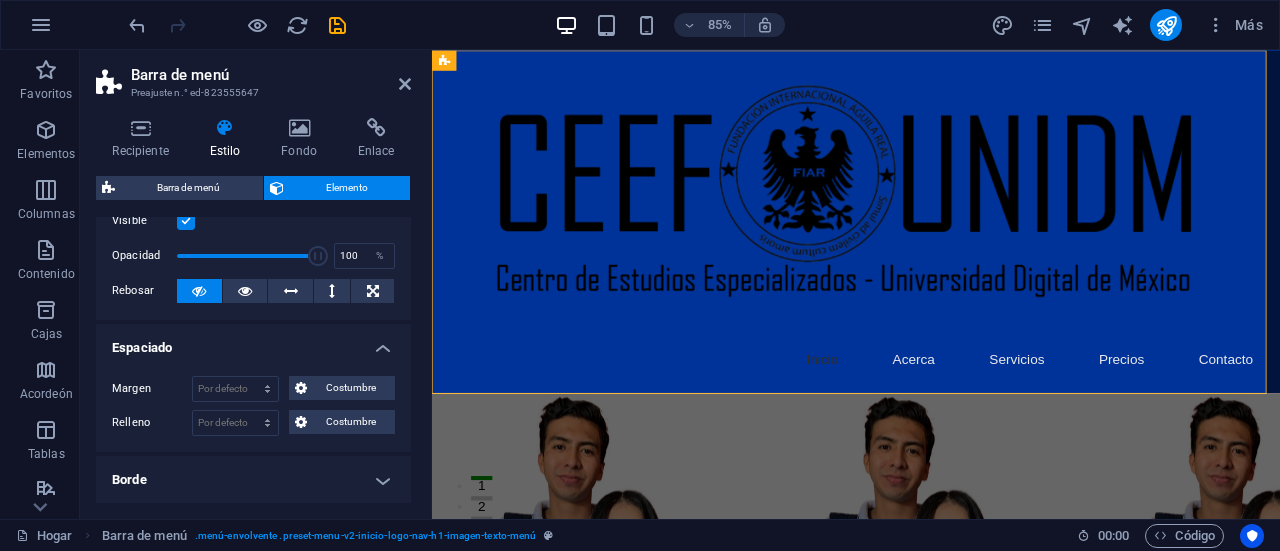 click on "Recipiente Estilo Fondo Enlace Tamaño Altura Por defecto píxeles movimiento rápido del ojo % vh Volkswagen Altura mínima Ninguno píxeles movimiento rápido del ojo % vh Volkswagen Ancho Por defecto píxeles movimiento rápido del ojo % ellos vh Volkswagen Ancho mínimo Ninguno píxeles movimiento rápido del ojo % vh Volkswagen Ancho del contenido Por defecto Ancho personalizado Ancho Por defecto píxeles movimiento rápido del ojo % ellos vh Volkswagen Ancho mínimo Ninguno píxeles movimiento rápido del ojo % vh Volkswagen Relleno predeterminado Espaciado personalizado El ancho y el relleno del contenido predeterminados se pueden cambiar en Diseño. Editar diseño Diseño (Flexbox) Alineación Determina la dirección de flexión. Por defecto Eje principal Determinar cómo deben comportarse los elementos a lo largo del eje principal dentro de este contenedor (justificar el contenido). Por defecto Eje lateral Por defecto Envoltura Por defecto En Apagado Llenar Por defecto Accesibilidad" at bounding box center [253, 310] 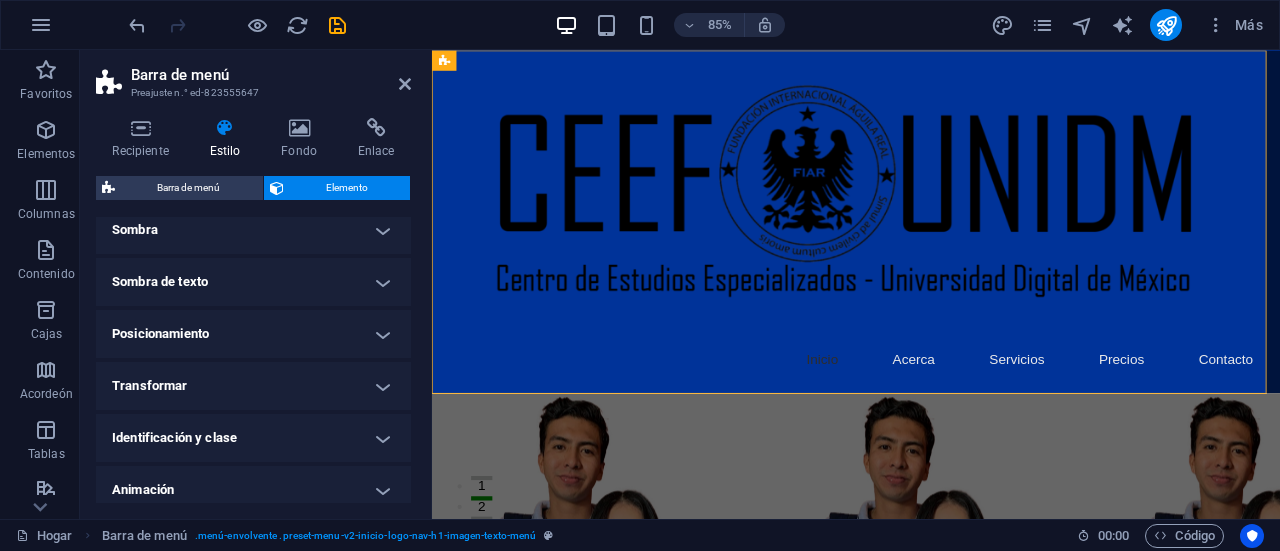 scroll, scrollTop: 364, scrollLeft: 0, axis: vertical 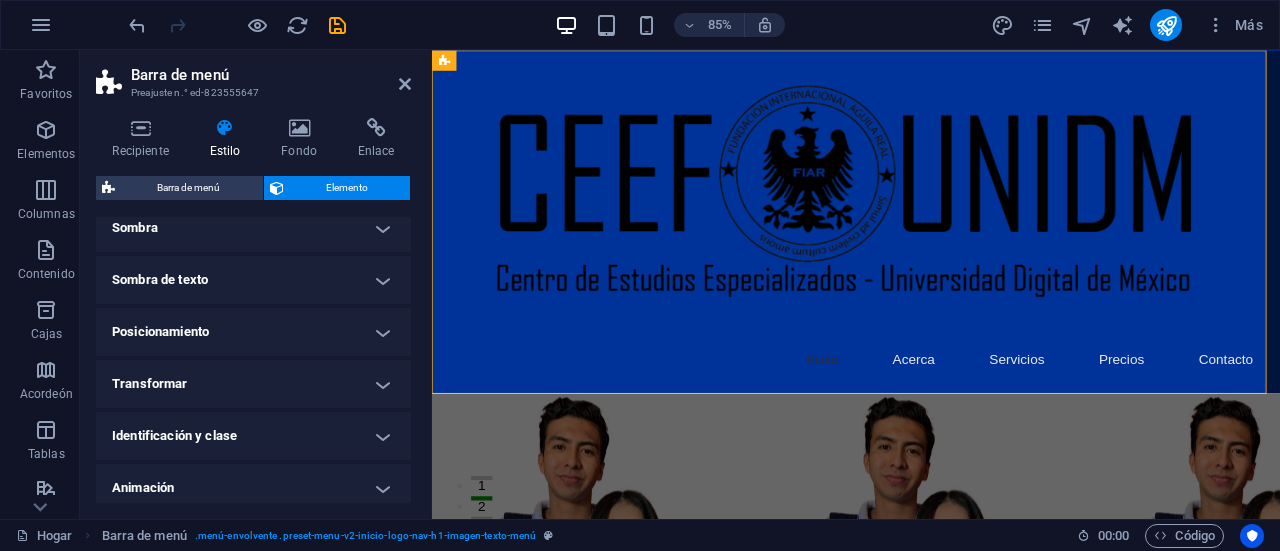 click on "Disposición Cómo se expande este elemento dentro del diseño (Flexbox). Tamaño Por defecto auto píxeles % 1/1 1/2 1/3 1/4 1/5 1/6 1/7 1/8 1/9 1/10 Crecer Encoger Orden Disposición del contenedor Visible Visible Opacidad 100 % Rebosar Espaciado Margen Por defecto auto píxeles % movimiento rápido del ojo Volkswagen vh Costumbre Costumbre auto píxeles % movimiento rápido del ojo Volkswagen vh auto píxeles % movimiento rápido del ojo Volkswagen vh auto píxeles % movimiento rápido del ojo Volkswagen vh auto píxeles % movimiento rápido del ojo Volkswagen vh Relleno Por defecto píxeles movimiento rápido del ojo % vh Volkswagen Costumbre Costumbre píxeles movimiento rápido del ojo % vh Volkswagen píxeles movimiento rápido del ojo % vh Volkswagen píxeles movimiento rápido del ojo % vh Volkswagen píxeles movimiento rápido del ojo % vh Volkswagen Borde Estilo              - Ancho 1 auto píxeles movimiento rápido del ojo % vh Volkswagen Costumbre Costumbre 1 auto píxeles % vh 1 auto %" at bounding box center (253, 208) 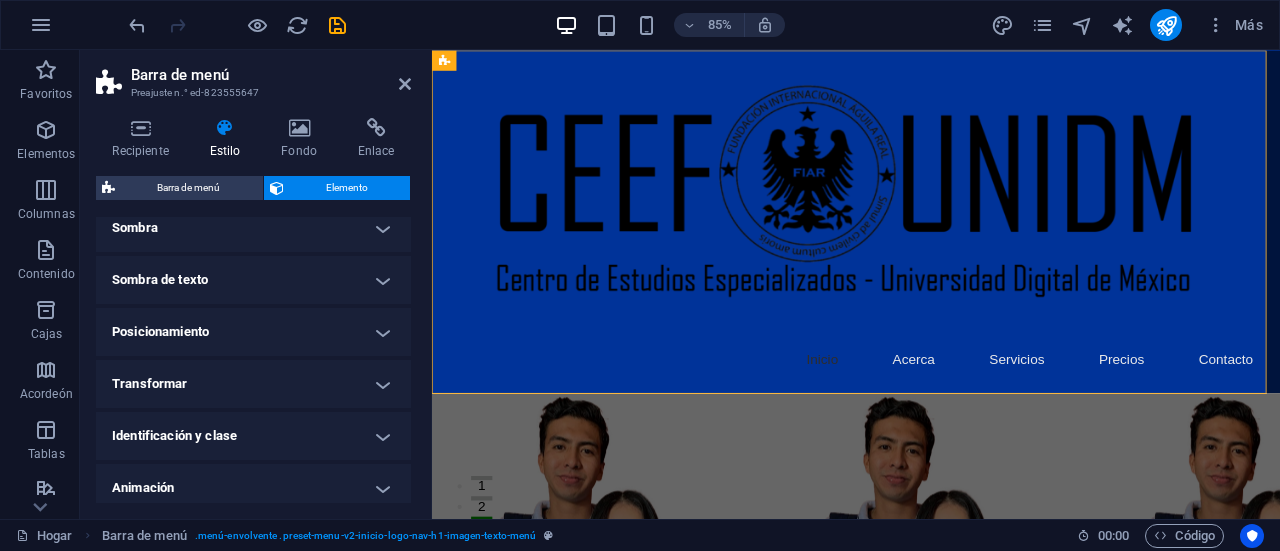 click on "Posicionamiento" at bounding box center [253, 332] 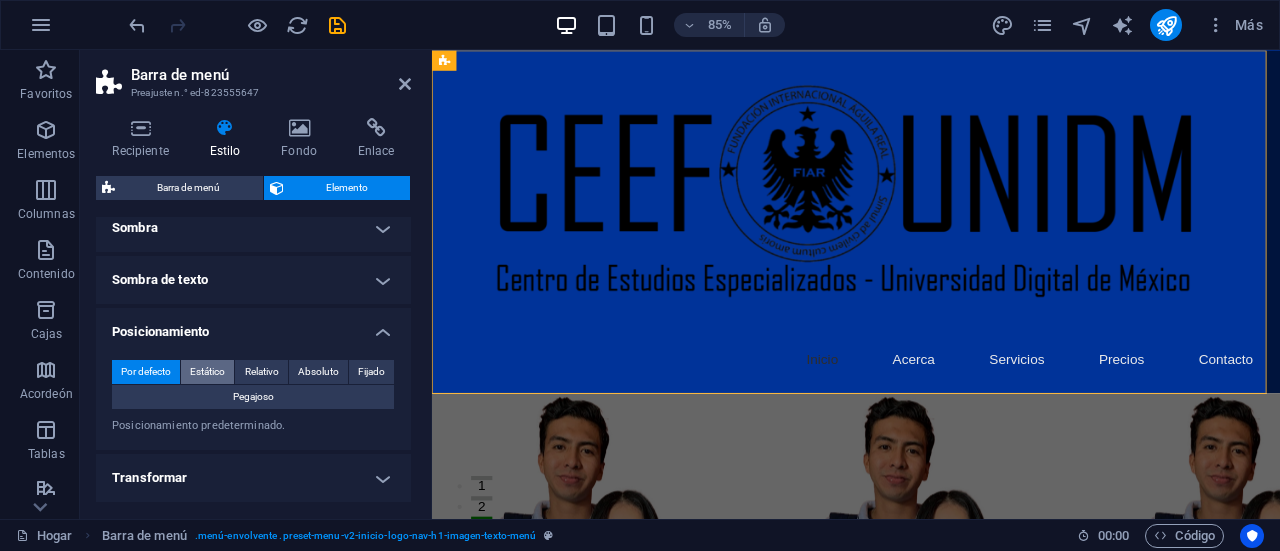 click on "Estático" at bounding box center [207, 372] 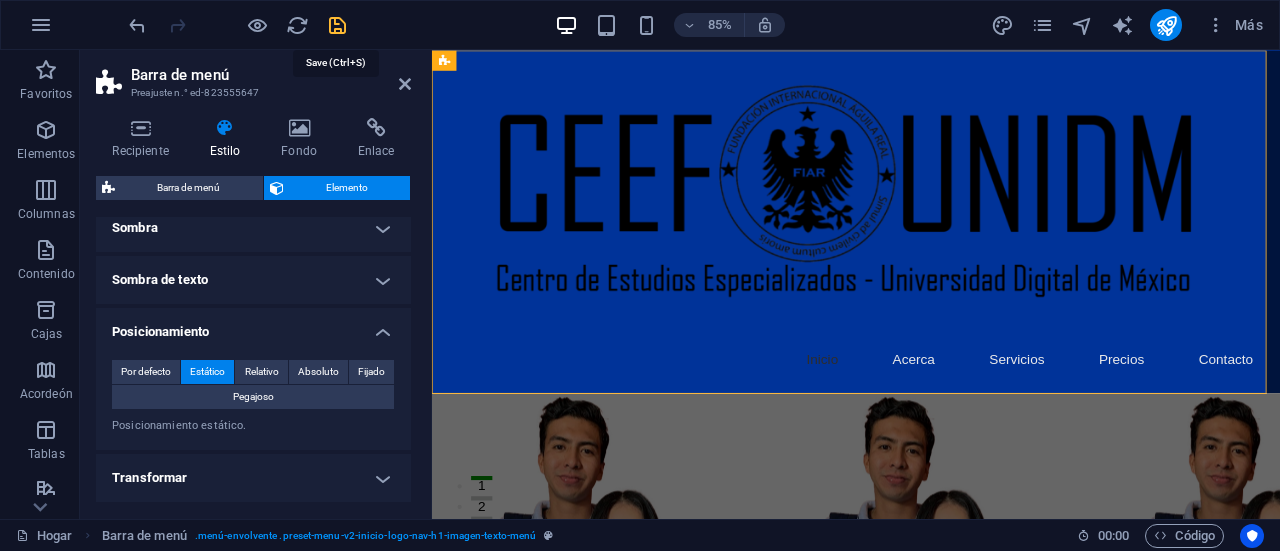 click at bounding box center [337, 25] 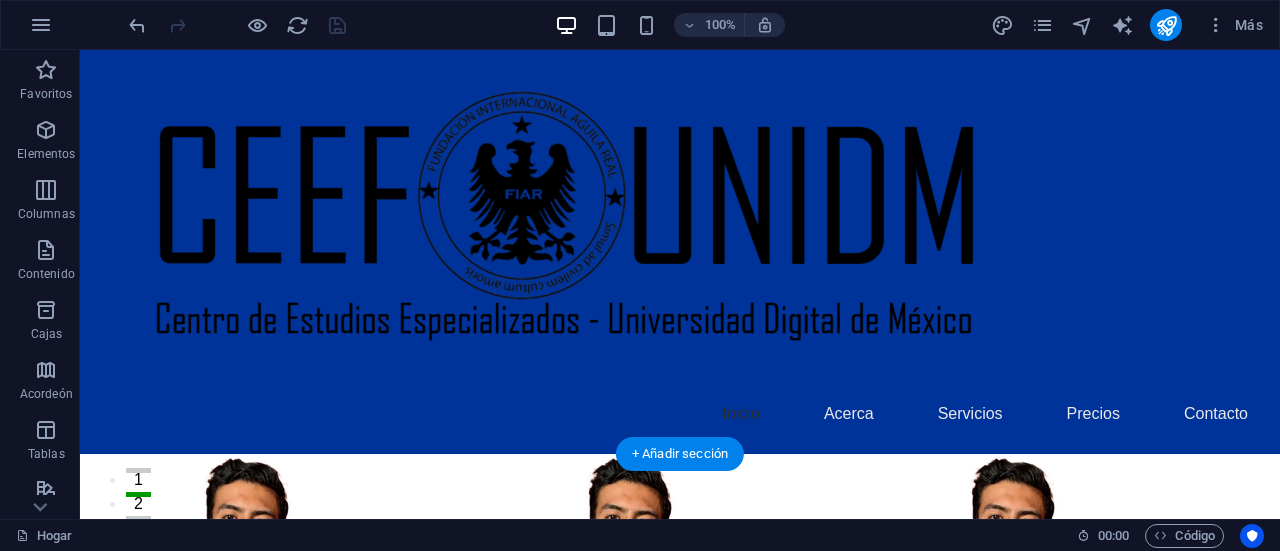 click at bounding box center (680, 702) 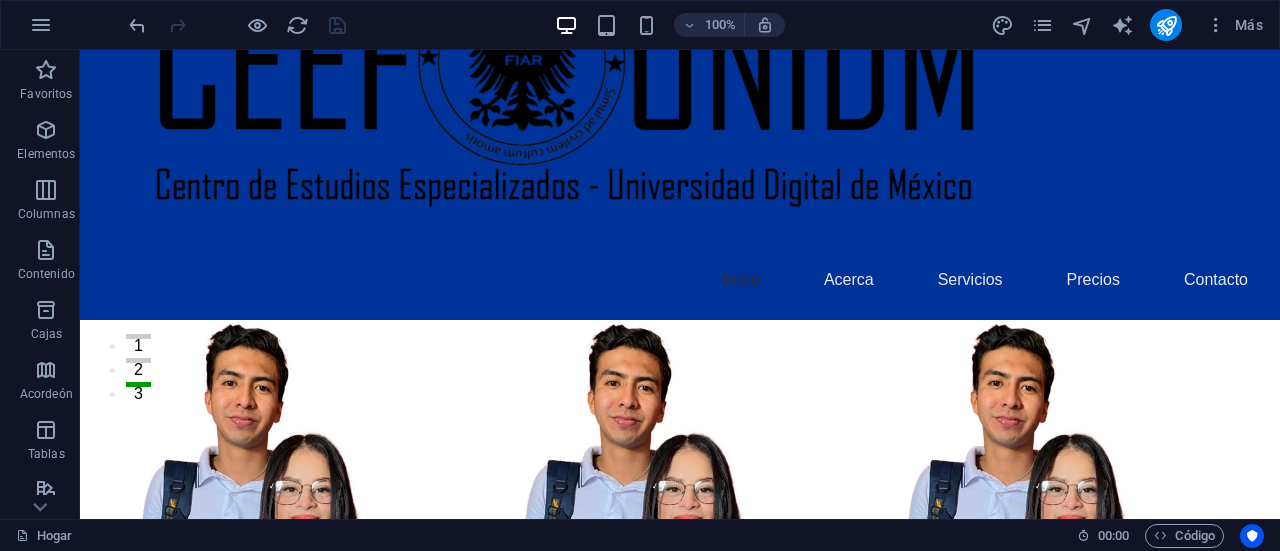 scroll, scrollTop: 0, scrollLeft: 0, axis: both 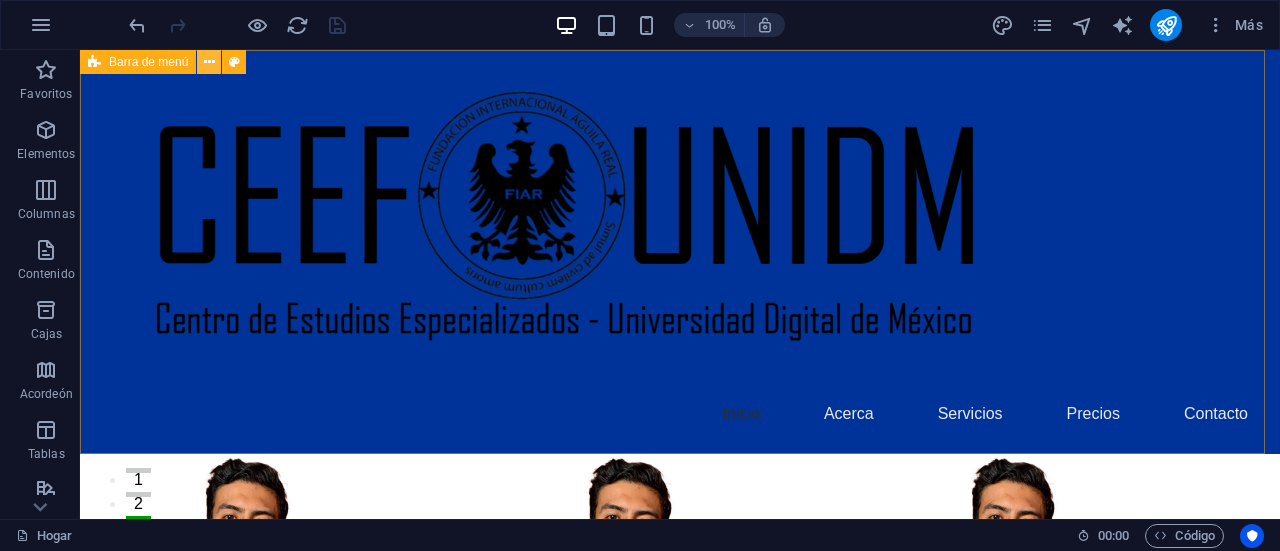 click at bounding box center (209, 62) 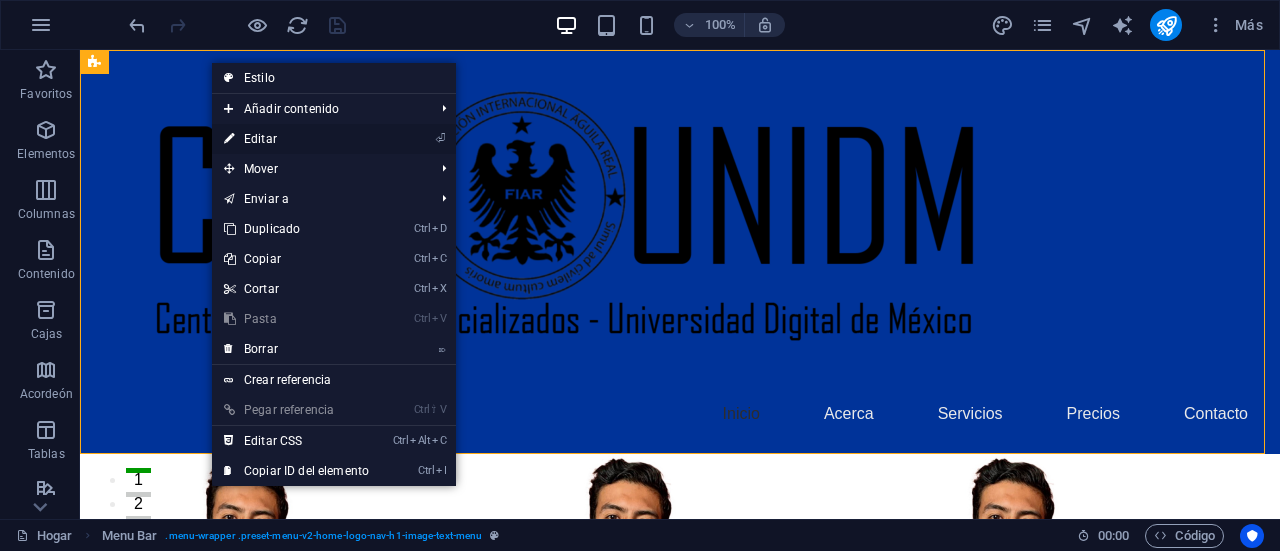 click on "⏎ Editar" at bounding box center (296, 139) 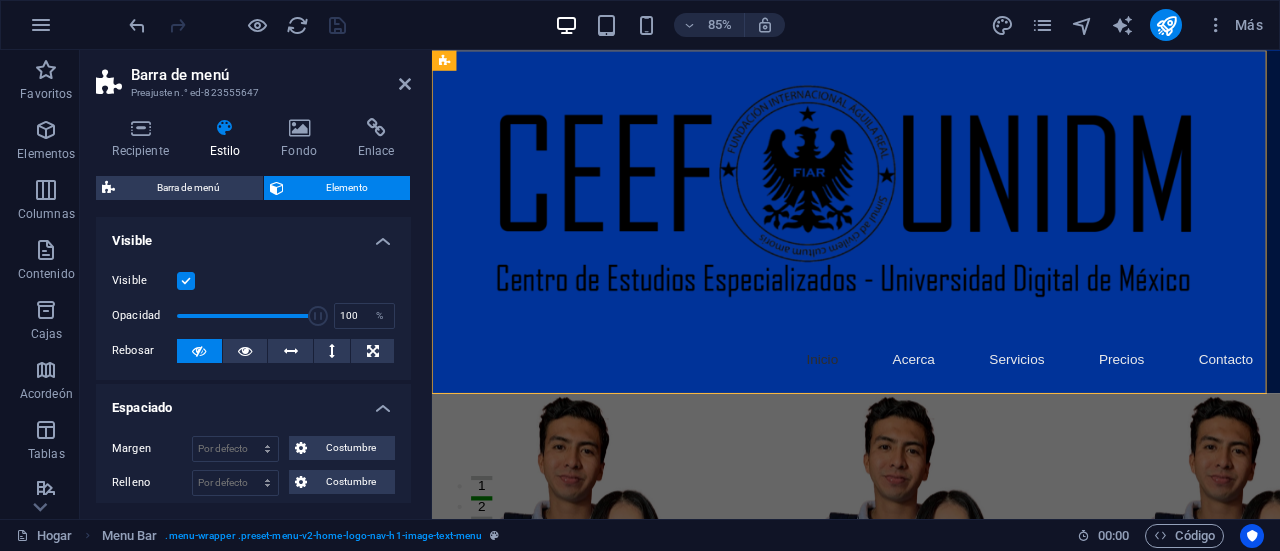 click on "Recipiente Estilo Fondo Enlace Tamaño Altura Por defecto píxeles movimiento rápido del ojo % vh Volkswagen Altura mínima Ninguno píxeles movimiento rápido del ojo % vh Volkswagen Ancho Por defecto píxeles movimiento rápido del ojo % ellos vh Volkswagen Ancho mínimo Ninguno píxeles movimiento rápido del ojo % vh Volkswagen Ancho del contenido Por defecto Ancho personalizado Ancho Por defecto píxeles movimiento rápido del ojo % ellos vh Volkswagen Ancho mínimo Ninguno píxeles movimiento rápido del ojo % vh Volkswagen Relleno predeterminado Espaciado personalizado El ancho y el relleno del contenido predeterminados se pueden cambiar en Diseño. Editar diseño Diseño (Flexbox) Alineación Determina la dirección de flexión. Por defecto Eje principal Determinar cómo deben comportarse los elementos a lo largo del eje principal dentro de este contenedor (justificar el contenido). Por defecto Eje lateral Por defecto Envoltura Por defecto En Apagado Llenar Por defecto Accesibilidad" at bounding box center [253, 310] 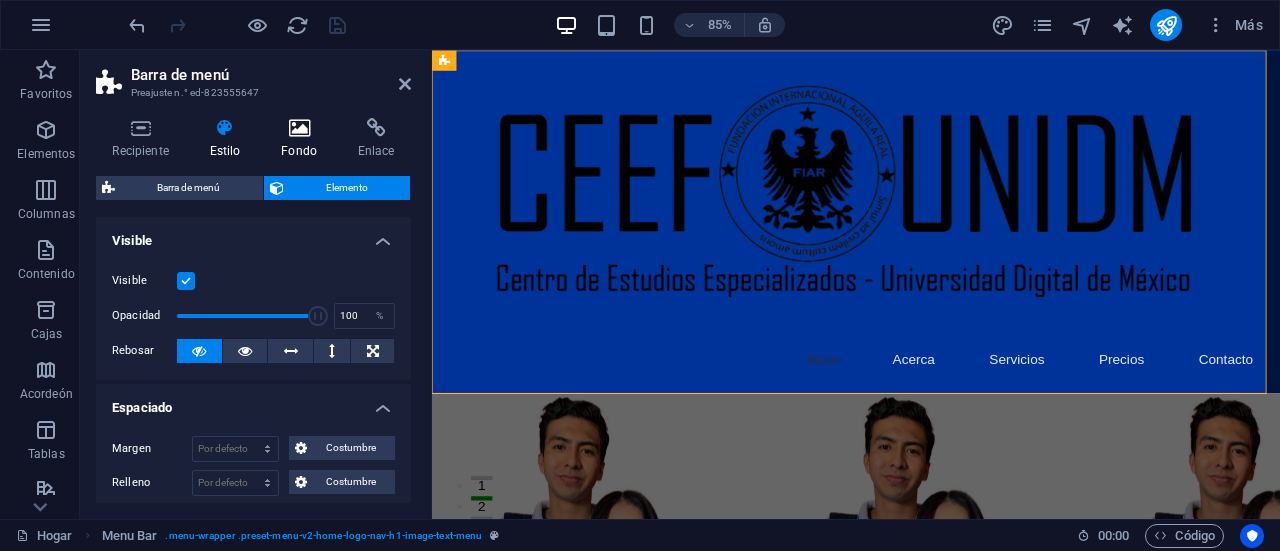 click on "Fondo" at bounding box center (303, 139) 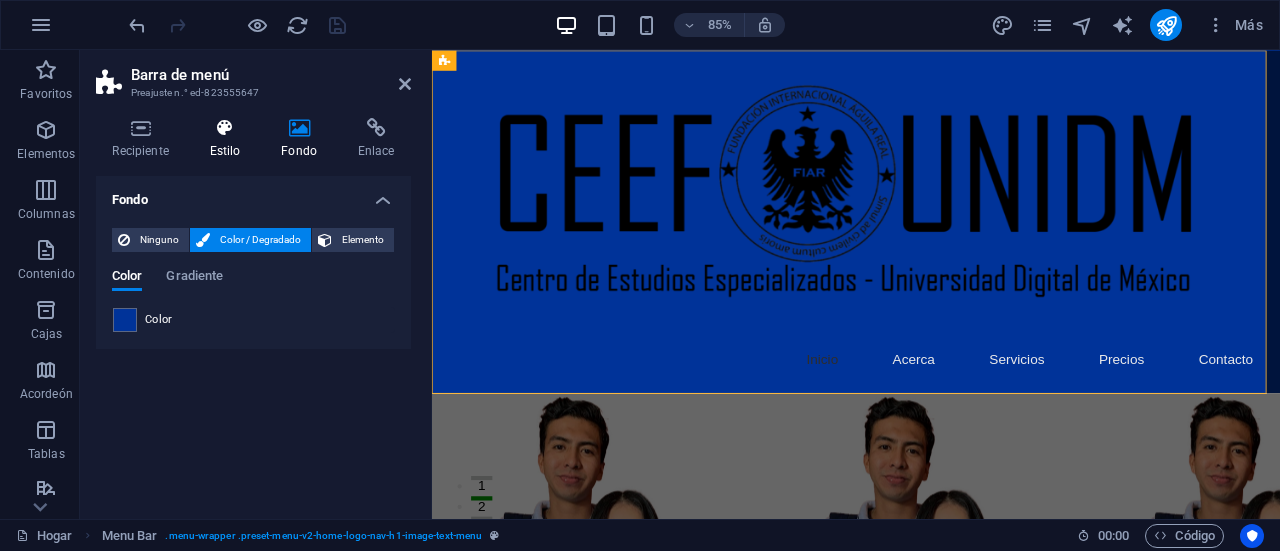 click at bounding box center (225, 128) 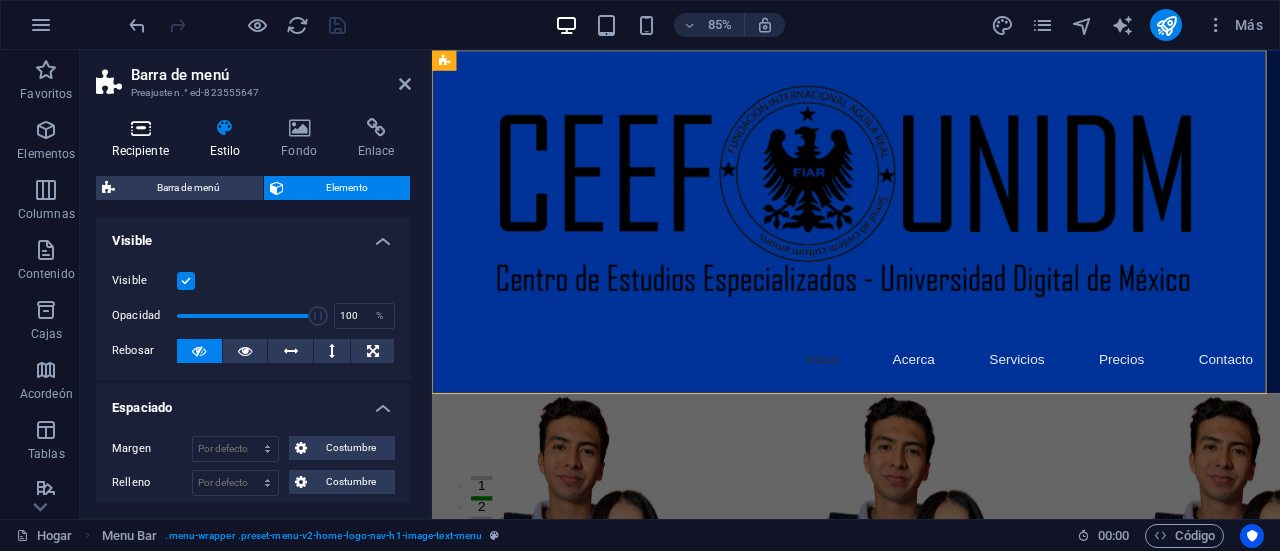 click at bounding box center (140, 128) 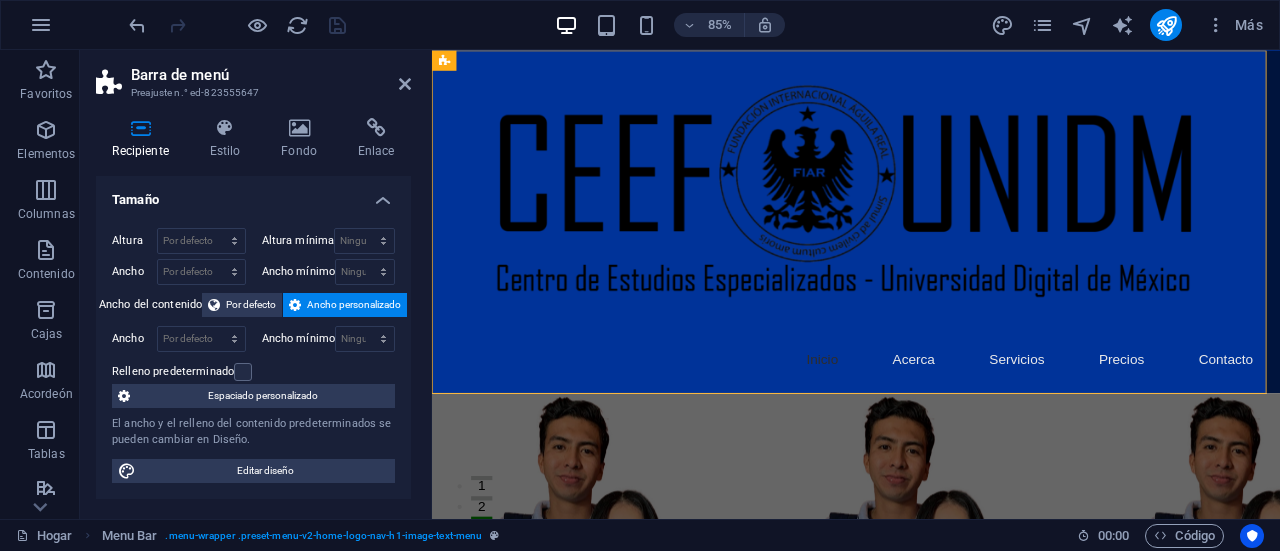 drag, startPoint x: 406, startPoint y: 223, endPoint x: 408, endPoint y: 244, distance: 21.095022 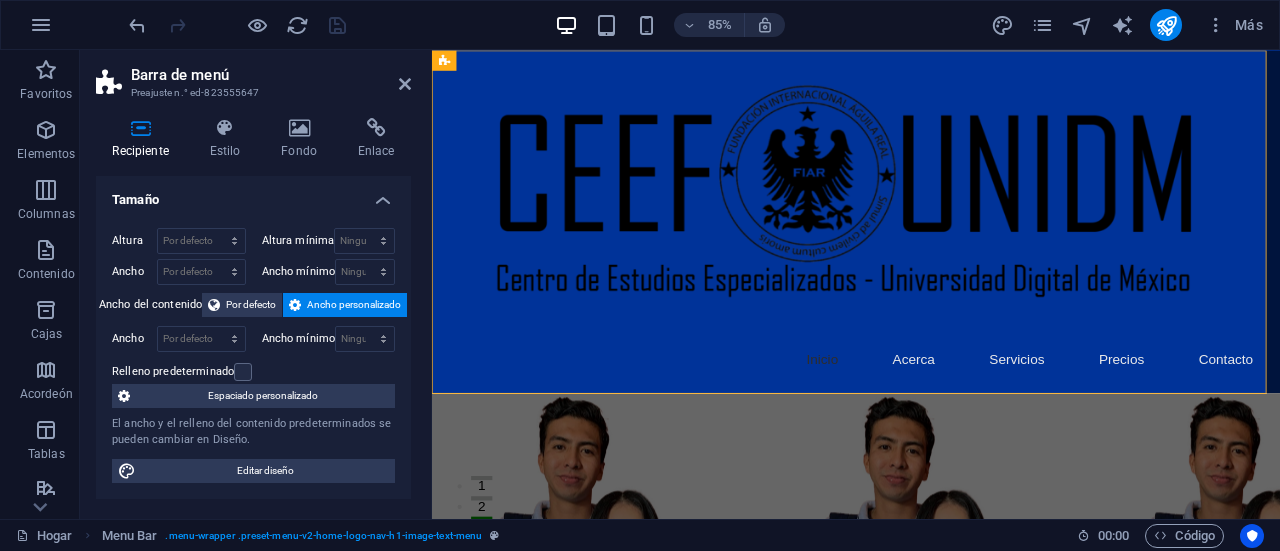 click on "Tamaño Altura Por defecto píxeles movimiento rápido del ojo % vh Volkswagen Altura mínima Ninguno píxeles movimiento rápido del ojo % vh Volkswagen Ancho Por defecto píxeles movimiento rápido del ojo % ellos vh Volkswagen Ancho mínimo Ninguno píxeles movimiento rápido del ojo % vh Volkswagen Ancho del contenido Por defecto Ancho personalizado Ancho Por defecto píxeles movimiento rápido del ojo % ellos vh Volkswagen Ancho mínimo Ninguno píxeles movimiento rápido del ojo % vh Volkswagen Relleno predeterminado Espaciado personalizado El ancho y el relleno del contenido predeterminados se pueden cambiar en Diseño. Editar diseño Diseño (Flexbox) Alineación Determina la dirección de flexión. Por defecto Eje principal Determinar cómo deben comportarse los elementos a lo largo del eje principal dentro de este contenedor (justificar el contenido). Por defecto Eje lateral Controlar la dirección vertical del elemento dentro del contenedor (alinear elementos). Por defecto Envoltura Por defecto En" at bounding box center [253, 339] 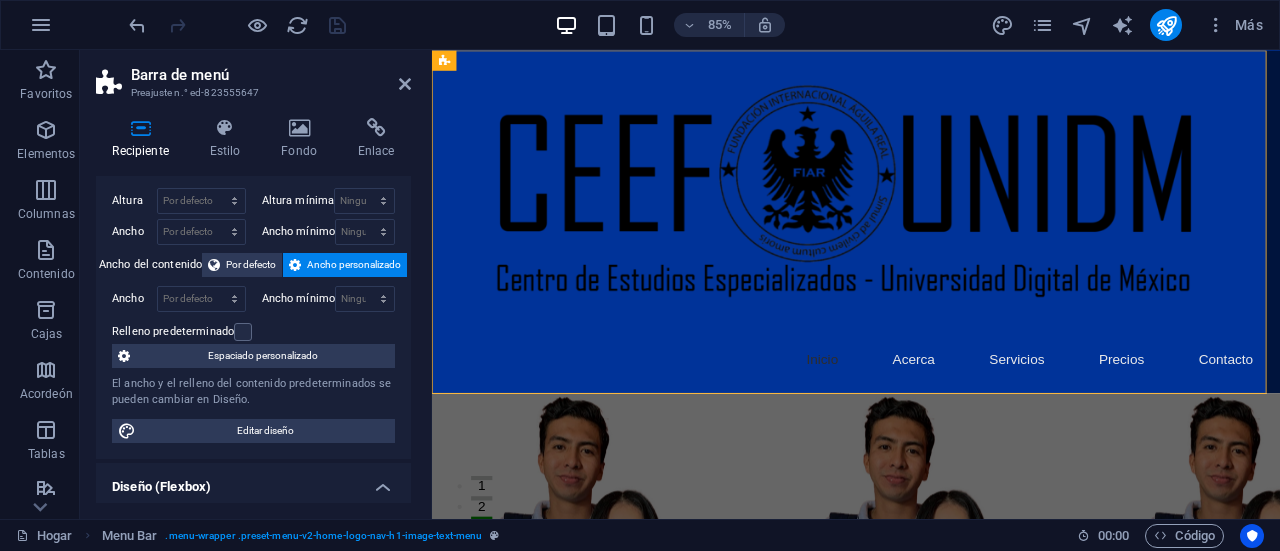 scroll, scrollTop: 0, scrollLeft: 0, axis: both 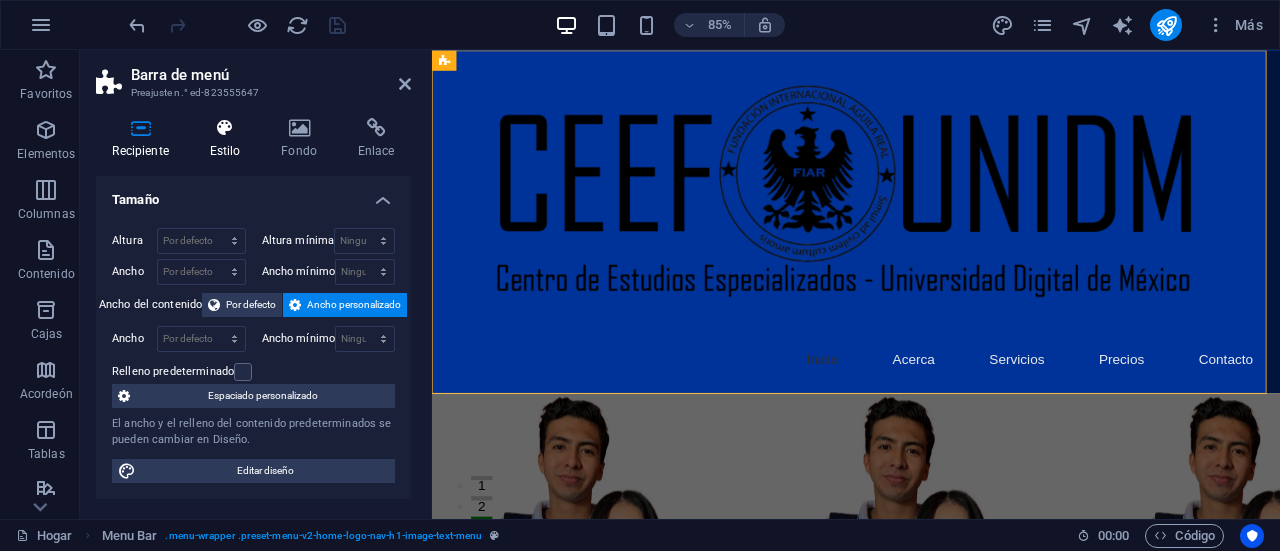 click on "Estilo" at bounding box center [229, 139] 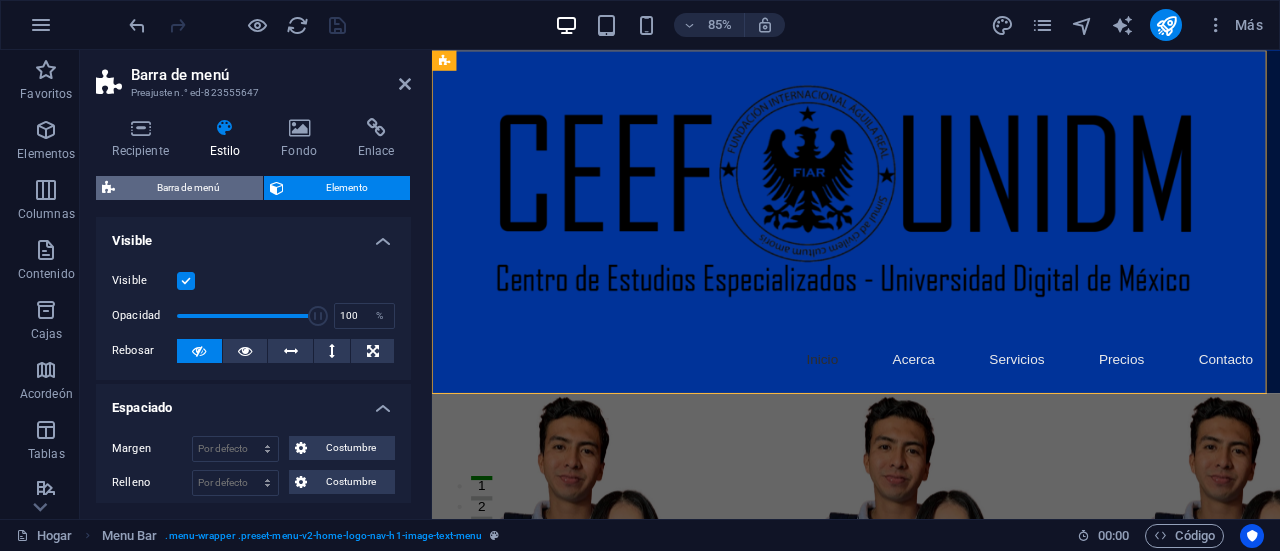 click on "Barra de menú" at bounding box center [189, 188] 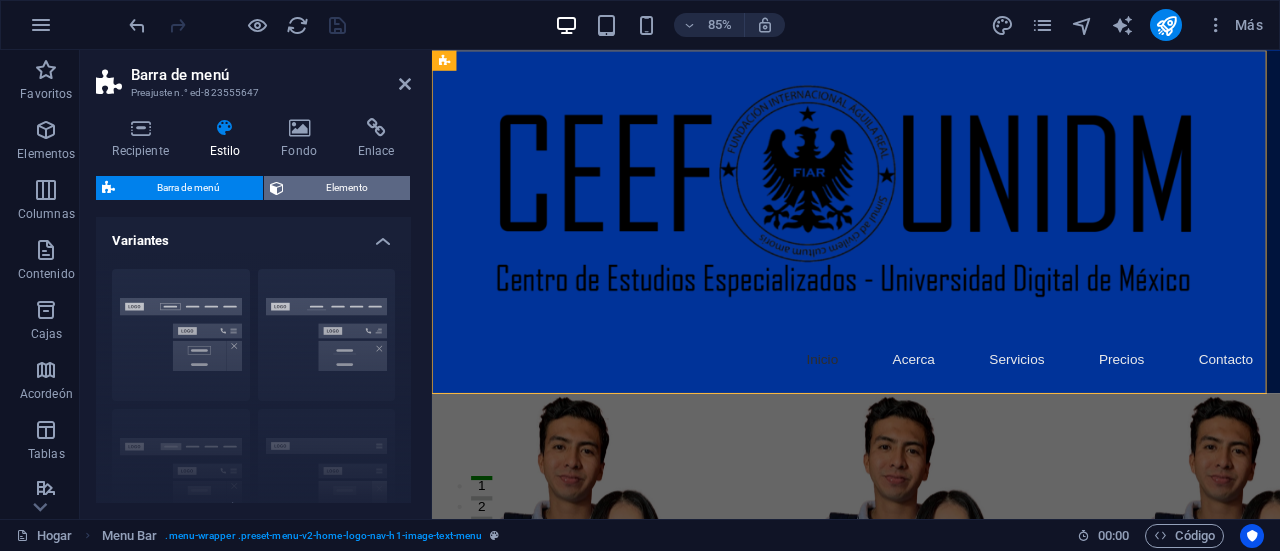 click on "Elemento" at bounding box center [347, 188] 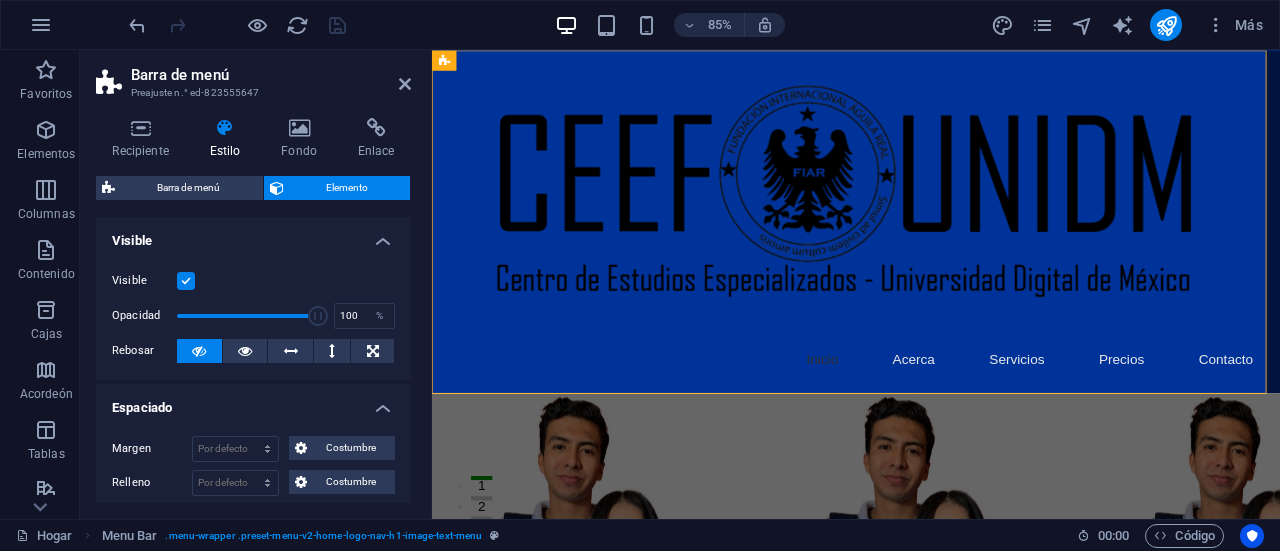 click on "Recipiente Estilo Fondo Enlace Tamaño Altura Por defecto píxeles movimiento rápido del ojo % vh Volkswagen Altura mínima Ninguno píxeles movimiento rápido del ojo % vh Volkswagen Ancho Por defecto píxeles movimiento rápido del ojo % ellos vh Volkswagen Ancho mínimo Ninguno píxeles movimiento rápido del ojo % vh Volkswagen Ancho del contenido Por defecto Ancho personalizado Ancho Por defecto píxeles movimiento rápido del ojo % ellos vh Volkswagen Ancho mínimo Ninguno píxeles movimiento rápido del ojo % vh Volkswagen Relleno predeterminado Espaciado personalizado El ancho y el relleno del contenido predeterminados se pueden cambiar en Diseño. Editar diseño Diseño (Flexbox) Alineación Determina la dirección de flexión. Por defecto Eje principal Determinar cómo deben comportarse los elementos a lo largo del eje principal dentro de este contenedor (justificar el contenido). Por defecto Eje lateral Por defecto Envoltura Por defecto En Apagado Llenar Por defecto Accesibilidad" at bounding box center (253, 310) 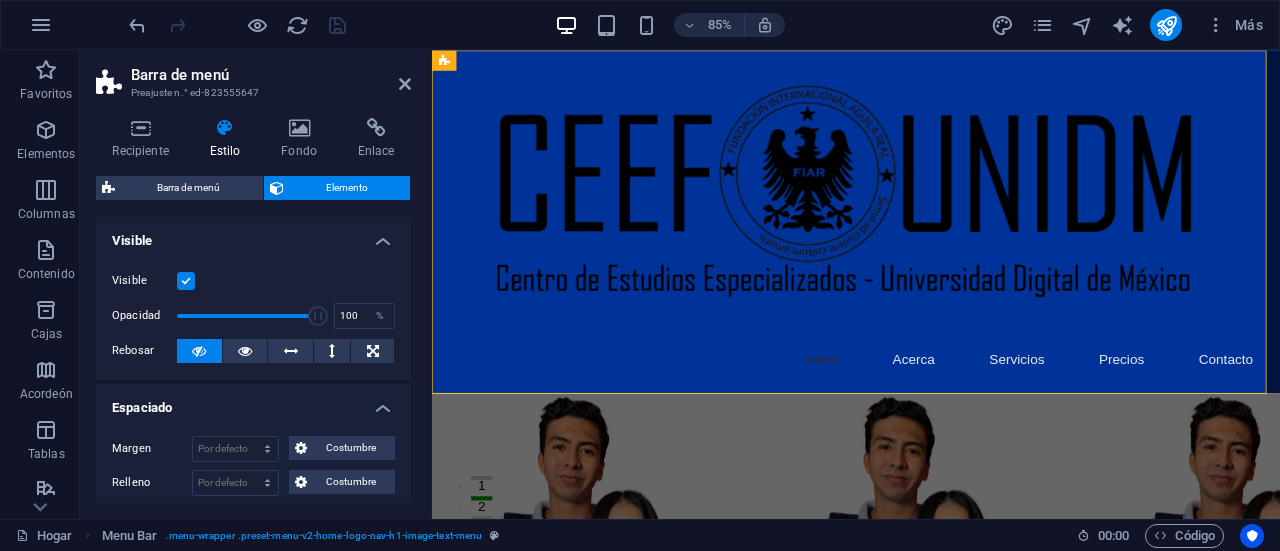 click on "Recipiente Estilo Fondo Enlace Tamaño Altura Por defecto píxeles movimiento rápido del ojo % vh Volkswagen Altura mínima Ninguno píxeles movimiento rápido del ojo % vh Volkswagen Ancho Por defecto píxeles movimiento rápido del ojo % ellos vh Volkswagen Ancho mínimo Ninguno píxeles movimiento rápido del ojo % vh Volkswagen Ancho del contenido Por defecto Ancho personalizado Ancho Por defecto píxeles movimiento rápido del ojo % ellos vh Volkswagen Ancho mínimo Ninguno píxeles movimiento rápido del ojo % vh Volkswagen Relleno predeterminado Espaciado personalizado El ancho y el relleno del contenido predeterminados se pueden cambiar en Diseño. Editar diseño Diseño (Flexbox) Alineación Determina la dirección de flexión. Por defecto Eje principal Determinar cómo deben comportarse los elementos a lo largo del eje principal dentro de este contenedor (justificar el contenido). Por defecto Eje lateral Por defecto Envoltura Por defecto En Apagado Llenar Por defecto Accesibilidad" at bounding box center (253, 310) 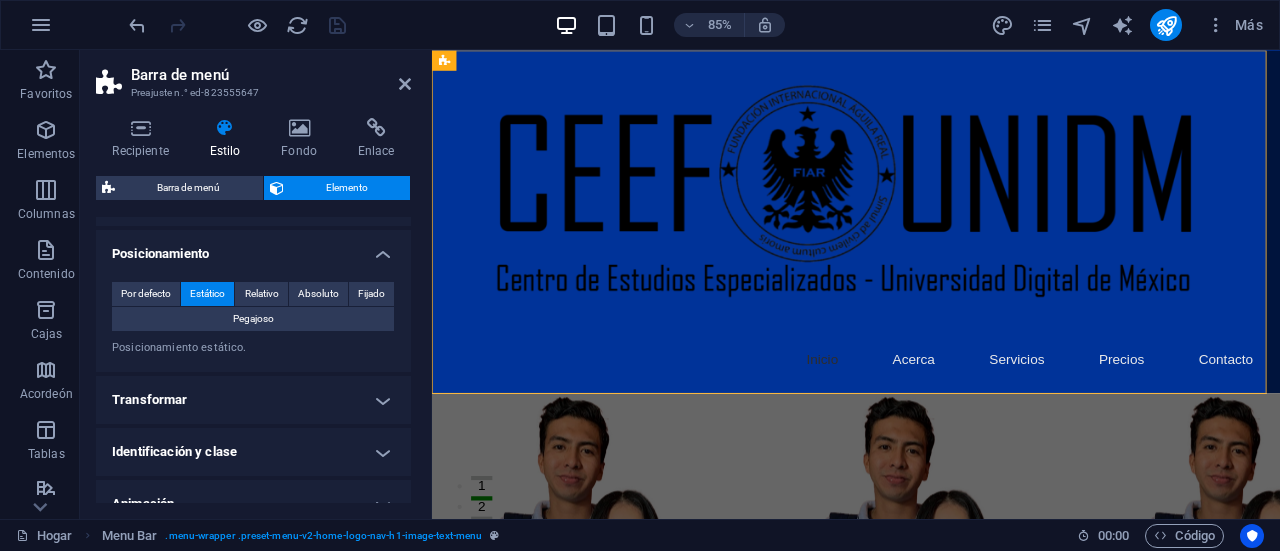 scroll, scrollTop: 446, scrollLeft: 0, axis: vertical 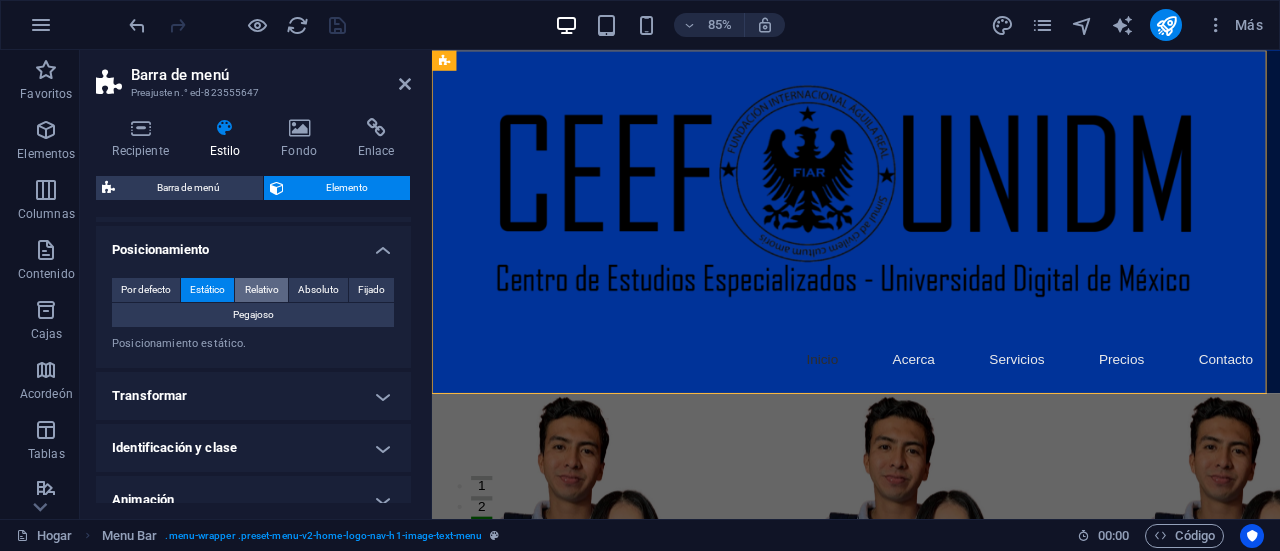 click on "Relativo" at bounding box center (262, 290) 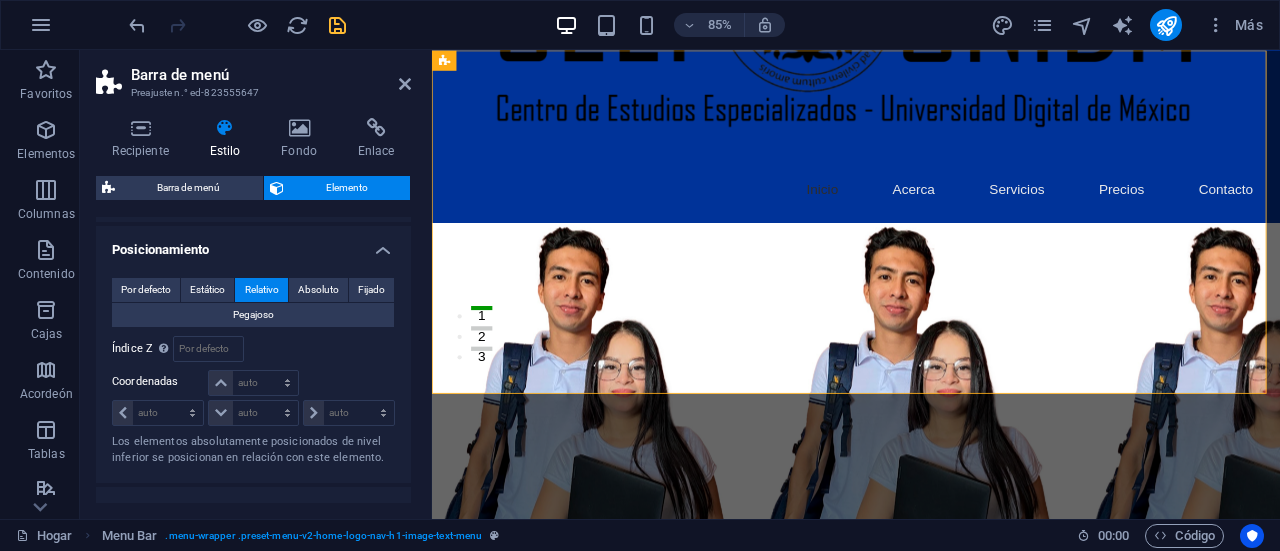 scroll, scrollTop: 0, scrollLeft: 0, axis: both 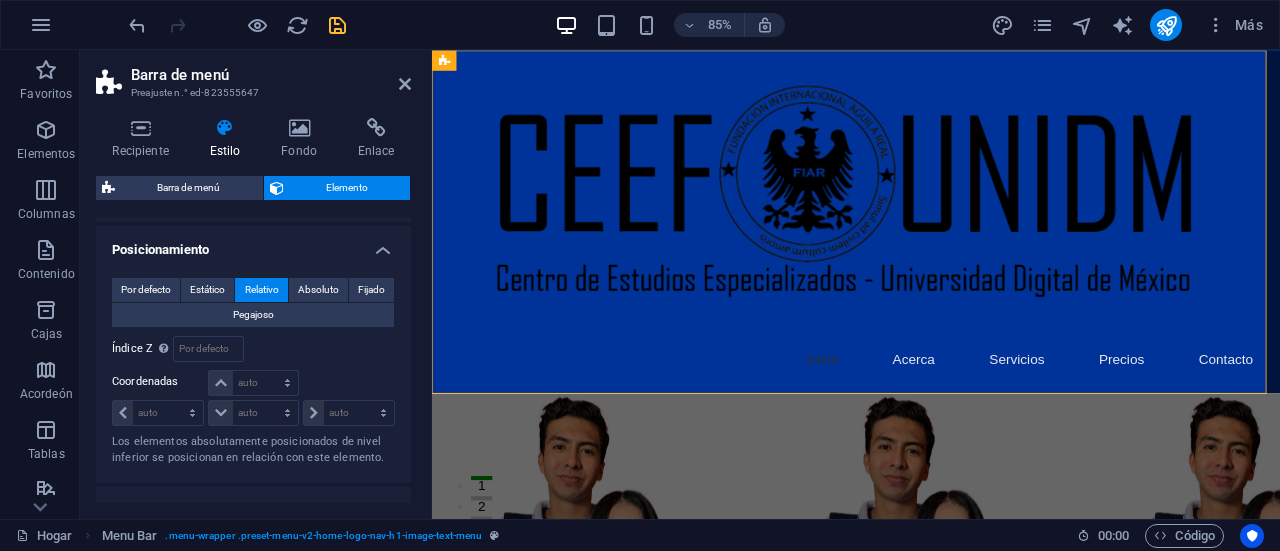 drag, startPoint x: 1427, startPoint y: 87, endPoint x: 1688, endPoint y: 97, distance: 261.1915 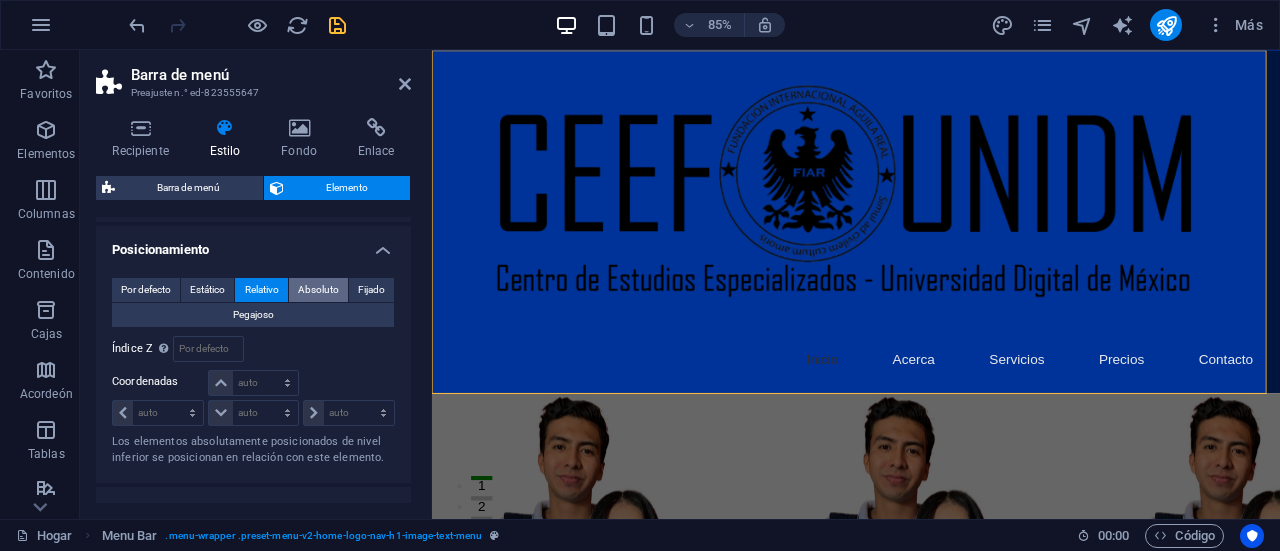 click on "Absoluto" at bounding box center [318, 290] 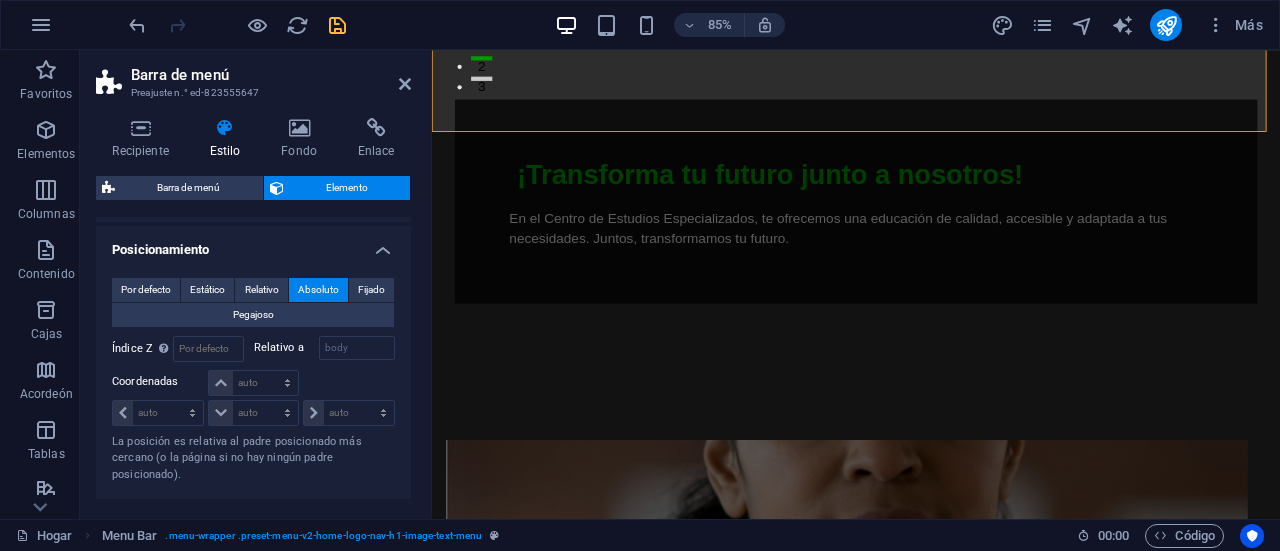 scroll, scrollTop: 0, scrollLeft: 0, axis: both 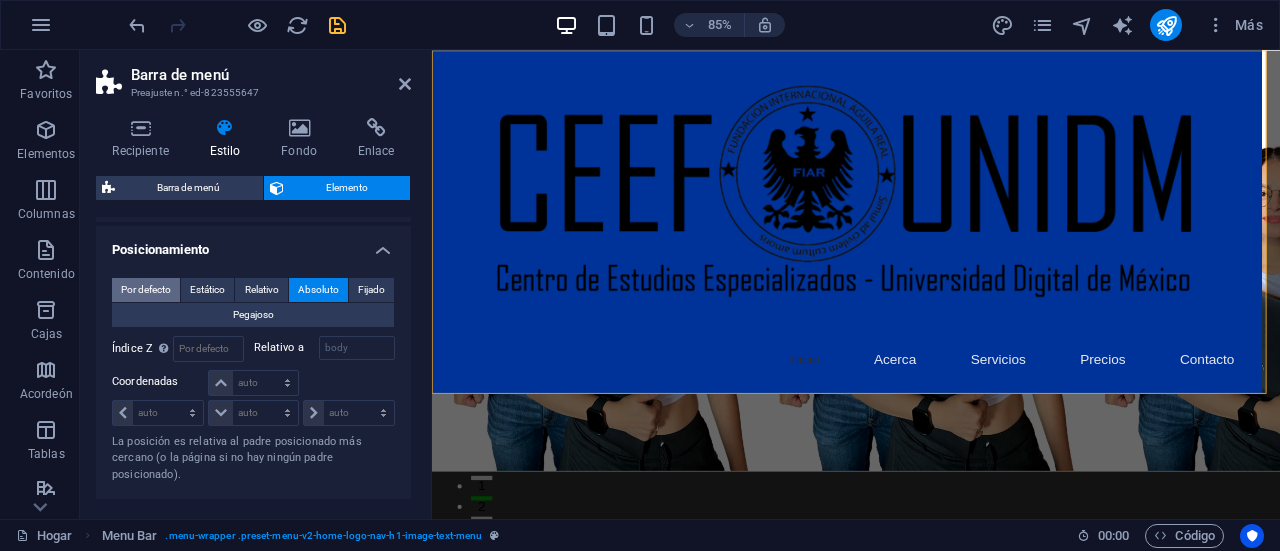 click on "Por defecto" at bounding box center (146, 289) 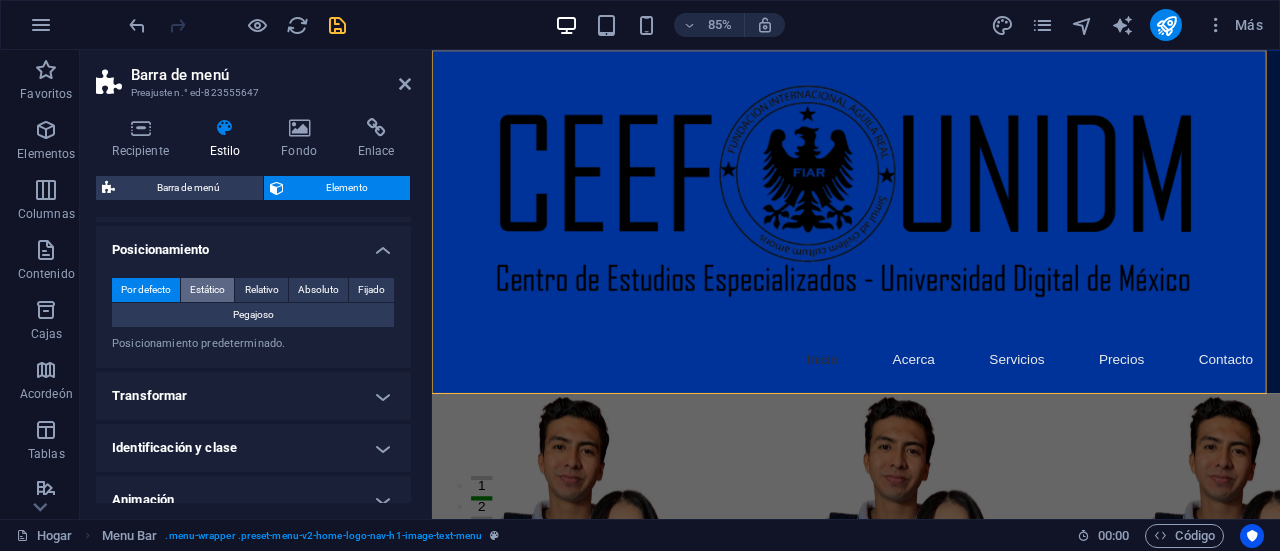 click on "Estático" at bounding box center [207, 289] 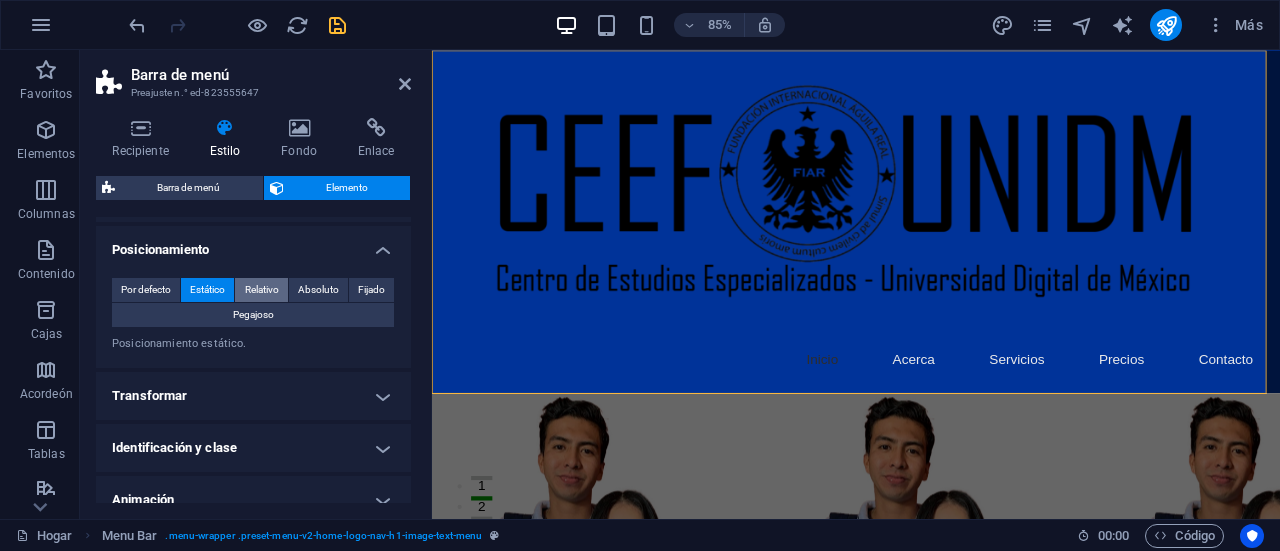 click on "Relativo" at bounding box center [262, 289] 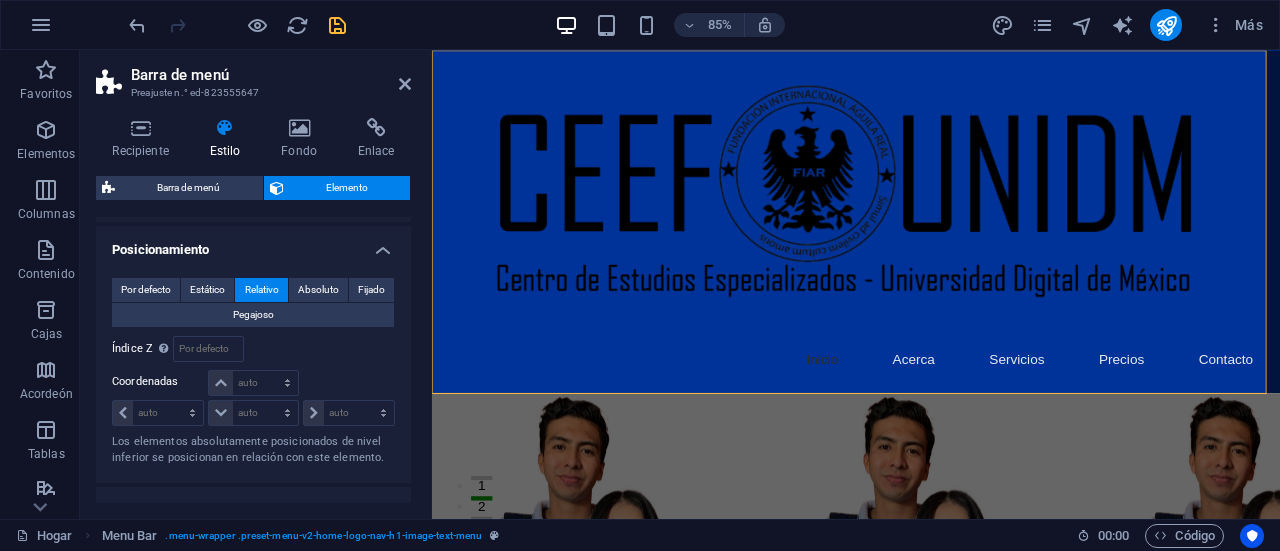click on "Relativo" at bounding box center (262, 290) 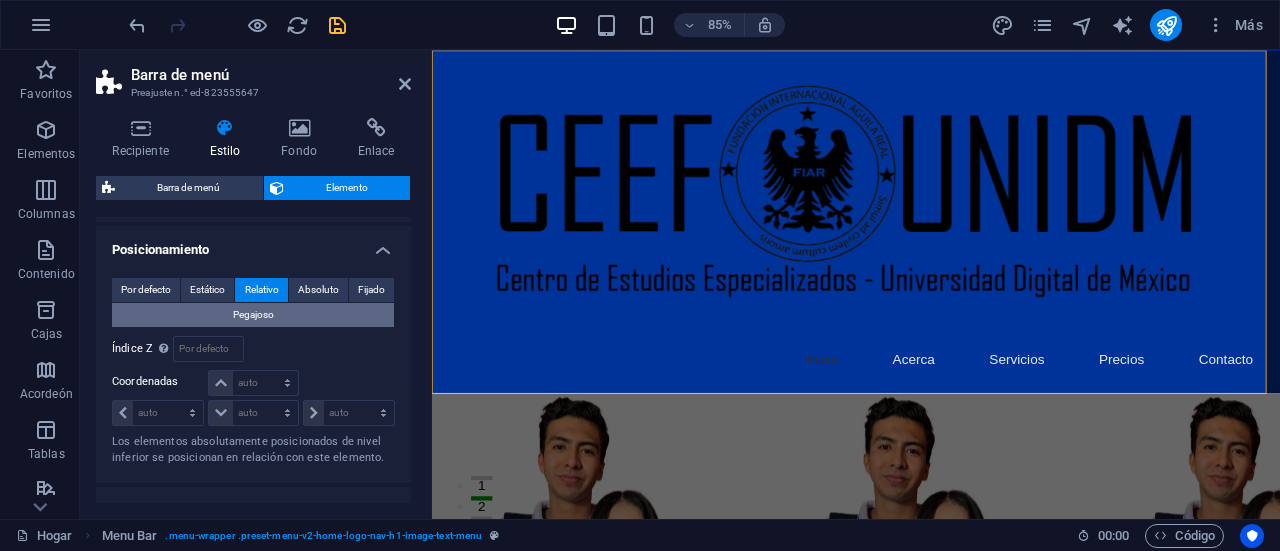 click on "Pegajoso" at bounding box center [253, 315] 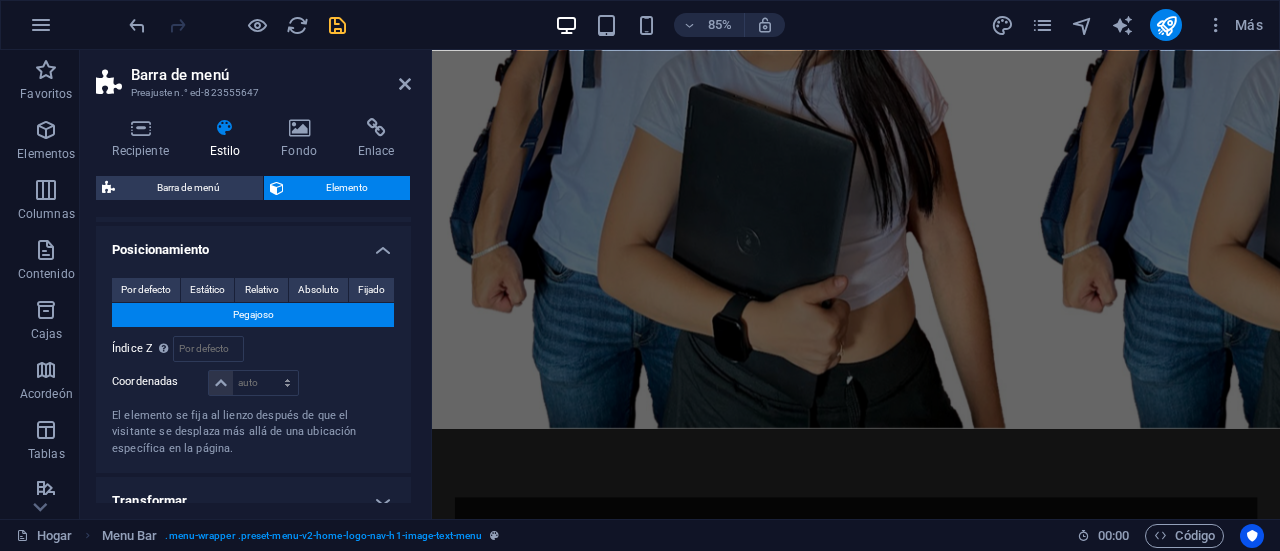 scroll, scrollTop: 0, scrollLeft: 0, axis: both 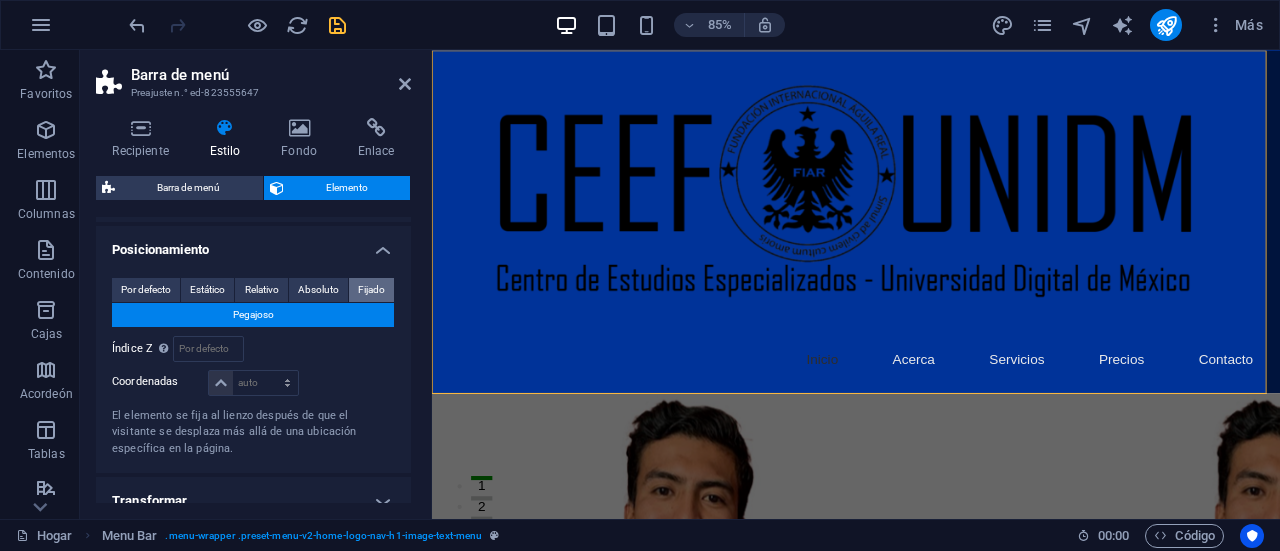 click on "Fijado" at bounding box center [371, 290] 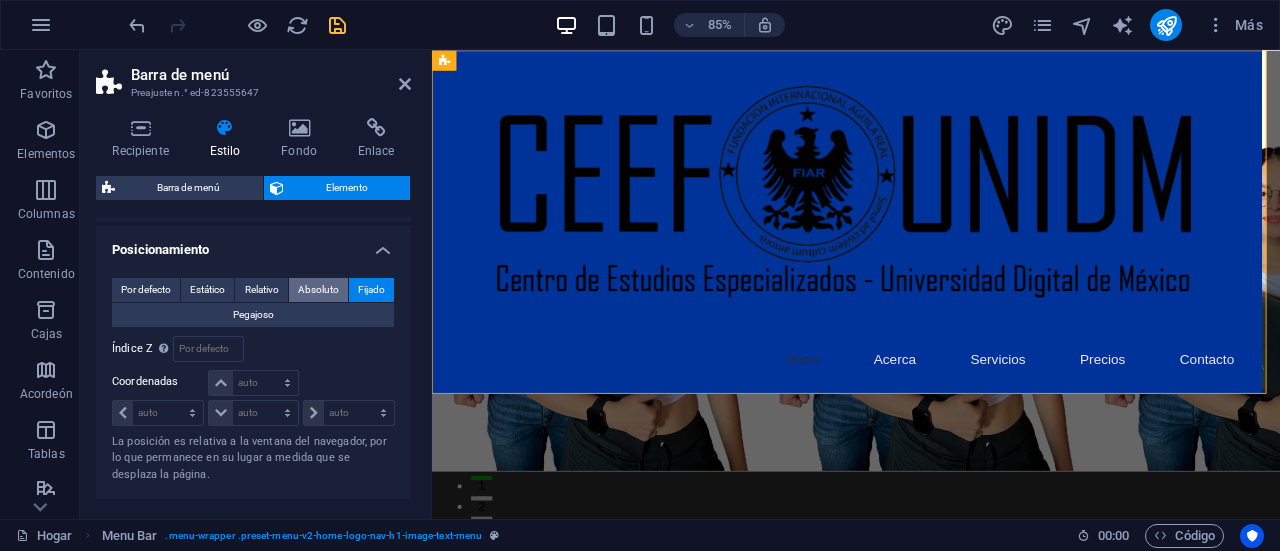 click on "Absoluto" at bounding box center [318, 290] 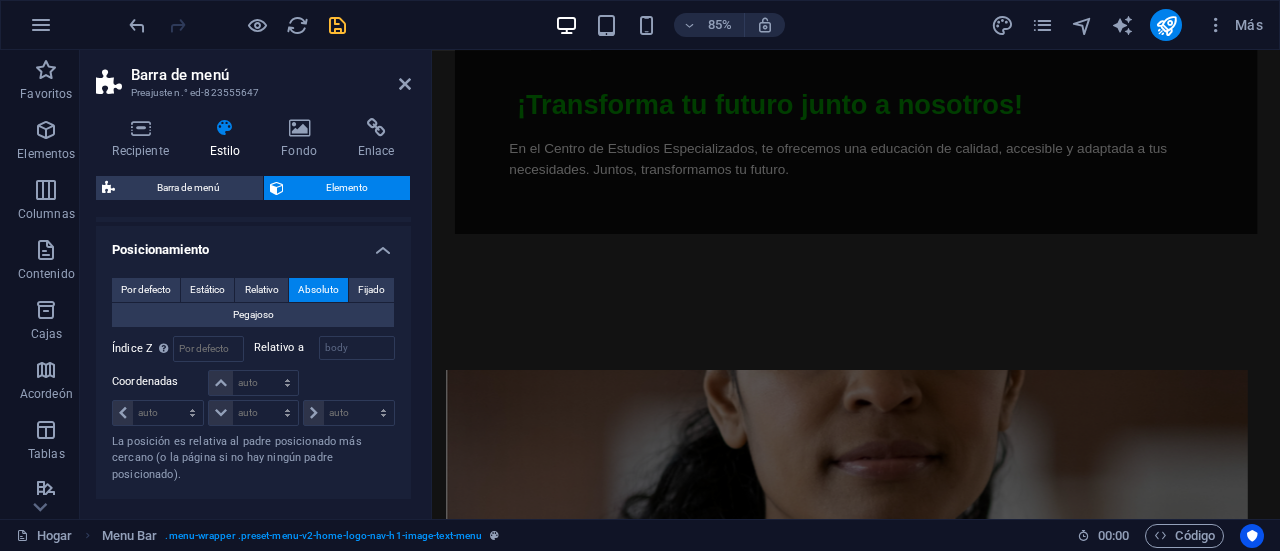 scroll, scrollTop: 1036, scrollLeft: 0, axis: vertical 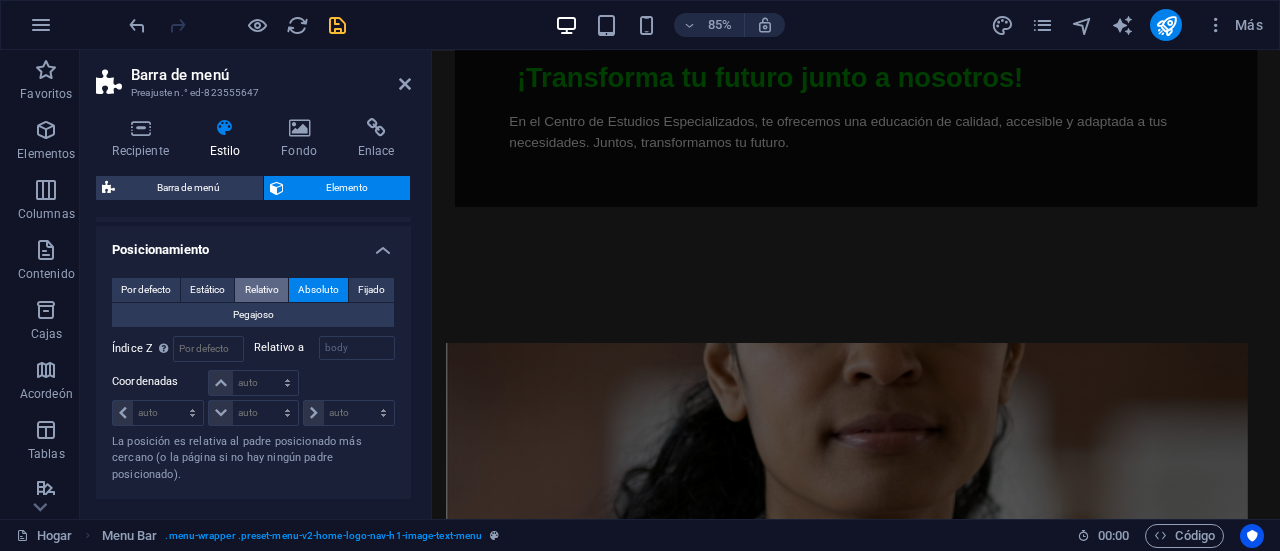 click on "Relativo" at bounding box center (262, 289) 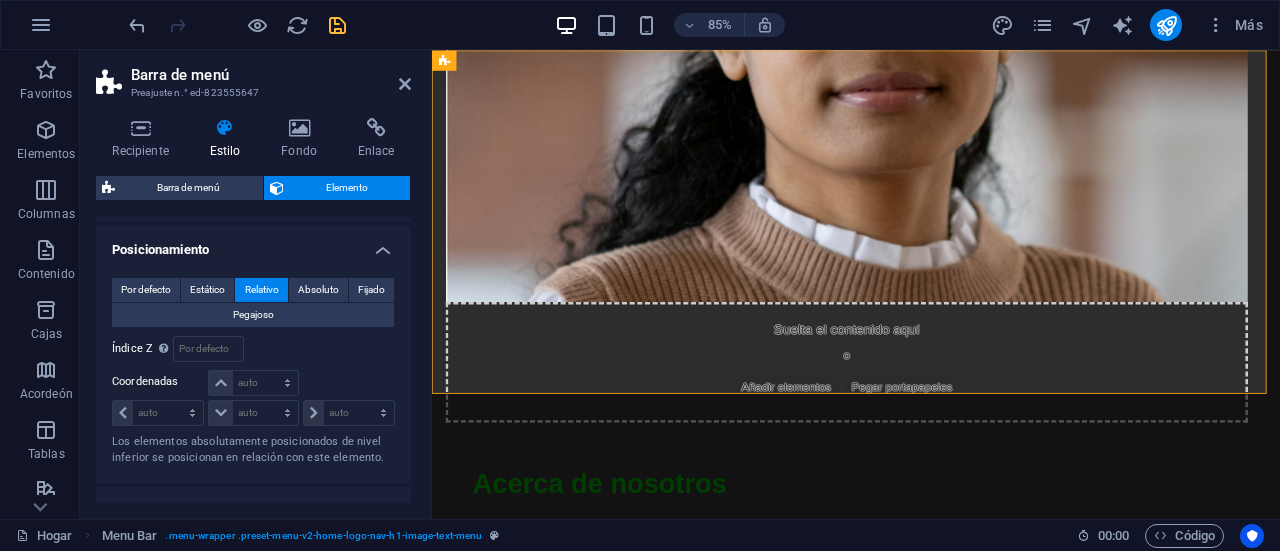 scroll, scrollTop: 0, scrollLeft: 0, axis: both 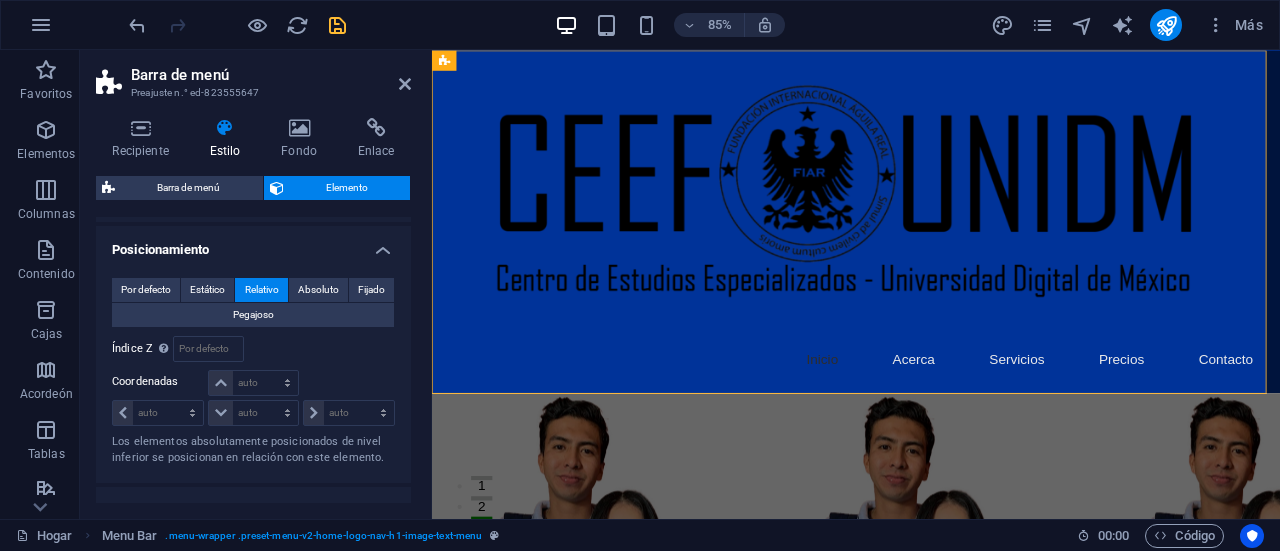 drag, startPoint x: 1419, startPoint y: 71, endPoint x: 1562, endPoint y: 66, distance: 143.08739 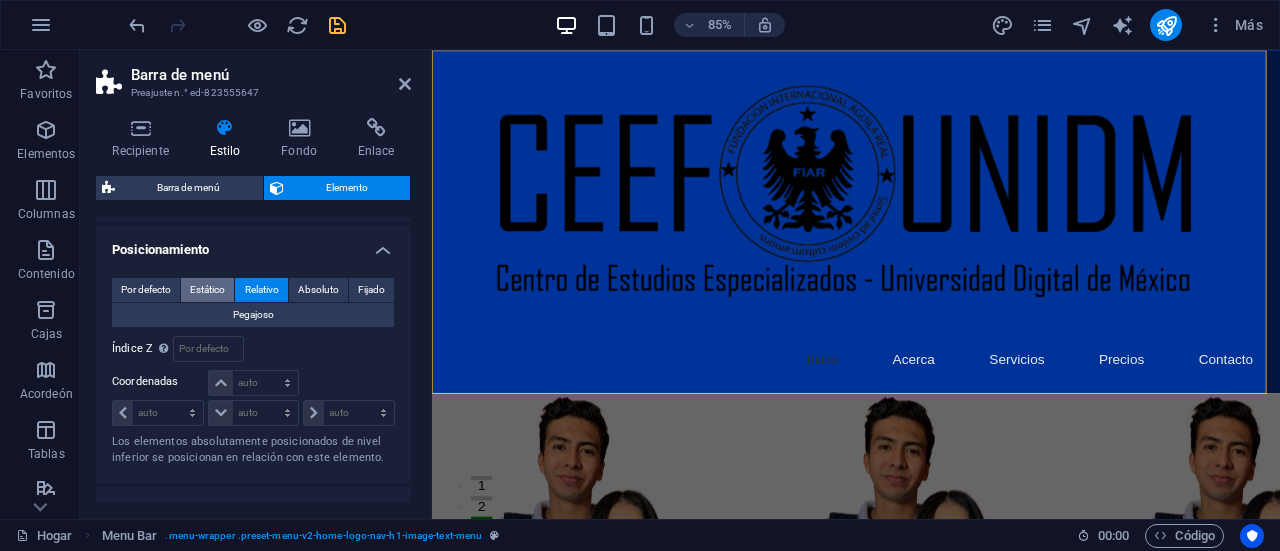 click on "Estático" at bounding box center [207, 290] 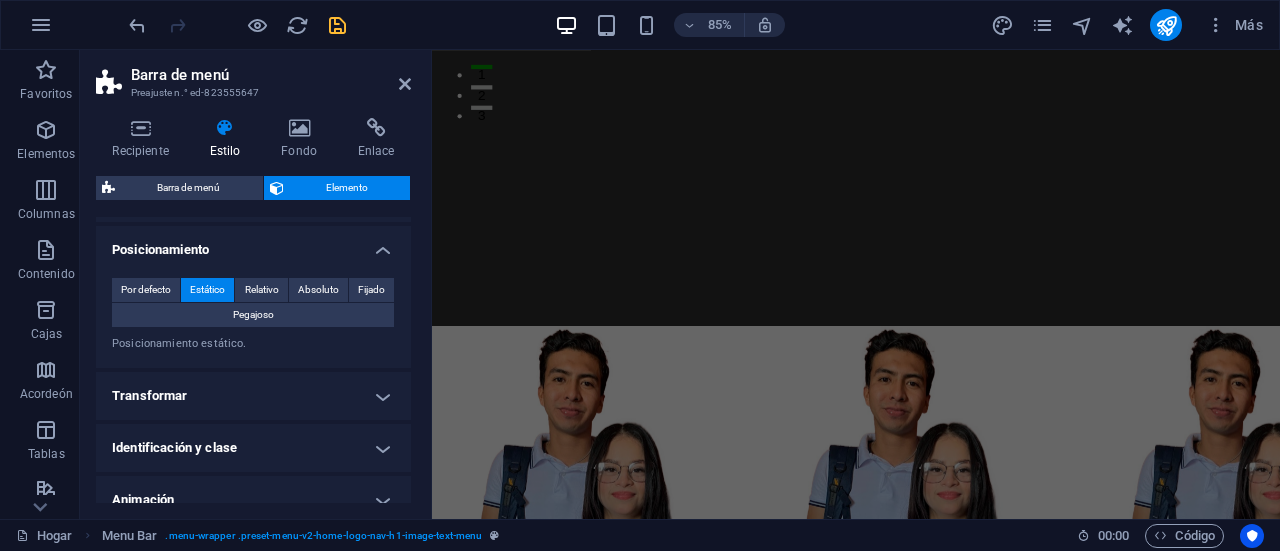 scroll, scrollTop: 518, scrollLeft: 0, axis: vertical 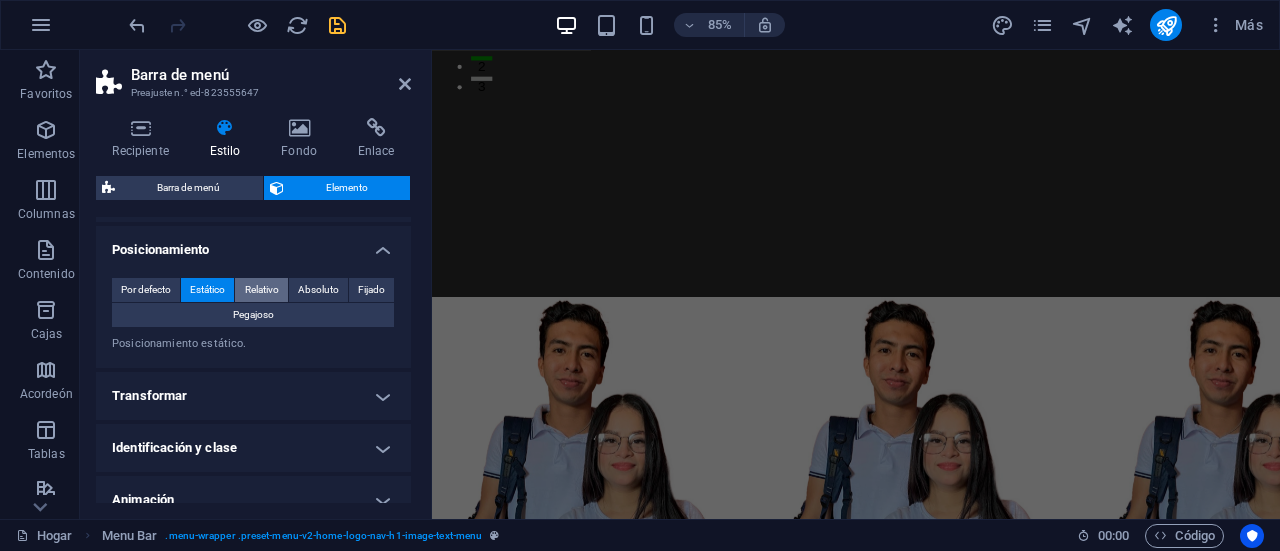 click on "Relativo" at bounding box center [262, 290] 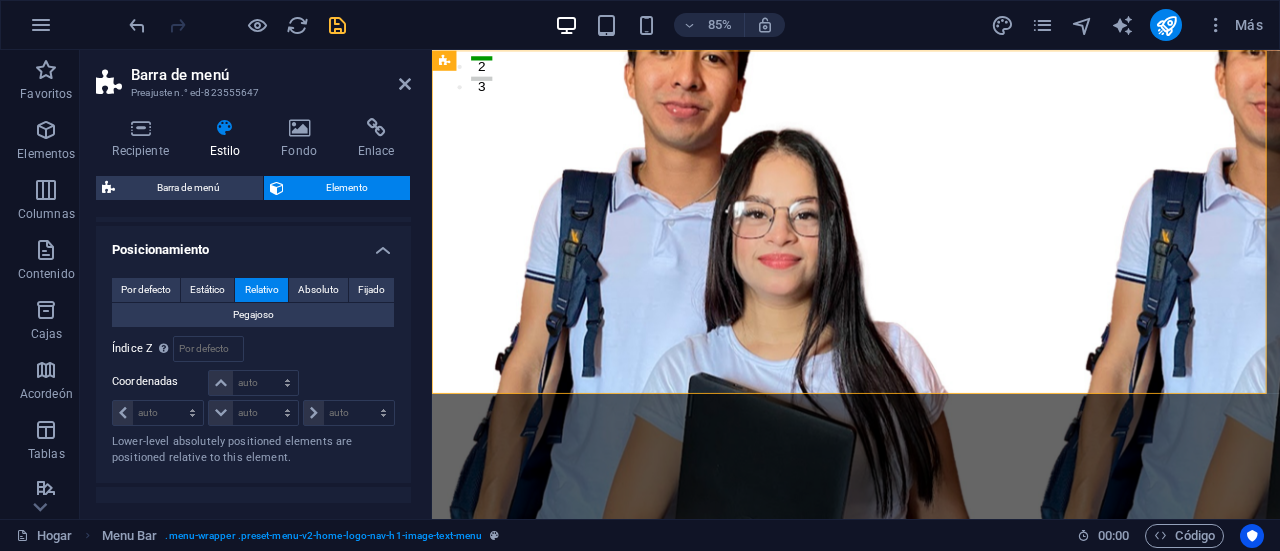 scroll, scrollTop: 0, scrollLeft: 0, axis: both 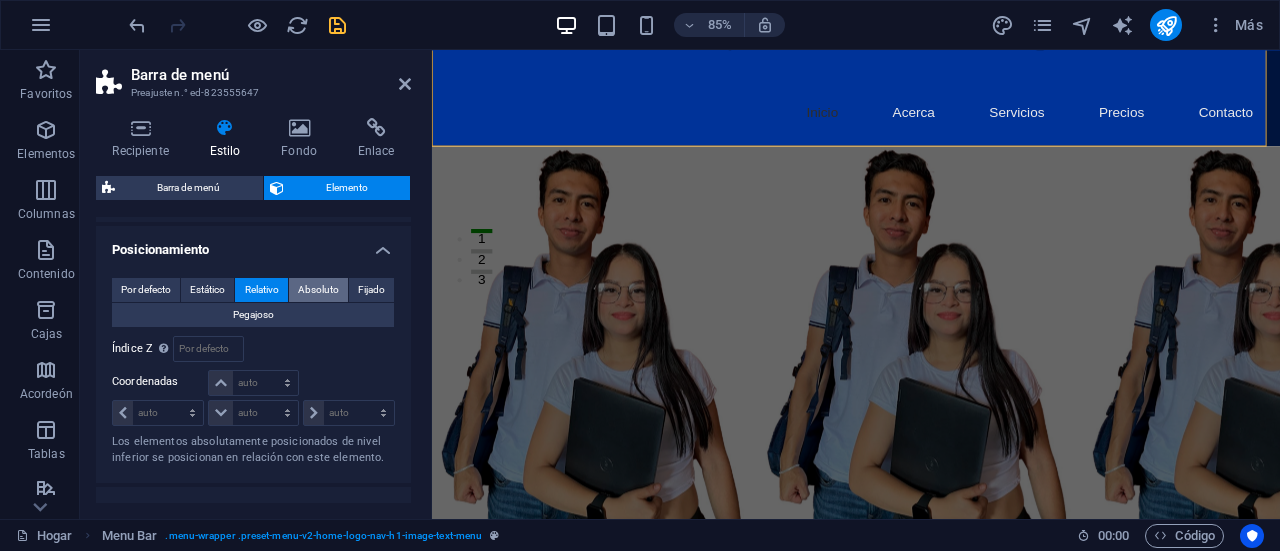 click on "Absoluto" at bounding box center [318, 289] 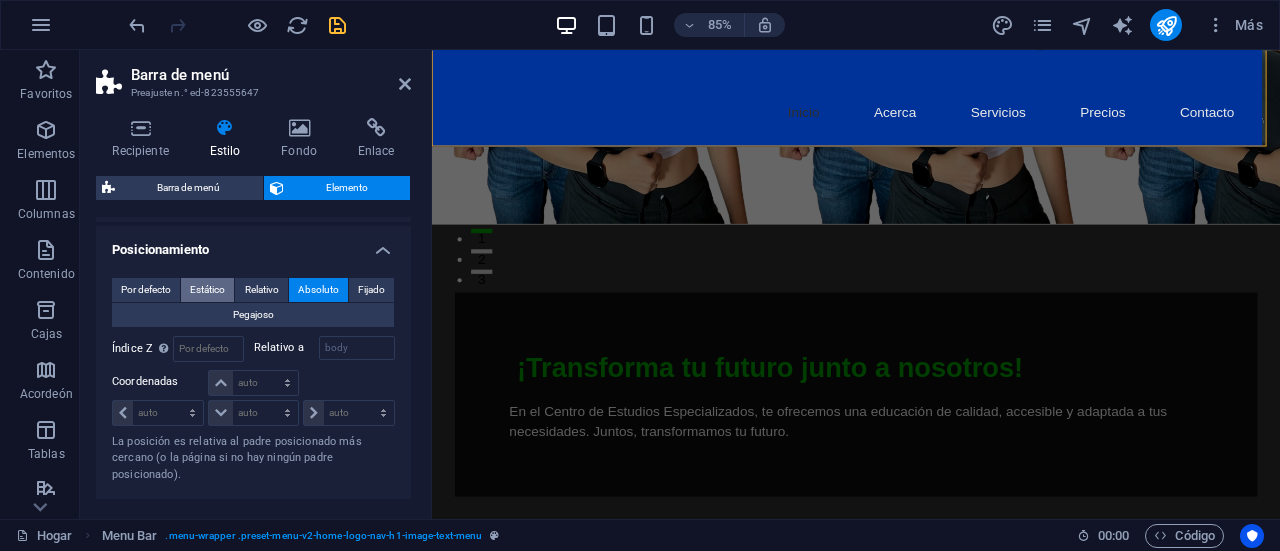click on "Estático" at bounding box center [207, 289] 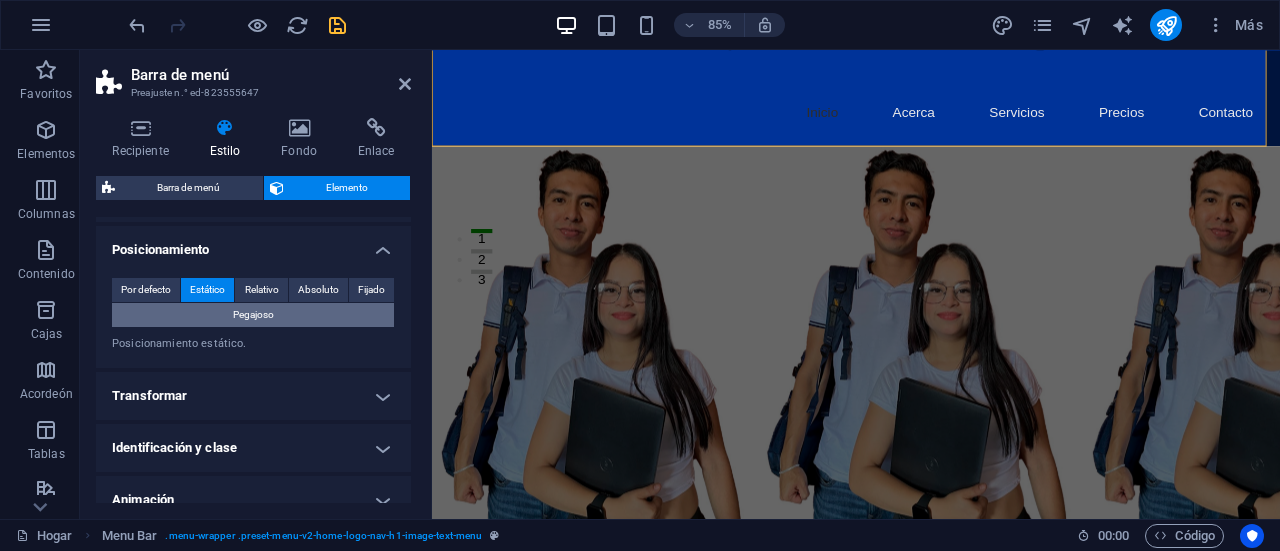click on "Pegajoso" at bounding box center (253, 315) 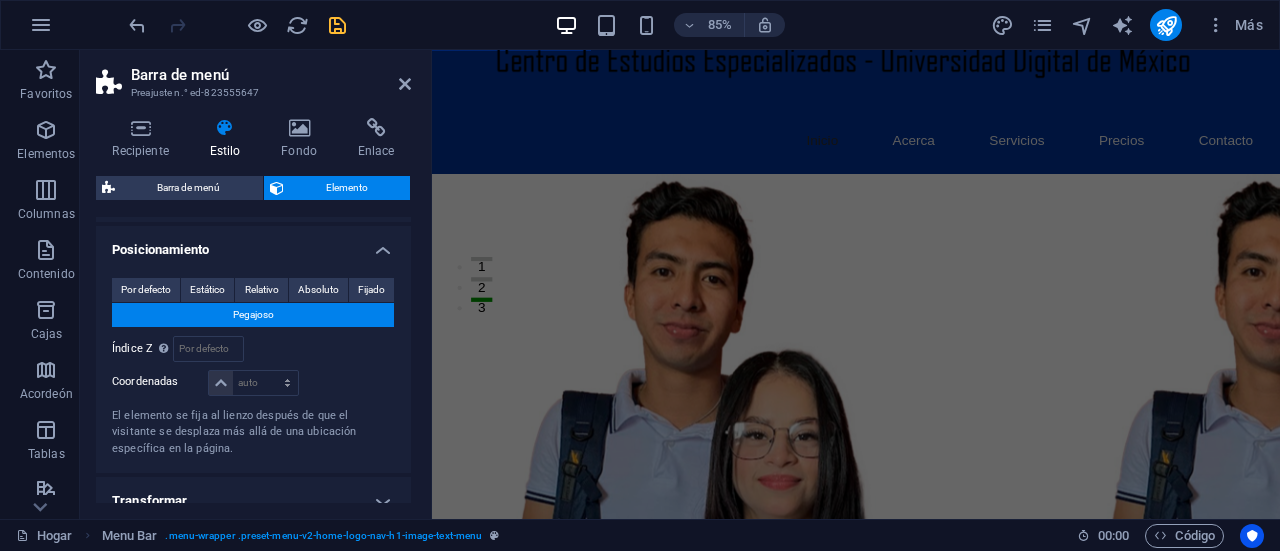 scroll, scrollTop: 0, scrollLeft: 0, axis: both 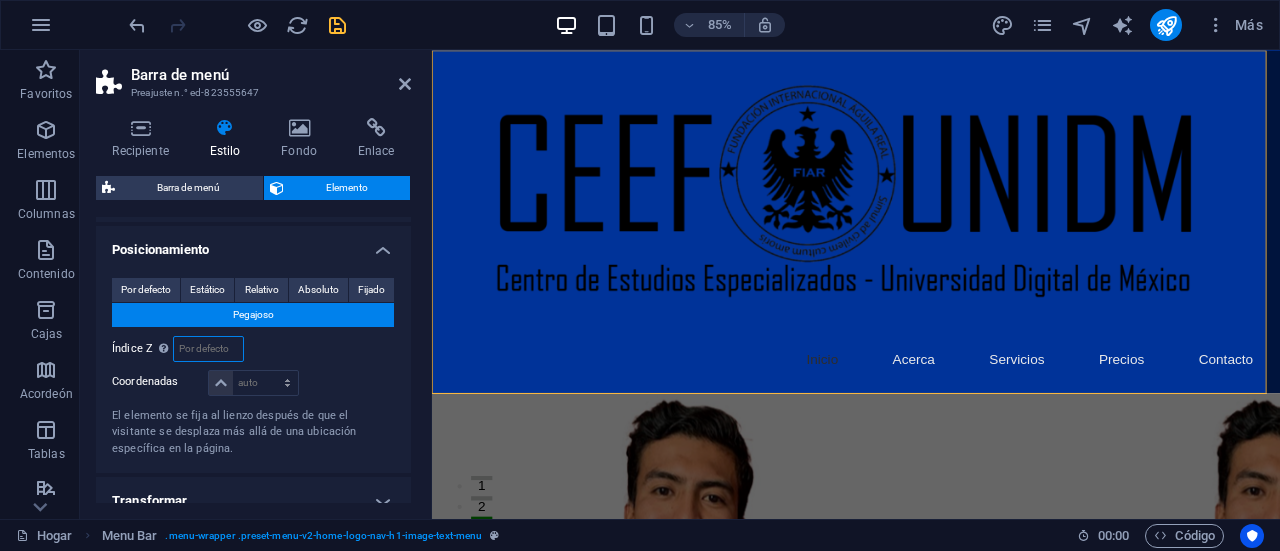 click at bounding box center [208, 349] 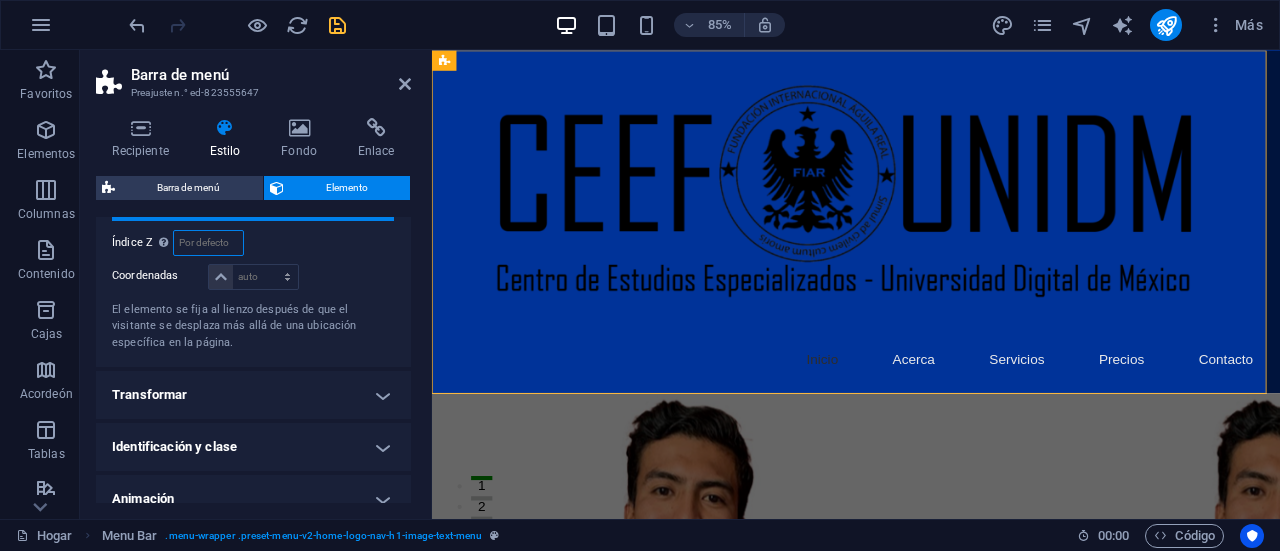 scroll, scrollTop: 553, scrollLeft: 0, axis: vertical 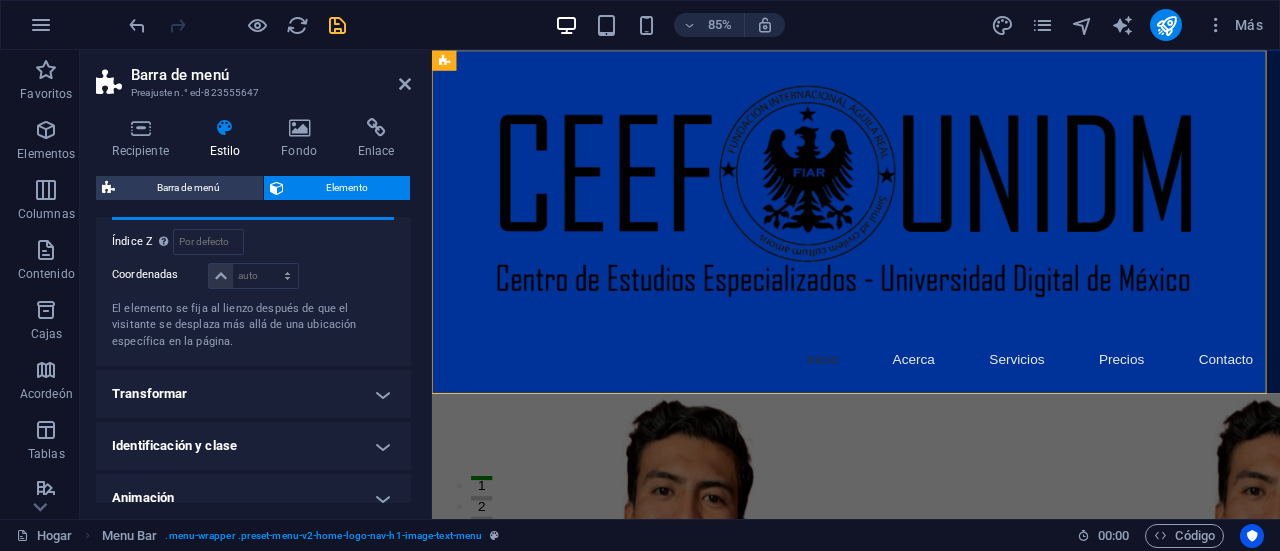 click on "Transformar" at bounding box center [253, 394] 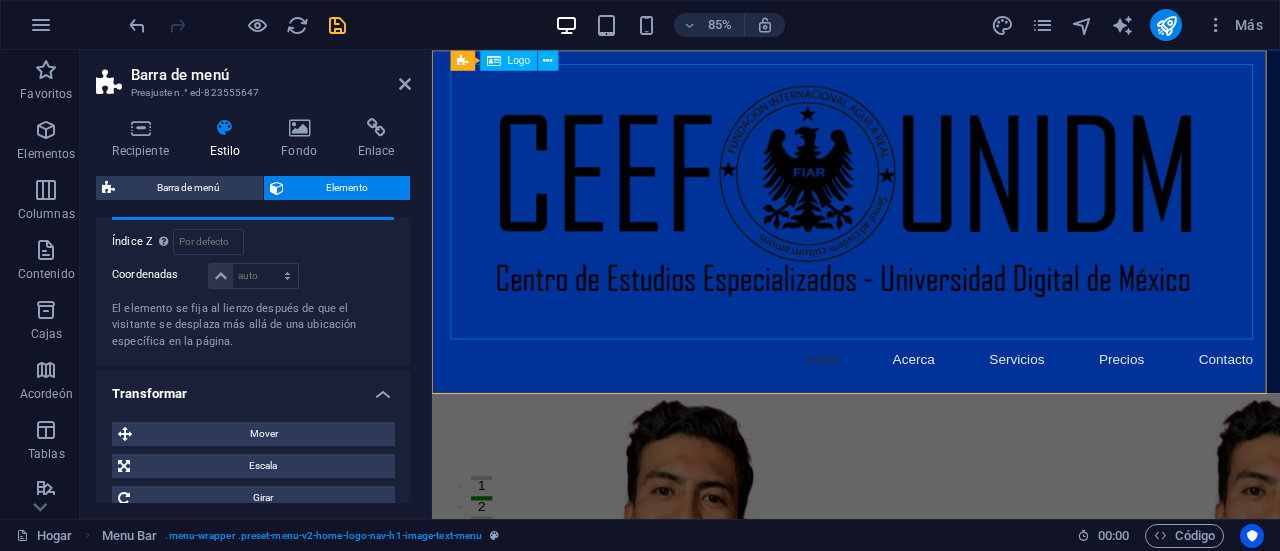 click at bounding box center [931, 228] 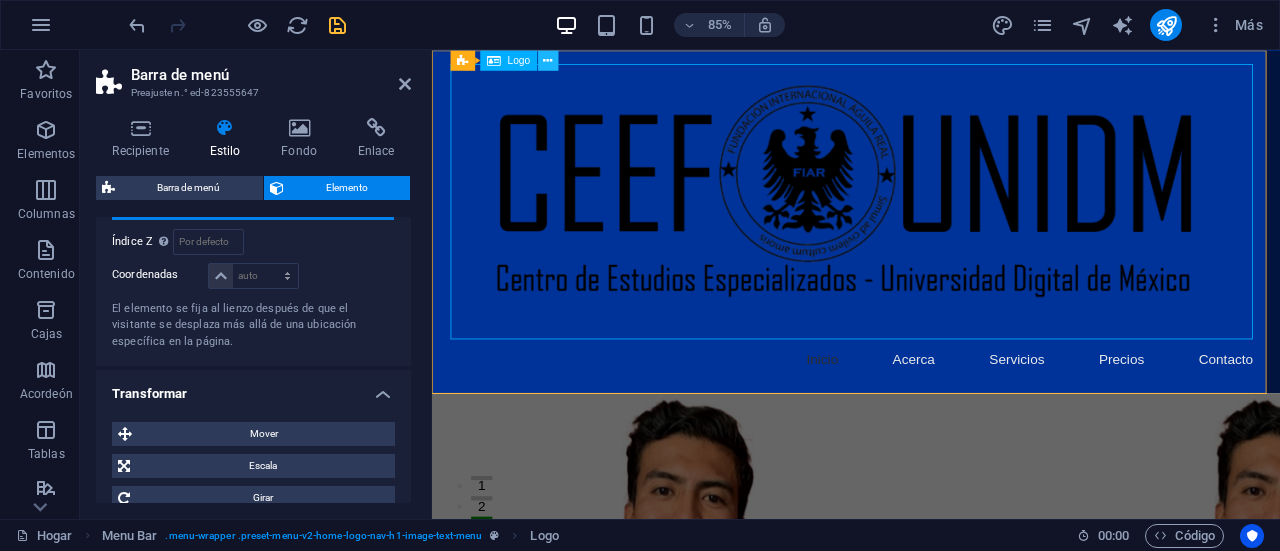 click at bounding box center [548, 60] 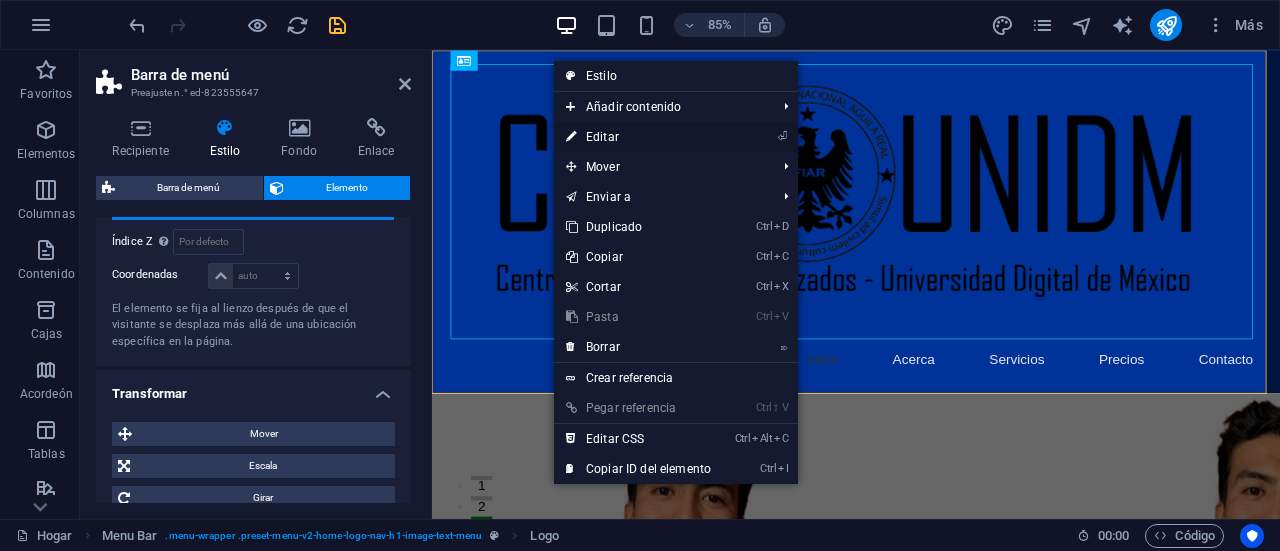 click on "⏎ Editar" at bounding box center [638, 137] 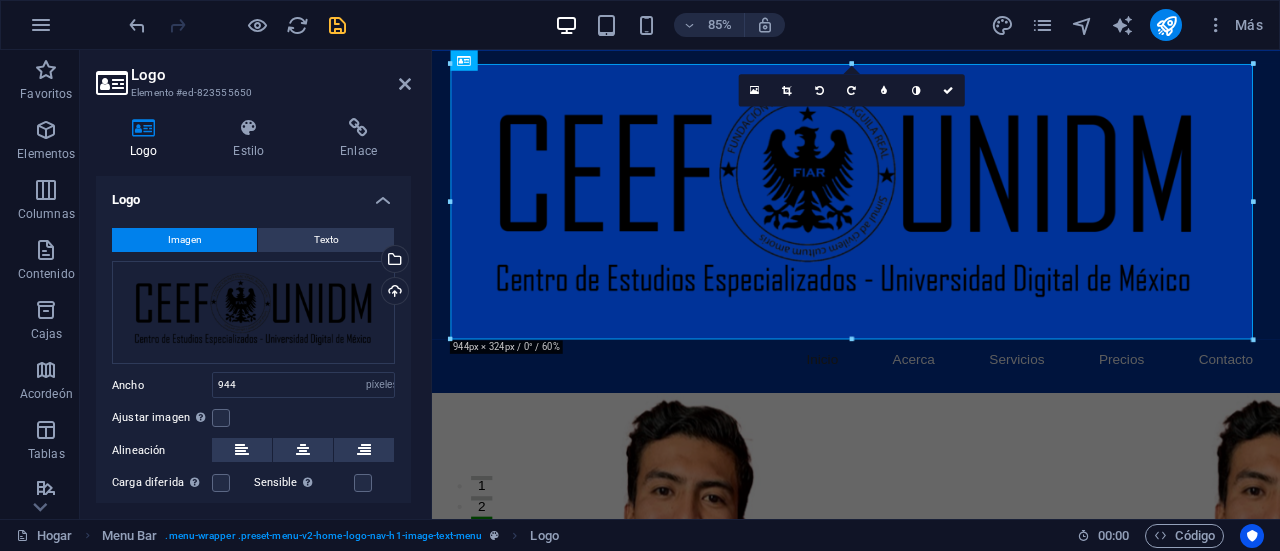 scroll, scrollTop: 4, scrollLeft: 0, axis: vertical 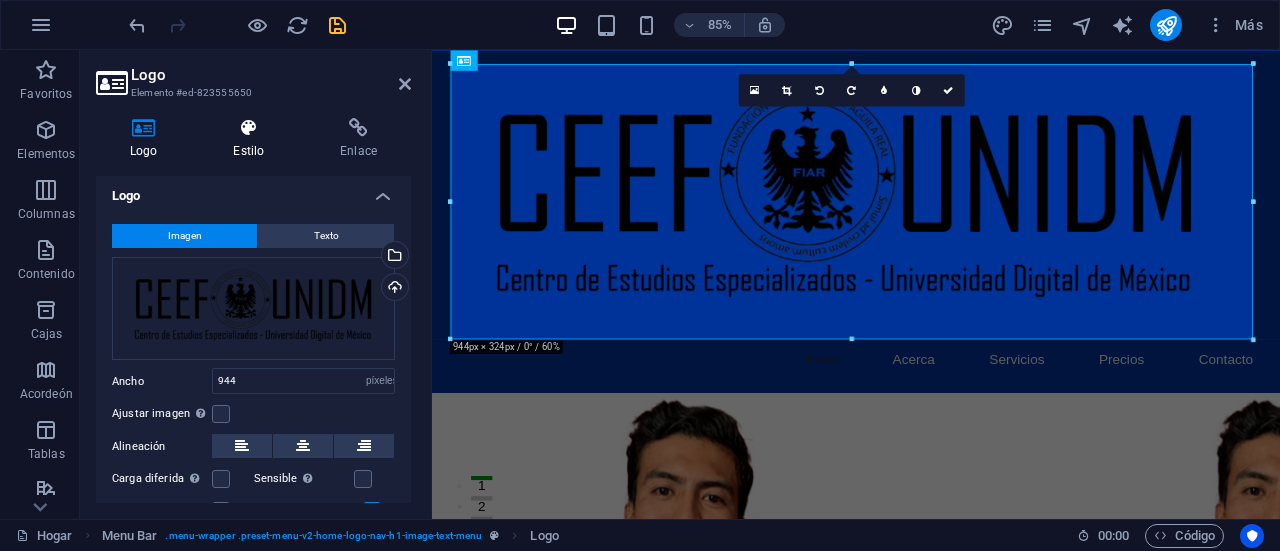 click on "Estilo" at bounding box center [248, 151] 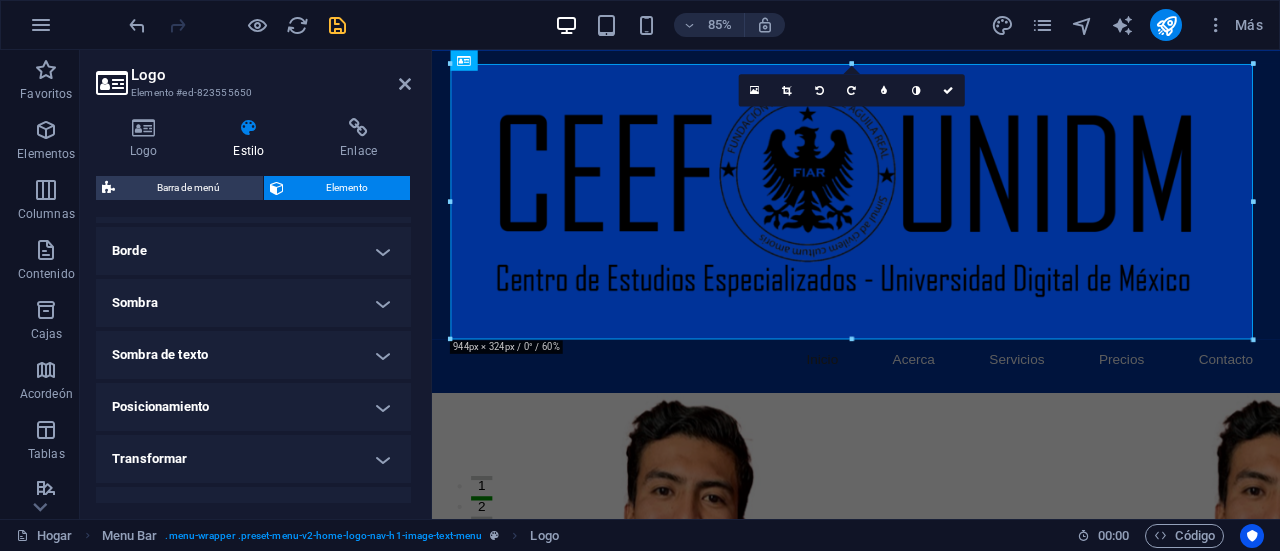 scroll, scrollTop: 444, scrollLeft: 0, axis: vertical 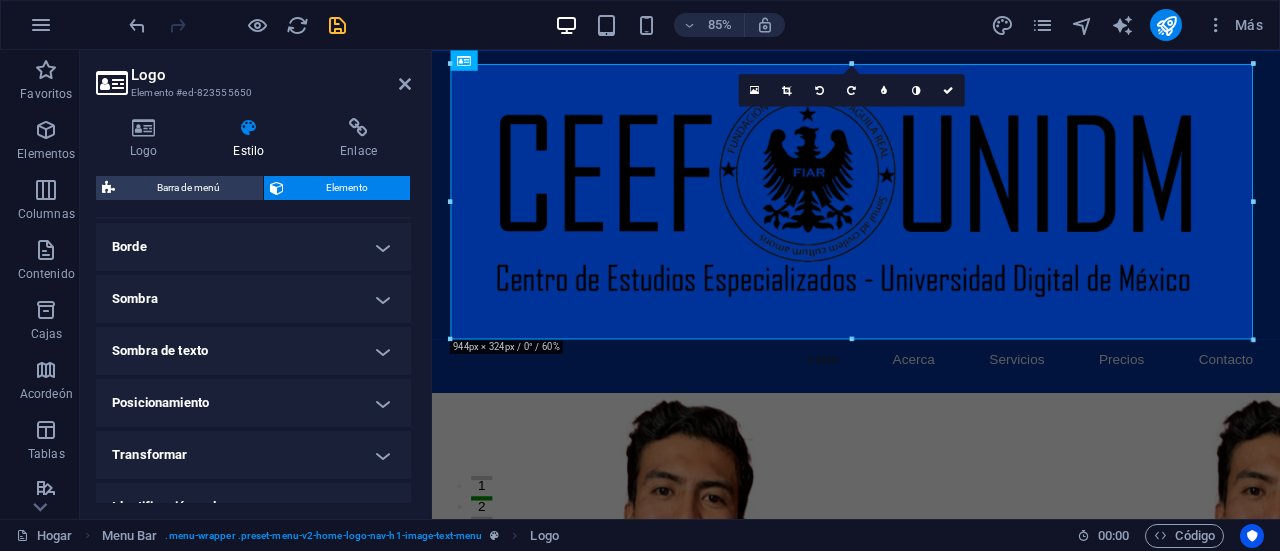 click on "Posicionamiento" at bounding box center (253, 403) 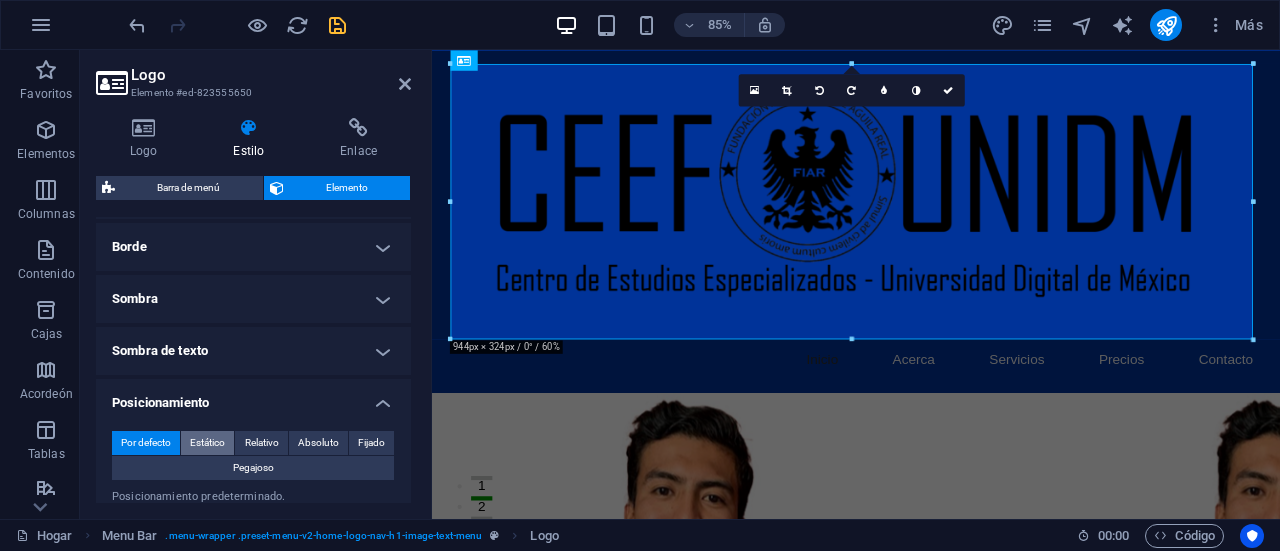 click on "Estático" at bounding box center (207, 442) 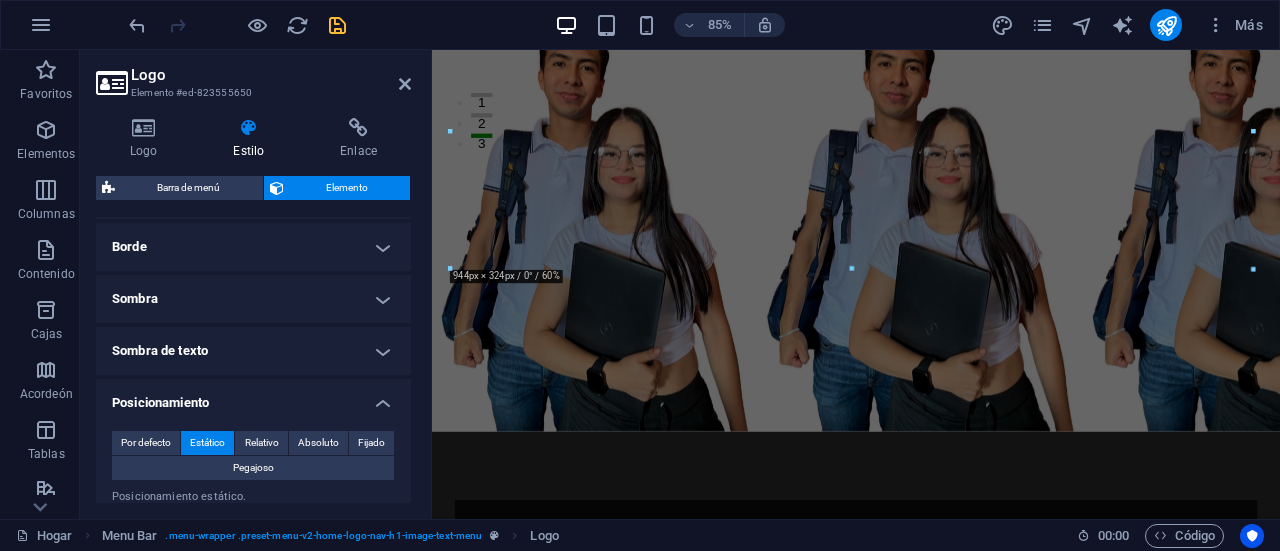 scroll, scrollTop: 0, scrollLeft: 0, axis: both 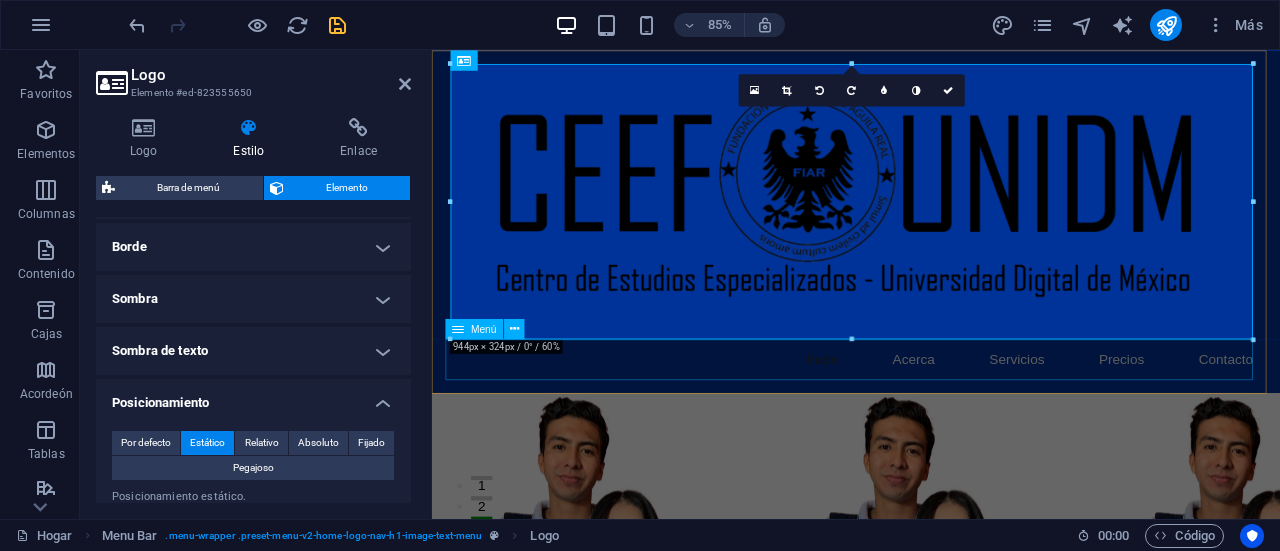 click on "Inicio Acerca Servicios Precios Contacto" at bounding box center (931, 414) 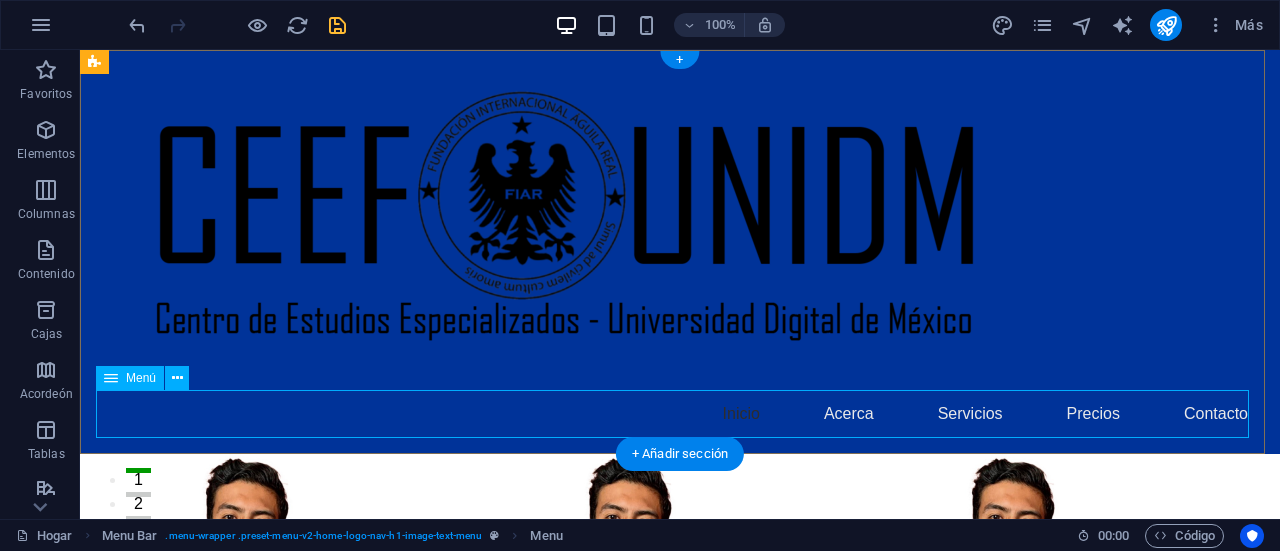 click on "Inicio Acerca Servicios Precios Contacto" at bounding box center [680, 414] 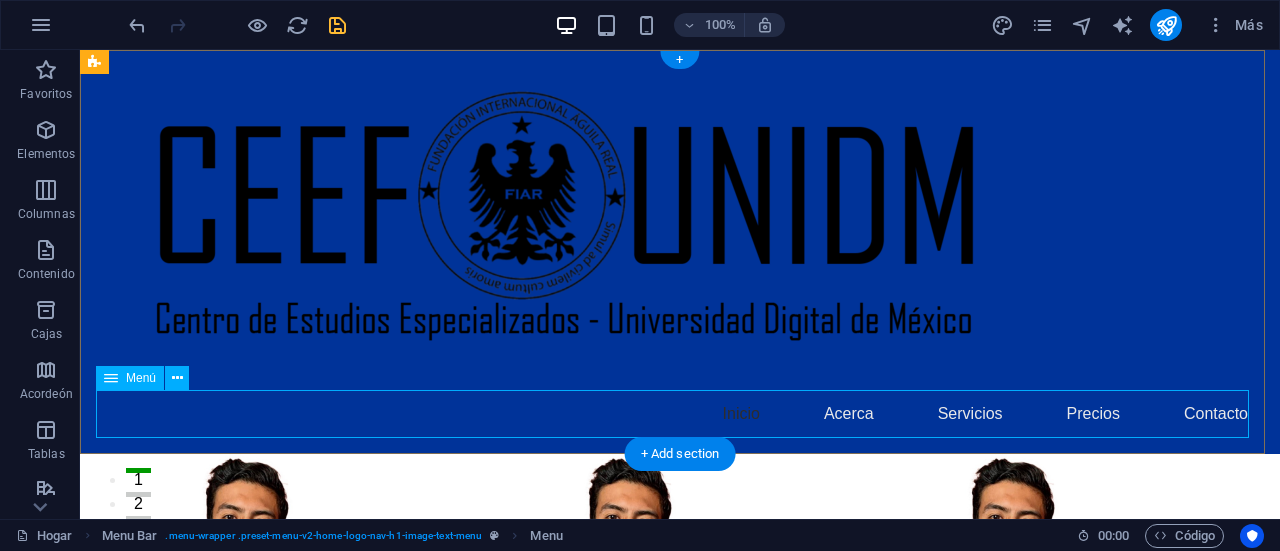 click on "Inicio Acerca Servicios Precios Contacto" at bounding box center (680, 414) 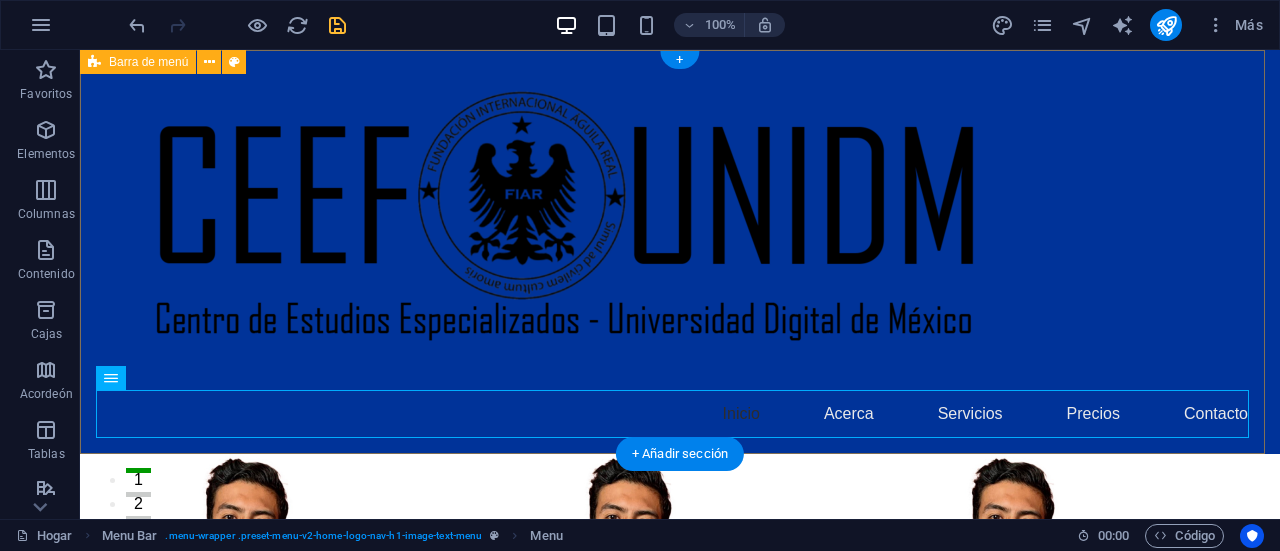 click on "Inicio Acerca Servicios Precios Contacto" at bounding box center [680, 252] 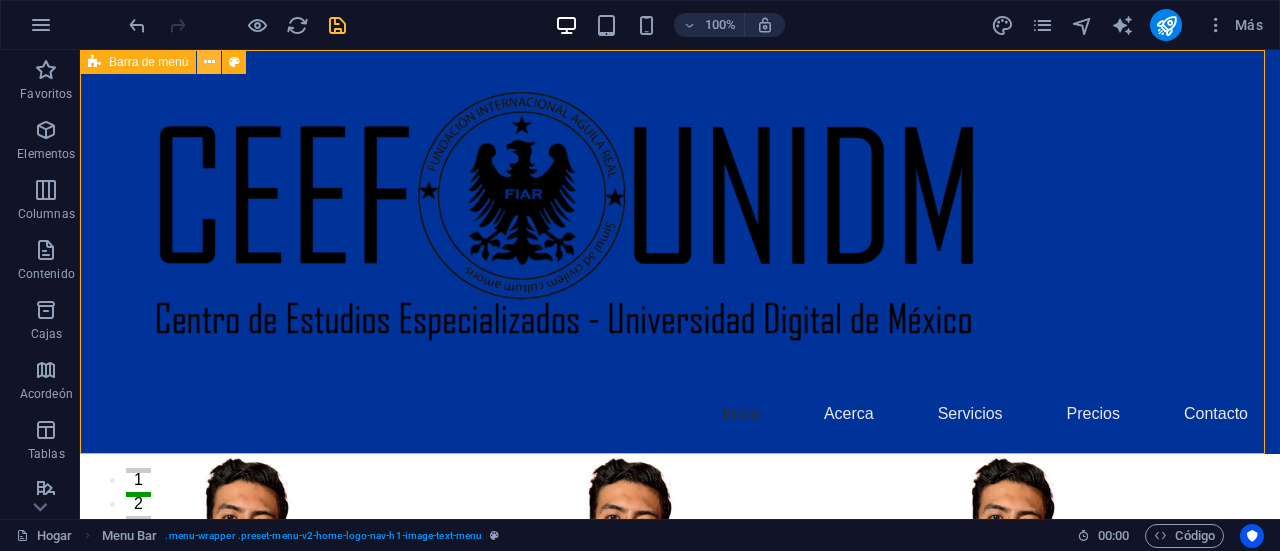 click at bounding box center [209, 62] 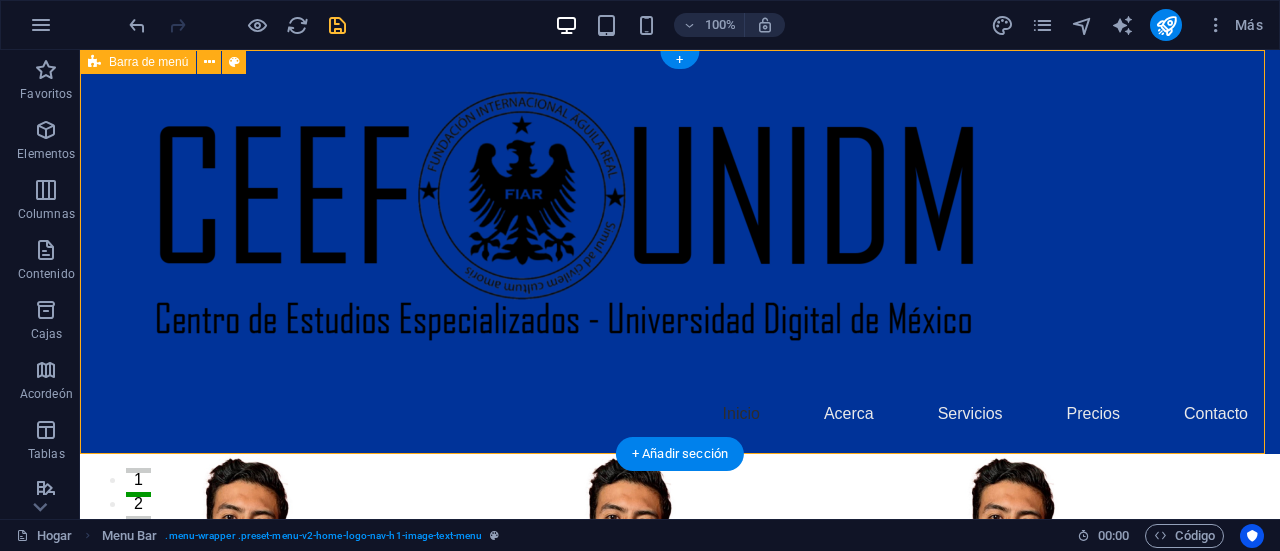 click on "Inicio Acerca Servicios Precios Contacto" at bounding box center [680, 252] 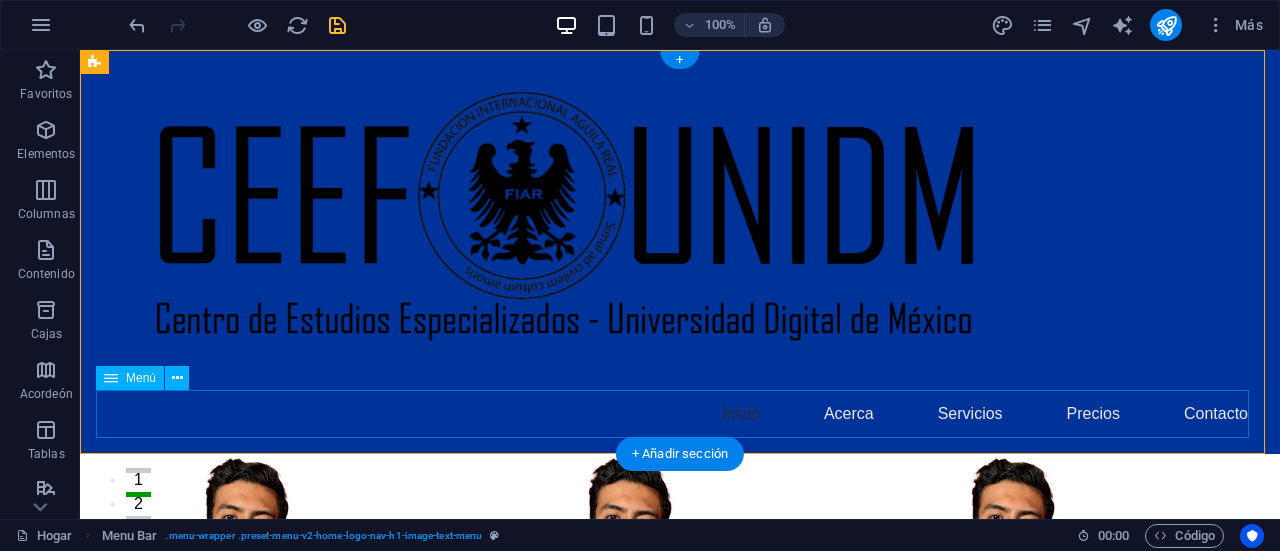 click on "Inicio Acerca Servicios Precios Contacto" at bounding box center (680, 414) 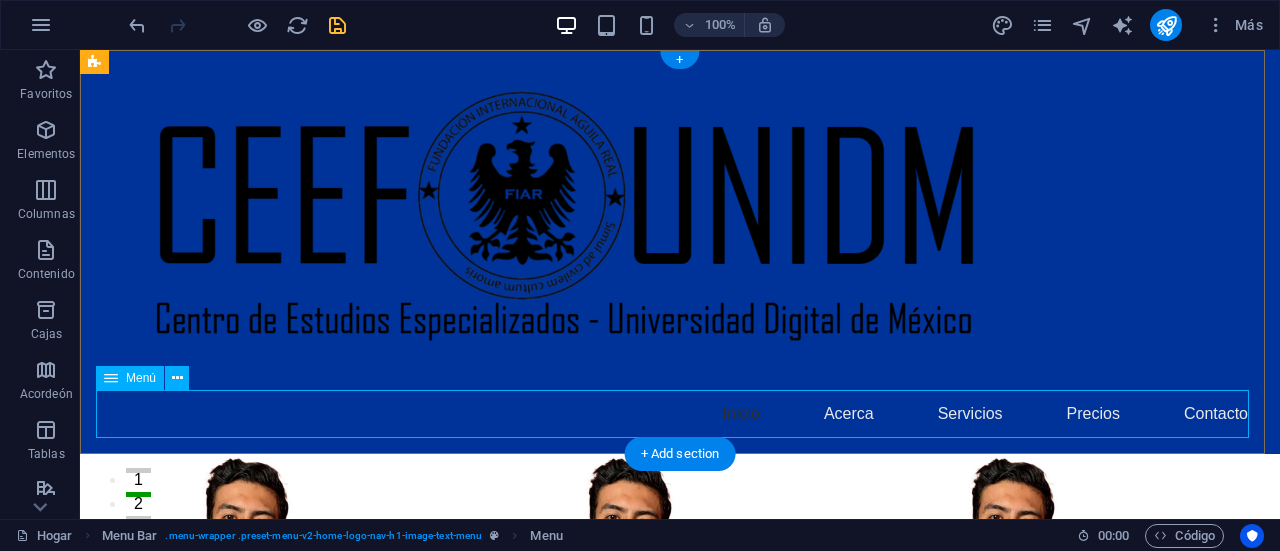 click on "Inicio Acerca Servicios Precios Contacto" at bounding box center [680, 414] 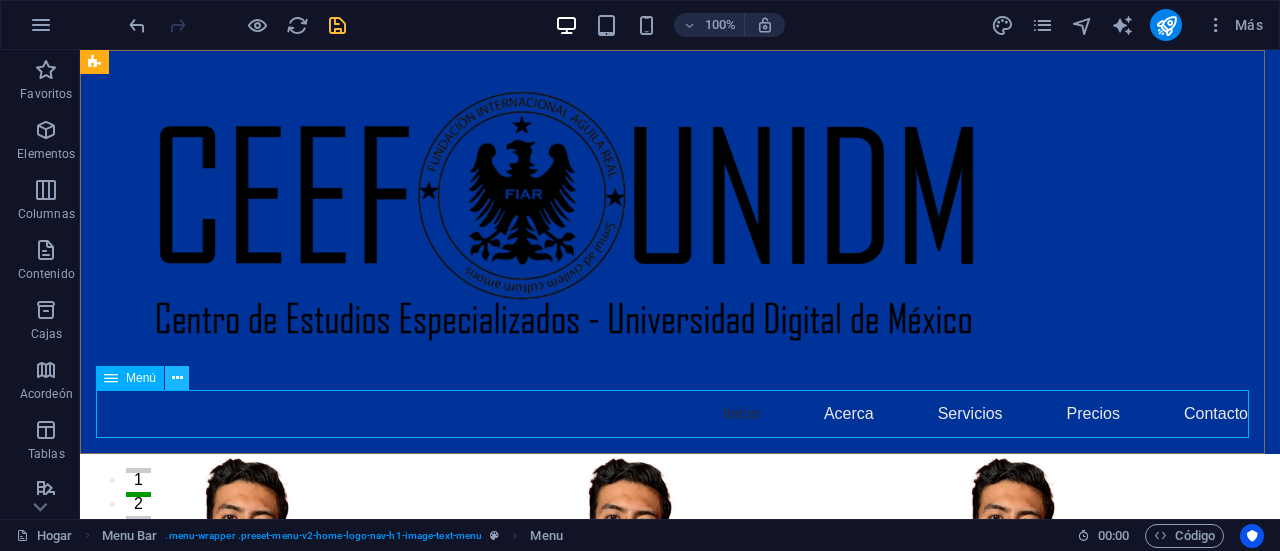 click at bounding box center [177, 378] 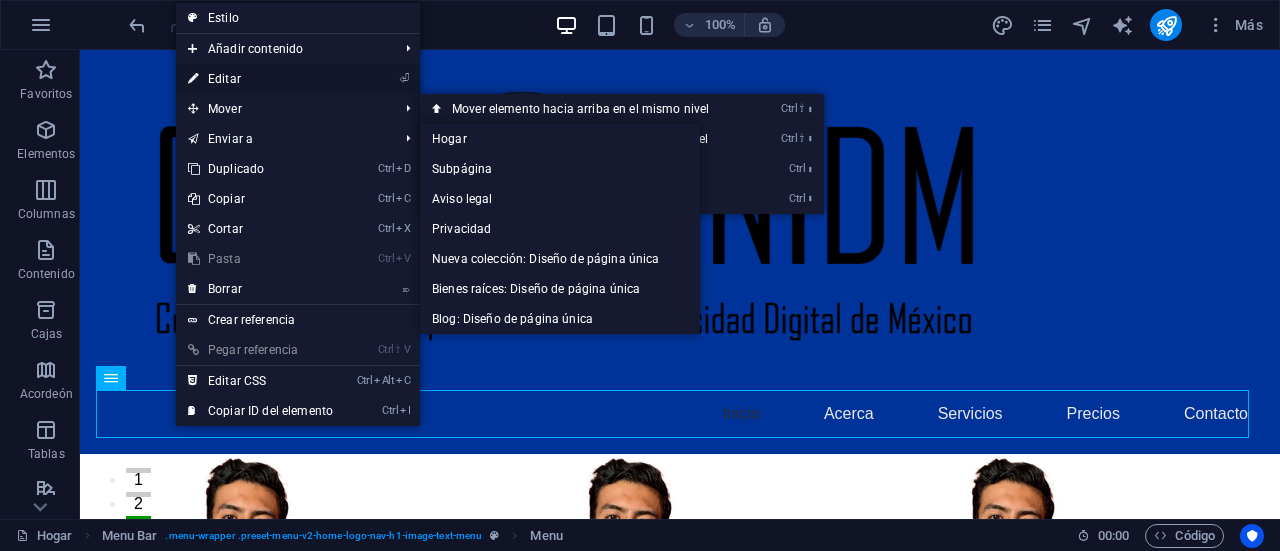click on "⏎ Editar" at bounding box center [260, 79] 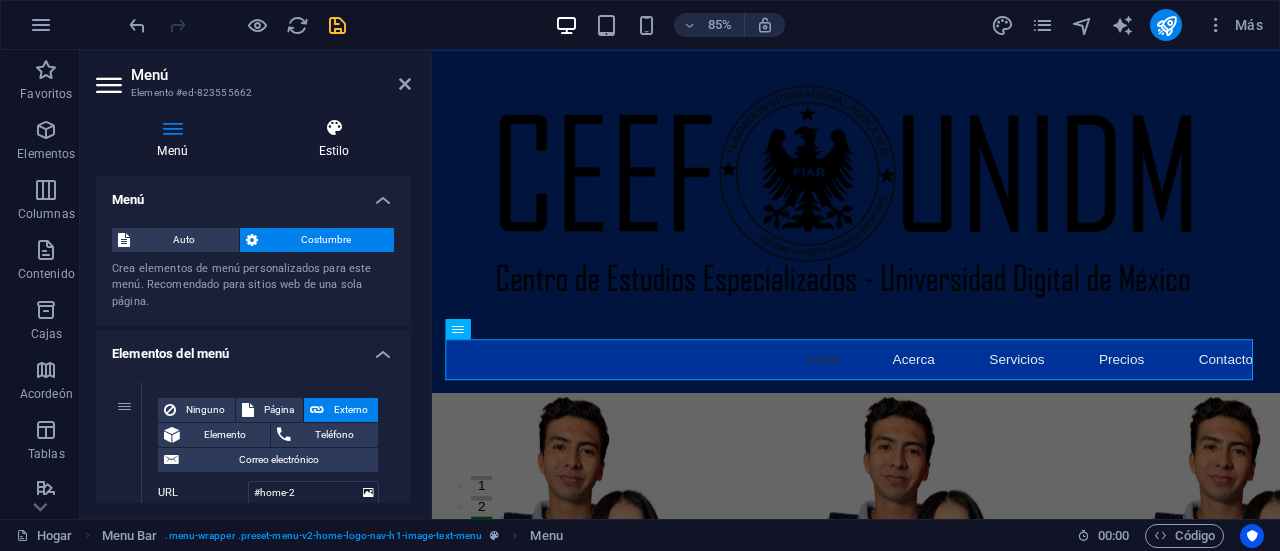 click at bounding box center [334, 128] 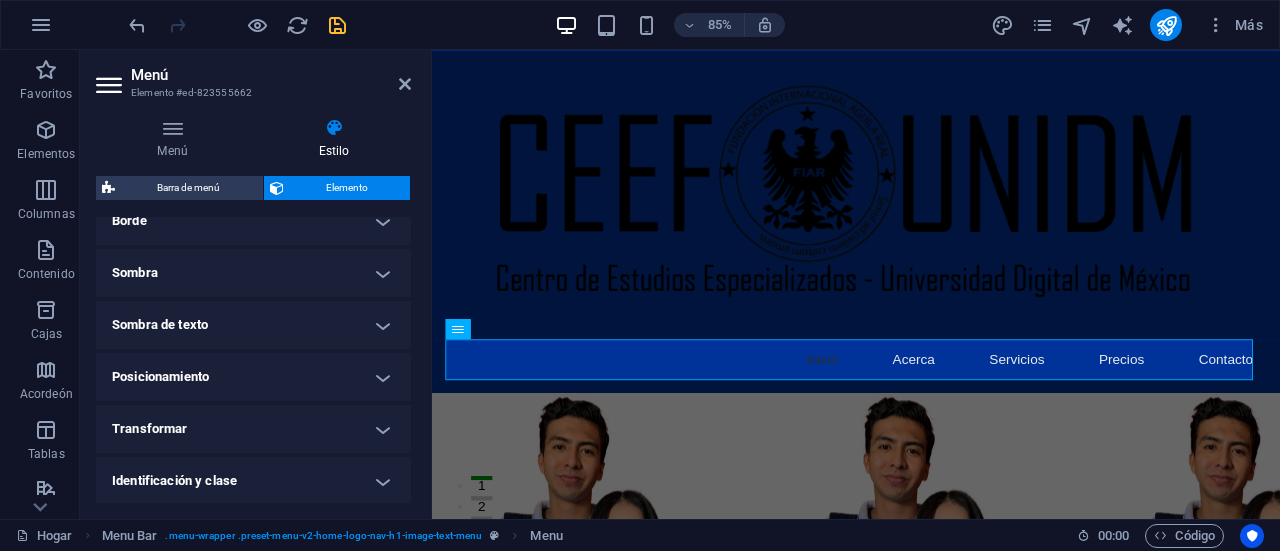 scroll, scrollTop: 474, scrollLeft: 0, axis: vertical 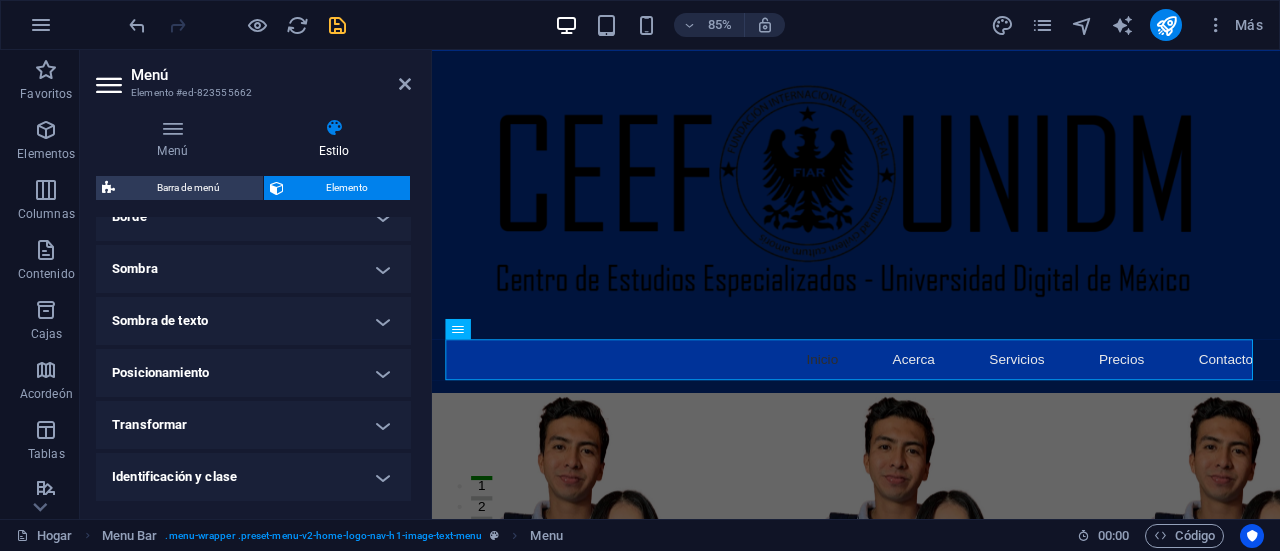 click on "Posicionamiento" at bounding box center [253, 373] 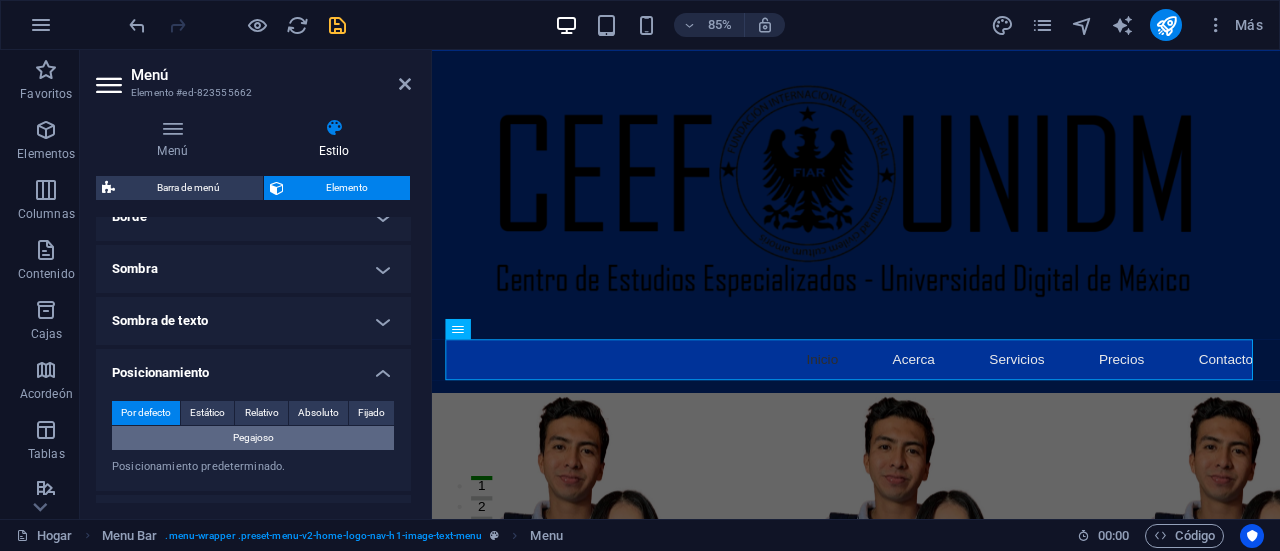 click on "Pegajoso" at bounding box center (253, 437) 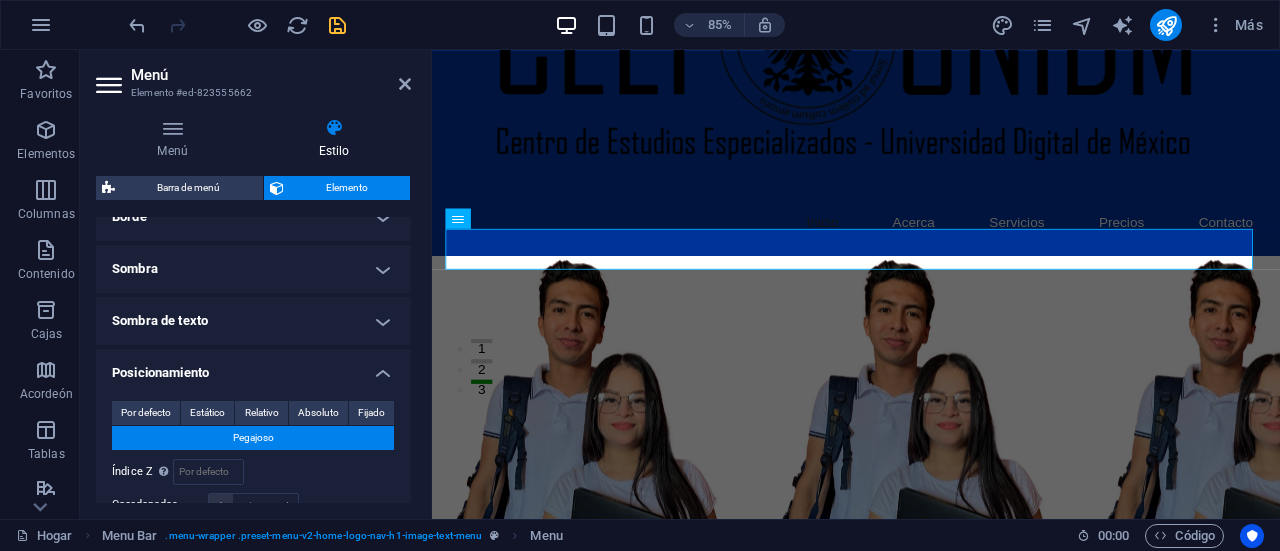 scroll, scrollTop: 65, scrollLeft: 0, axis: vertical 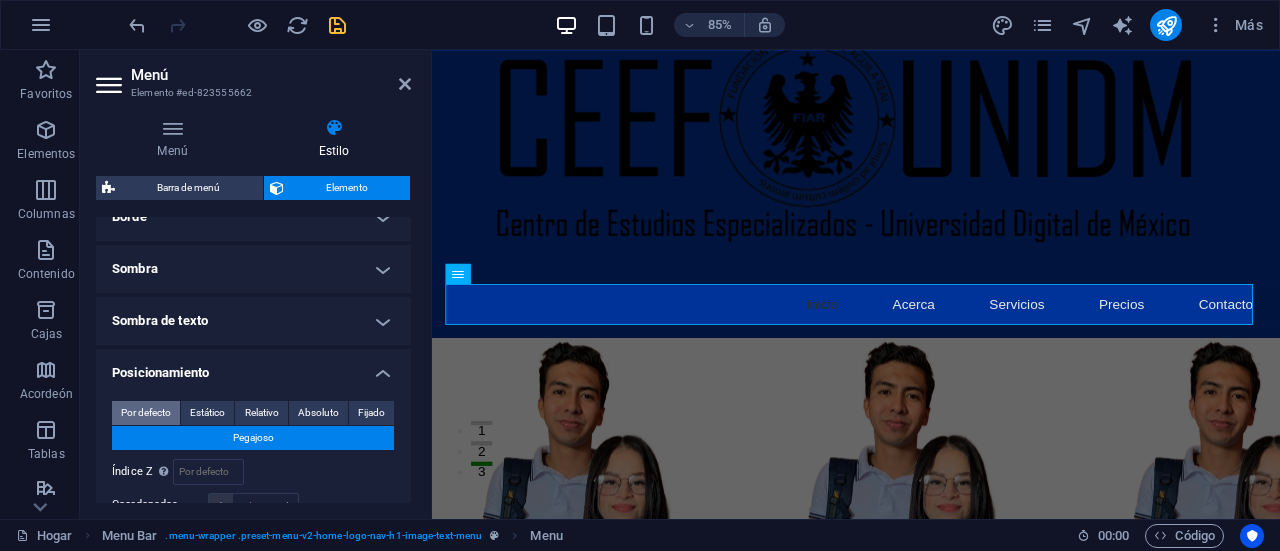 click on "Por defecto" at bounding box center [146, 412] 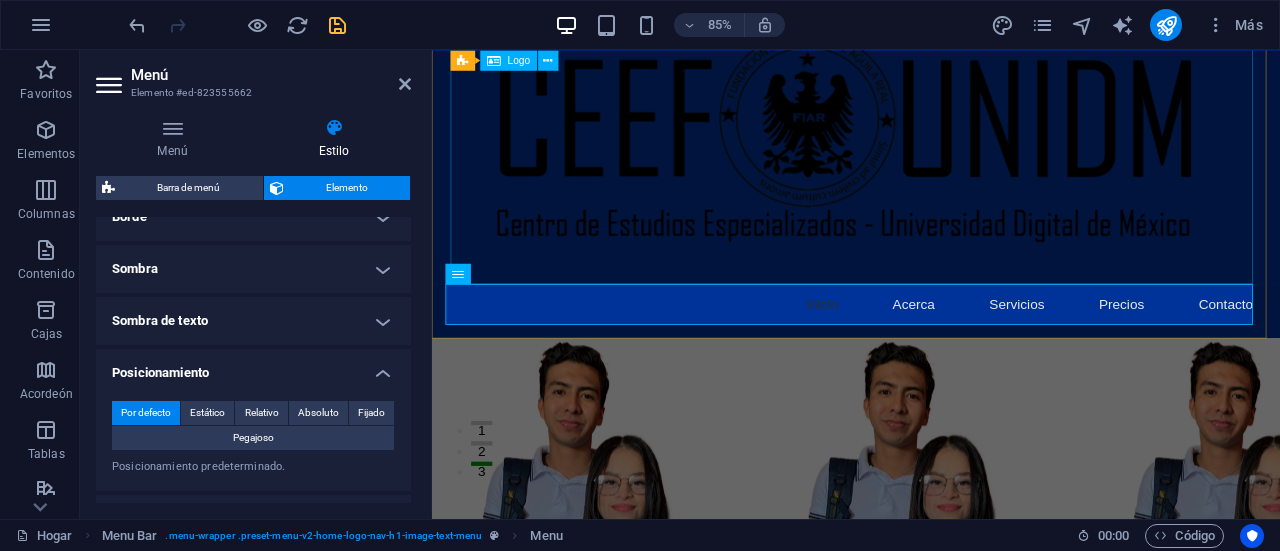 click at bounding box center [931, 163] 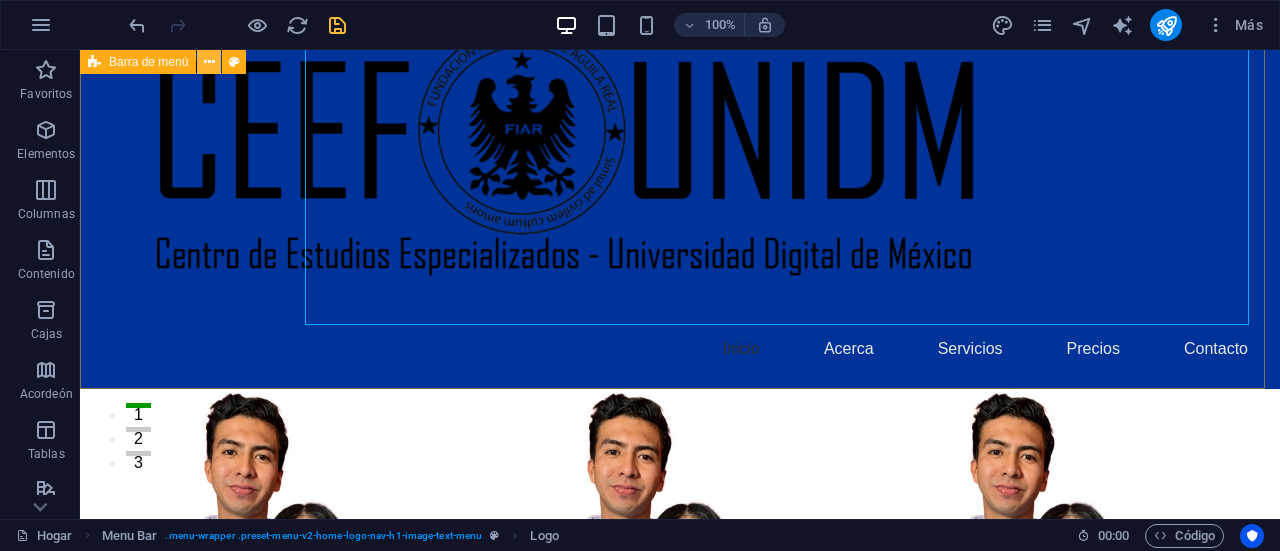 click at bounding box center [209, 62] 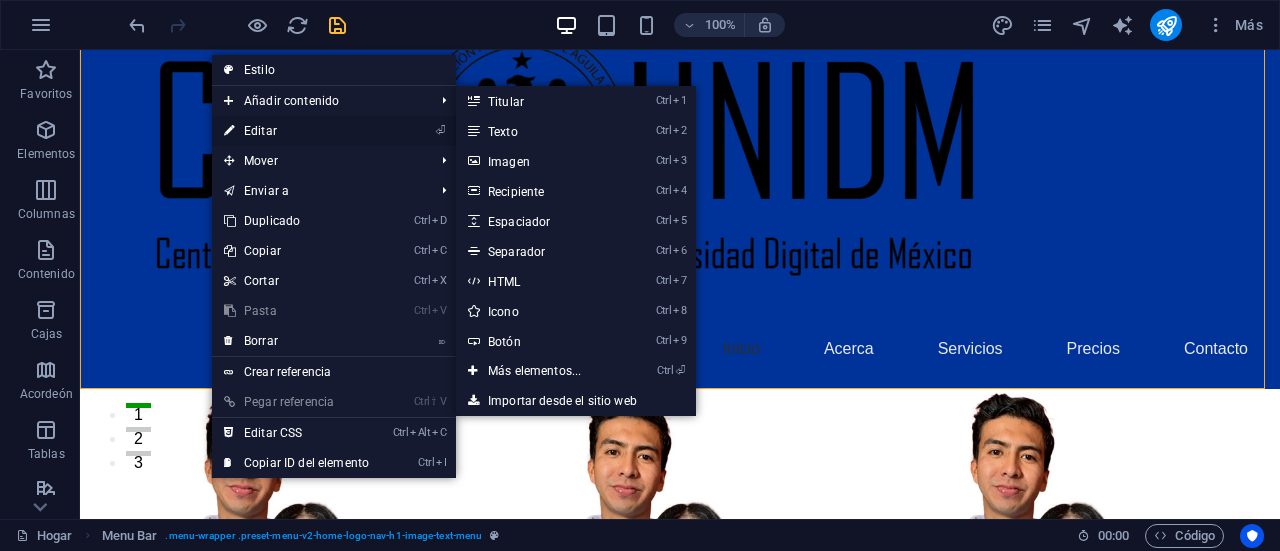 click on "⏎ Editar" at bounding box center (296, 131) 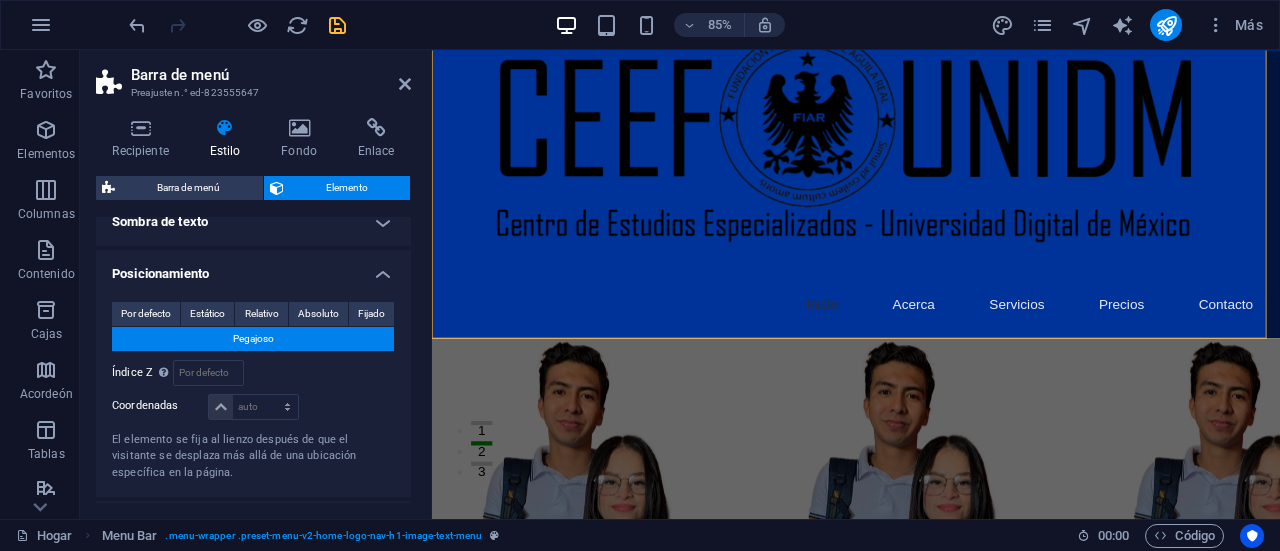 scroll, scrollTop: 432, scrollLeft: 0, axis: vertical 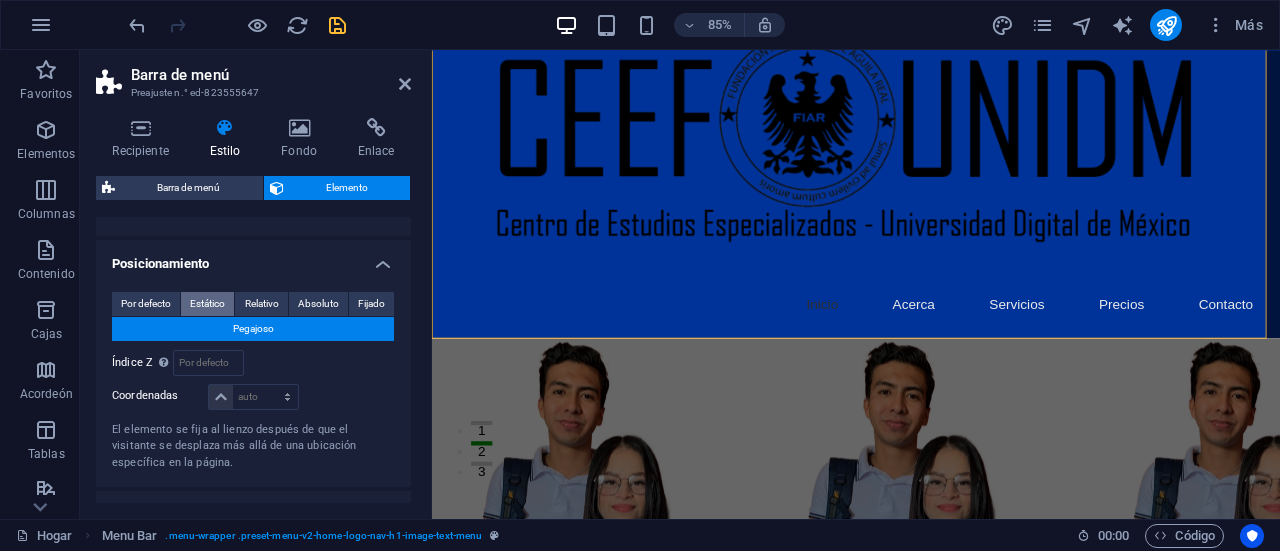 click on "Estático" at bounding box center (207, 303) 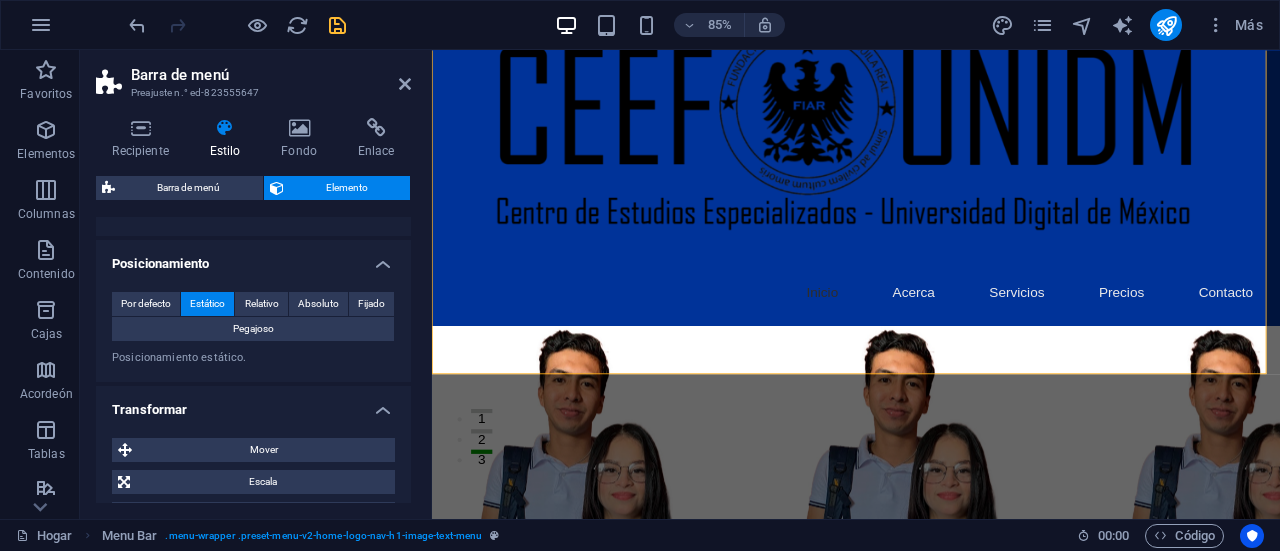 scroll, scrollTop: 0, scrollLeft: 0, axis: both 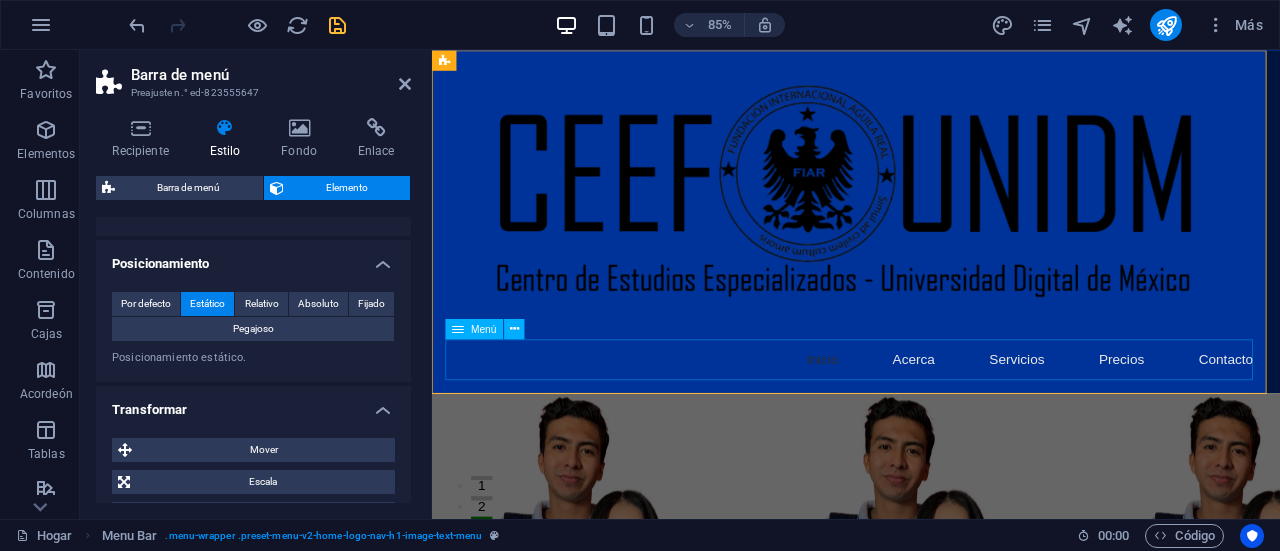 click on "Inicio Acerca Servicios Precios Contacto" at bounding box center [931, 414] 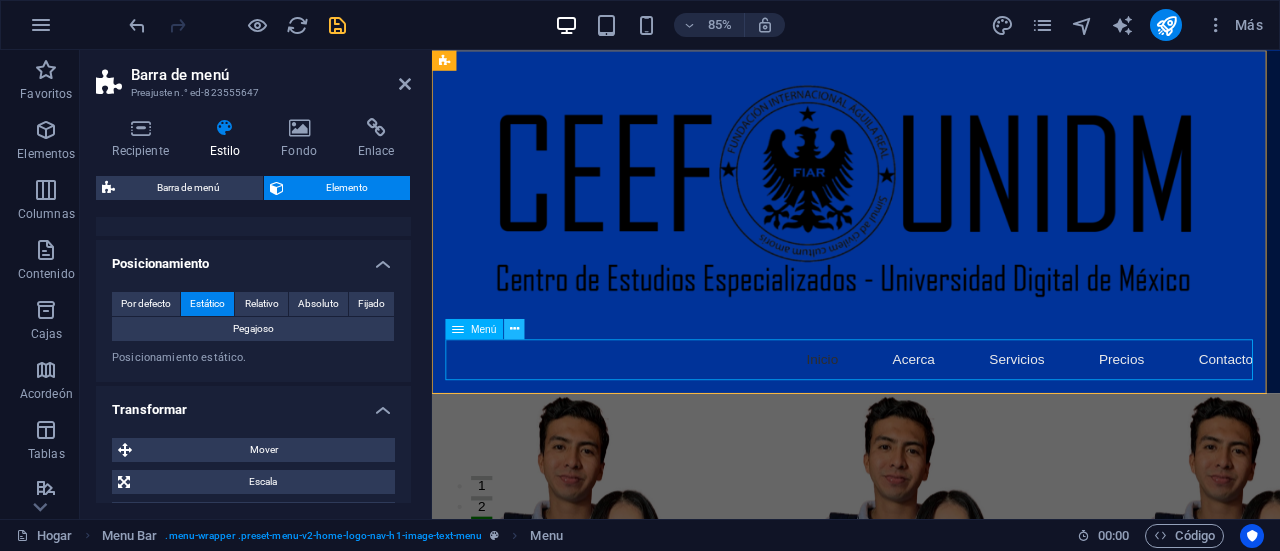 click at bounding box center [514, 329] 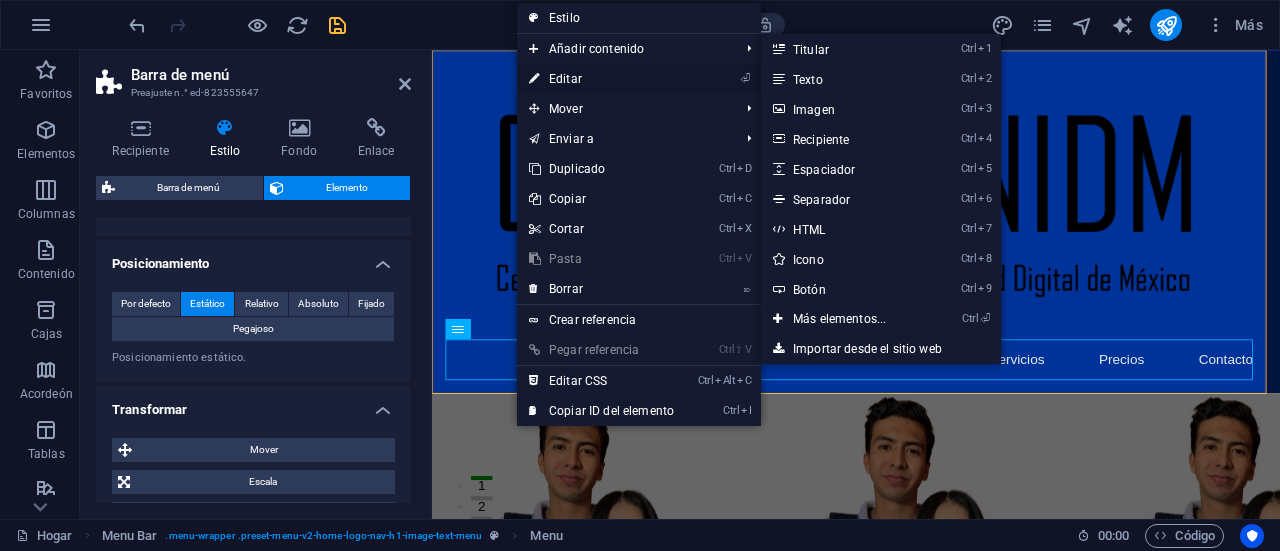 click on "⏎ Editar" at bounding box center (601, 79) 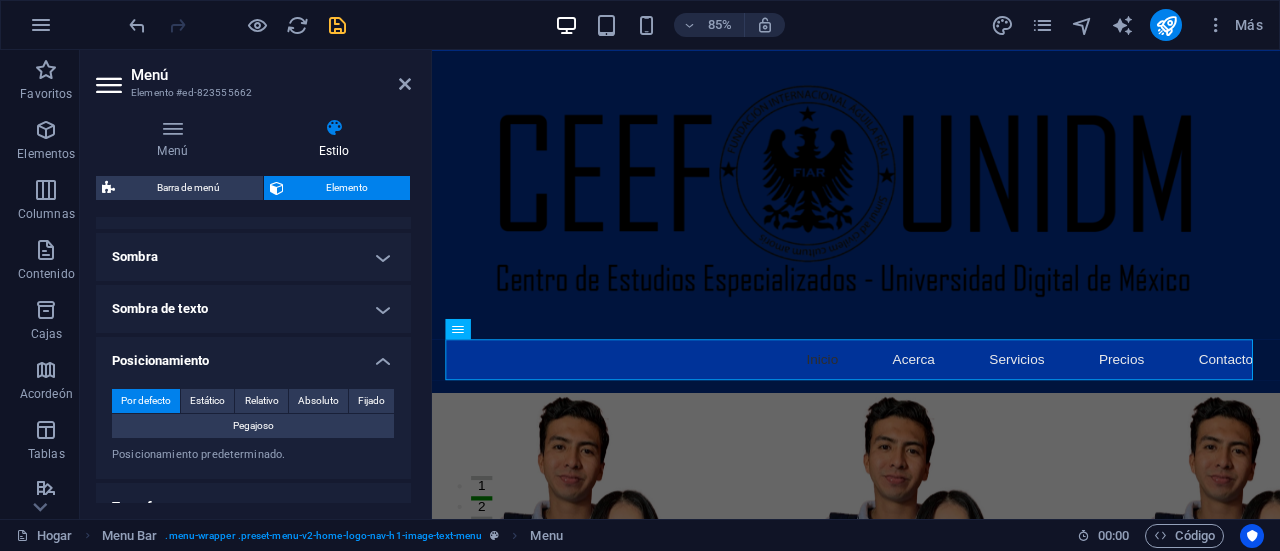 scroll, scrollTop: 504, scrollLeft: 0, axis: vertical 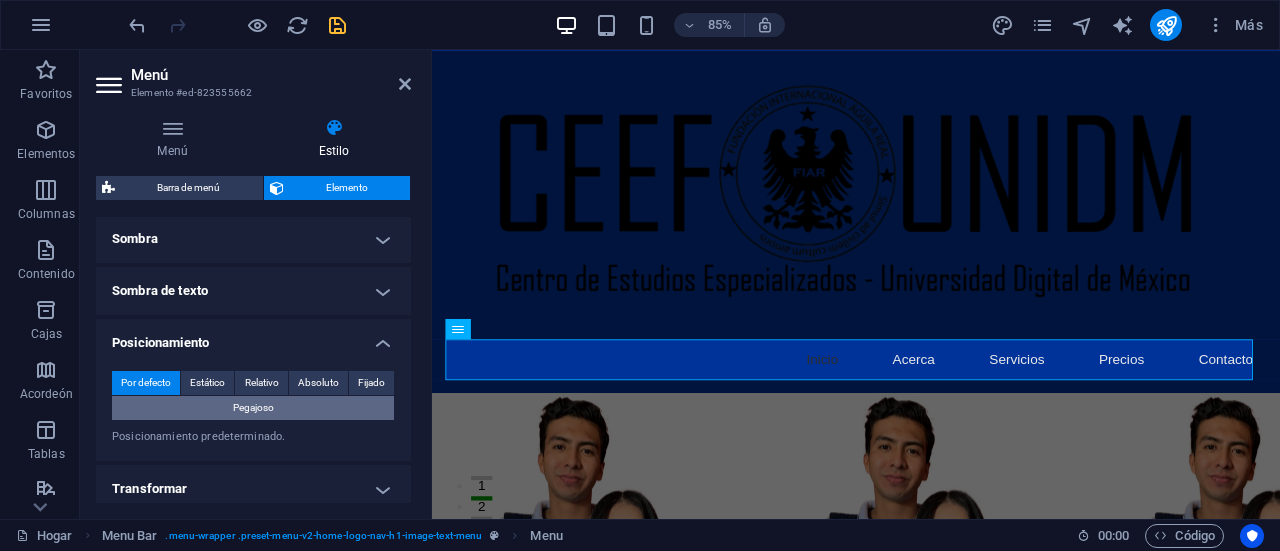 click on "Pegajoso" at bounding box center (253, 407) 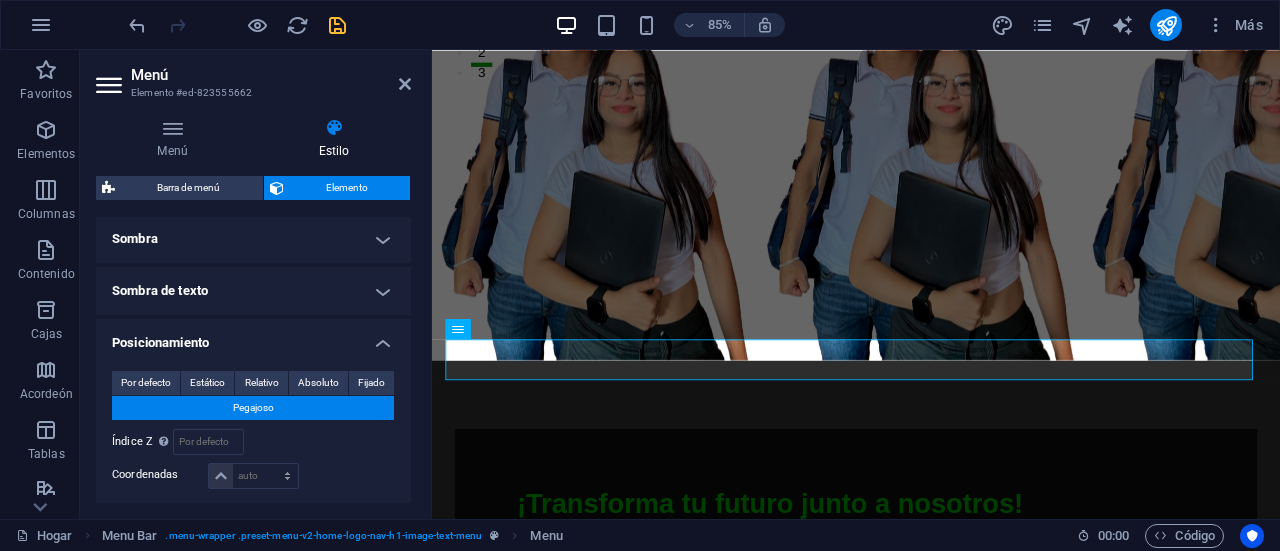 scroll, scrollTop: 0, scrollLeft: 0, axis: both 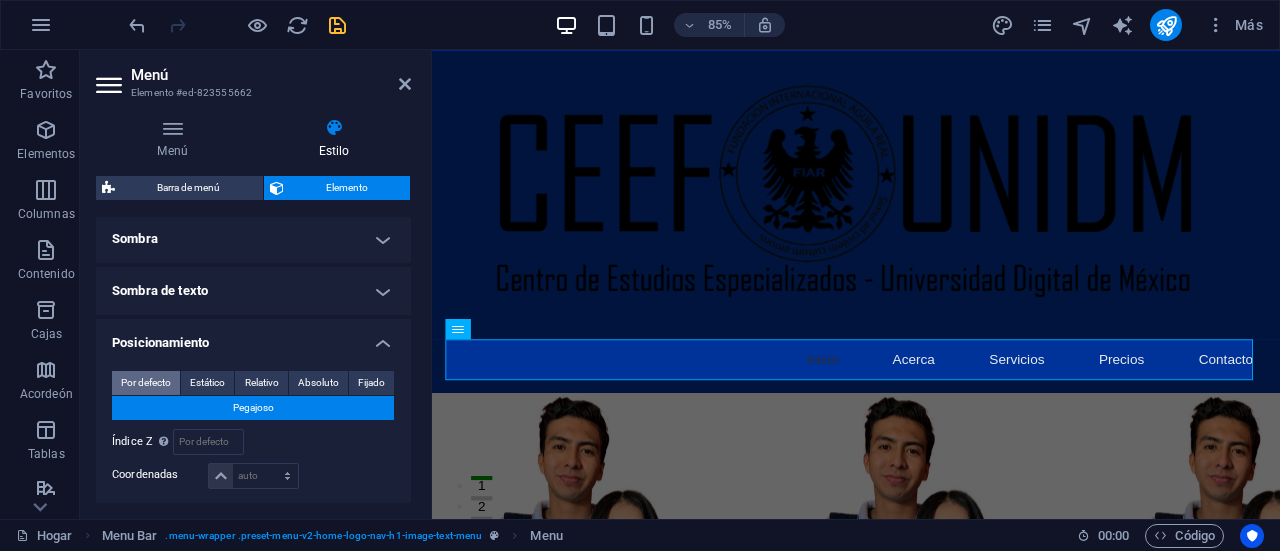 click on "Por defecto" at bounding box center (146, 383) 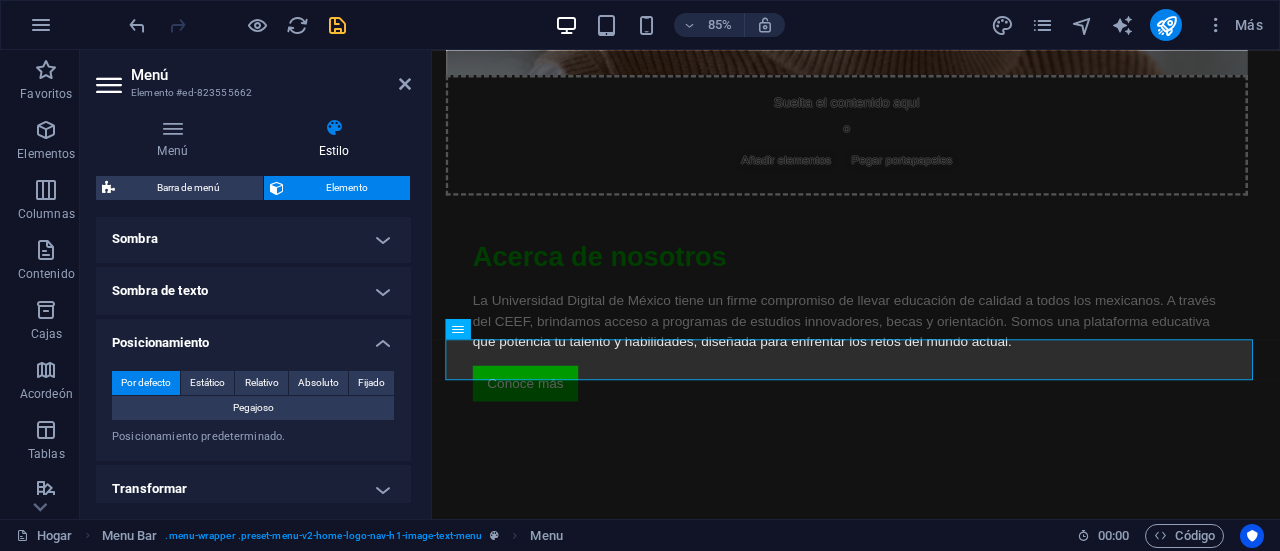 scroll, scrollTop: 0, scrollLeft: 0, axis: both 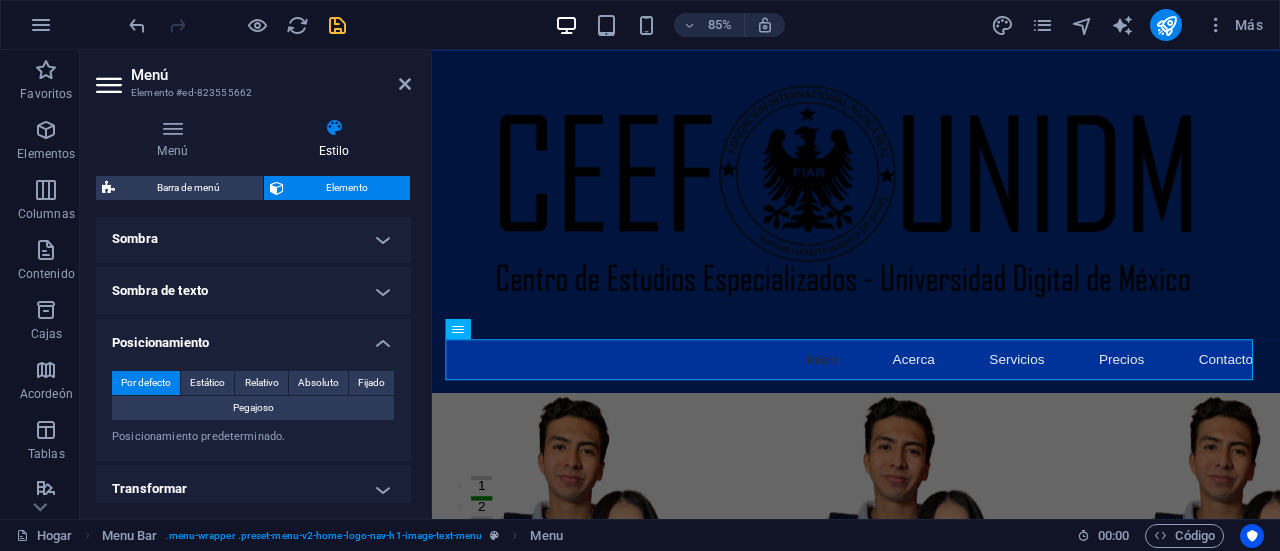 drag, startPoint x: 1421, startPoint y: 88, endPoint x: 1711, endPoint y: 81, distance: 290.08447 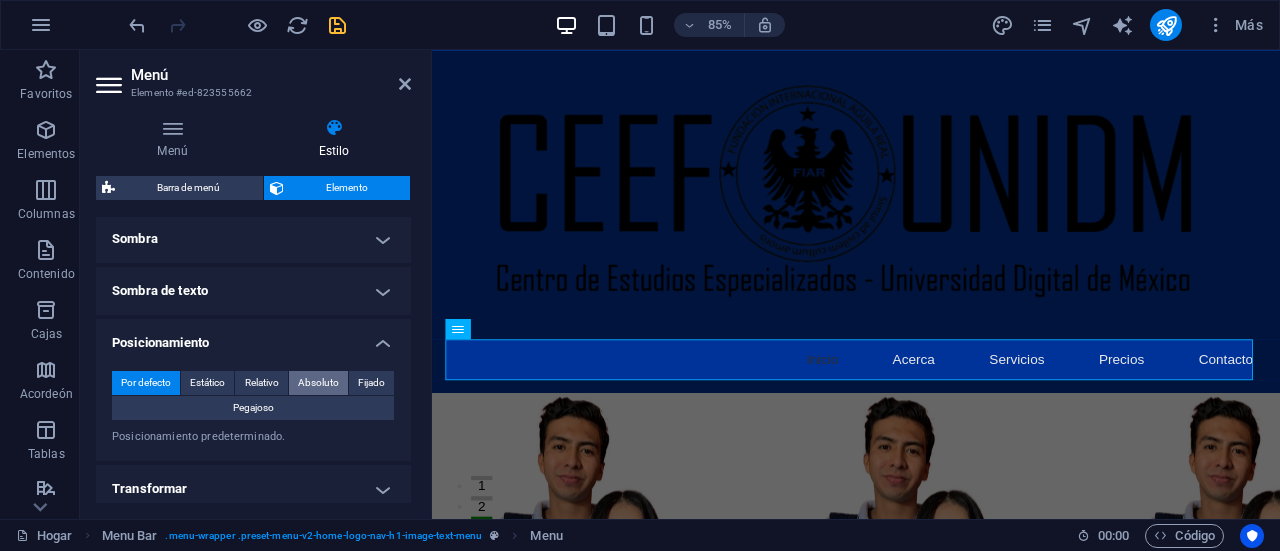 click on "Absoluto" at bounding box center [318, 382] 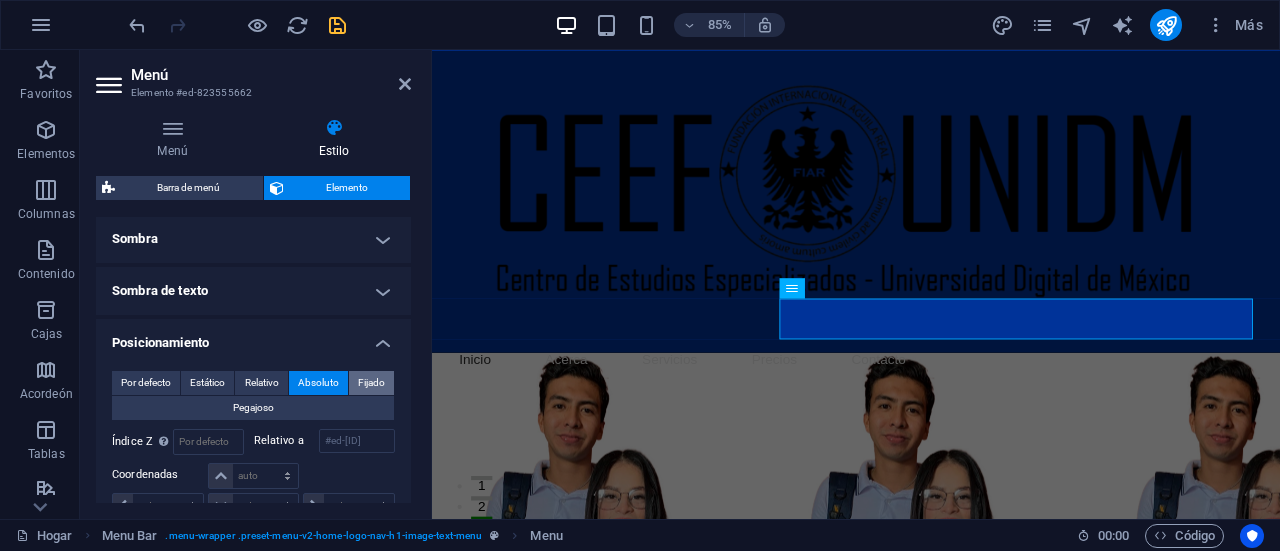 click on "Fijado" at bounding box center (371, 383) 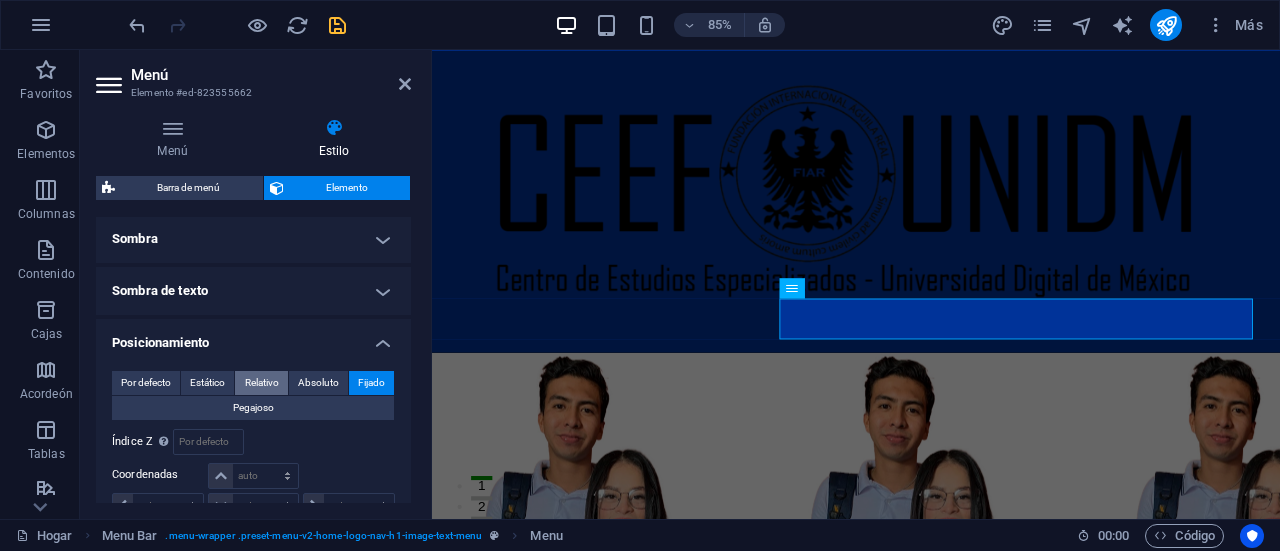 click on "Relativo" at bounding box center (262, 382) 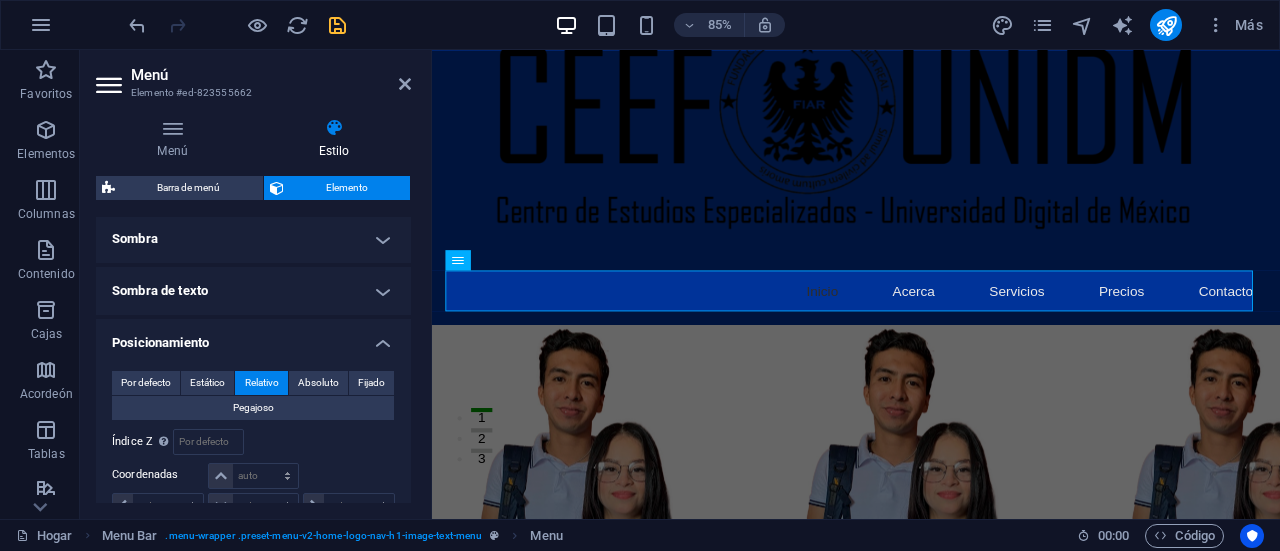scroll, scrollTop: 0, scrollLeft: 0, axis: both 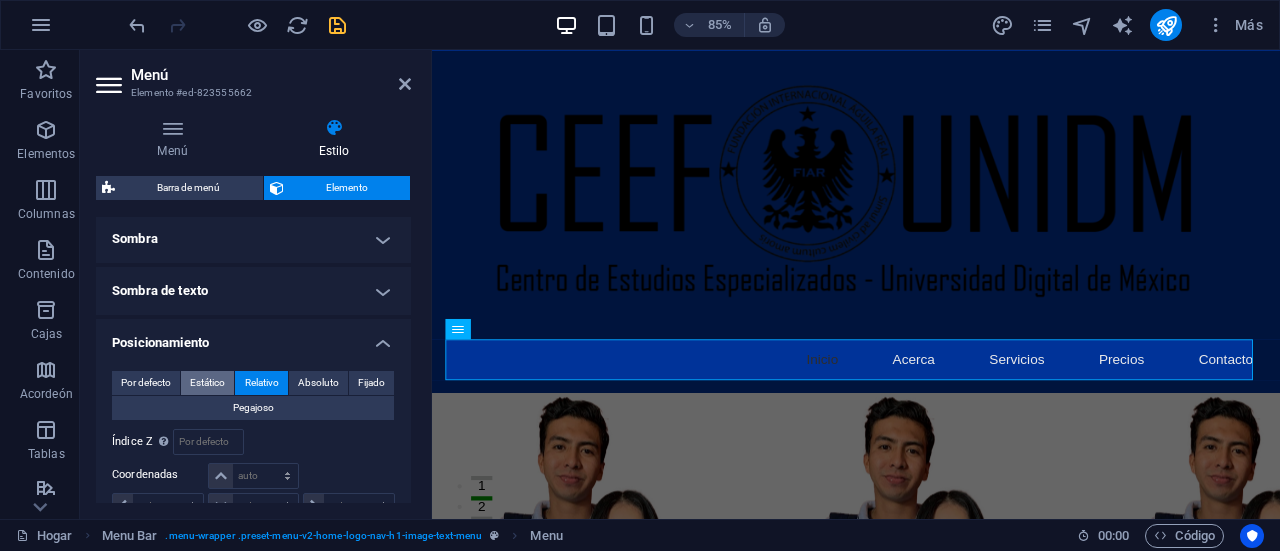 click on "Estático" at bounding box center [207, 382] 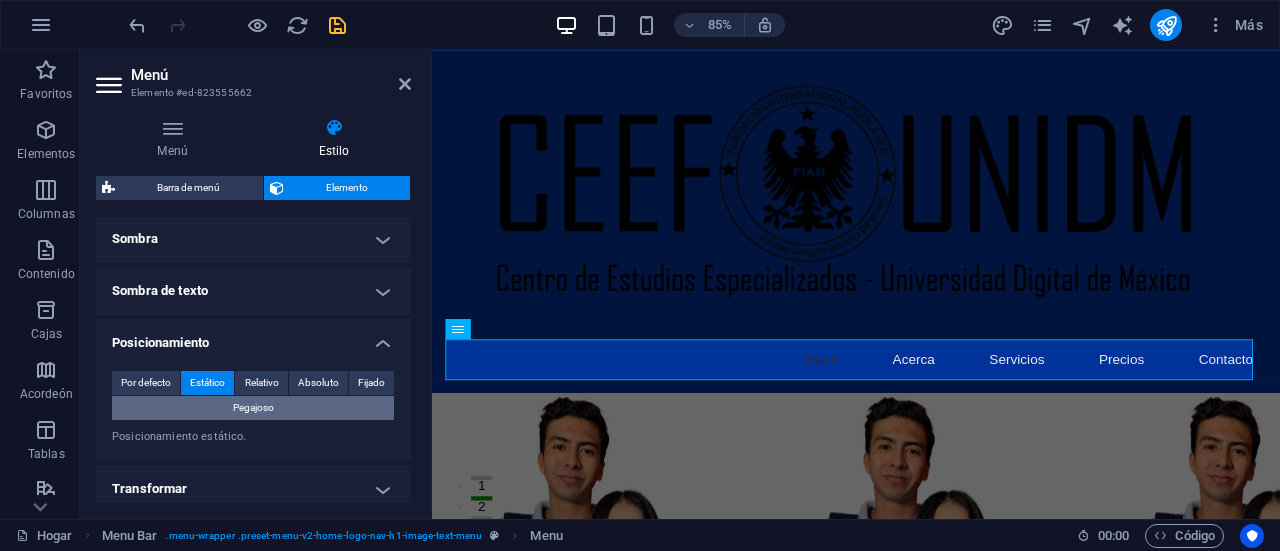click on "Pegajoso" at bounding box center [253, 407] 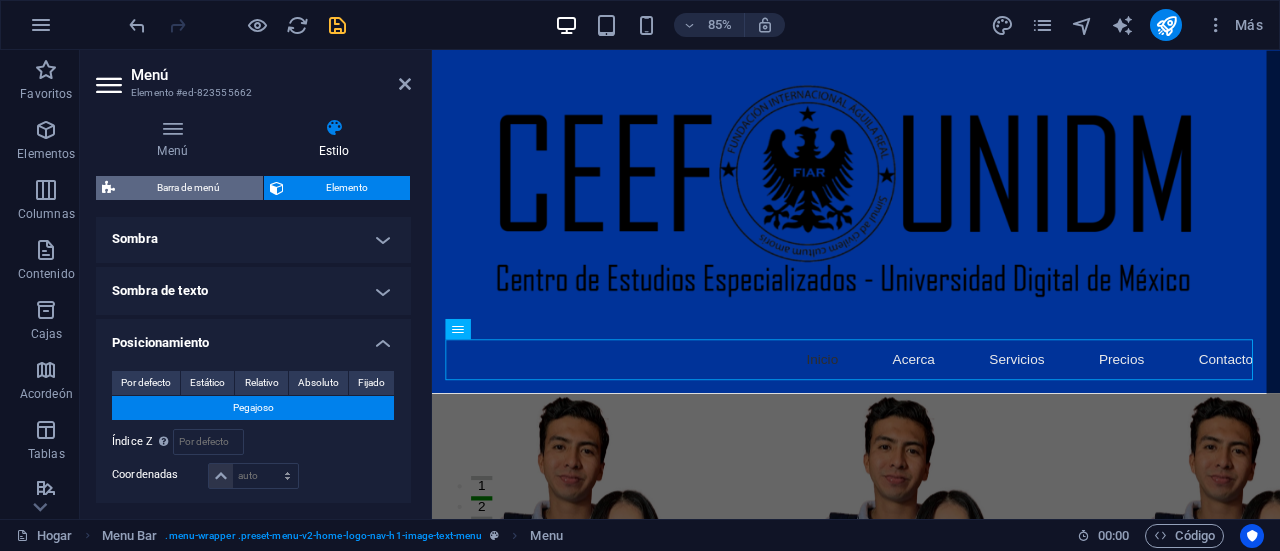 click on "Barra de menú" at bounding box center (188, 187) 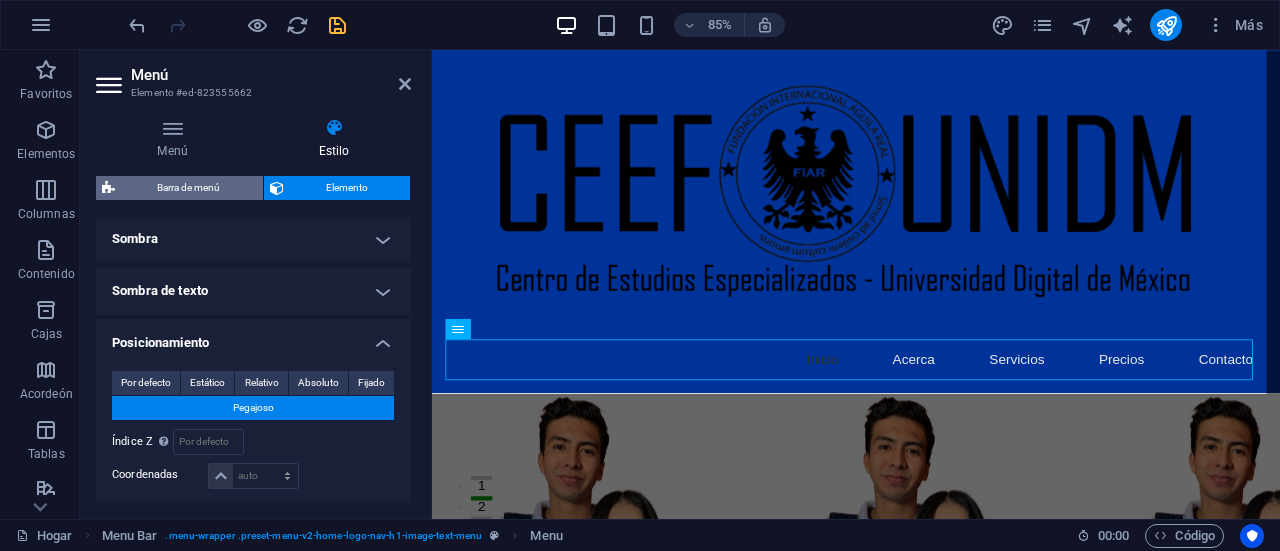 select on "rem" 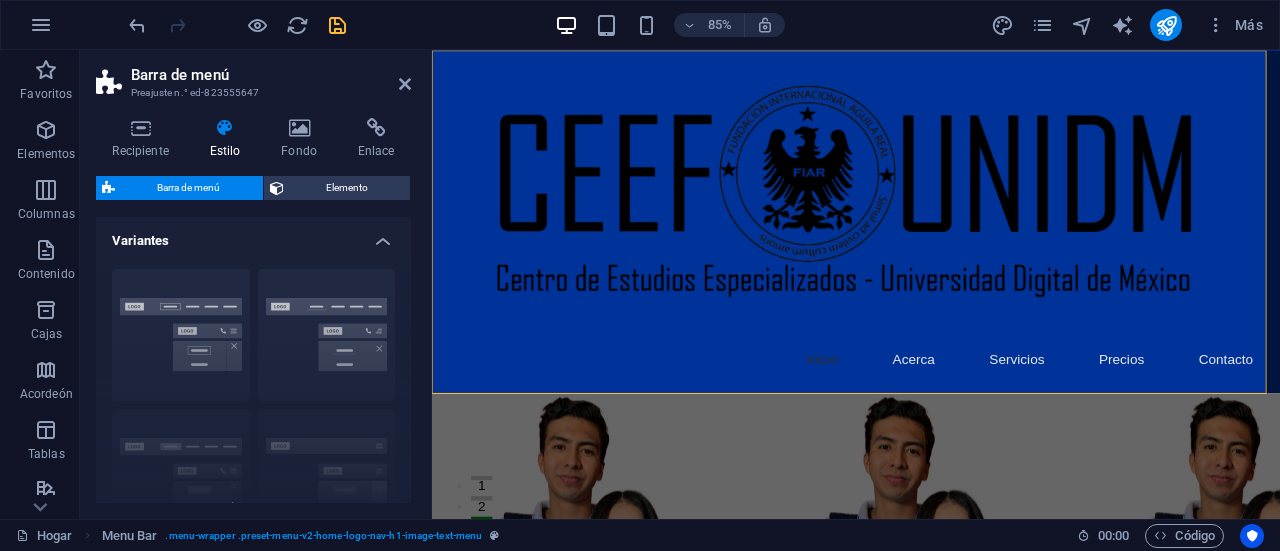 drag, startPoint x: 406, startPoint y: 272, endPoint x: 406, endPoint y: 309, distance: 37 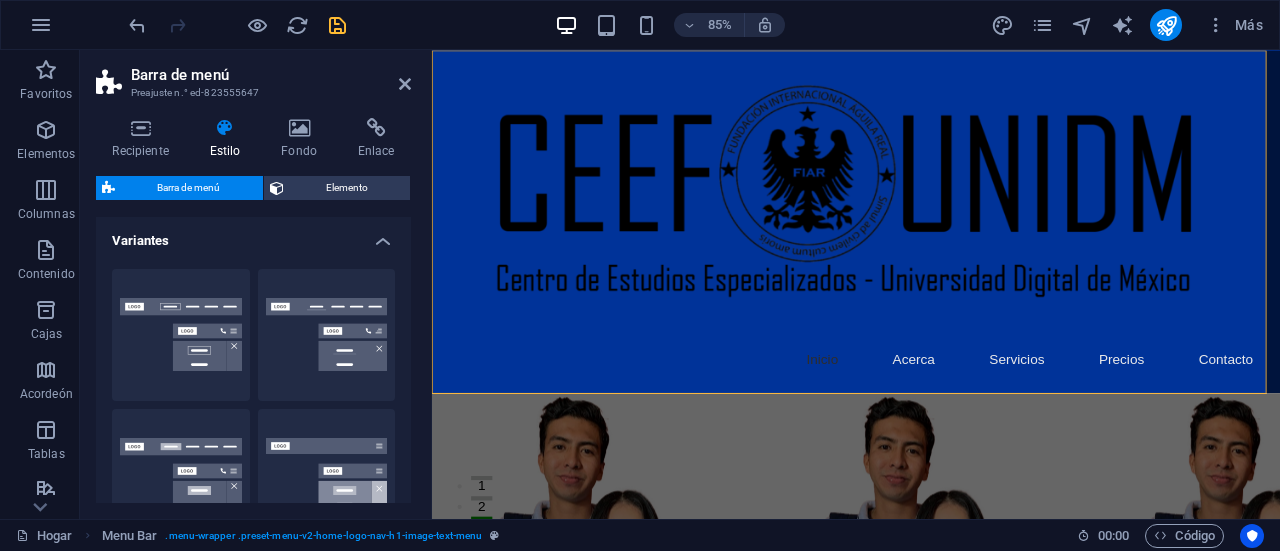 drag, startPoint x: 406, startPoint y: 272, endPoint x: 408, endPoint y: 287, distance: 15.132746 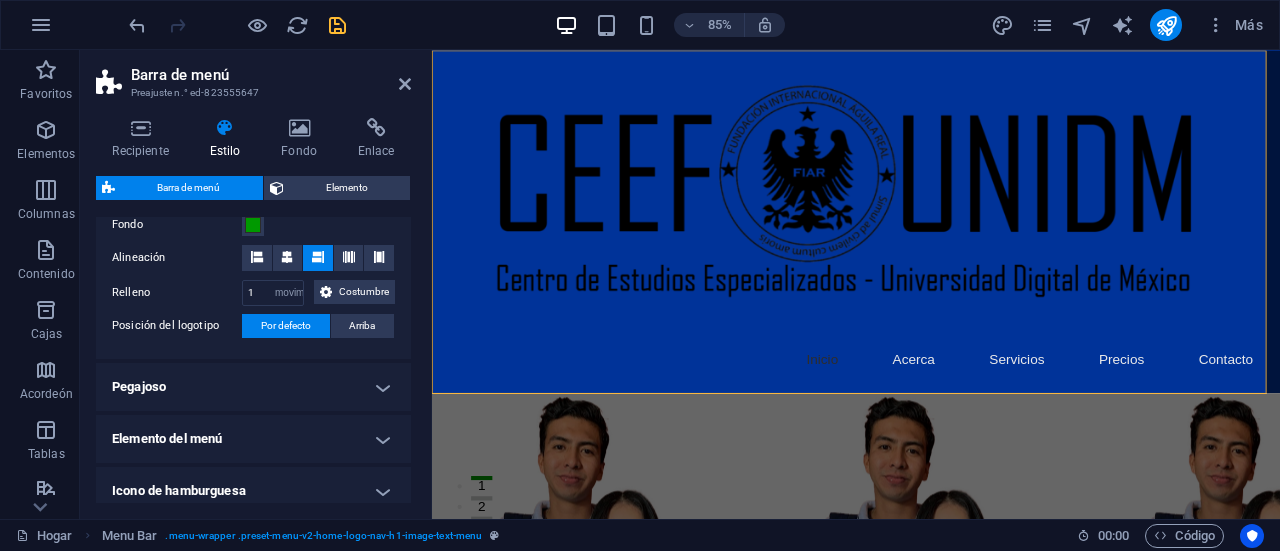 scroll, scrollTop: 686, scrollLeft: 0, axis: vertical 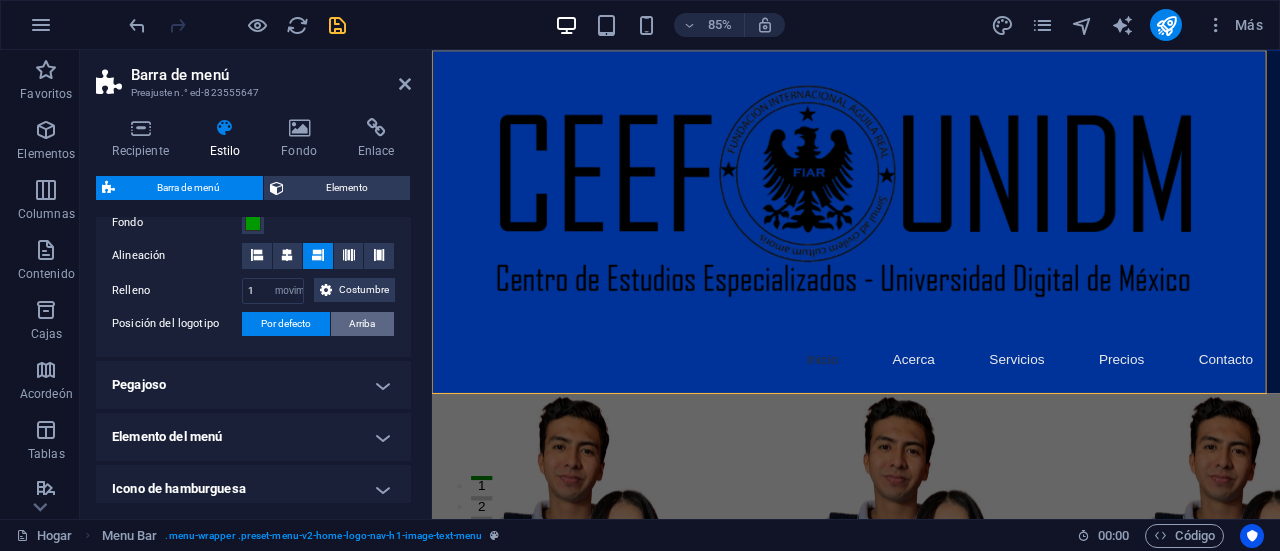 click on "Arriba" at bounding box center [362, 323] 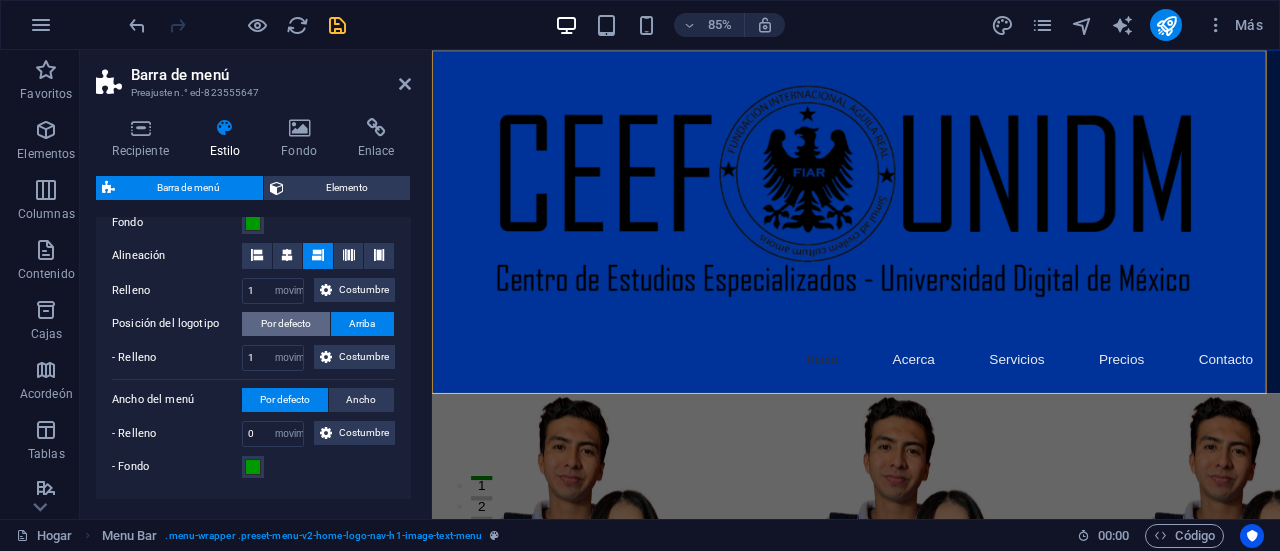 click on "Por defecto" at bounding box center [286, 324] 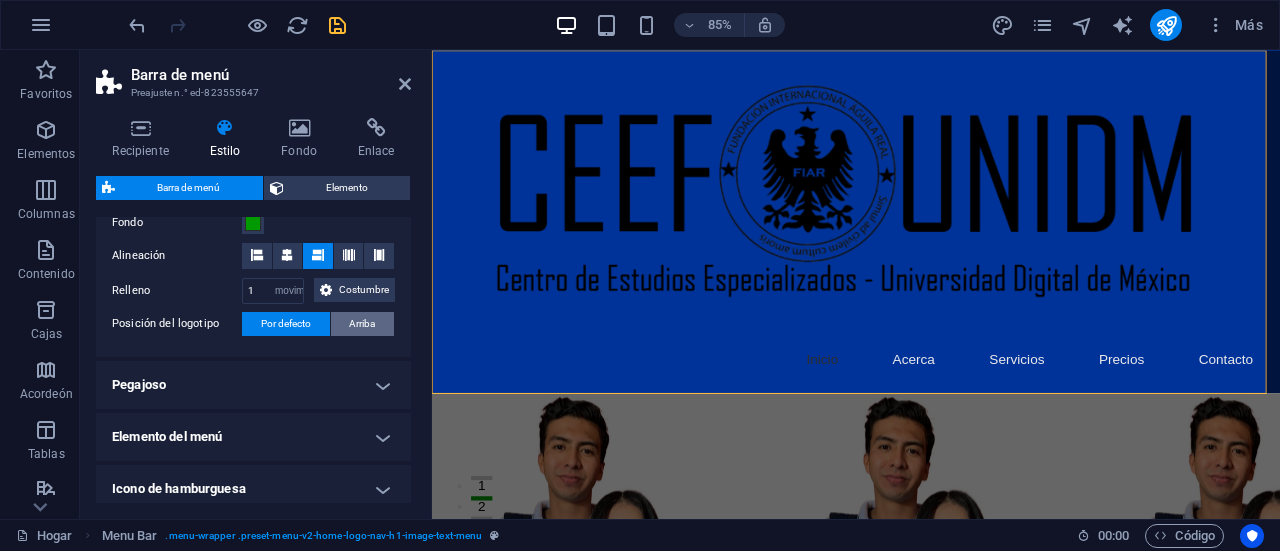 click on "Arriba" at bounding box center [363, 324] 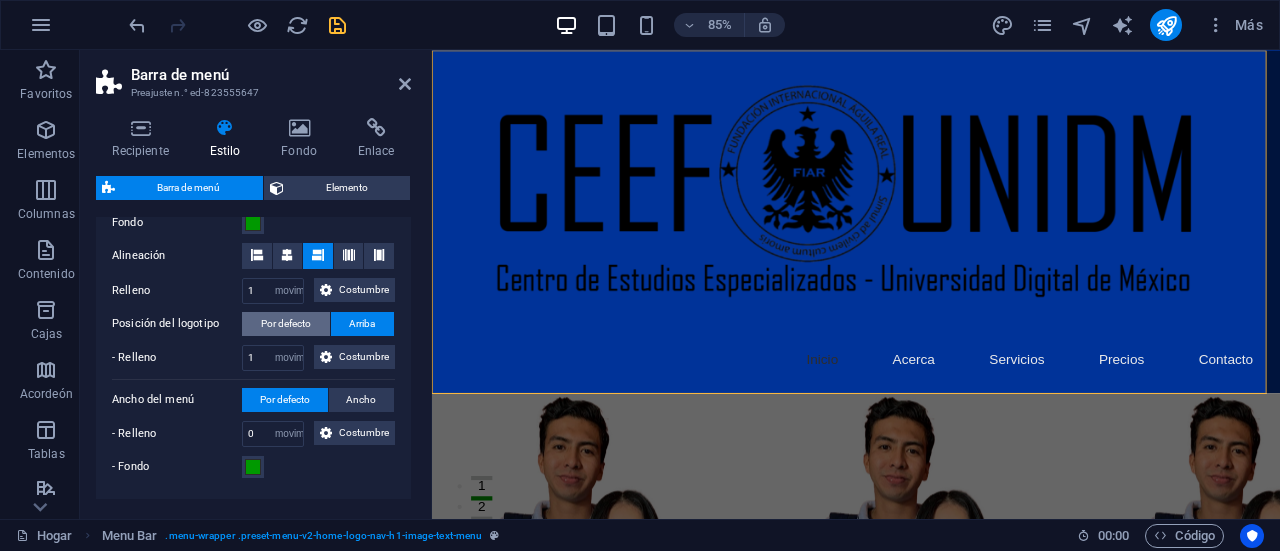 click on "Por defecto" at bounding box center (286, 323) 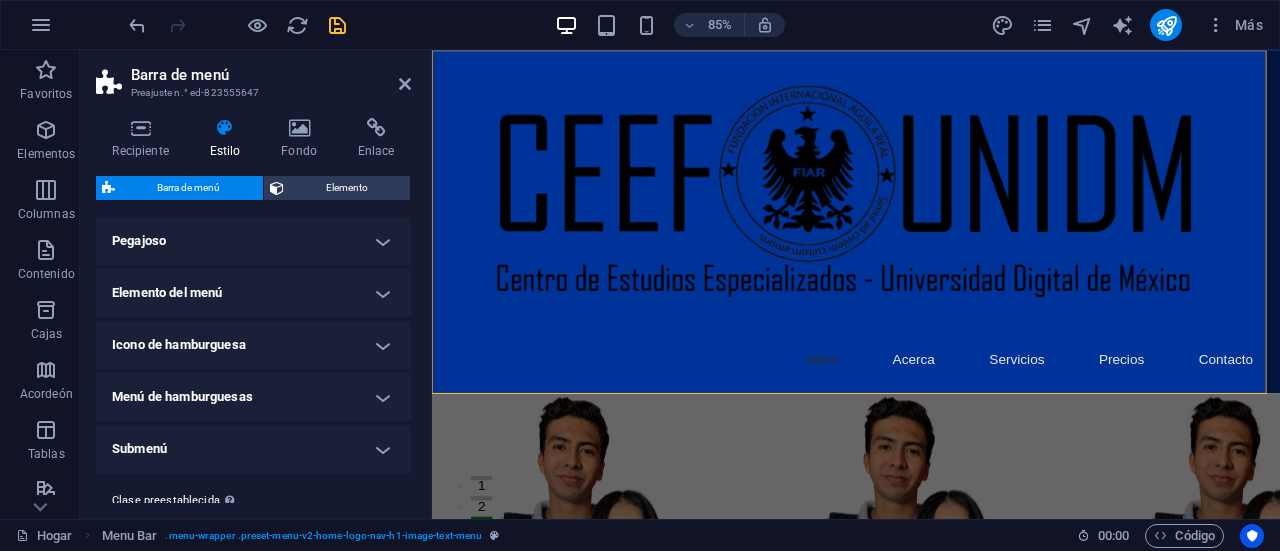 scroll, scrollTop: 842, scrollLeft: 0, axis: vertical 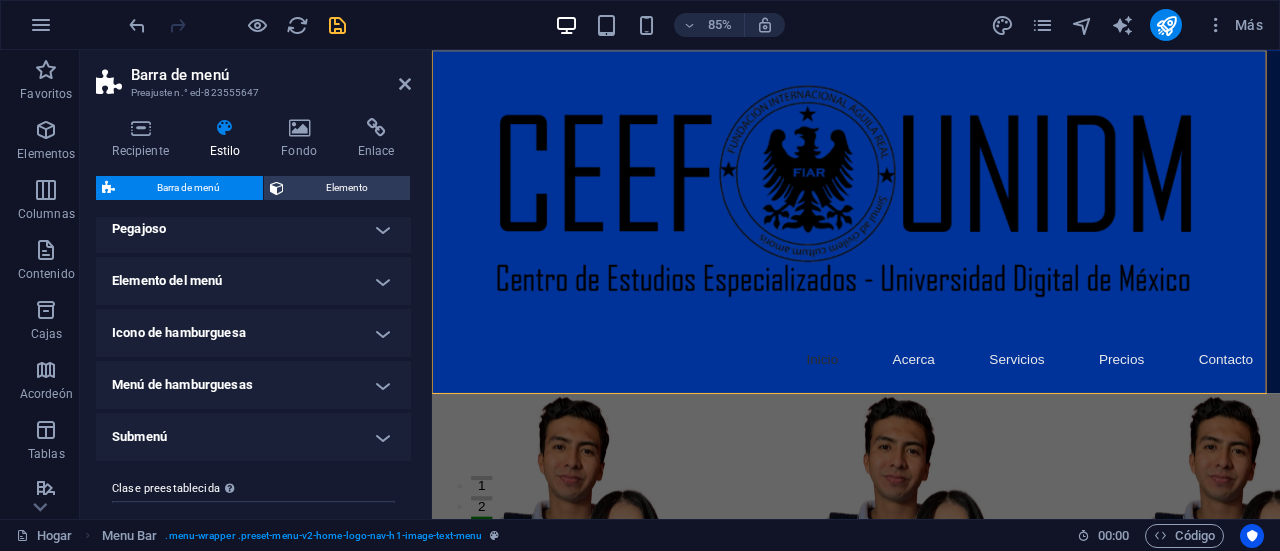 click on "Icono de hamburguesa" at bounding box center [253, 333] 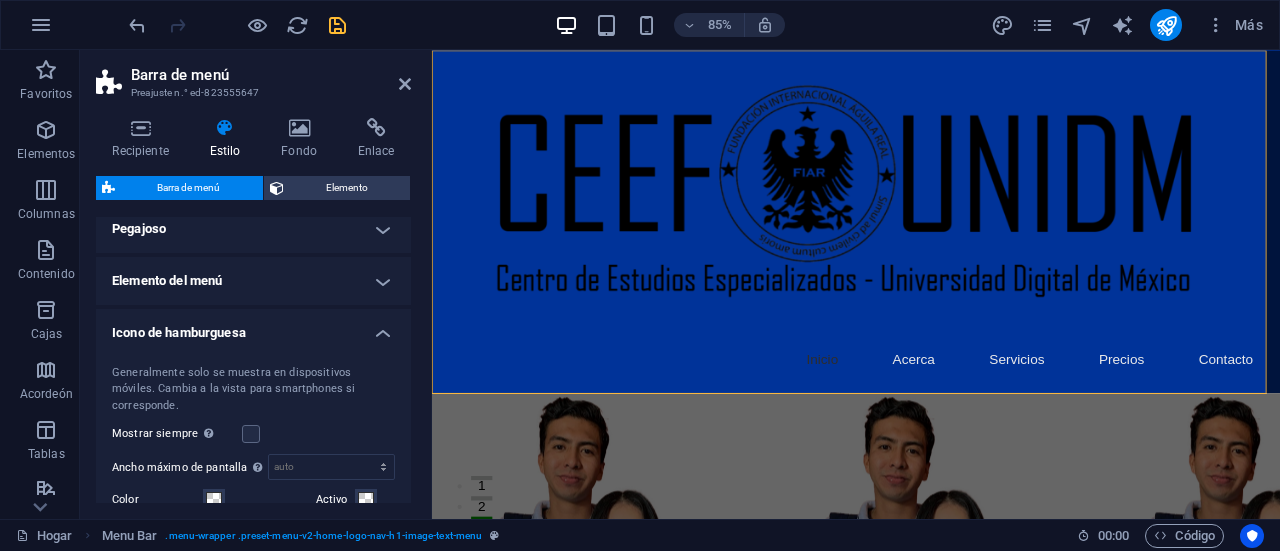 click on "Elemento del menú" at bounding box center (253, 281) 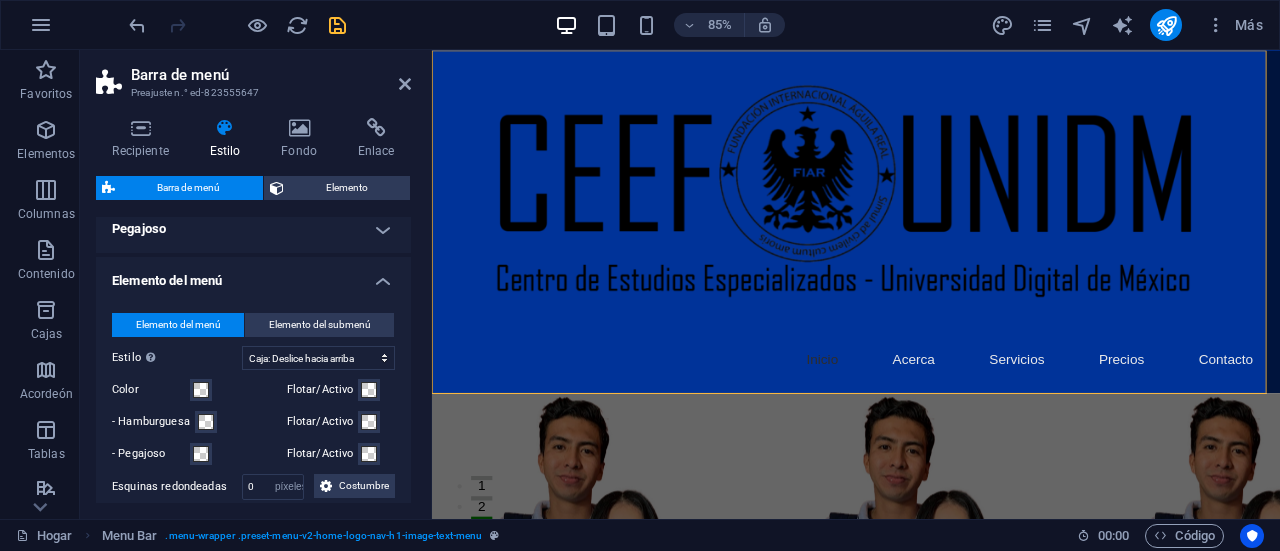 click on "Pegajoso" at bounding box center (253, 229) 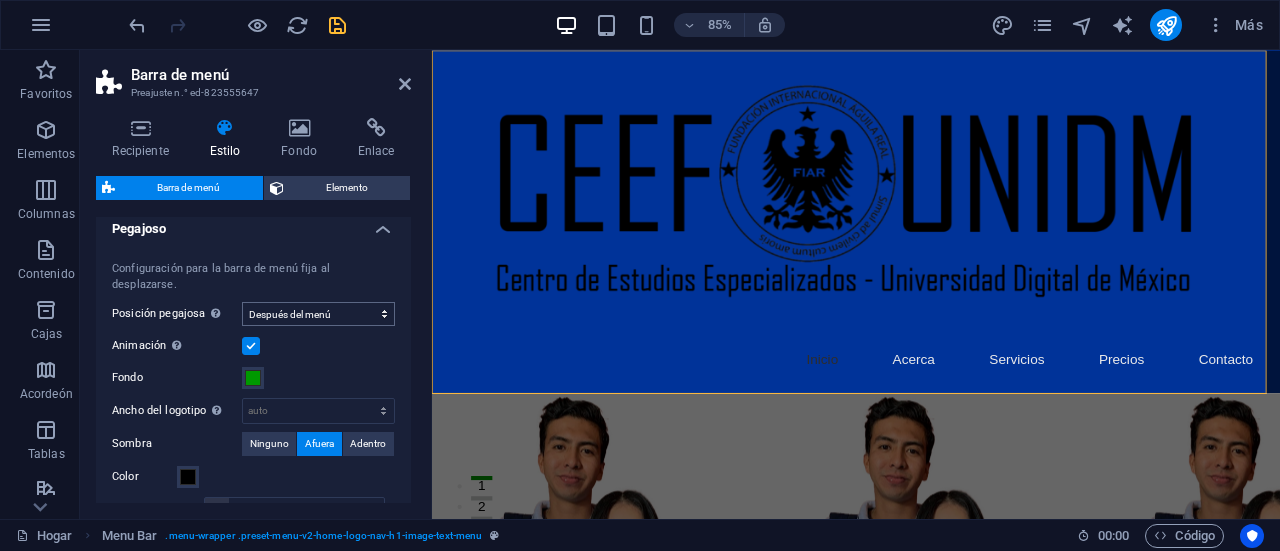 type 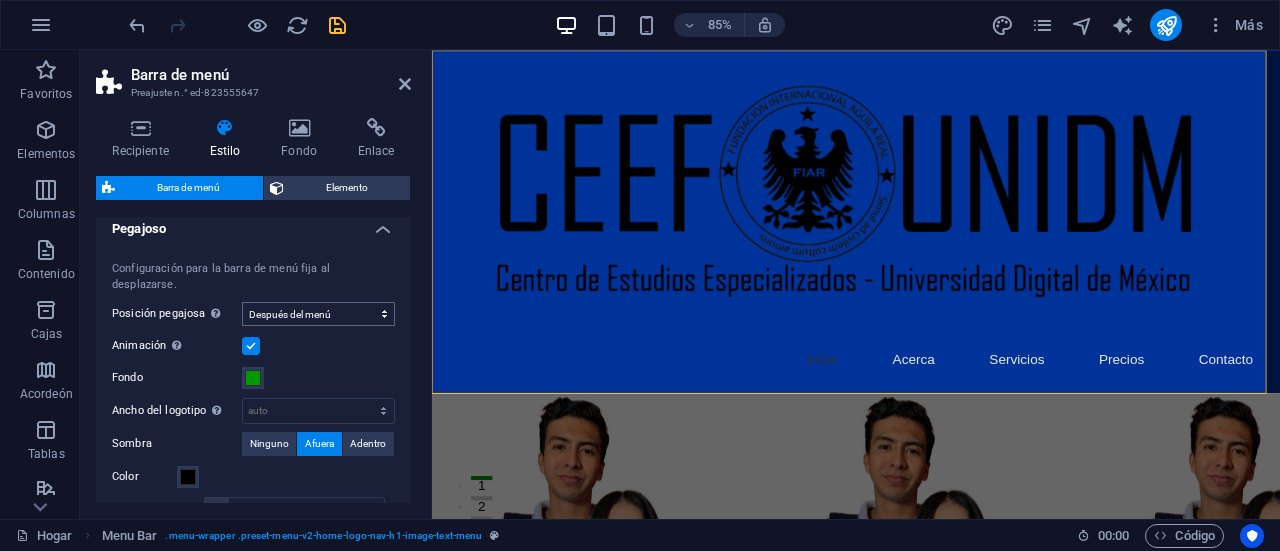 select 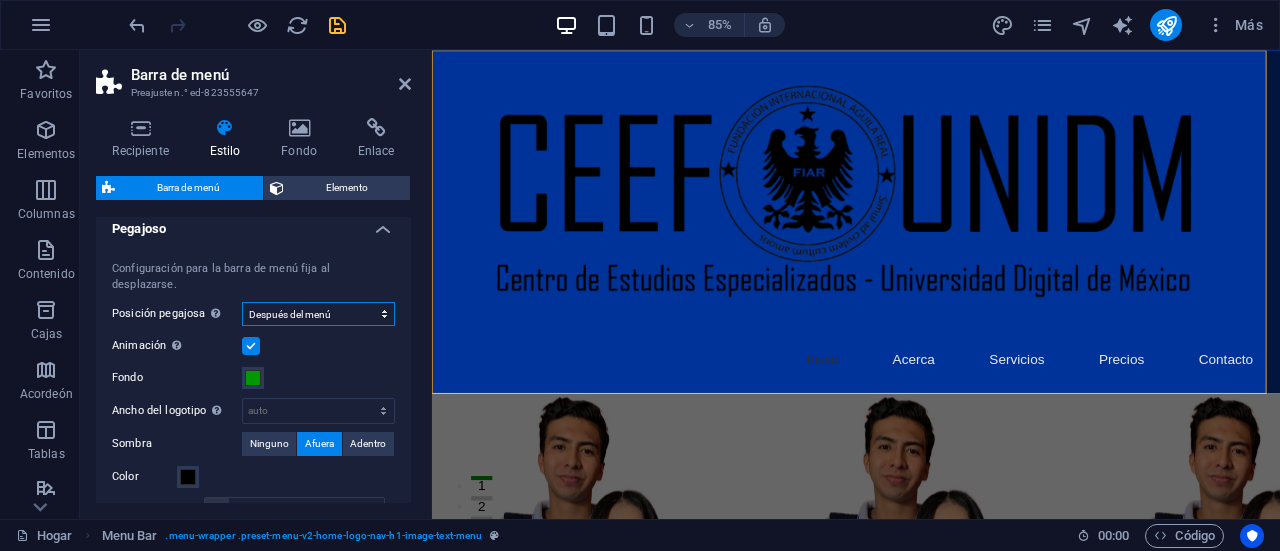 click on "Apagado Instante Después del menú Después del banner Al desplazarse hacia arriba" at bounding box center [318, 314] 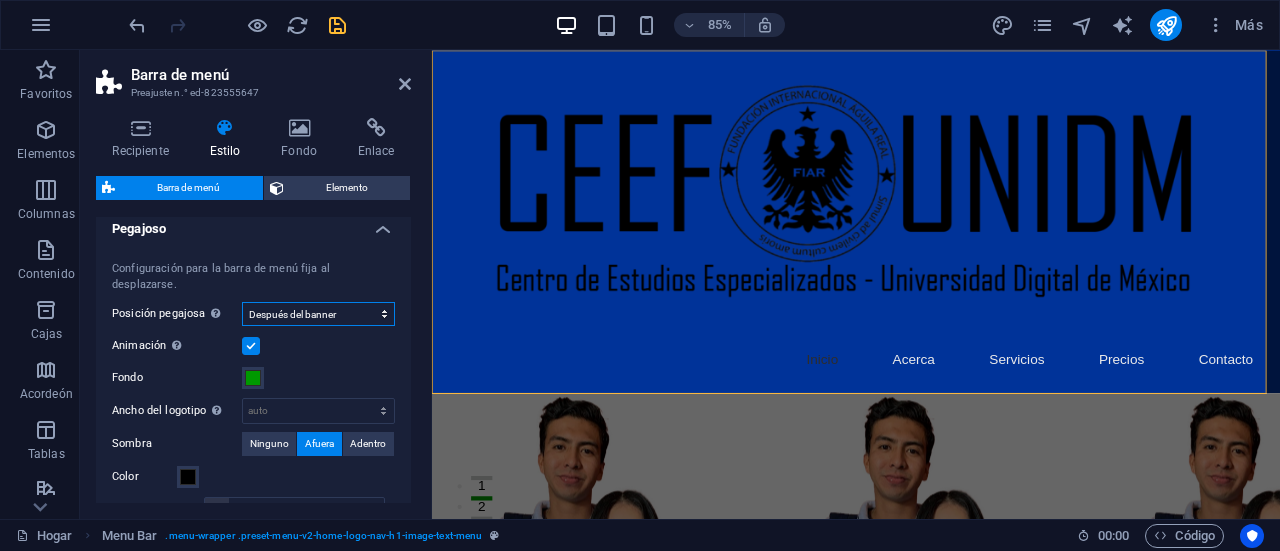 click on "Apagado Instante Después del menú Después del banner Al desplazarse hacia arriba" at bounding box center (318, 314) 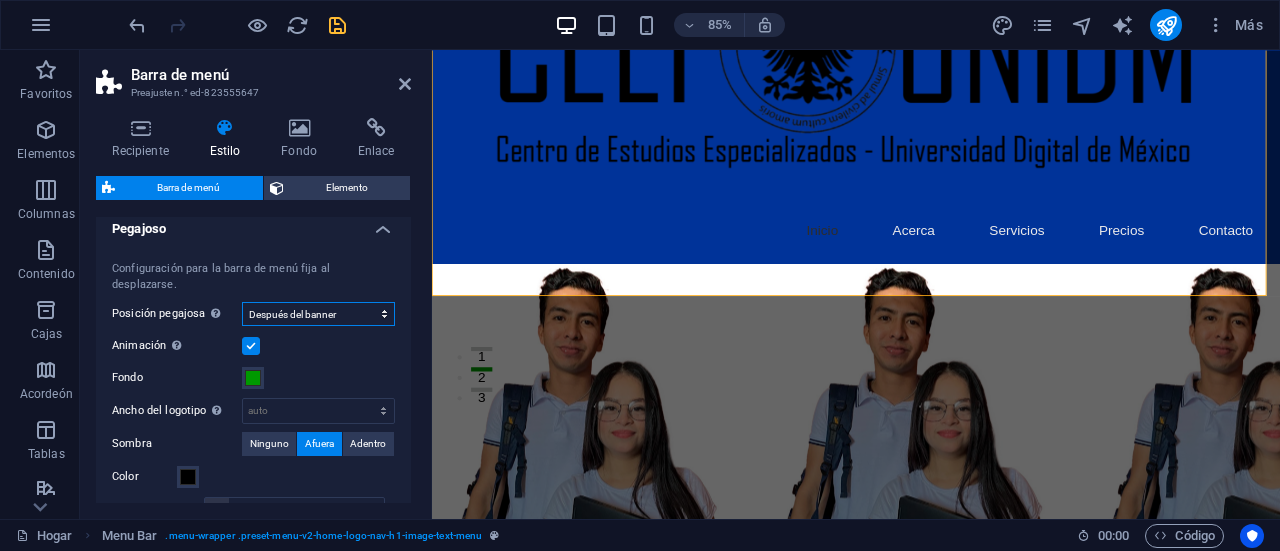 scroll, scrollTop: 114, scrollLeft: 0, axis: vertical 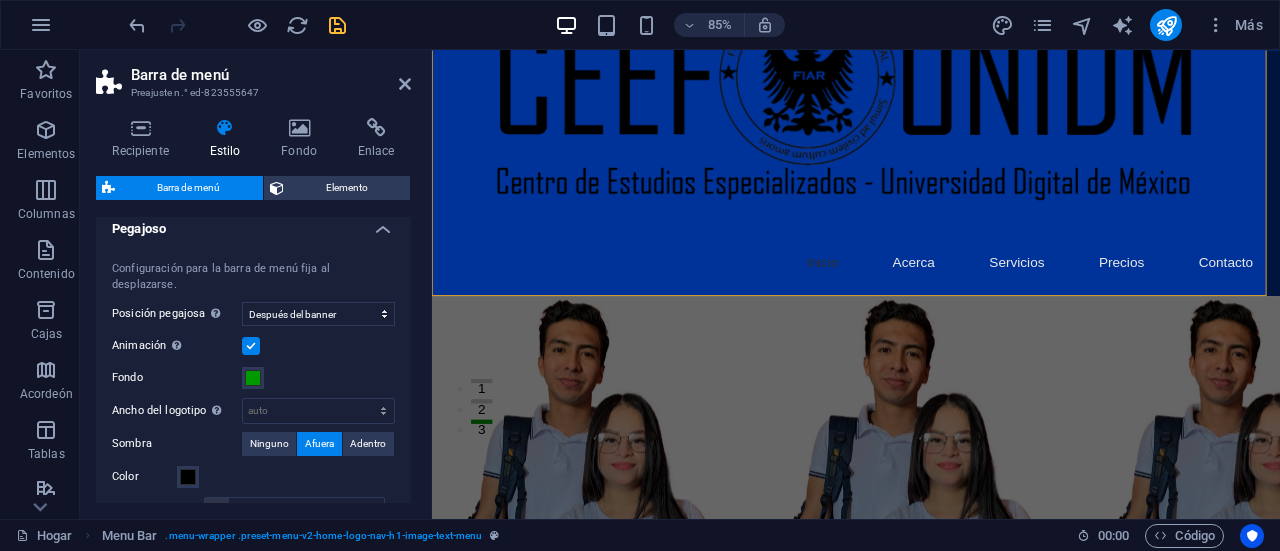 click on "85% Más" at bounding box center (640, 25) 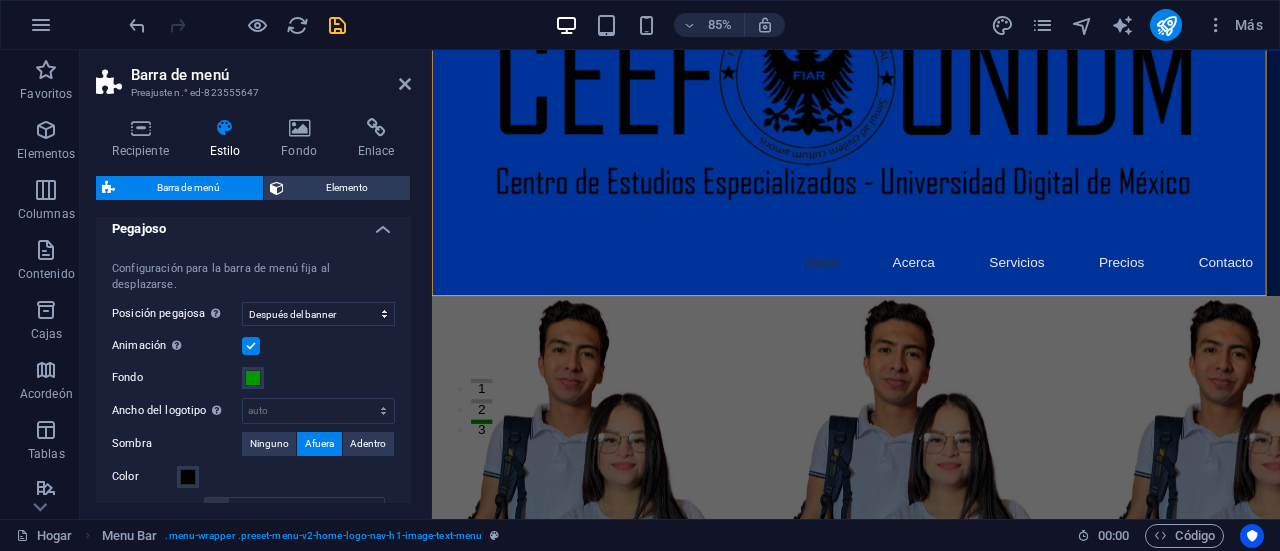 click at bounding box center [237, 25] 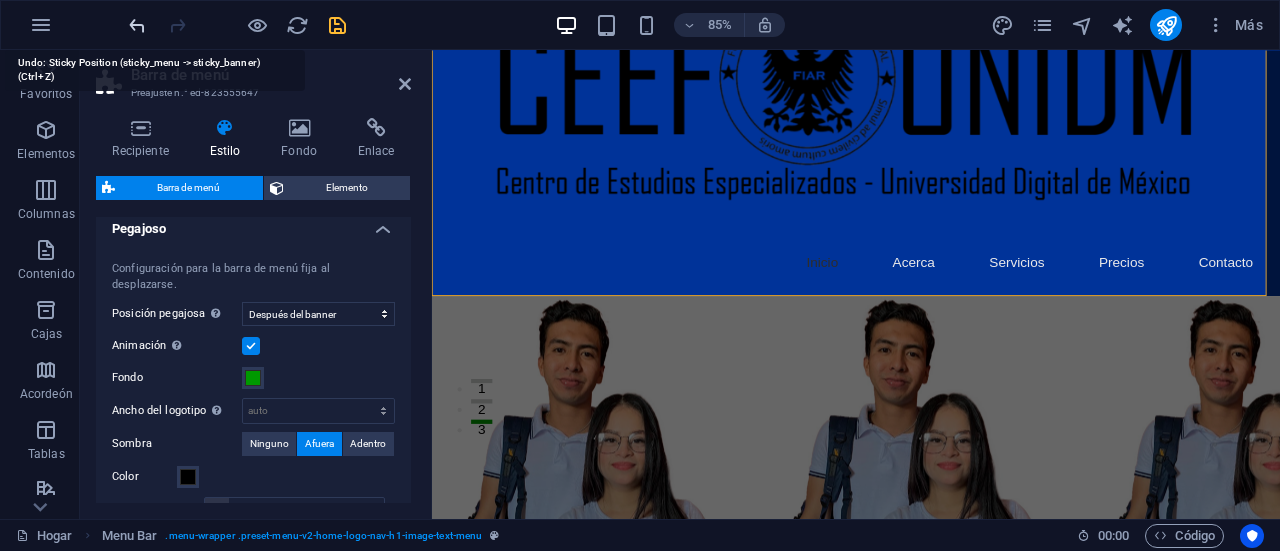 click at bounding box center (137, 25) 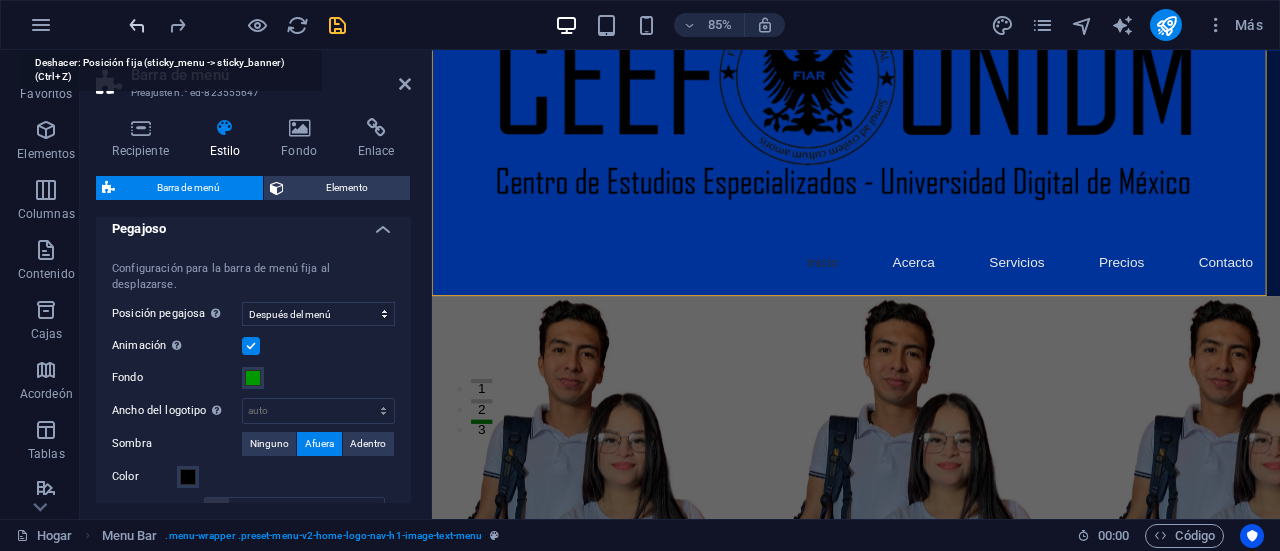 click at bounding box center (137, 25) 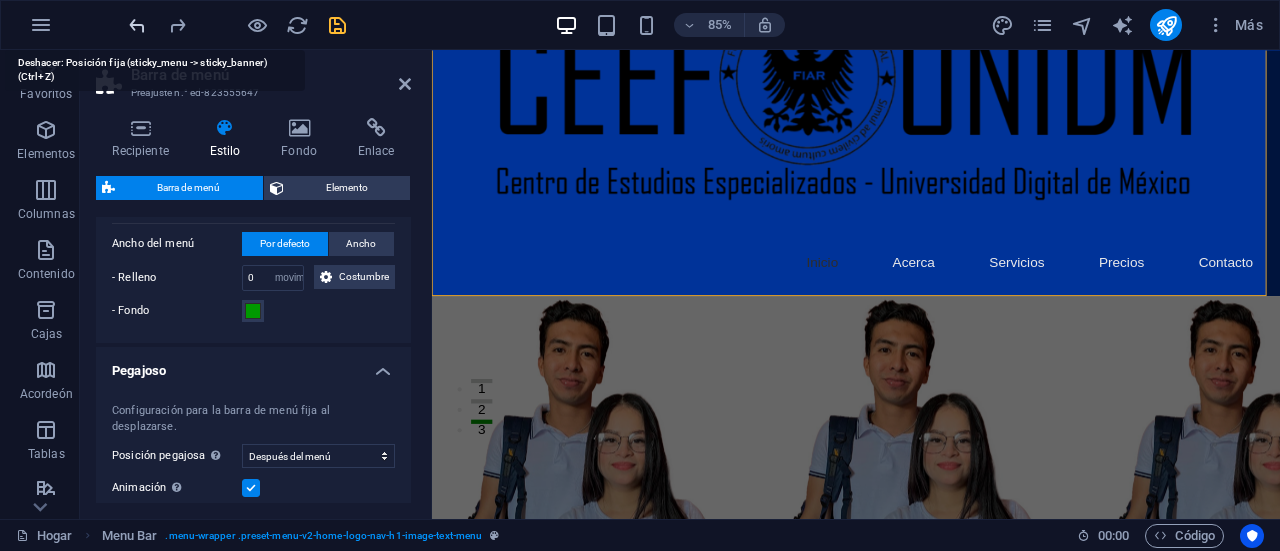 click at bounding box center (137, 25) 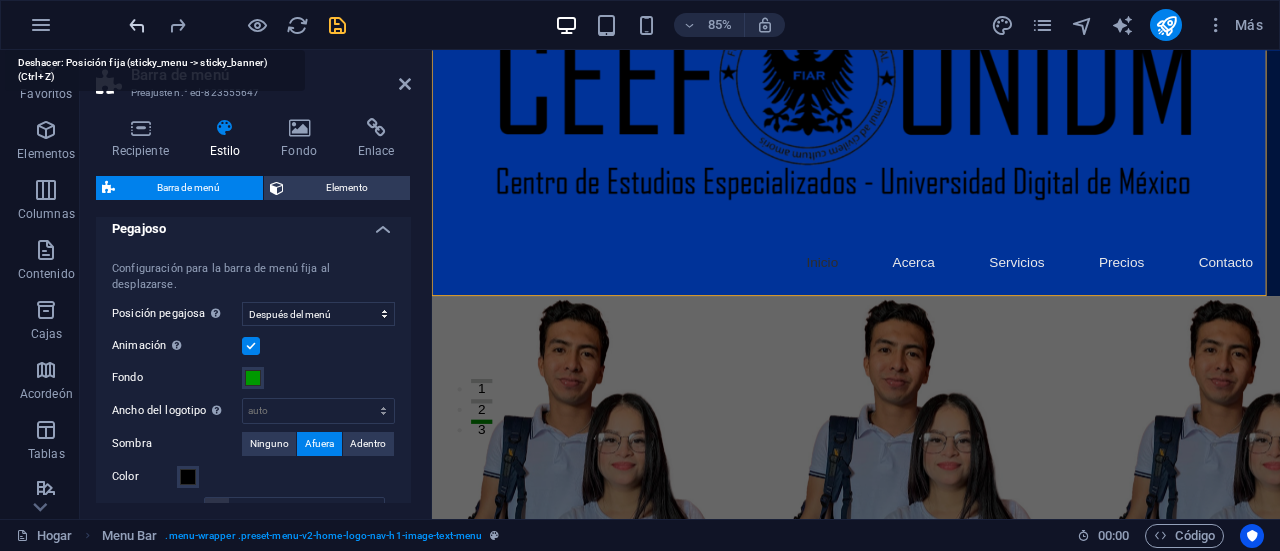 click at bounding box center [137, 25] 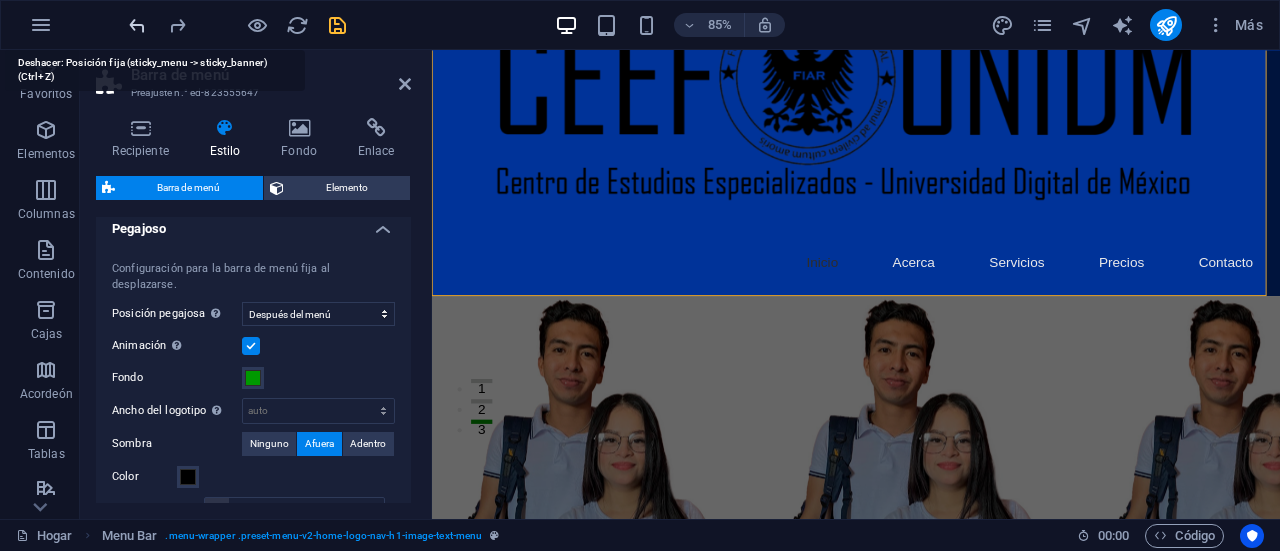 click at bounding box center [137, 25] 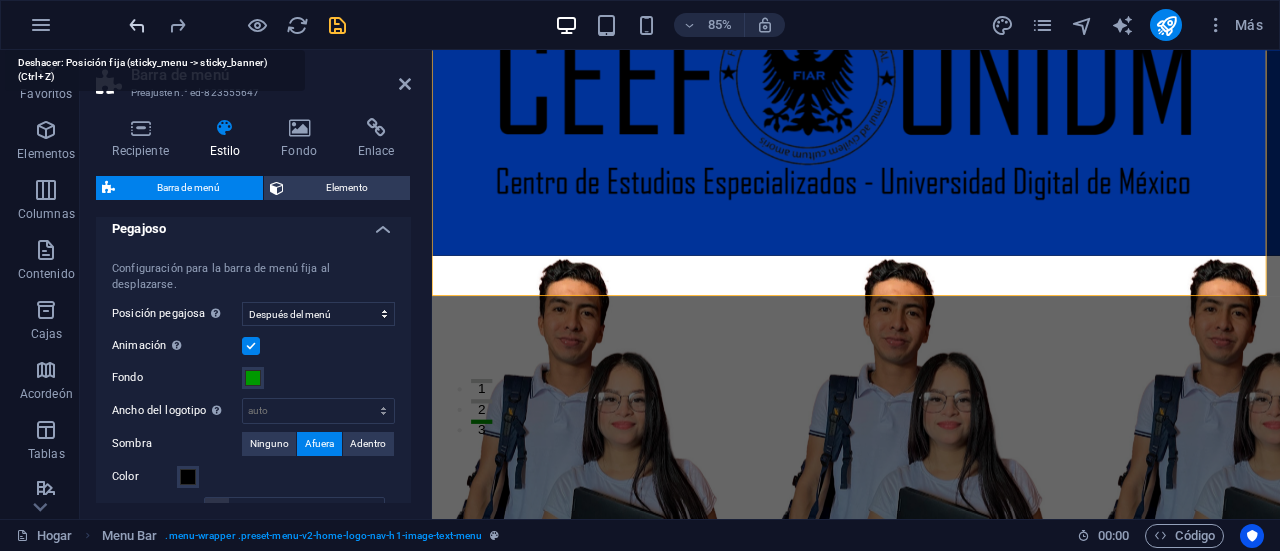 click at bounding box center [137, 25] 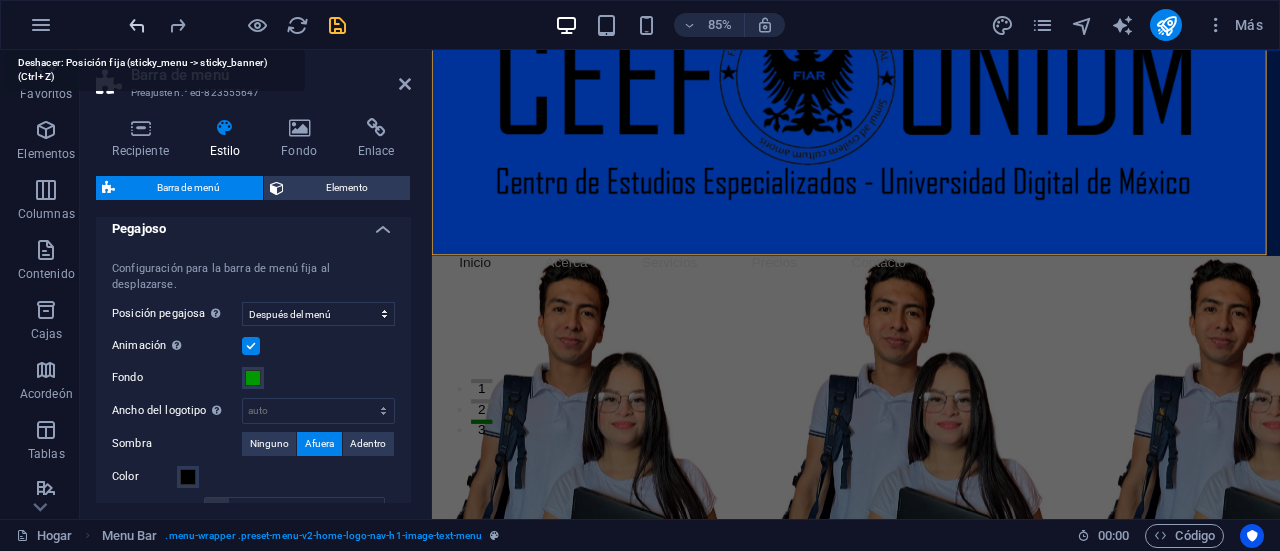 click at bounding box center [137, 25] 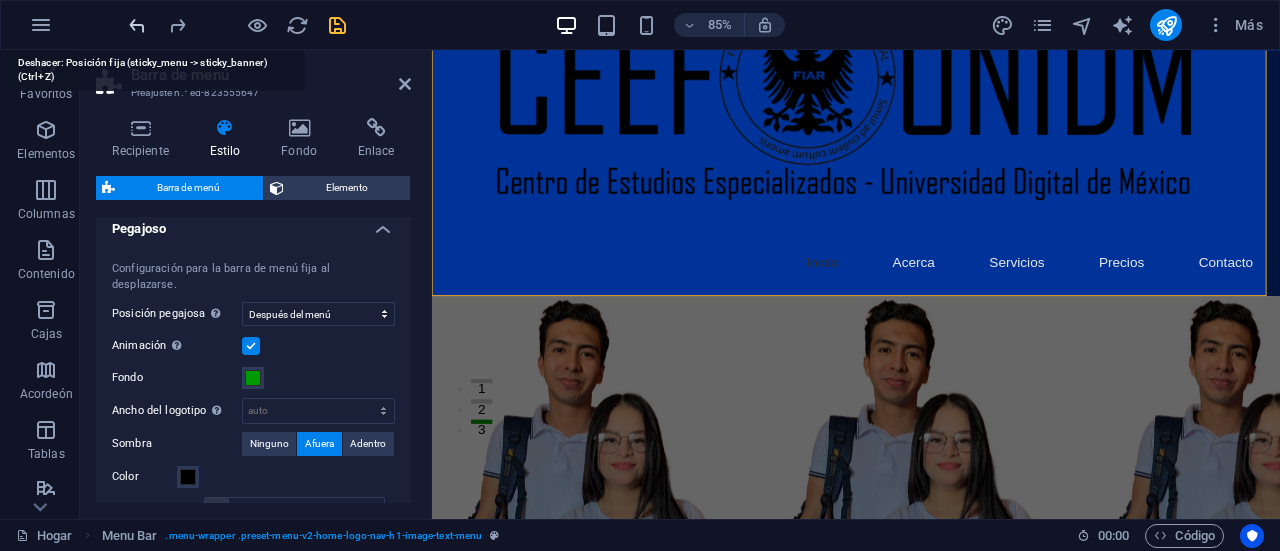 click at bounding box center (137, 25) 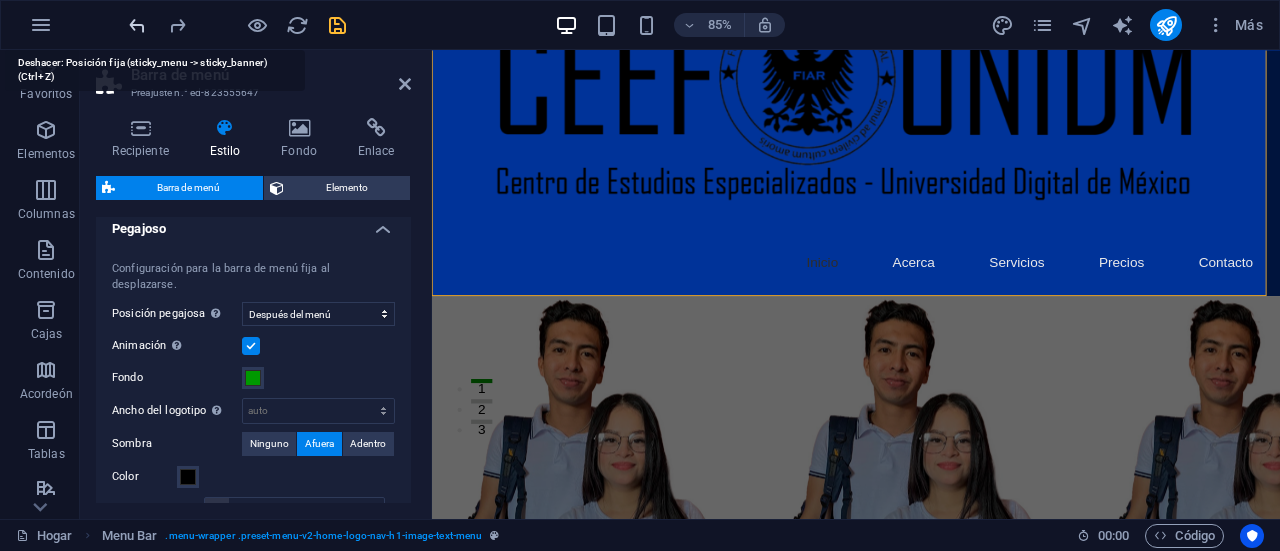 click at bounding box center [137, 25] 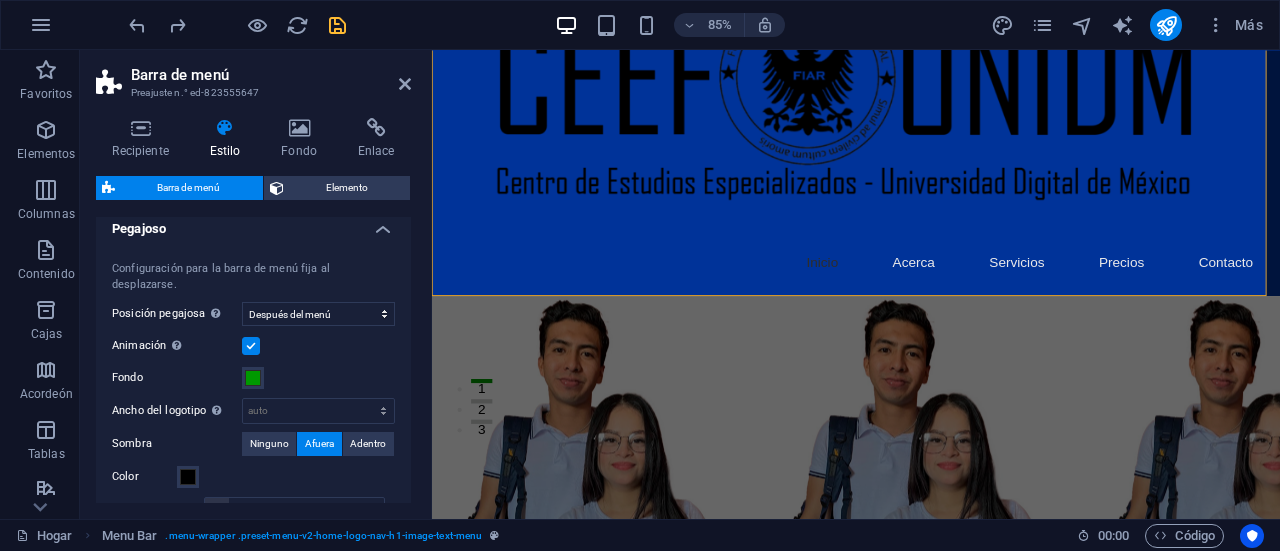 click at bounding box center (137, 25) 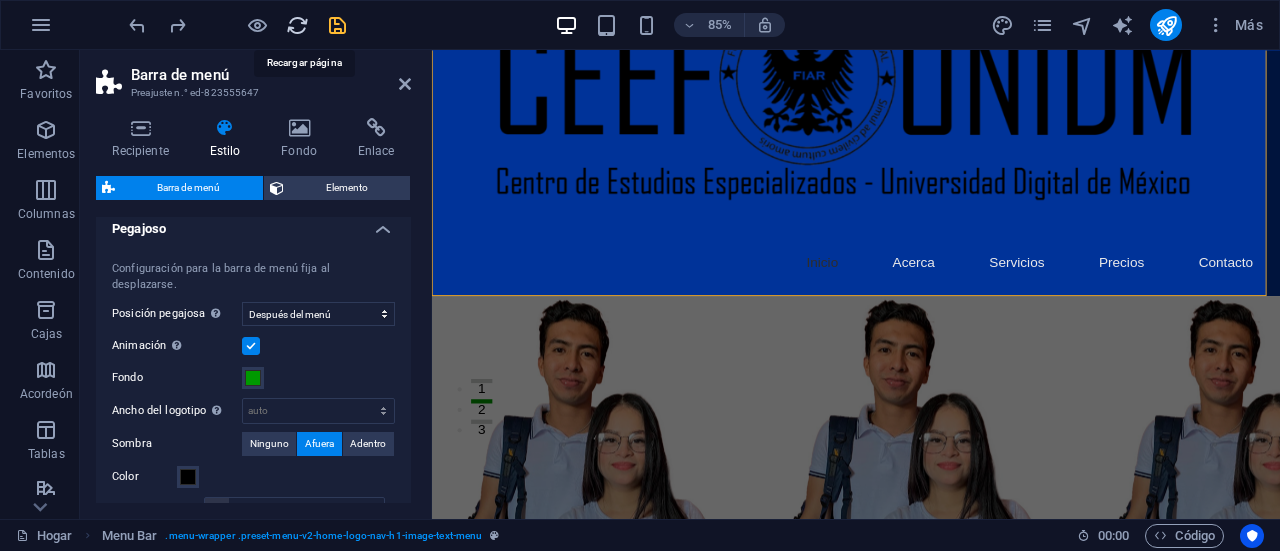 click at bounding box center (297, 25) 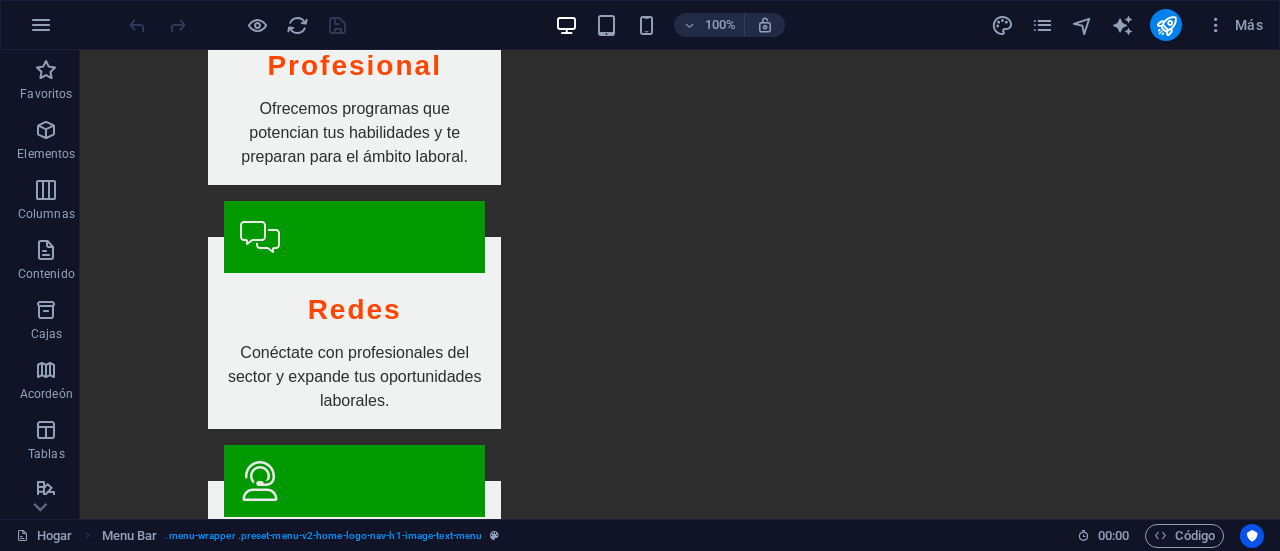 scroll, scrollTop: 0, scrollLeft: 0, axis: both 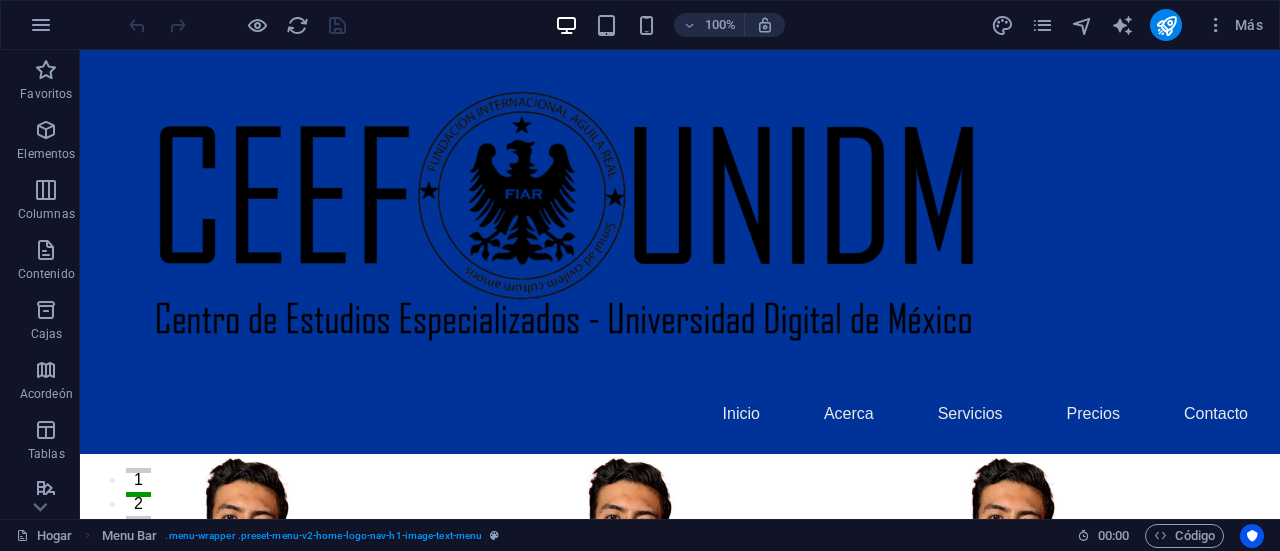 drag, startPoint x: 1270, startPoint y: 72, endPoint x: 1349, endPoint y: 71, distance: 79.00633 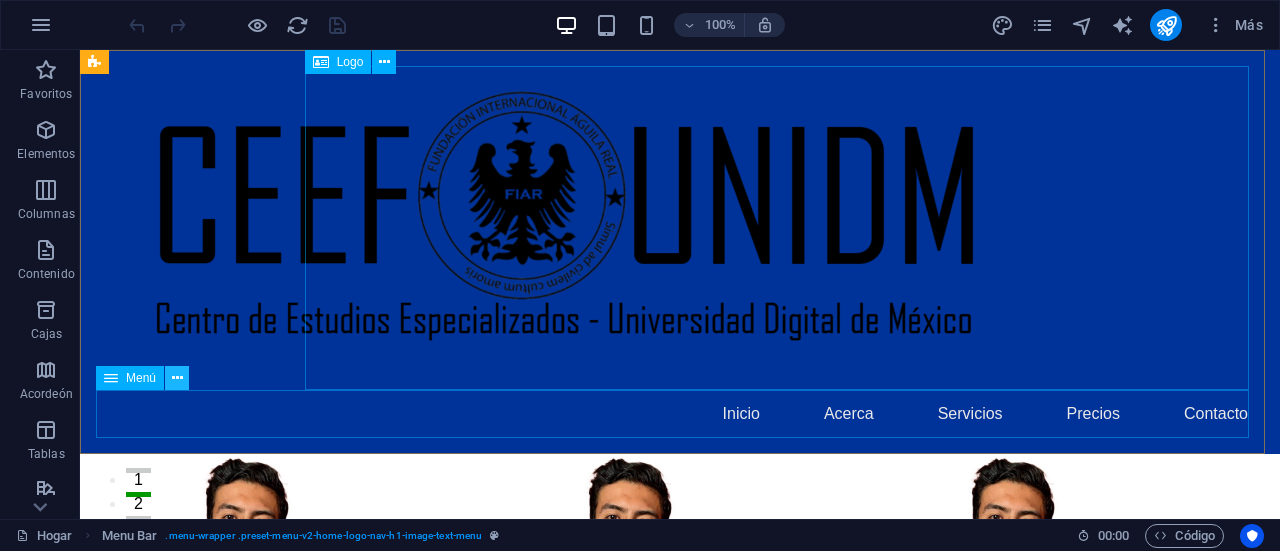 click at bounding box center [177, 378] 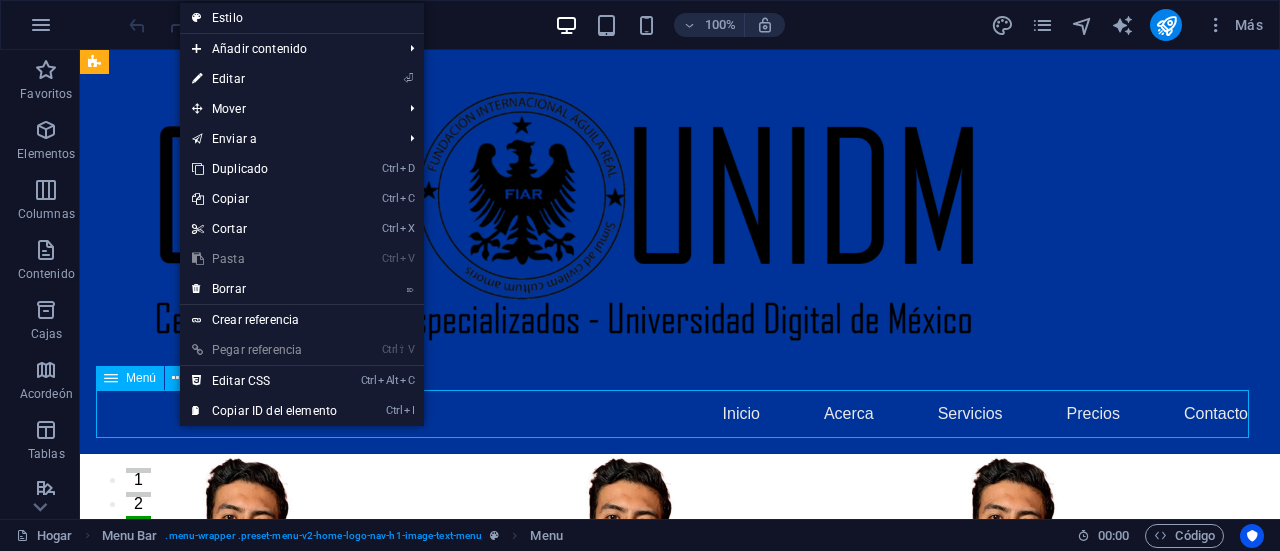 click on "Menú" at bounding box center (130, 378) 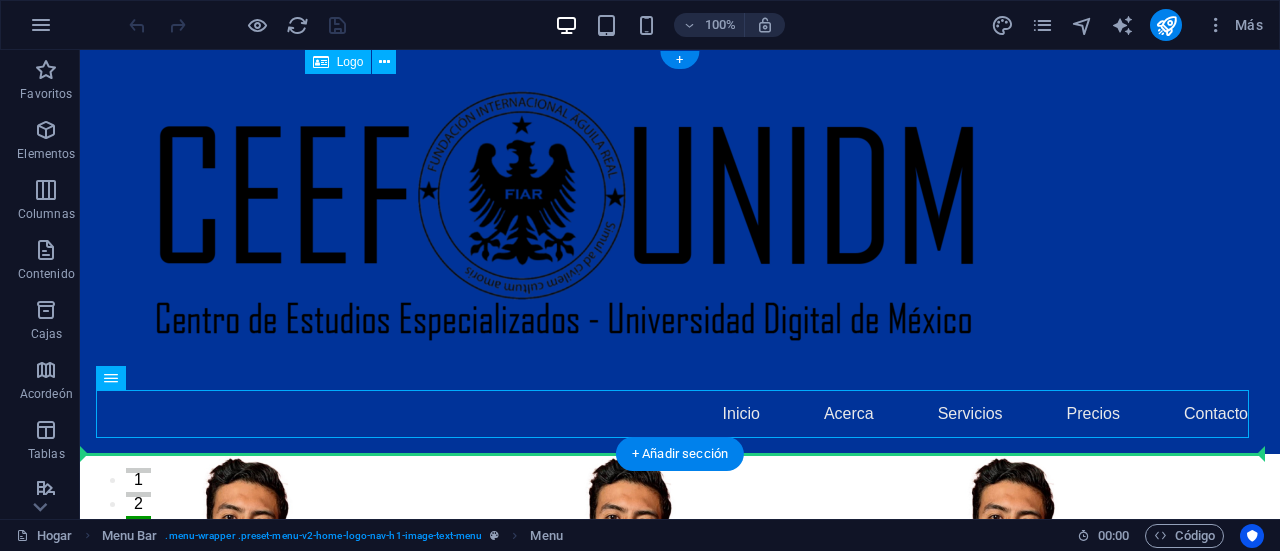 drag, startPoint x: 203, startPoint y: 431, endPoint x: 130, endPoint y: 333, distance: 122.20065 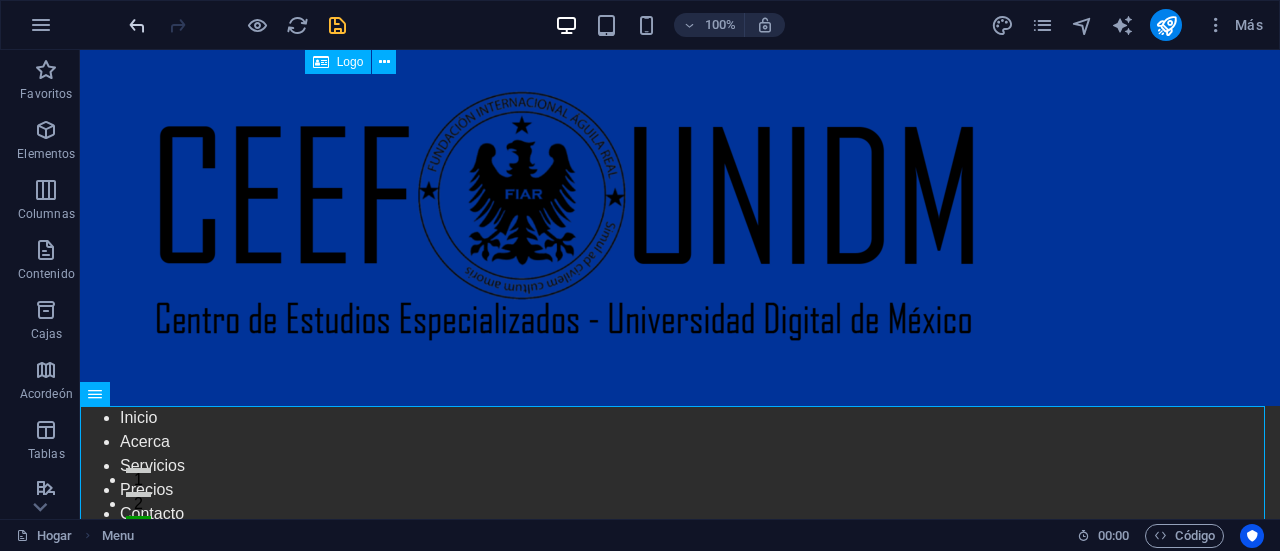 click at bounding box center [137, 25] 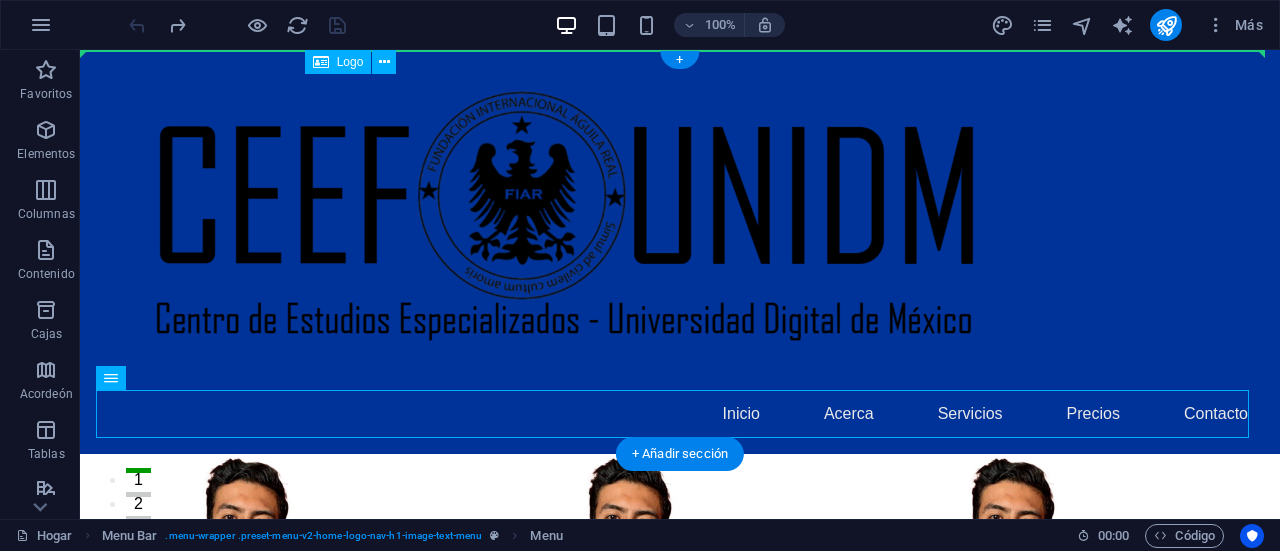 drag, startPoint x: 198, startPoint y: 431, endPoint x: 137, endPoint y: 247, distance: 193.84789 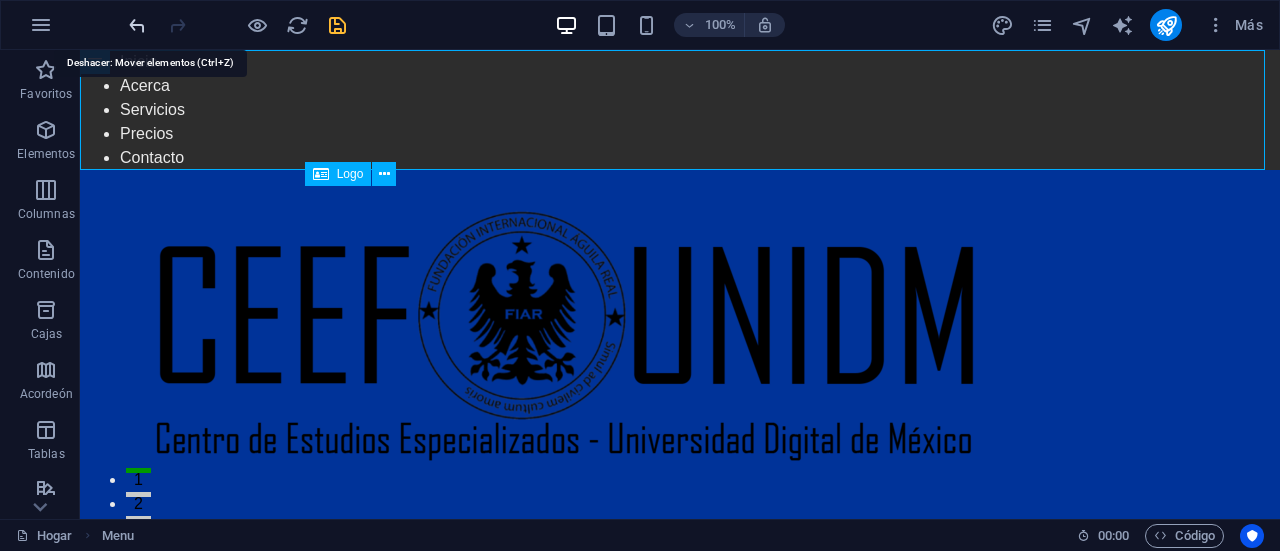 click at bounding box center [137, 25] 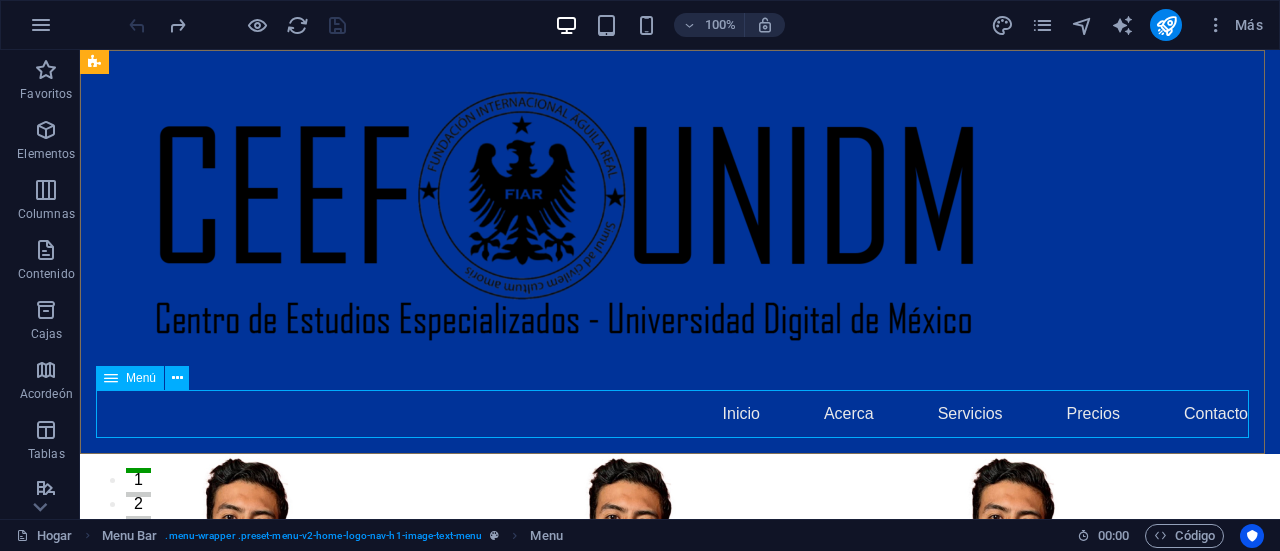click on "Menú" at bounding box center (130, 378) 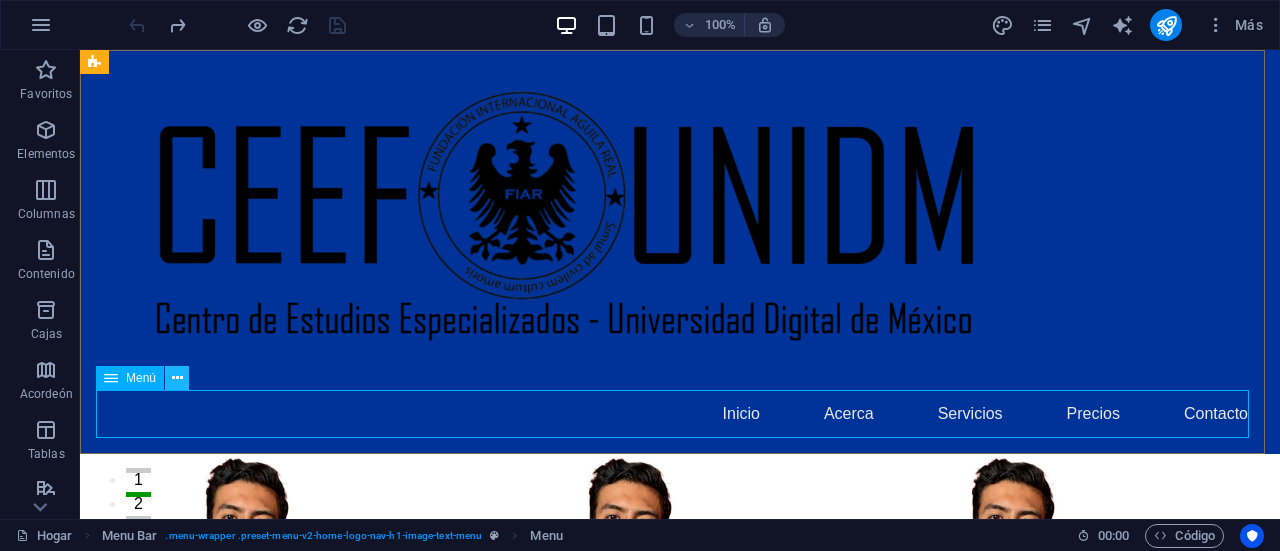 click at bounding box center [177, 378] 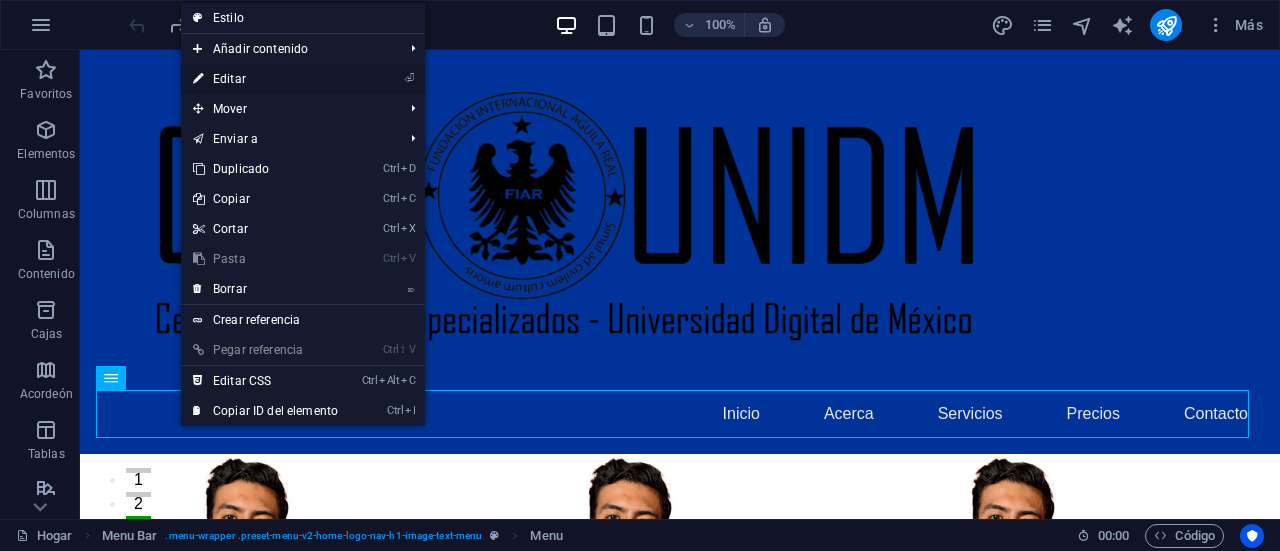 click on "⏎ Editar" at bounding box center (265, 79) 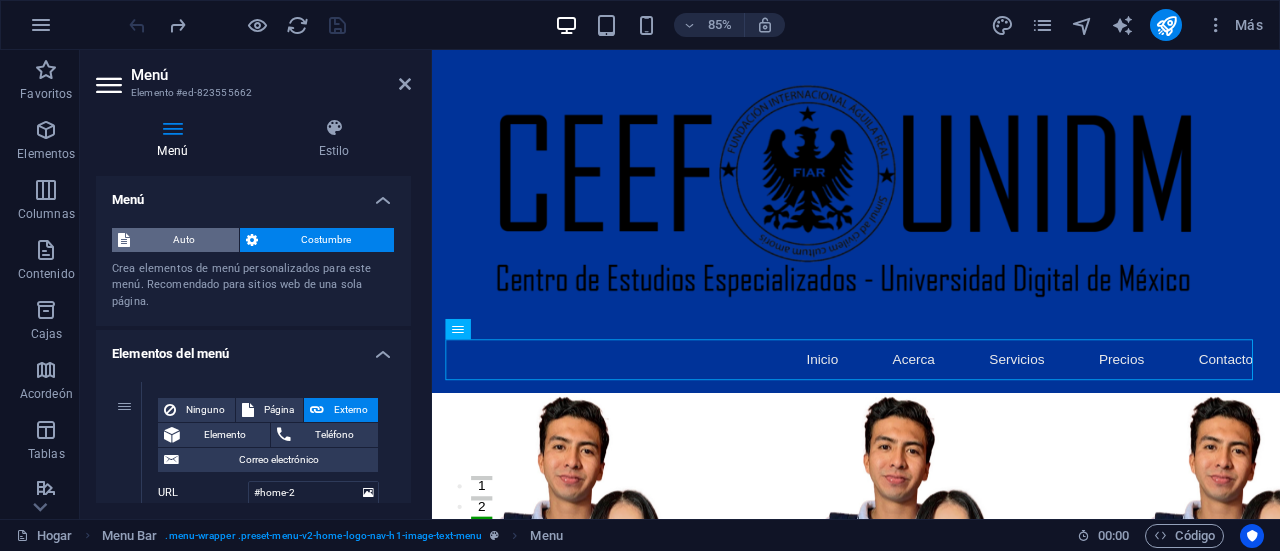click on "Auto" at bounding box center [184, 240] 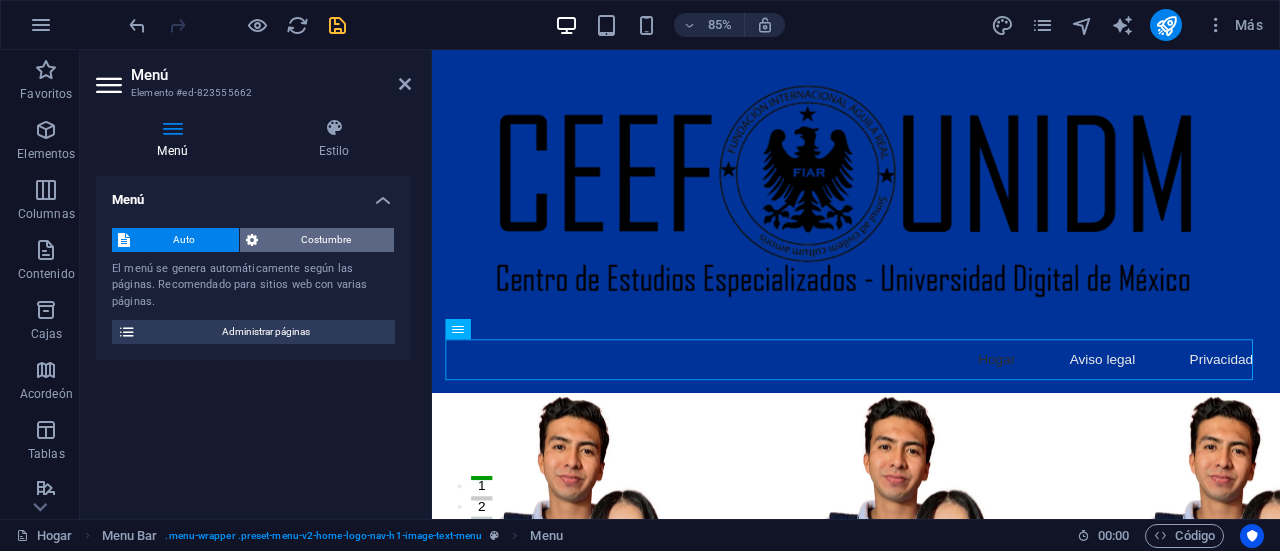 click on "Costumbre" at bounding box center [326, 240] 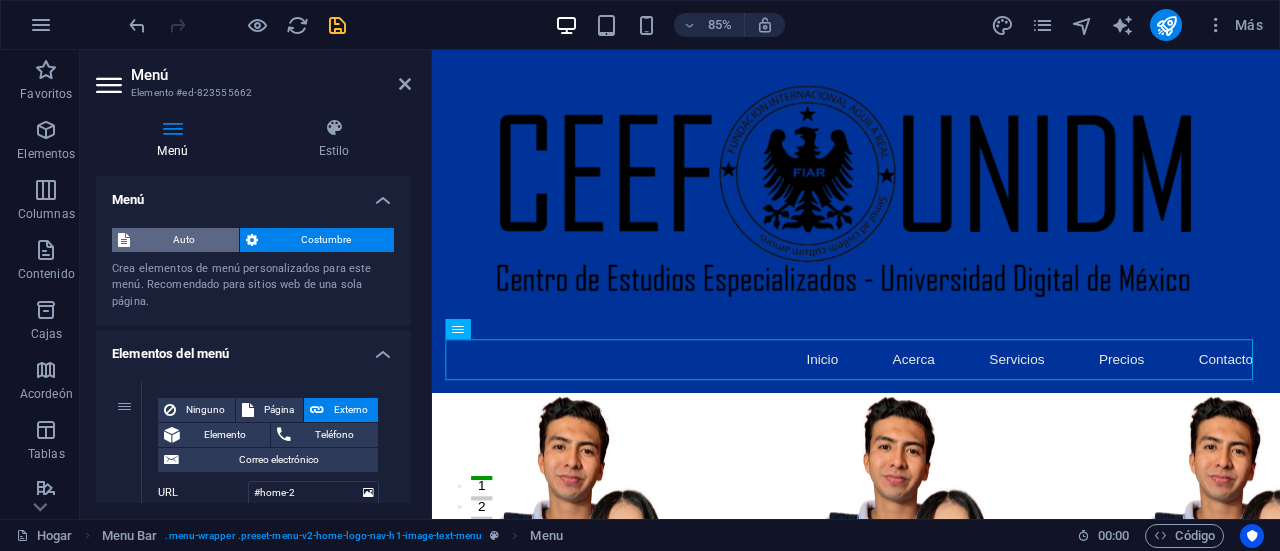 click on "Auto" at bounding box center [184, 240] 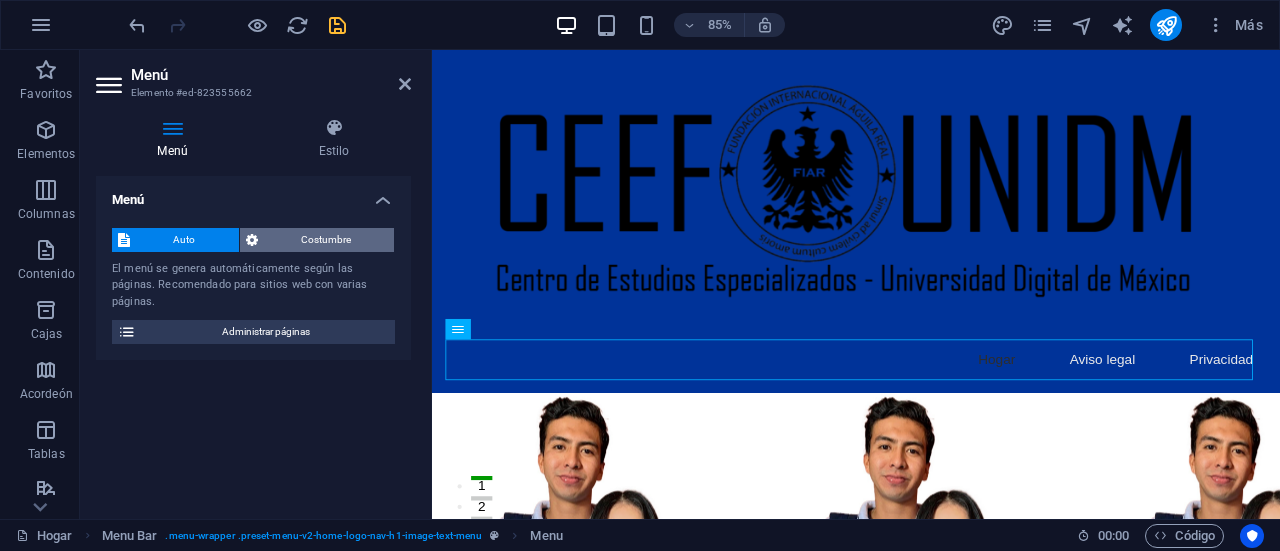 click on "Costumbre" at bounding box center [326, 239] 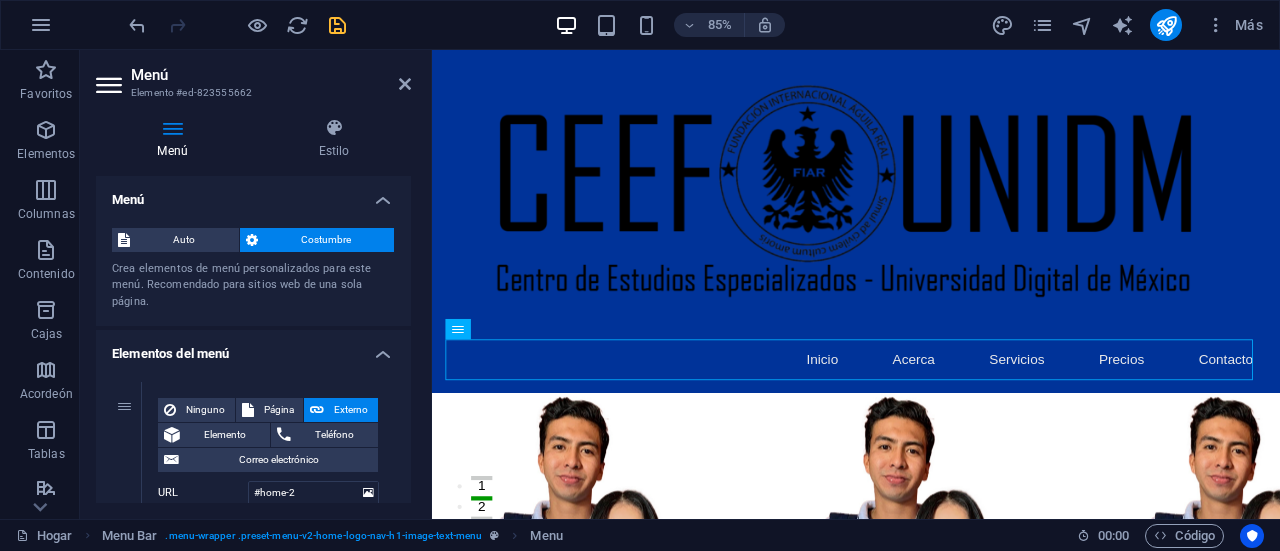 drag, startPoint x: 411, startPoint y: 203, endPoint x: 410, endPoint y: 221, distance: 18.027756 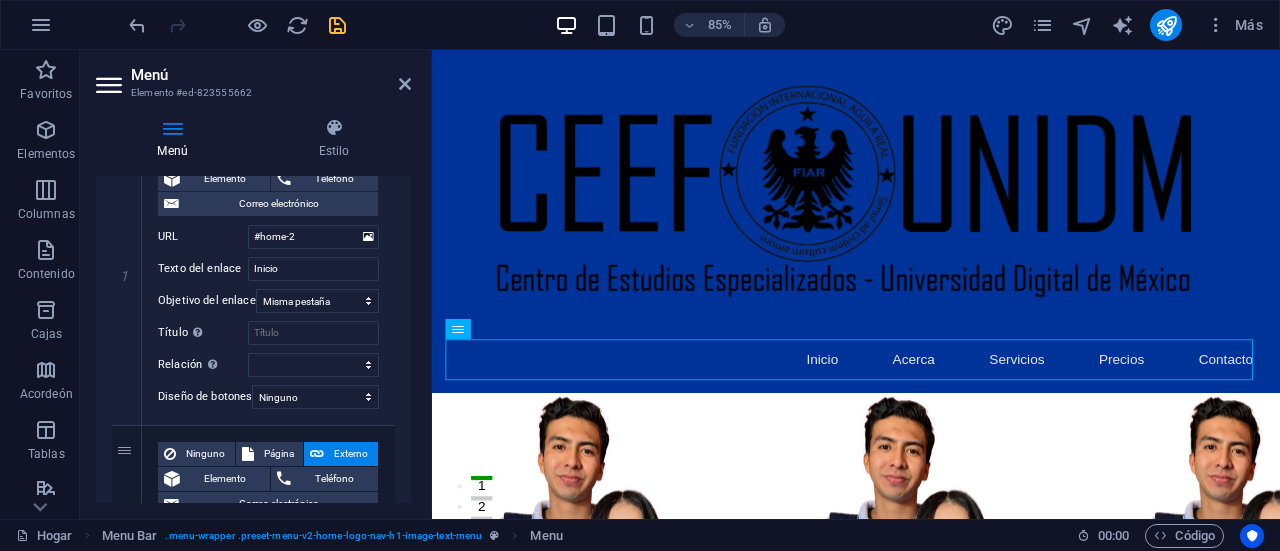 scroll, scrollTop: 238, scrollLeft: 0, axis: vertical 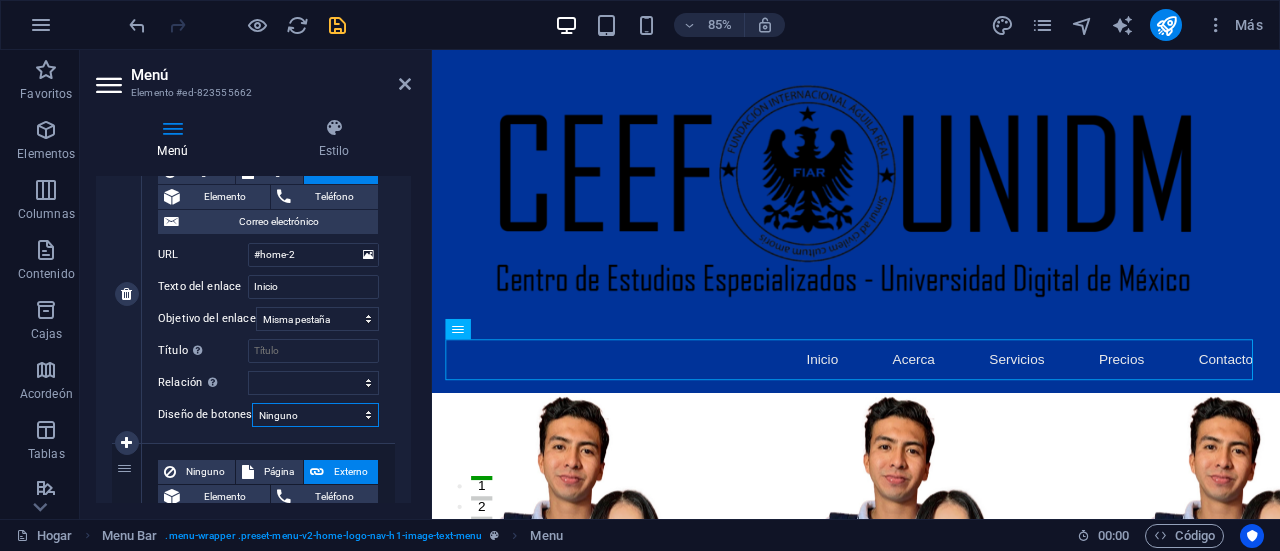 click on "Ninguno Por defecto Primario Secundario" at bounding box center (315, 415) 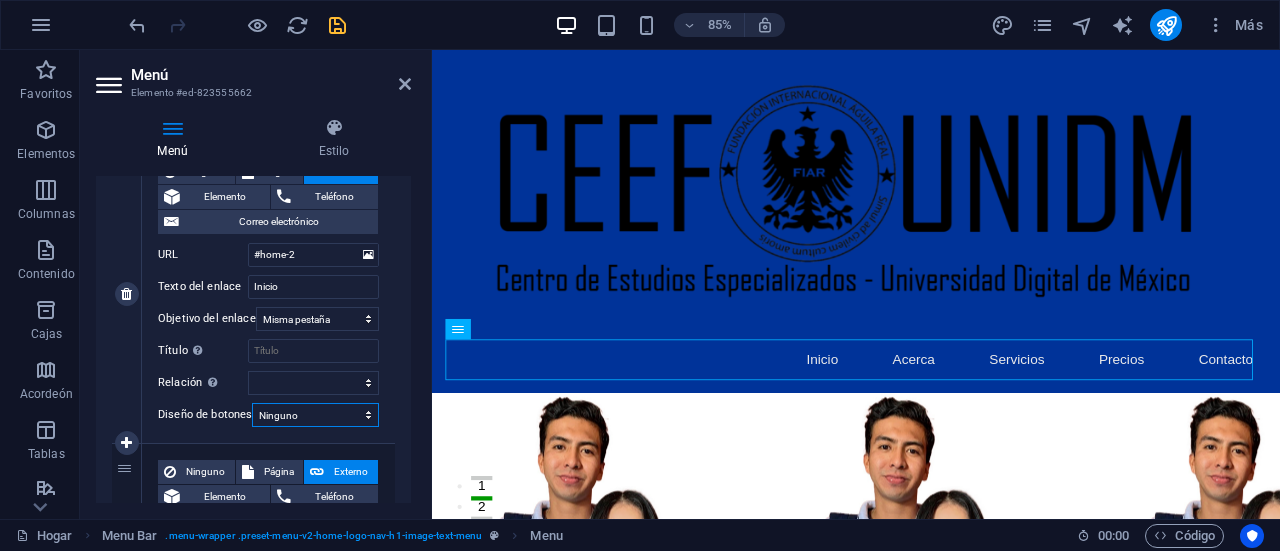 select on "primary" 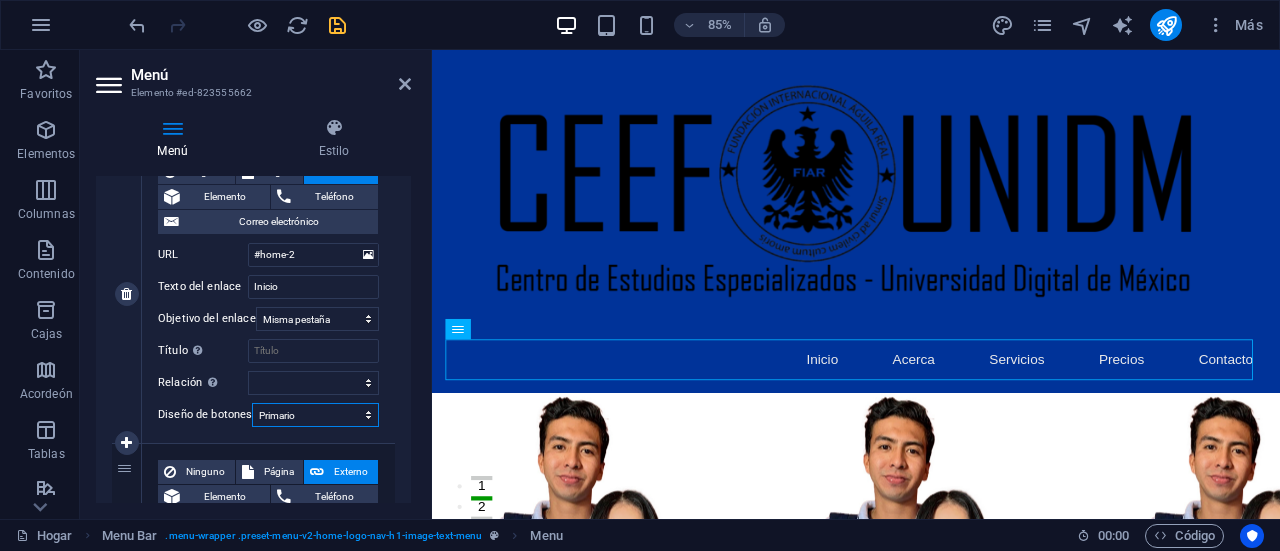 click on "Ninguno Por defecto Primario Secundario" at bounding box center [315, 415] 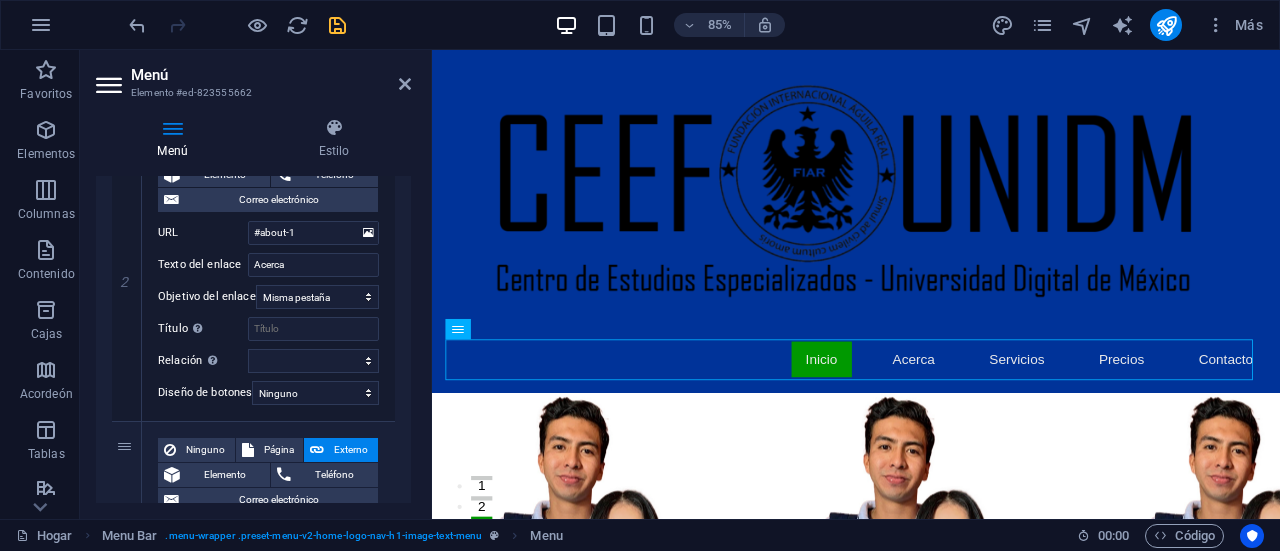 scroll, scrollTop: 562, scrollLeft: 0, axis: vertical 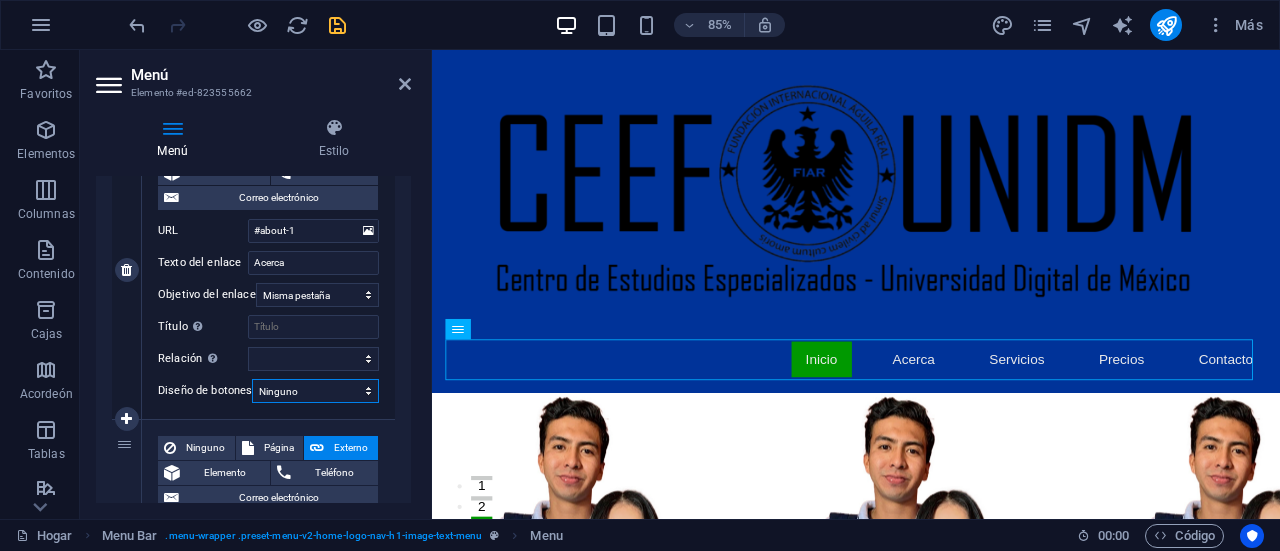 click on "Ninguno Por defecto Primario Secundario" at bounding box center [315, 391] 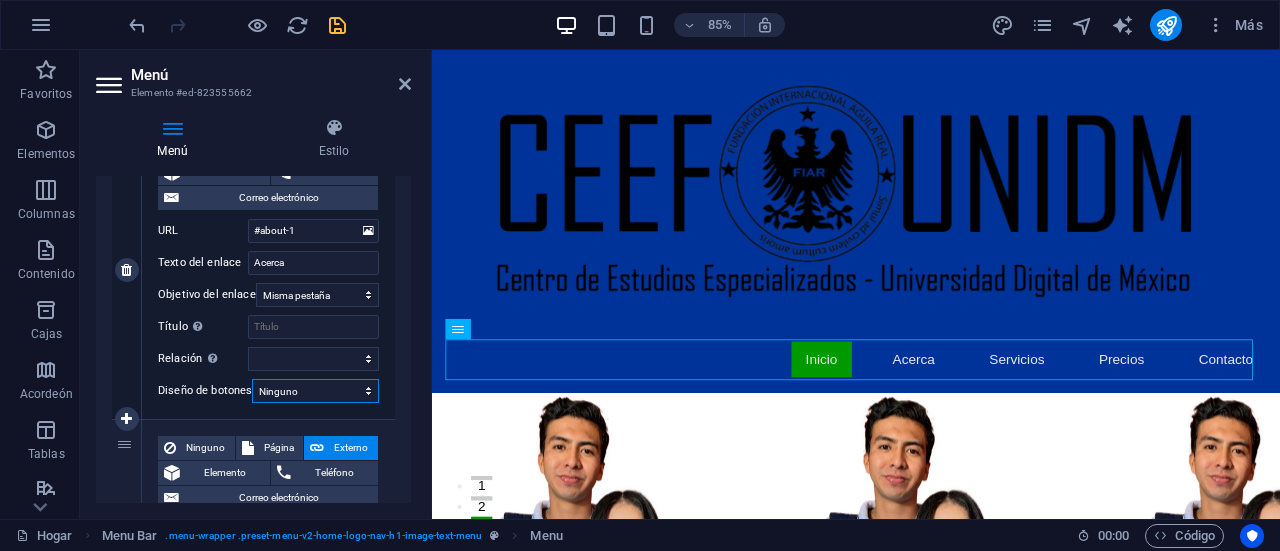 select on "secondary" 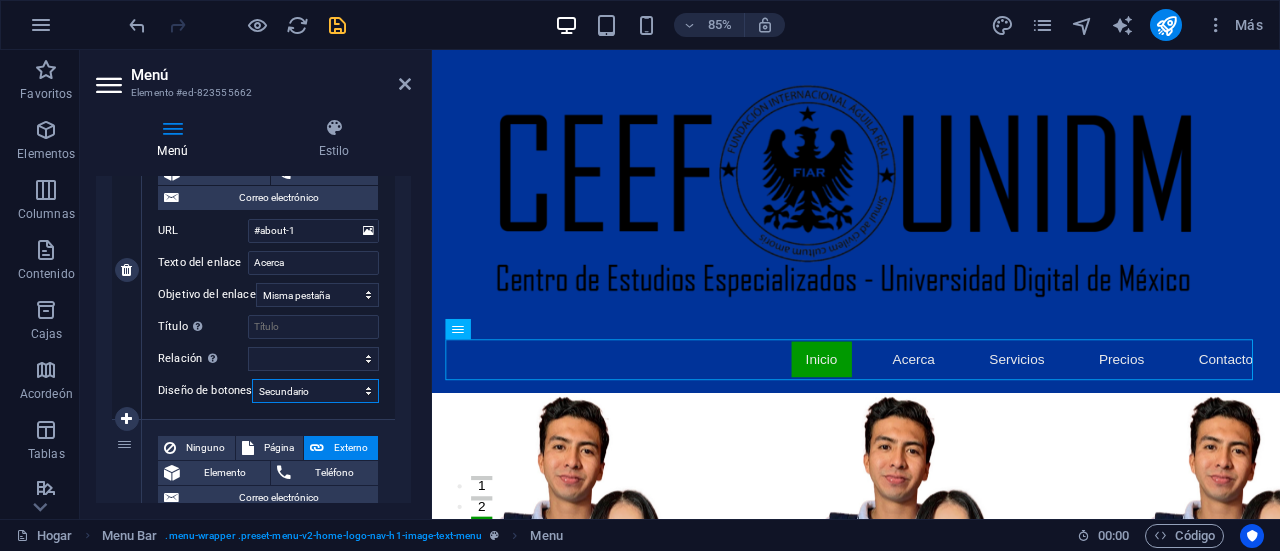 click on "Ninguno Por defecto Primario Secundario" at bounding box center (315, 391) 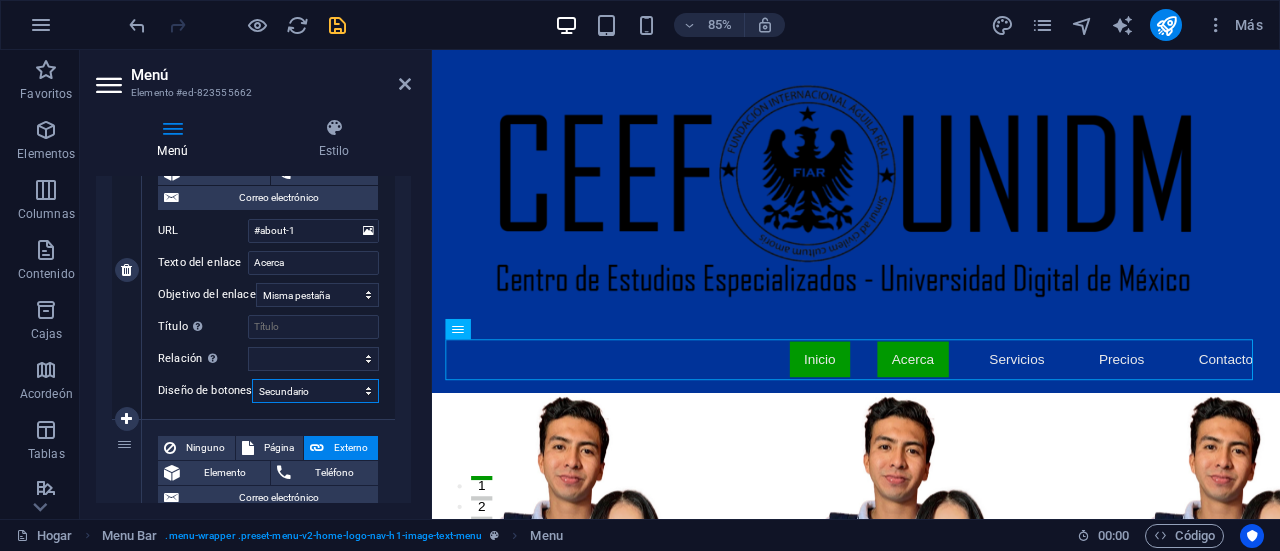 click on "Ninguno Por defecto Primario Secundario" at bounding box center (315, 391) 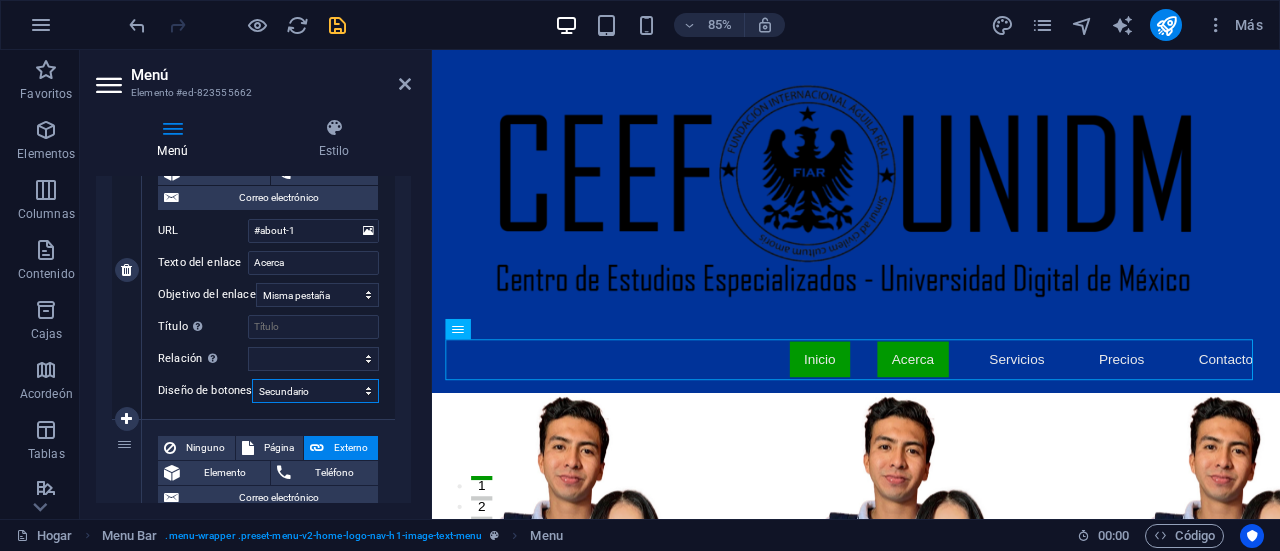select on "default" 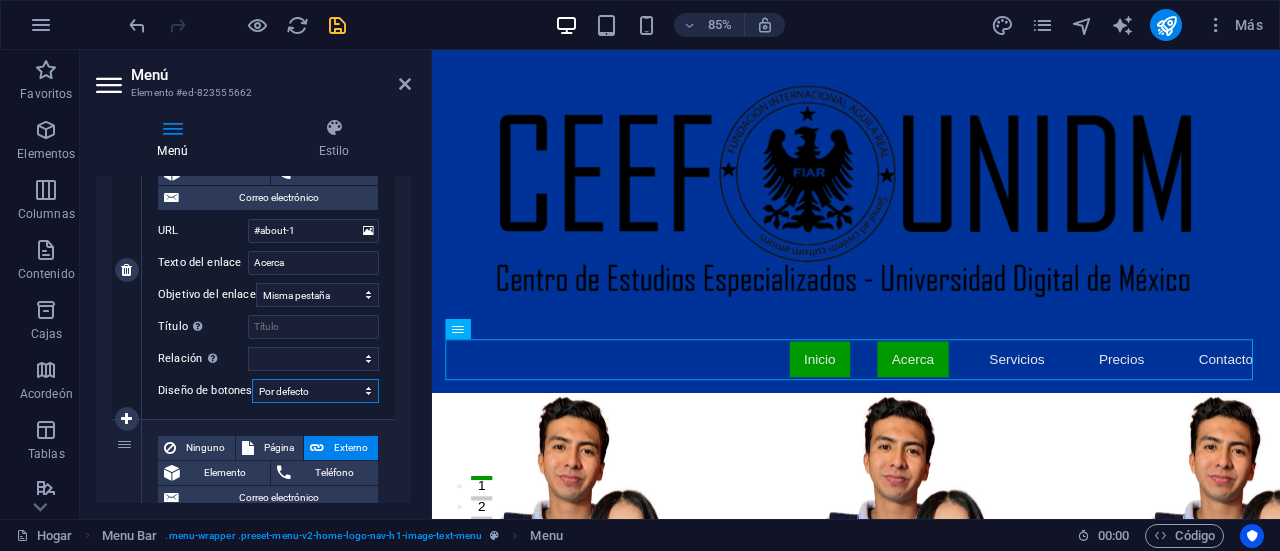 click on "Ninguno Por defecto Primario Secundario" at bounding box center [315, 391] 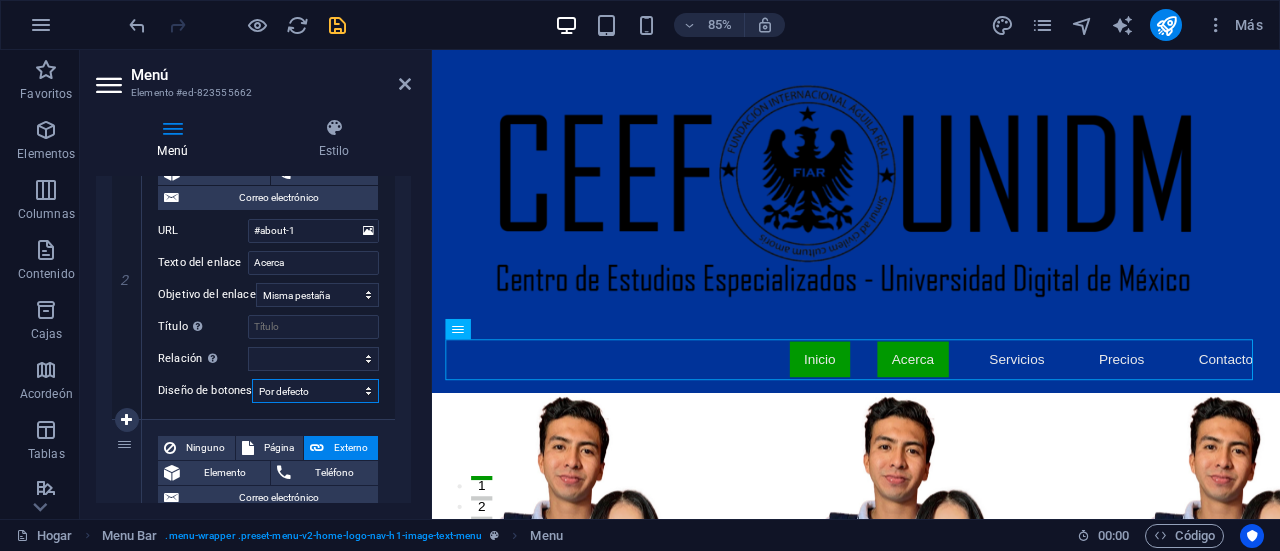 select 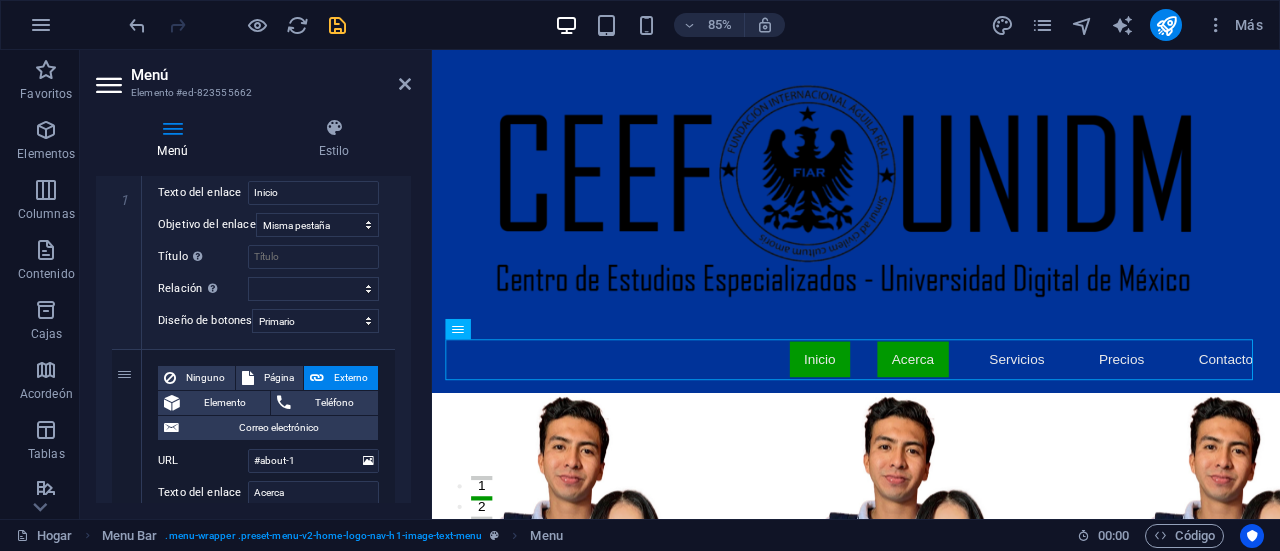 scroll, scrollTop: 324, scrollLeft: 0, axis: vertical 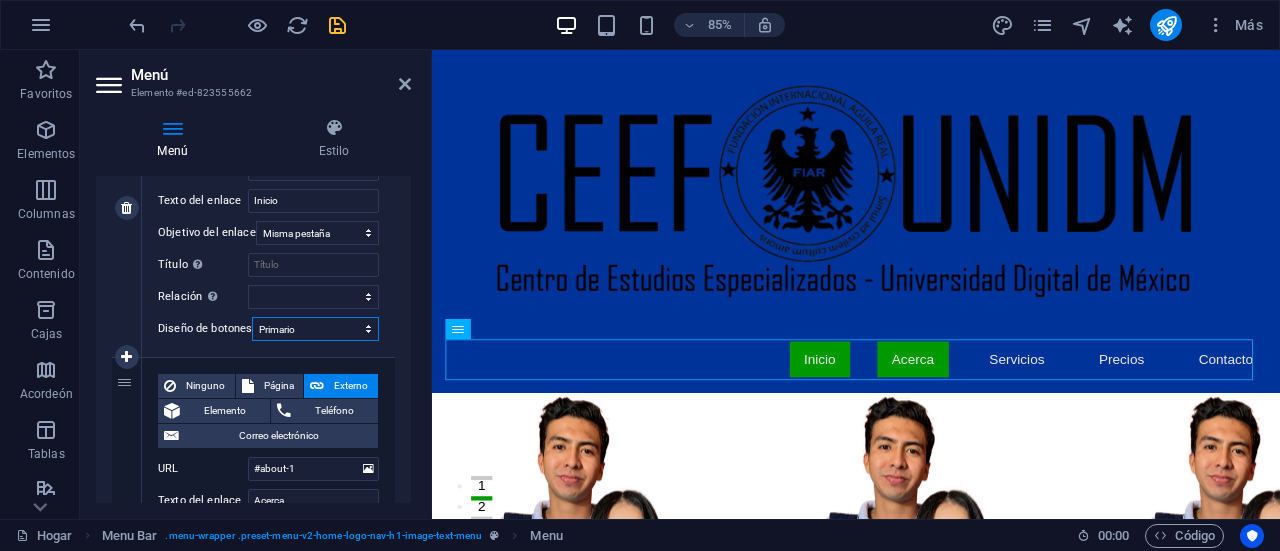 click on "Ninguno Por defecto Primario Secundario" at bounding box center [315, 329] 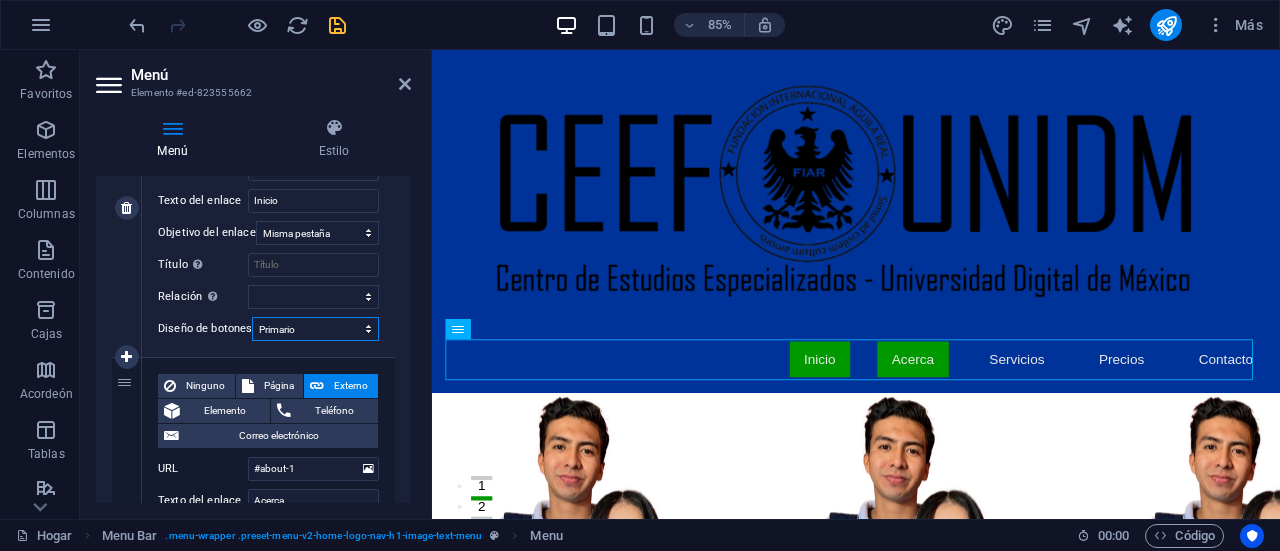 select on "default" 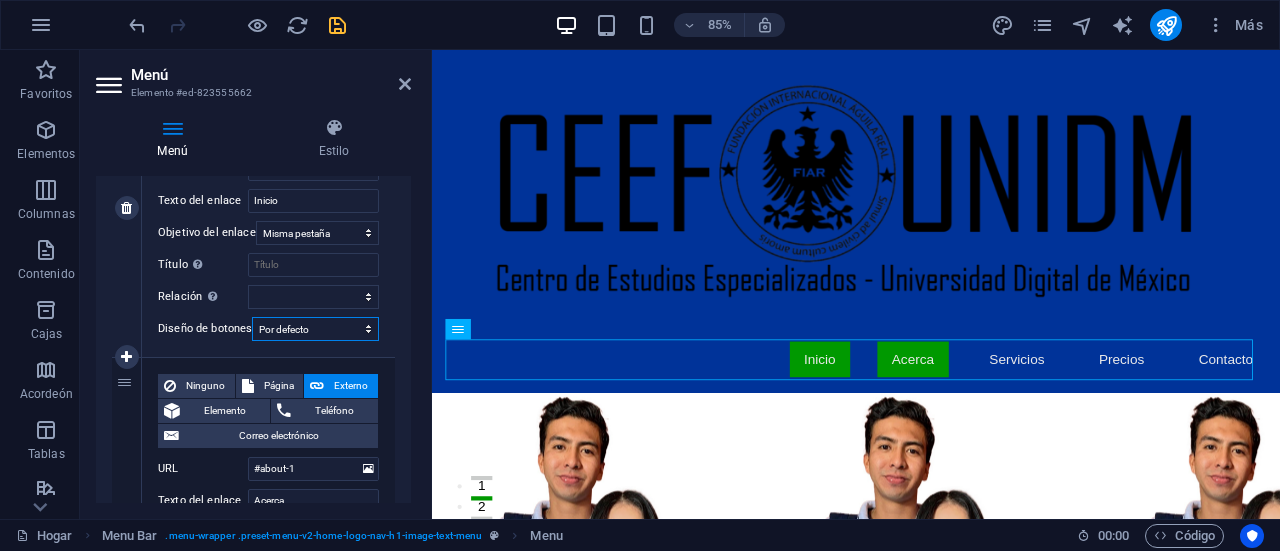 click on "Ninguno Por defecto Primario Secundario" at bounding box center [315, 329] 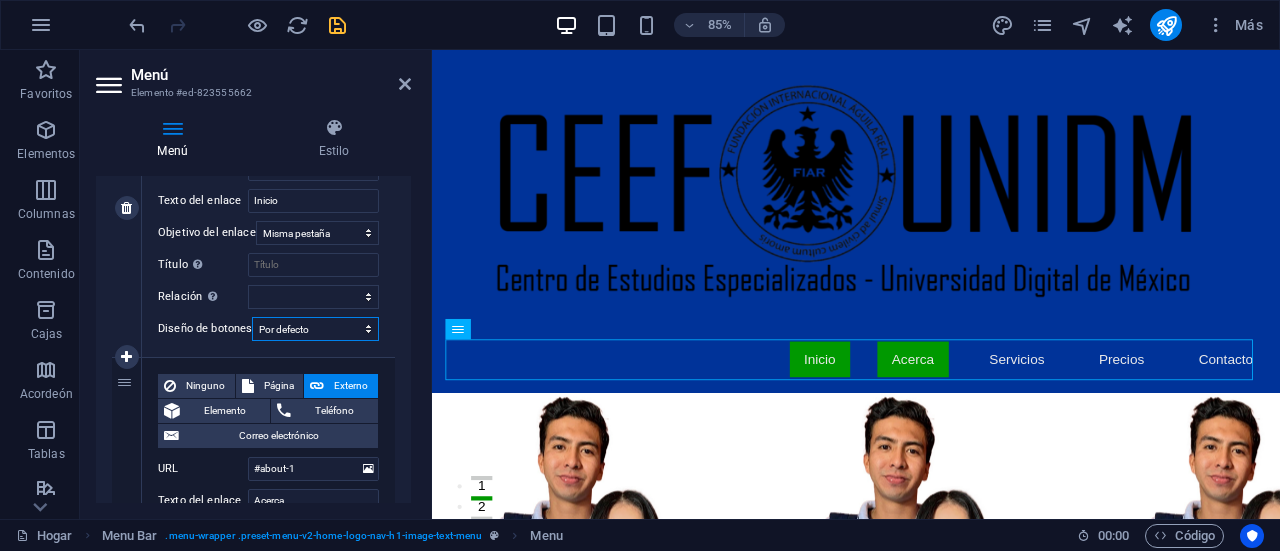 select 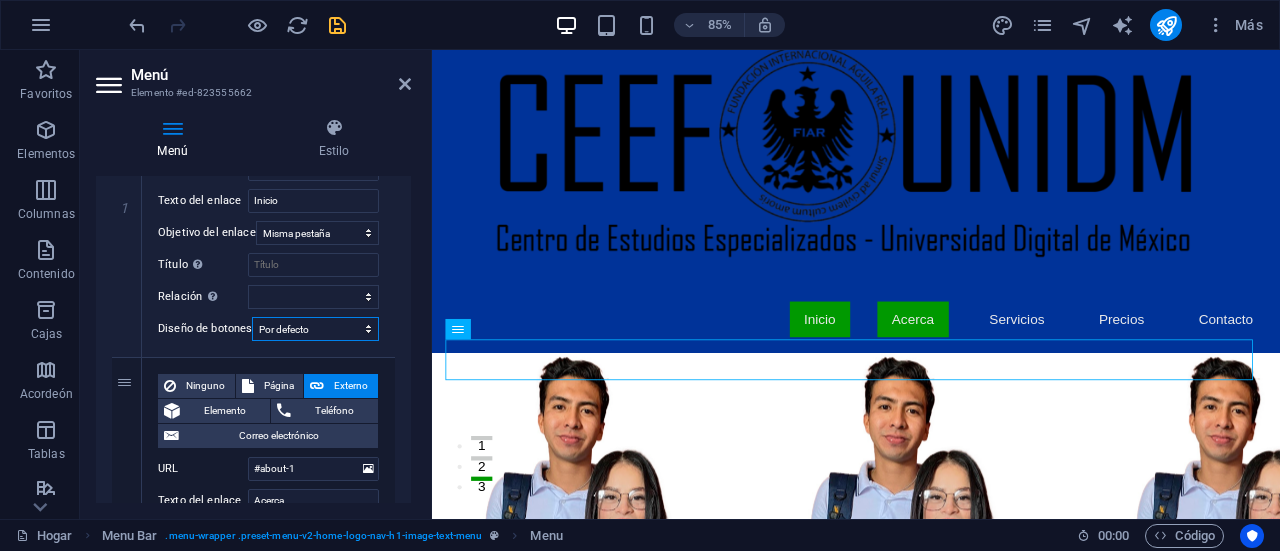 scroll, scrollTop: 0, scrollLeft: 0, axis: both 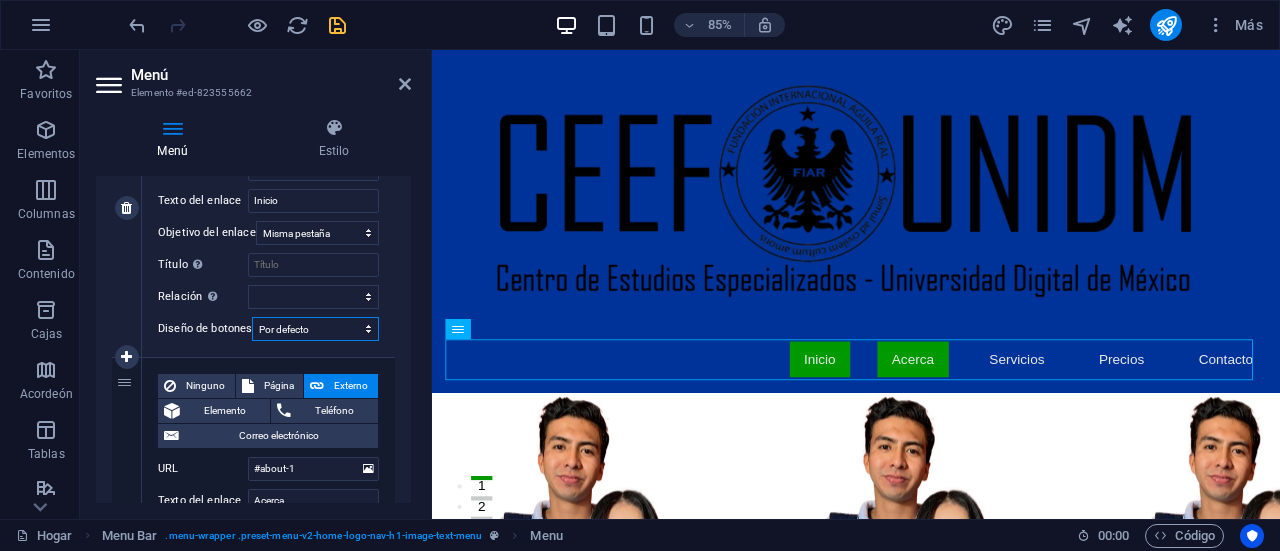 click on "Ninguno Por defecto Primario Secundario" at bounding box center [315, 329] 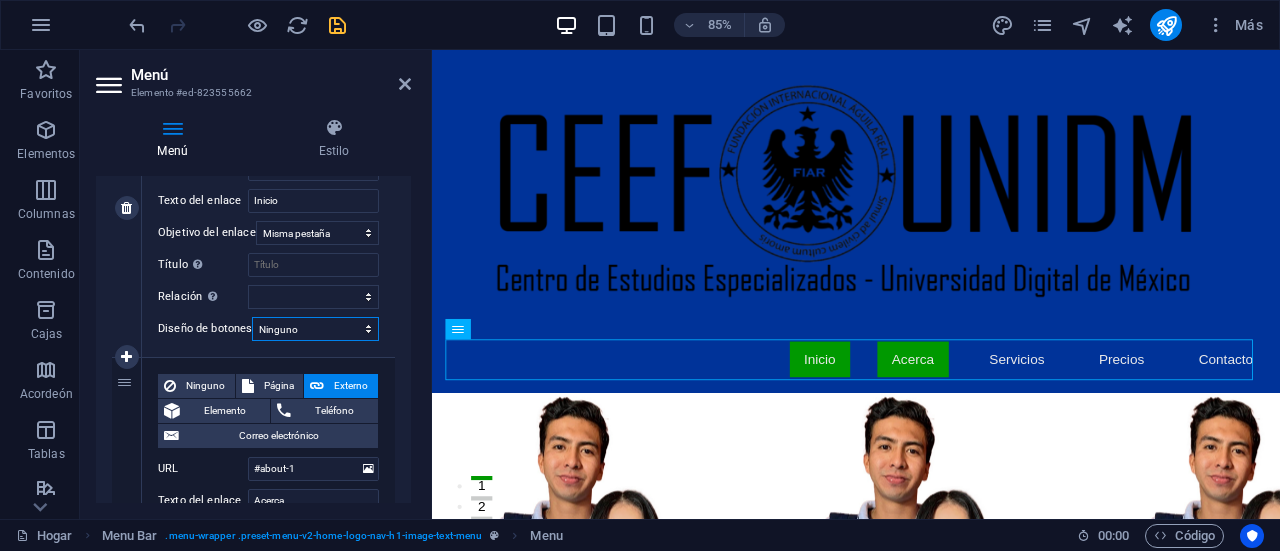 click on "Ninguno Por defecto Primario Secundario" at bounding box center [315, 329] 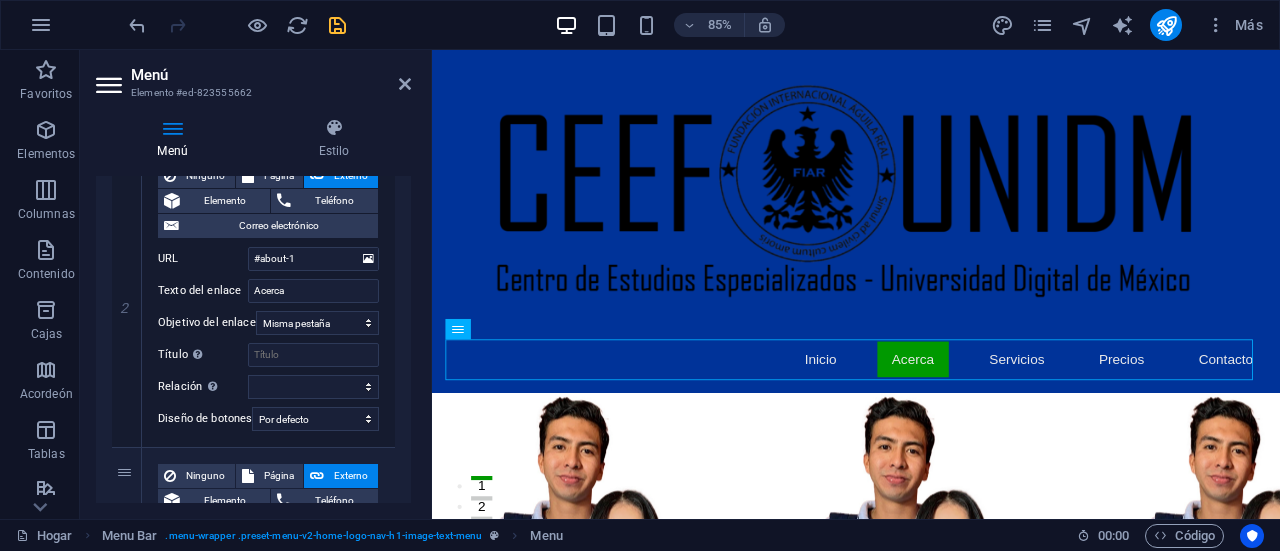 scroll, scrollTop: 541, scrollLeft: 0, axis: vertical 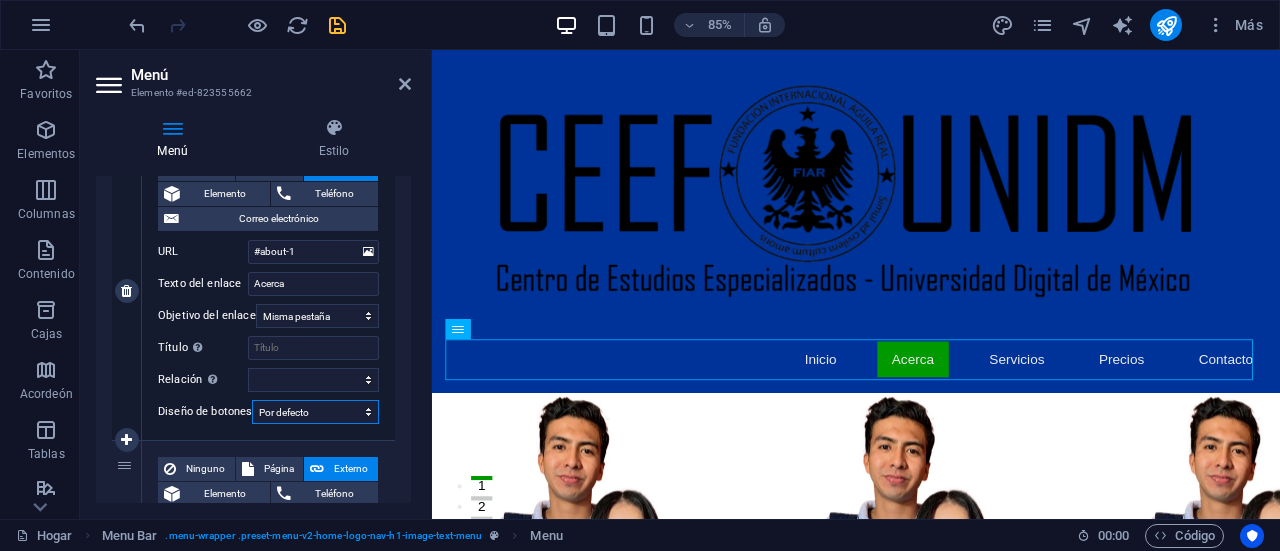 click on "Ninguno Por defecto Primario Secundario" at bounding box center [315, 412] 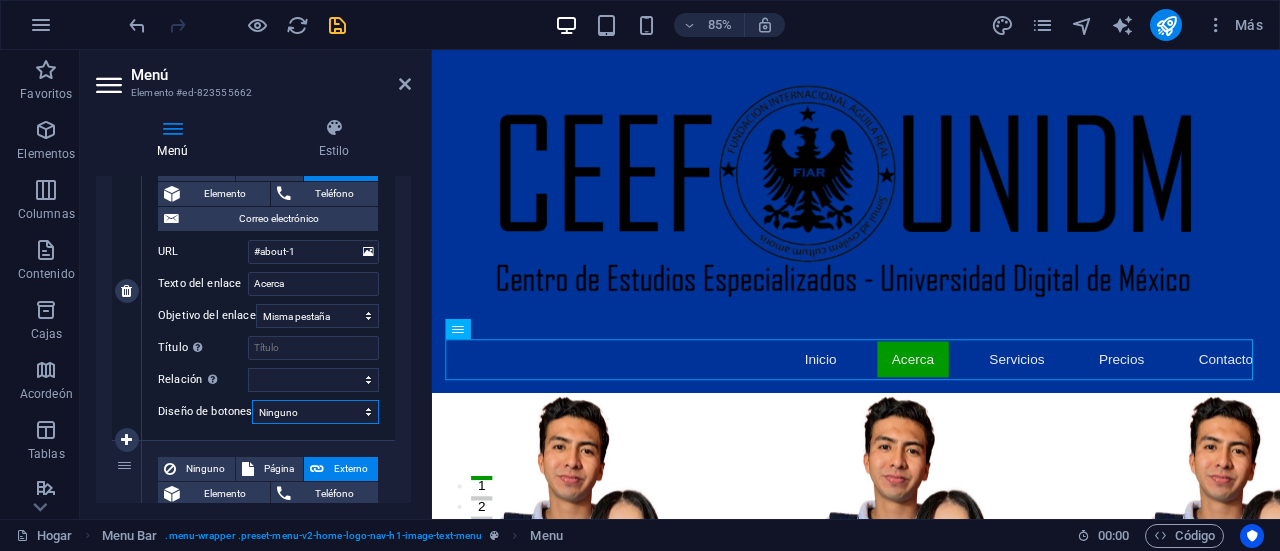 click on "Ninguno Por defecto Primario Secundario" at bounding box center [315, 412] 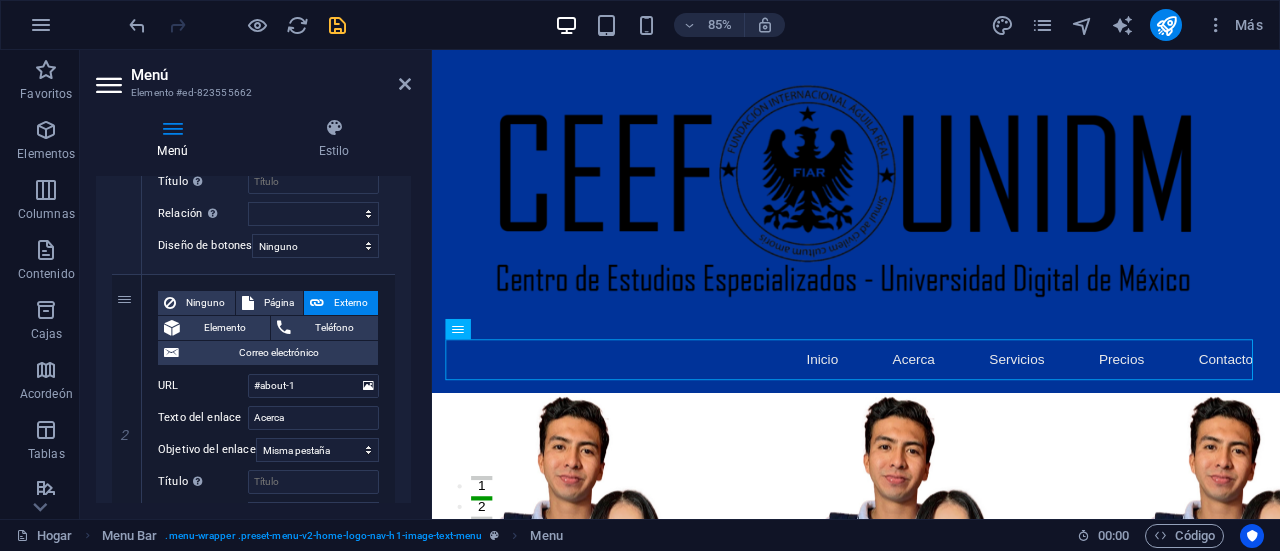 scroll, scrollTop: 0, scrollLeft: 0, axis: both 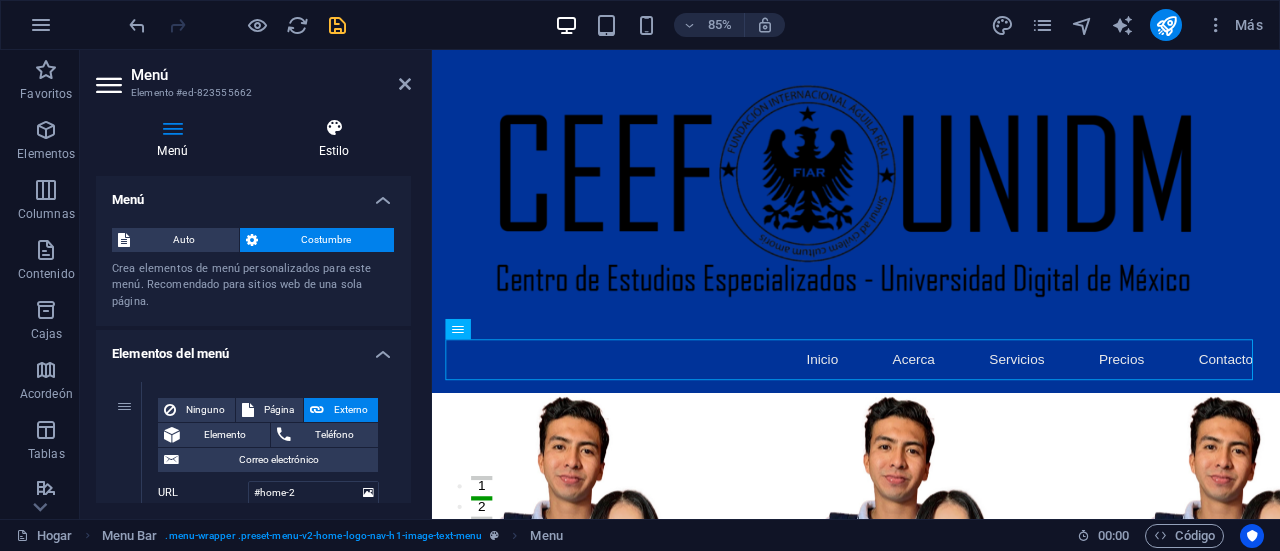 click on "Estilo" at bounding box center [334, 139] 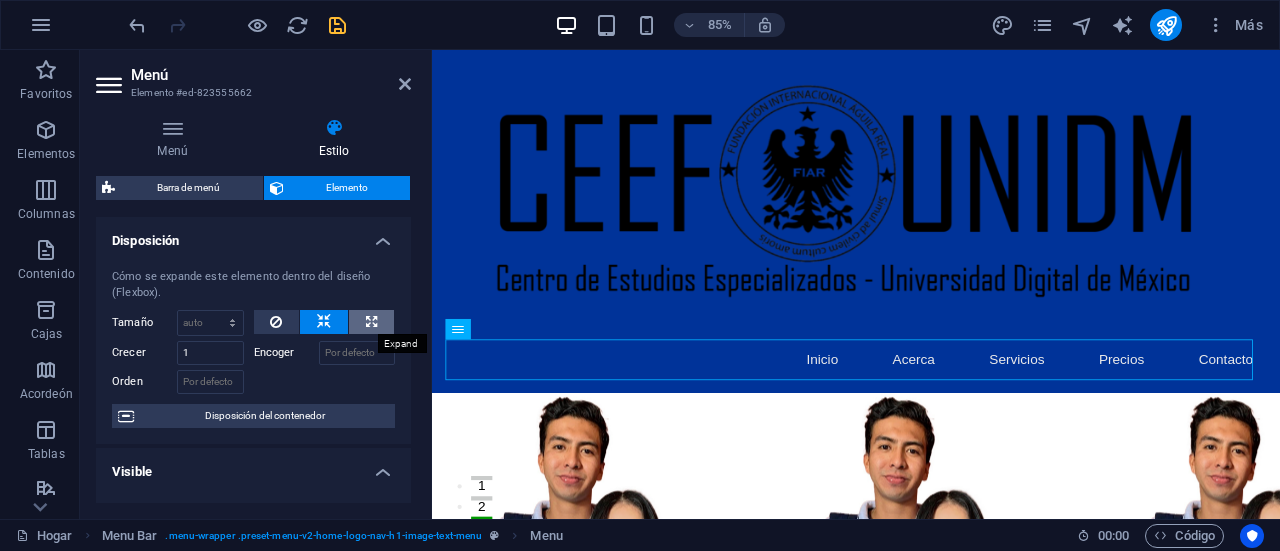 click at bounding box center [371, 322] 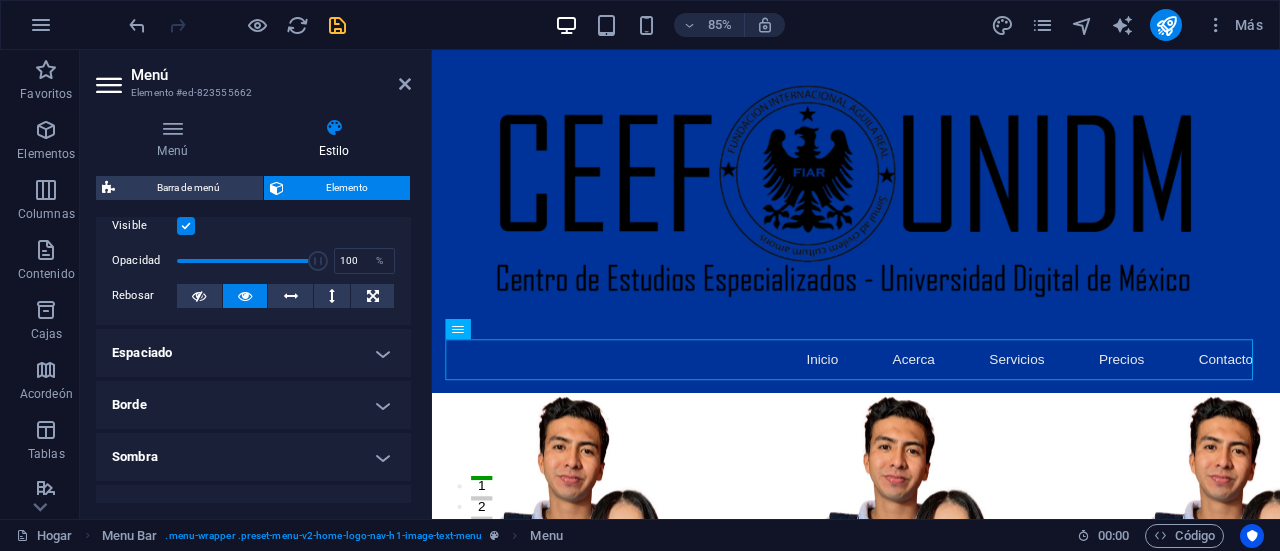 scroll, scrollTop: 290, scrollLeft: 0, axis: vertical 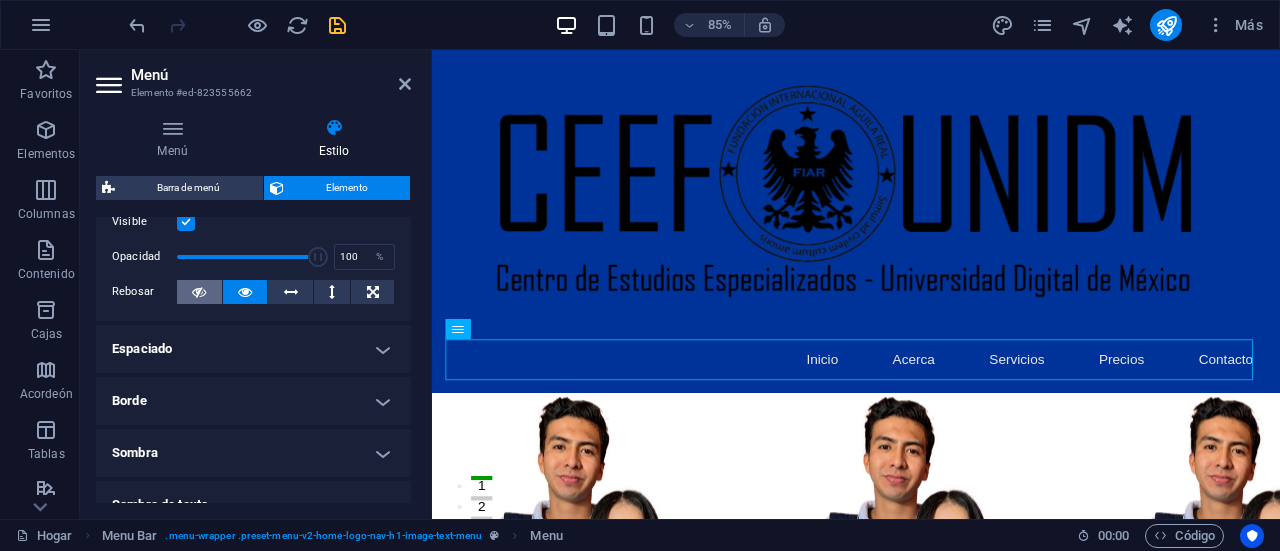 click at bounding box center [199, 292] 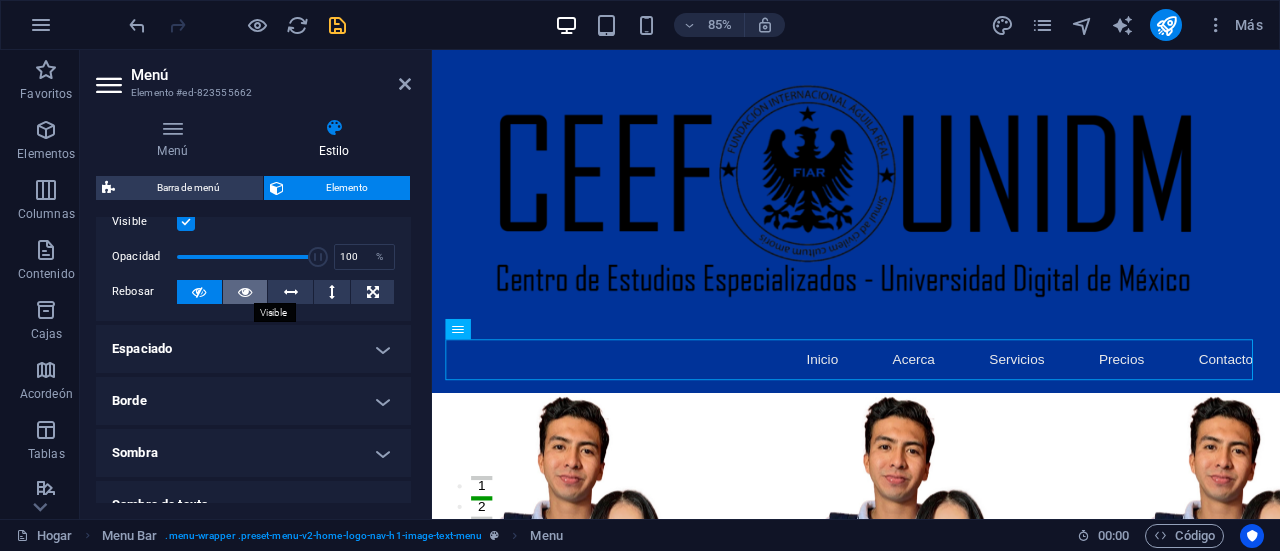 click at bounding box center [245, 292] 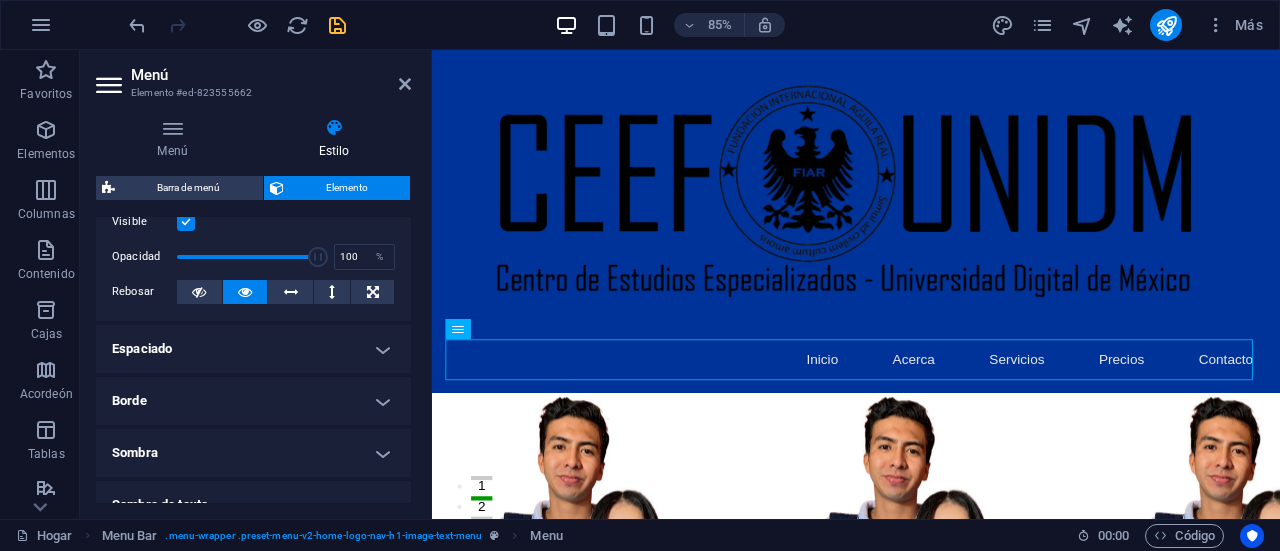 click on "Espaciado" at bounding box center (253, 349) 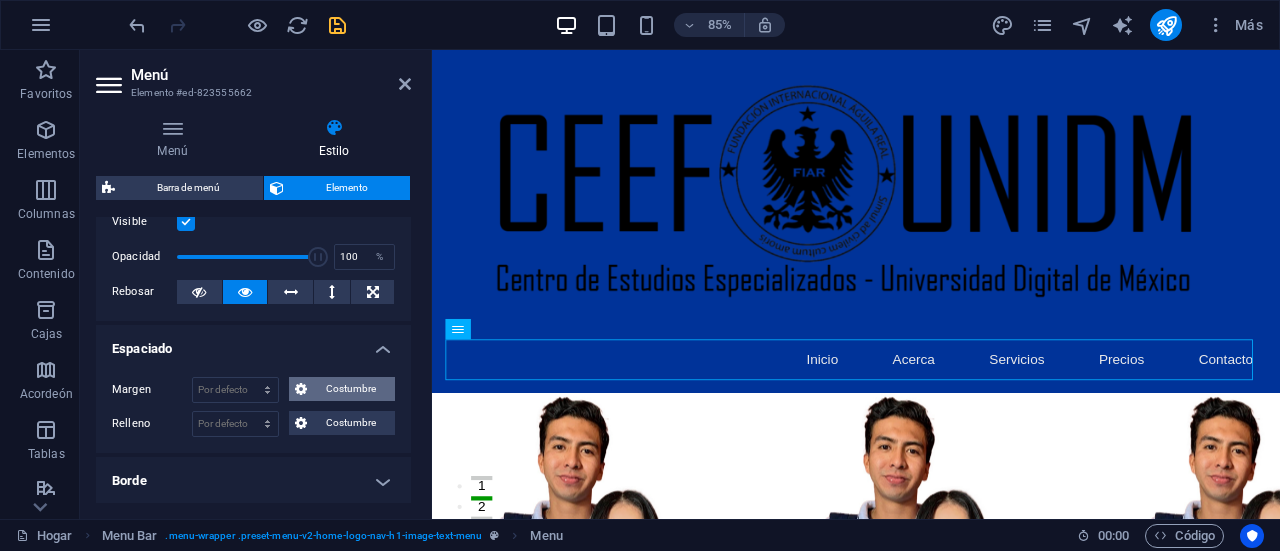 click on "Costumbre" at bounding box center (351, 388) 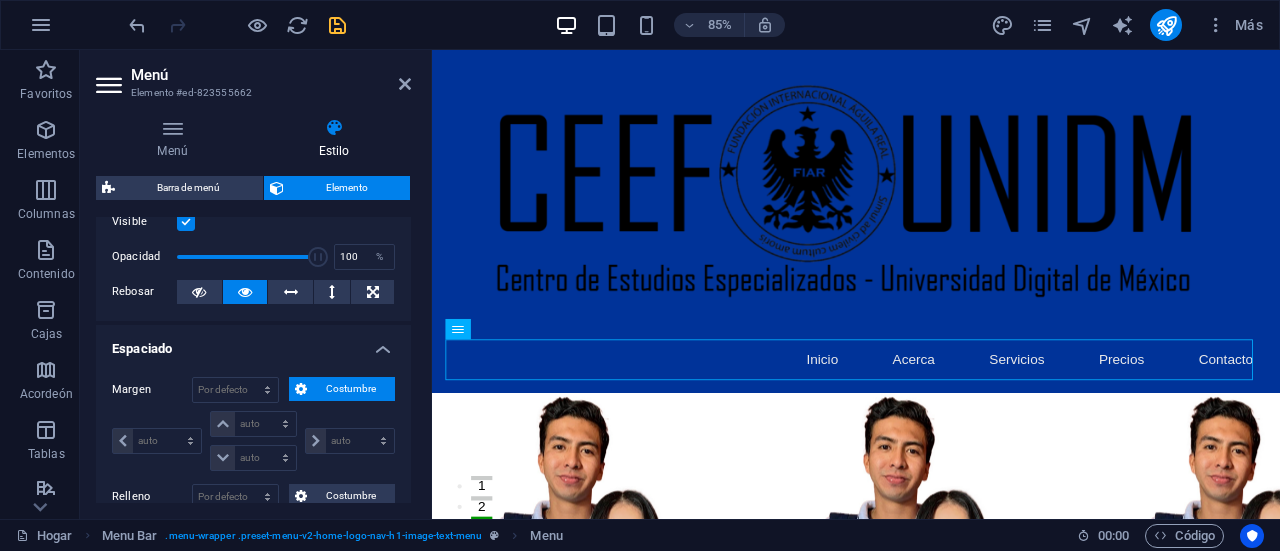 click on "Costumbre" at bounding box center [351, 388] 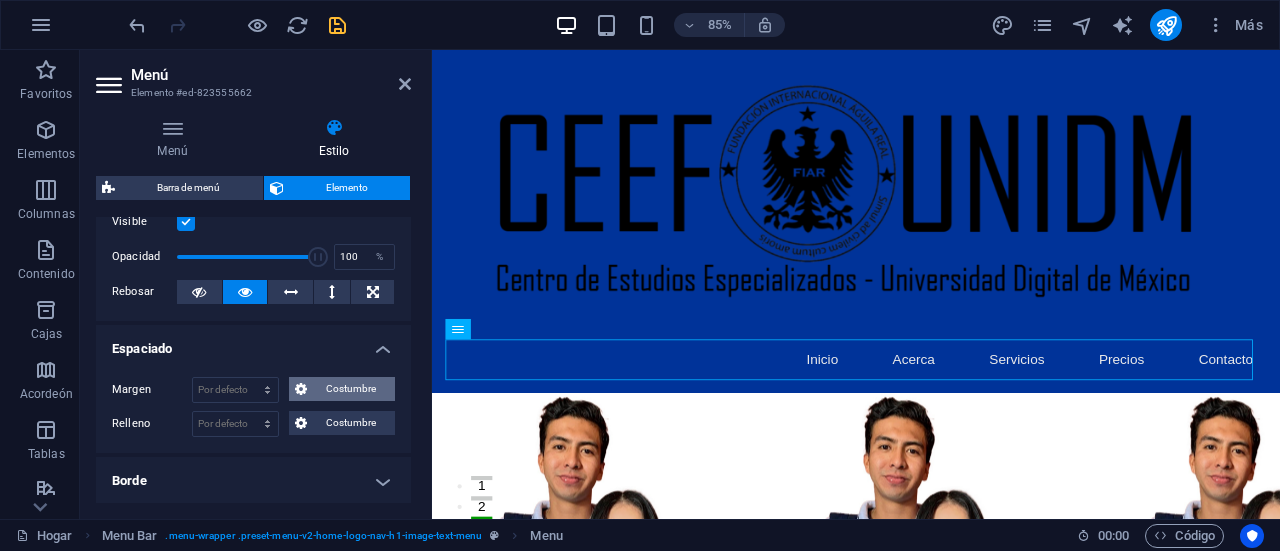 drag, startPoint x: 413, startPoint y: 333, endPoint x: 412, endPoint y: 351, distance: 18.027756 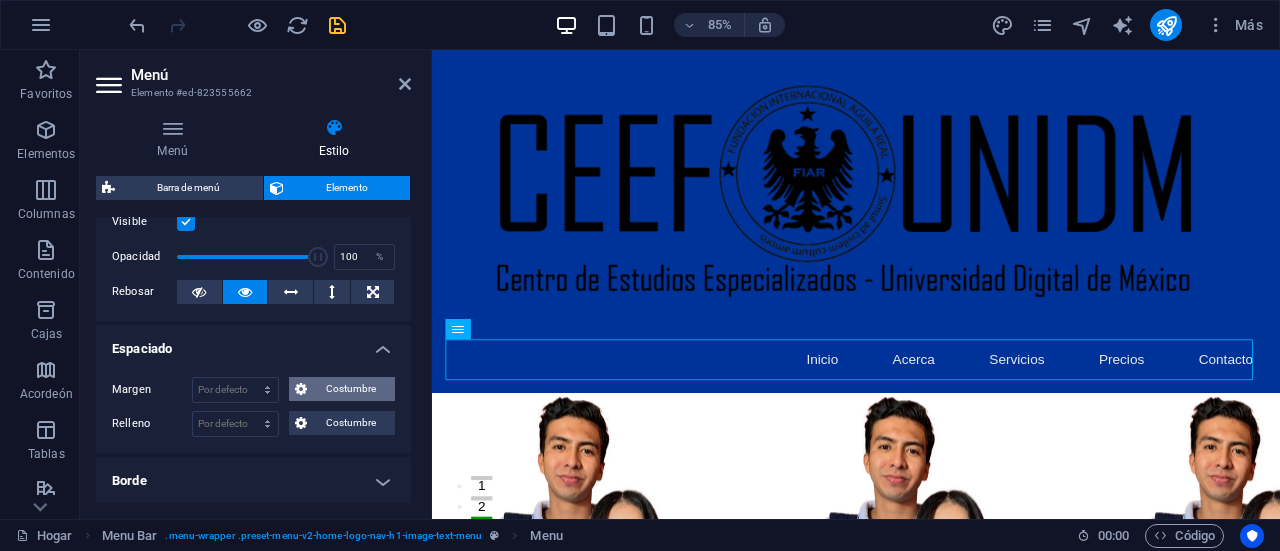 click on "Menú Estilo Menú Auto Costumbre Crea elementos de menú personalizados para este menú. Recomendado para sitios web de una sola página. Administrar páginas Elementos del menú 1 Ninguno Página Externo Elemento Teléfono Correo electrónico Página Hogar Subpágina Aviso legal Privacidad Elemento
URL #home-2 Teléfono Correo electrónico Texto del enlace Inicio Objetivo del enlace Nueva pestaña Misma pestaña Cubrir Título La descripción adicional del enlace no debe coincidir con el texto del enlace. El título suele mostrarse como información sobre herramientas al pasar el ratón sobre el elemento. Déjelo en blanco si no está seguro. Relación Establece la  relación de este enlace con el destino del enlace  . Por ejemplo, el valor "nofollow" indica a los motores de búsqueda que no sigan el enlace. Puede dejarse vacío. alternar autor marcador externo ayuda licencia próximo no seguir sin referencia noopener anterior buscar etiqueta Diseño de botones Ninguno Por defecto 2" at bounding box center [253, 310] 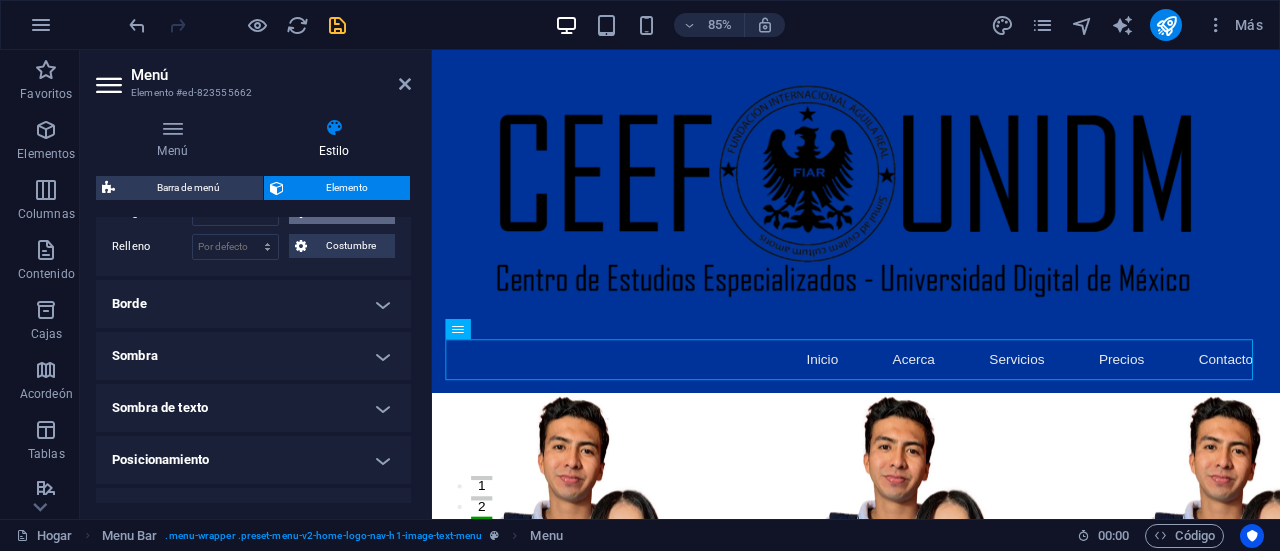scroll, scrollTop: 472, scrollLeft: 0, axis: vertical 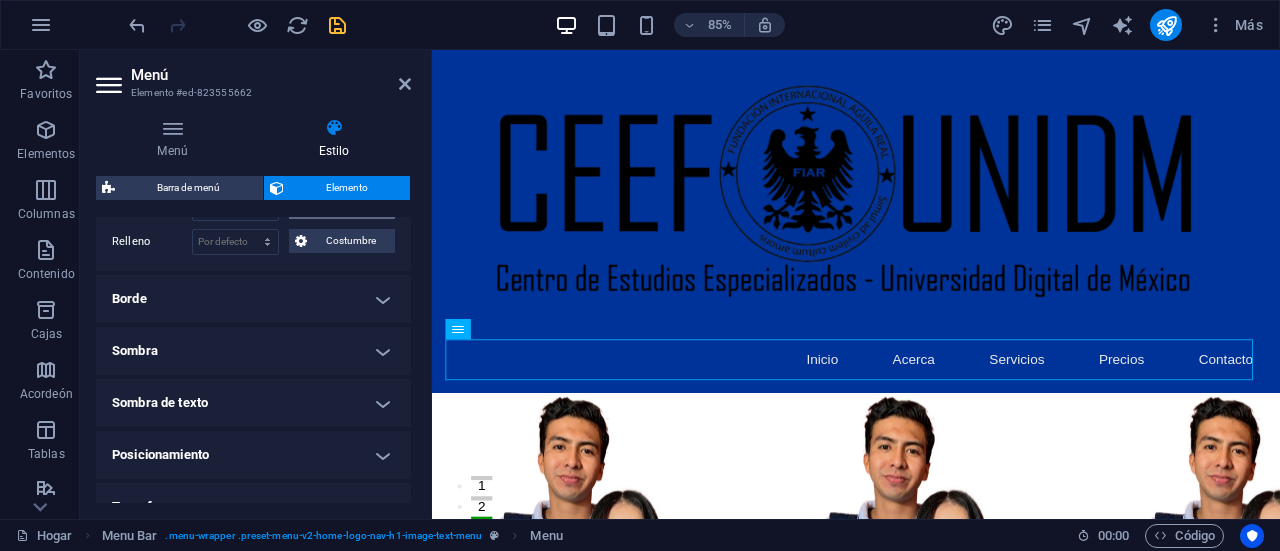 click on "Borde" at bounding box center [253, 299] 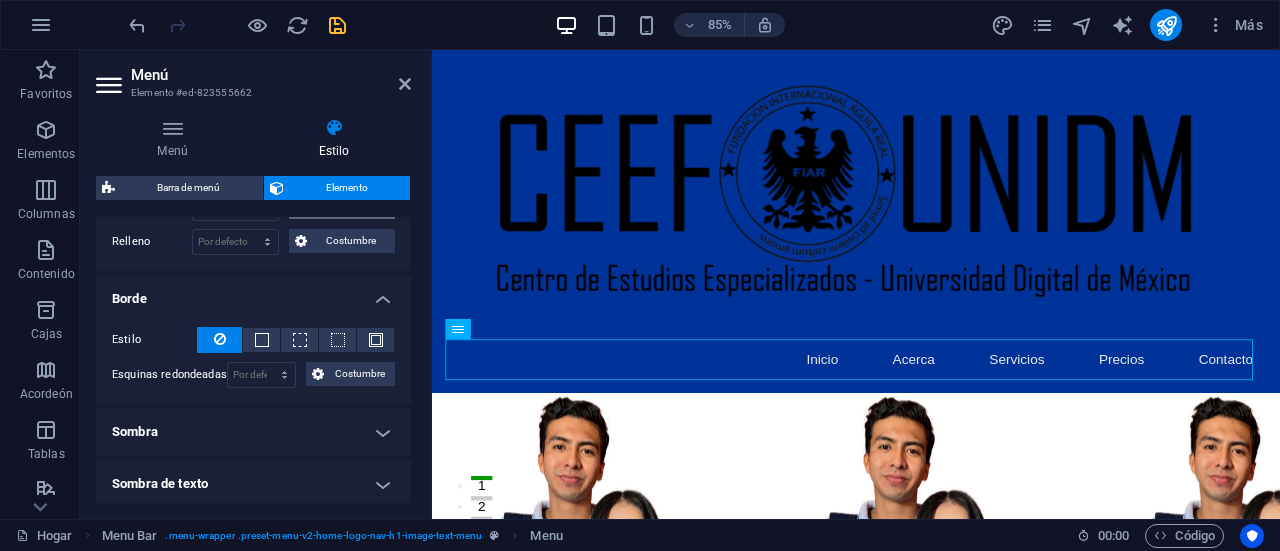 drag, startPoint x: 413, startPoint y: 389, endPoint x: 413, endPoint y: 411, distance: 22 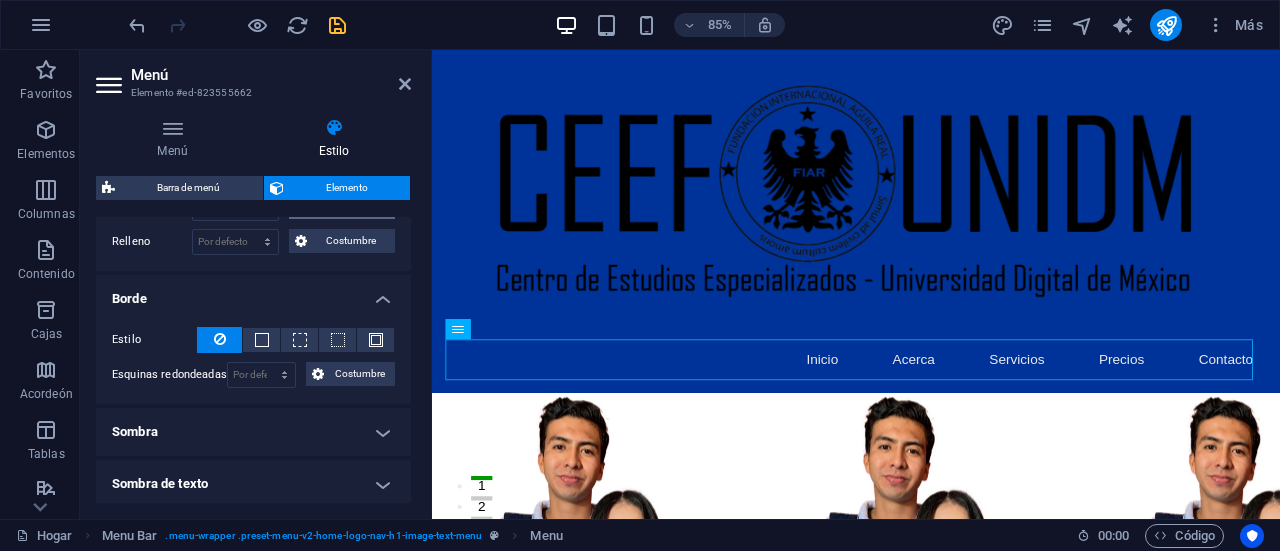 click on "Menú Estilo Menú Auto Costumbre Crea elementos de menú personalizados para este menú. Recomendado para sitios web de una sola página. Administrar páginas Elementos del menú 1 Ninguno Página Externo Elemento Teléfono Correo electrónico Página Hogar Subpágina Aviso legal Privacidad Elemento
URL #home-2 Teléfono Correo electrónico Texto del enlace Inicio Objetivo del enlace Nueva pestaña Misma pestaña Cubrir Título La descripción adicional del enlace no debe coincidir con el texto del enlace. El título suele mostrarse como información sobre herramientas al pasar el ratón sobre el elemento. Déjelo en blanco si no está seguro. Relación Establece la  relación de este enlace con el destino del enlace  . Por ejemplo, el valor "nofollow" indica a los motores de búsqueda que no sigan el enlace. Puede dejarse vacío. alternar autor marcador externo ayuda licencia próximo no seguir sin referencia noopener anterior buscar etiqueta Diseño de botones Ninguno Por defecto 2" at bounding box center [253, 310] 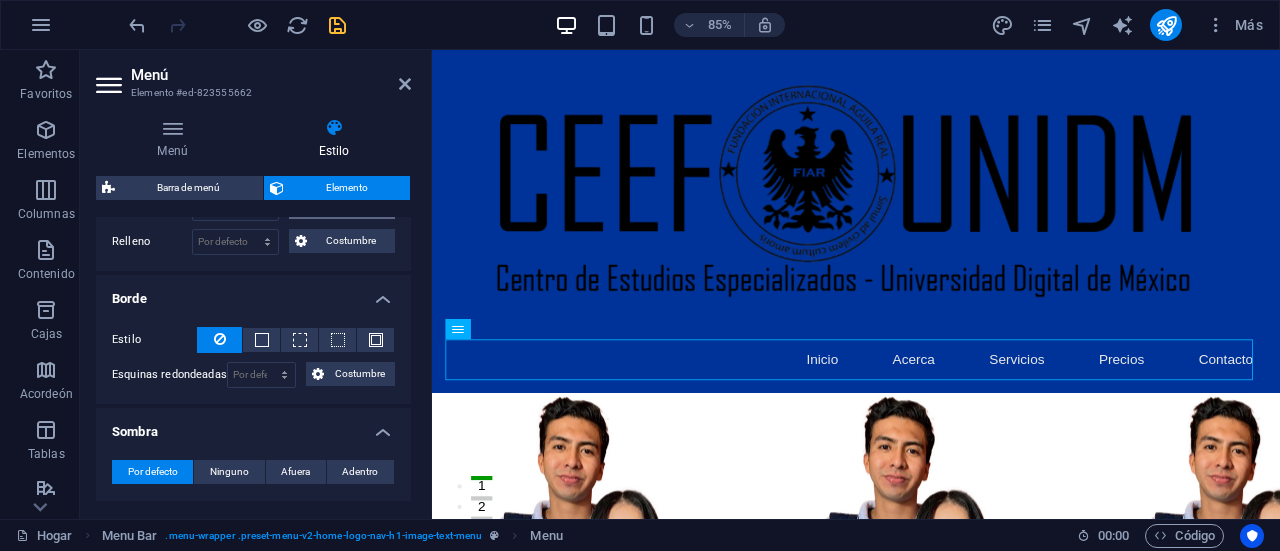 drag, startPoint x: 412, startPoint y: 369, endPoint x: 411, endPoint y: 403, distance: 34.0147 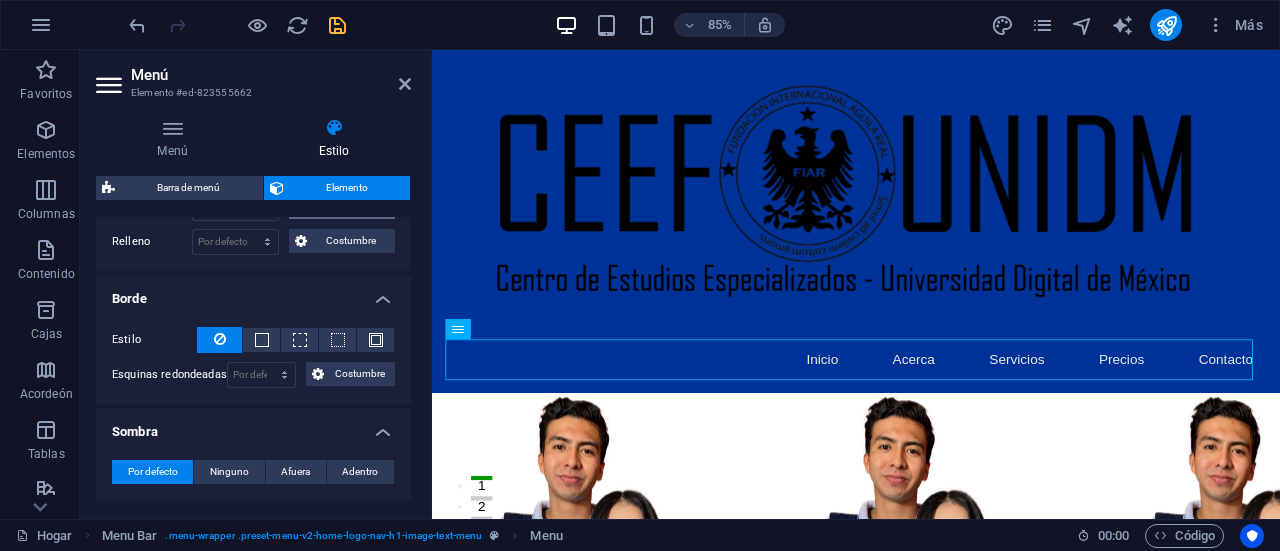 click on "Menú Estilo Menú Auto Costumbre Crea elementos de menú personalizados para este menú. Recomendado para sitios web de una sola página. Administrar páginas Elementos del menú 1 Ninguno Página Externo Elemento Teléfono Correo electrónico Página Hogar Subpágina Aviso legal Privacidad Elemento
URL #home-2 Teléfono Correo electrónico Texto del enlace Inicio Objetivo del enlace Nueva pestaña Misma pestaña Cubrir Título La descripción adicional del enlace no debe coincidir con el texto del enlace. El título suele mostrarse como información sobre herramientas al pasar el ratón sobre el elemento. Déjelo en blanco si no está seguro. Relación Establece la  relación de este enlace con el destino del enlace  . Por ejemplo, el valor "nofollow" indica a los motores de búsqueda que no sigan el enlace. Puede dejarse vacío. alternar autor marcador externo ayuda licencia próximo no seguir sin referencia noopener anterior buscar etiqueta Diseño de botones Ninguno Por defecto 2" at bounding box center [253, 310] 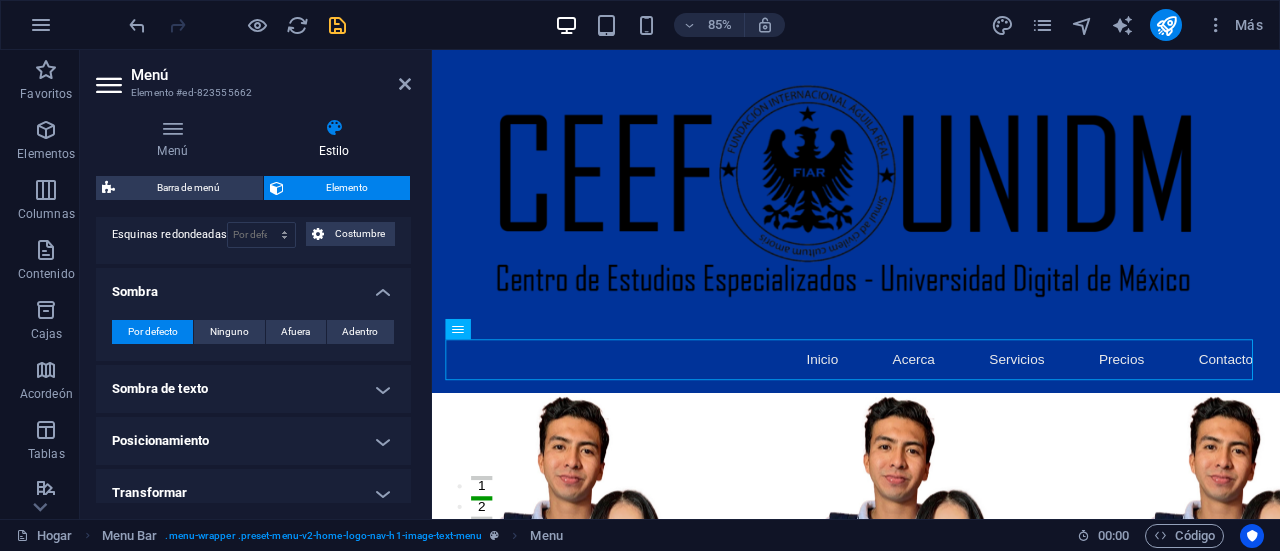scroll, scrollTop: 708, scrollLeft: 0, axis: vertical 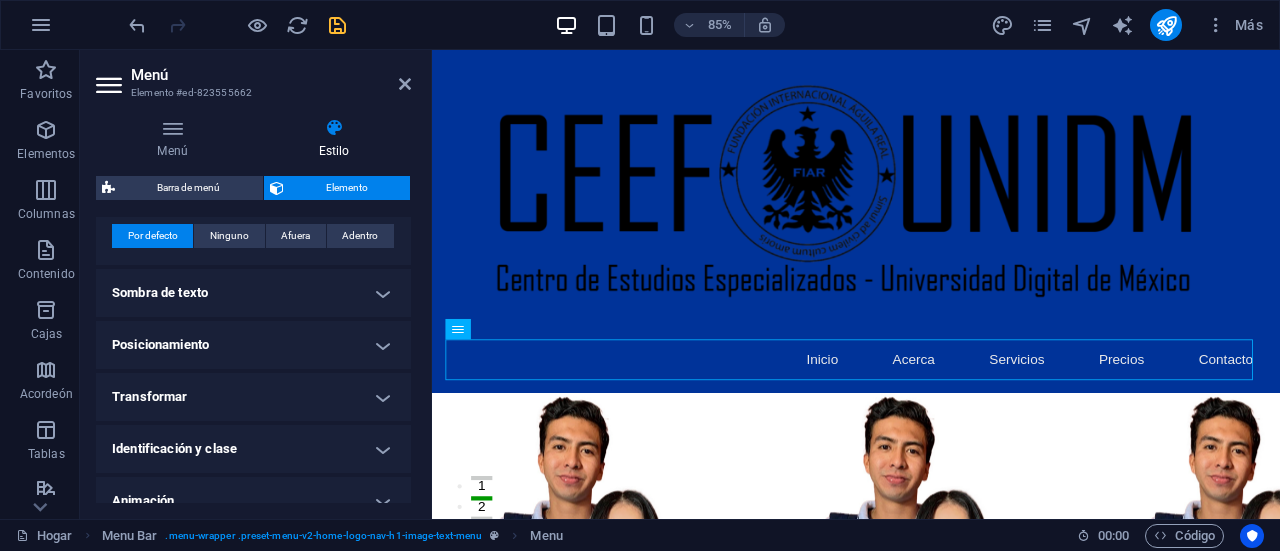 click on "Sombra de texto" at bounding box center [253, 293] 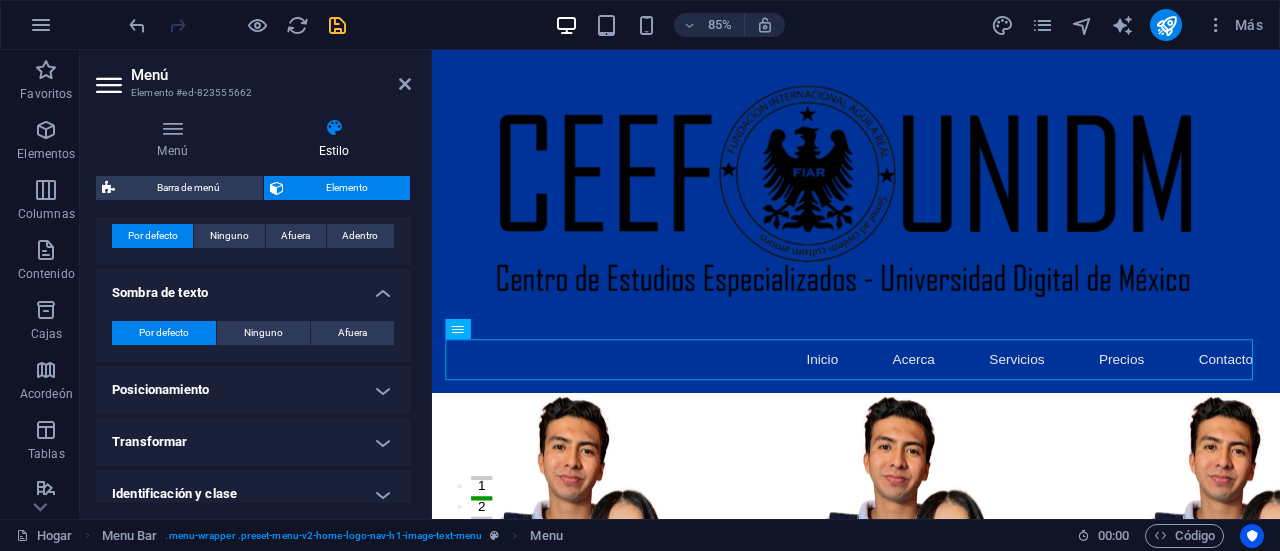click on "Posicionamiento" at bounding box center (253, 390) 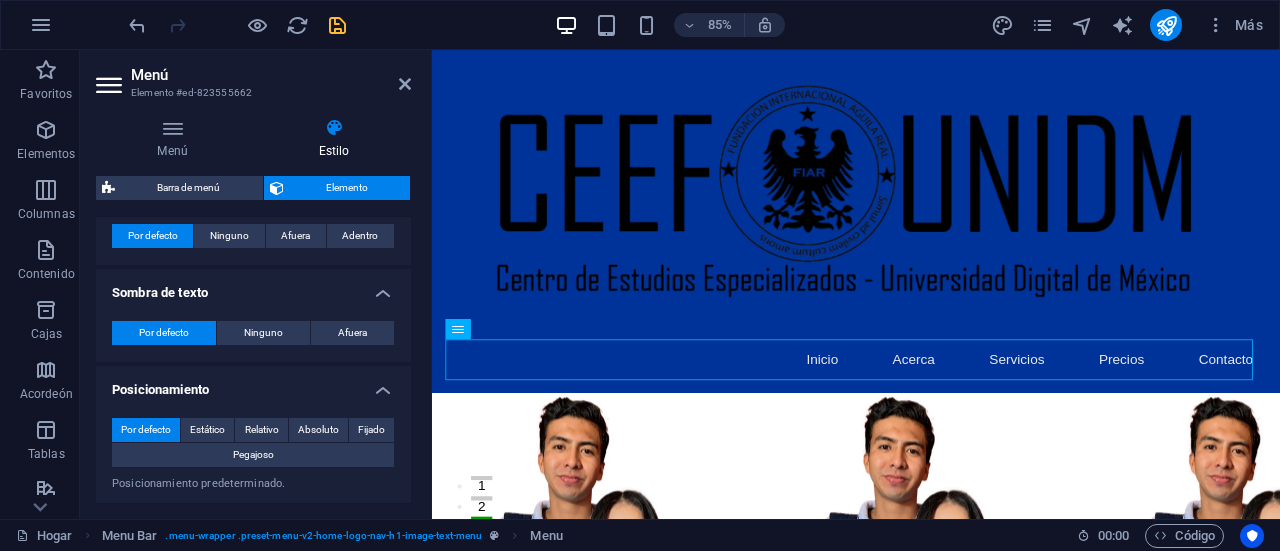 scroll, scrollTop: 797, scrollLeft: 0, axis: vertical 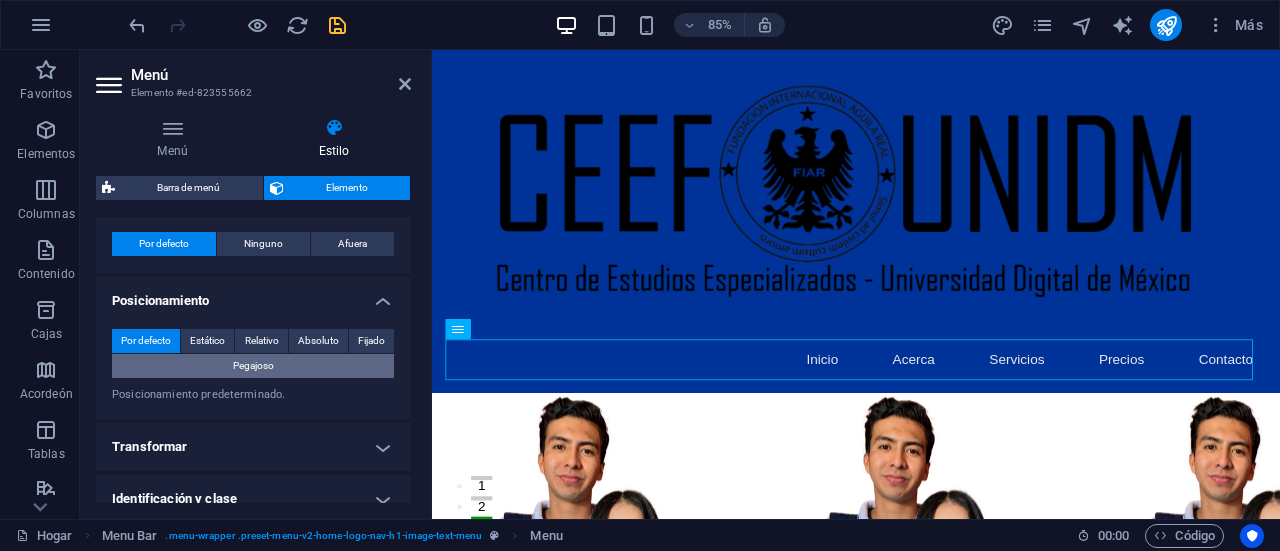 click on "Pegajoso" at bounding box center [253, 365] 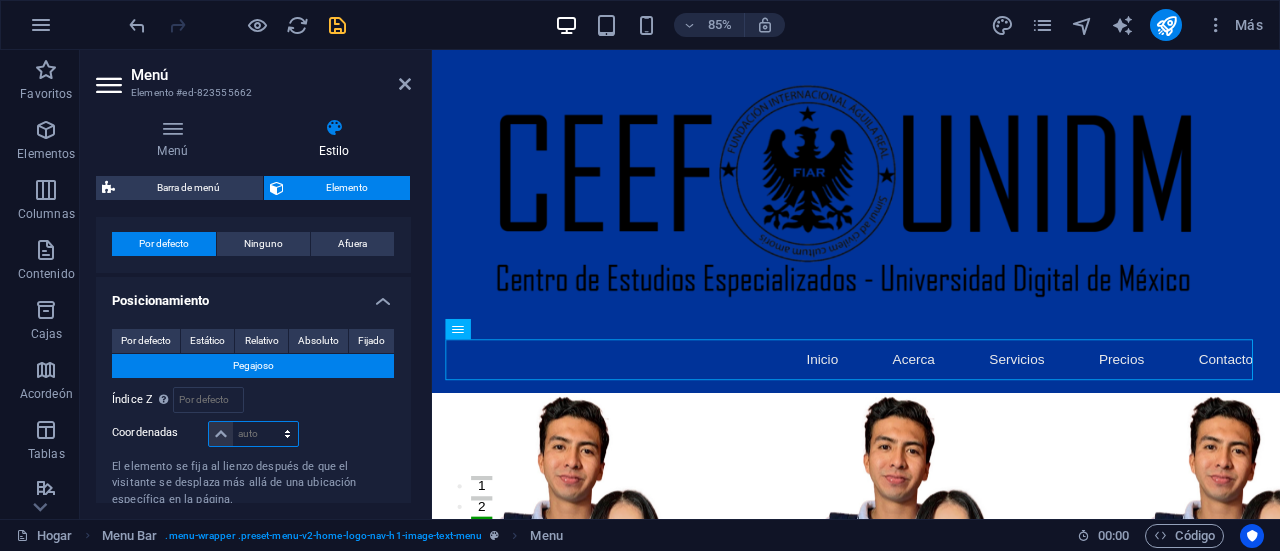 click on "auto píxeles movimiento rápido del ojo % ellos" at bounding box center (253, 434) 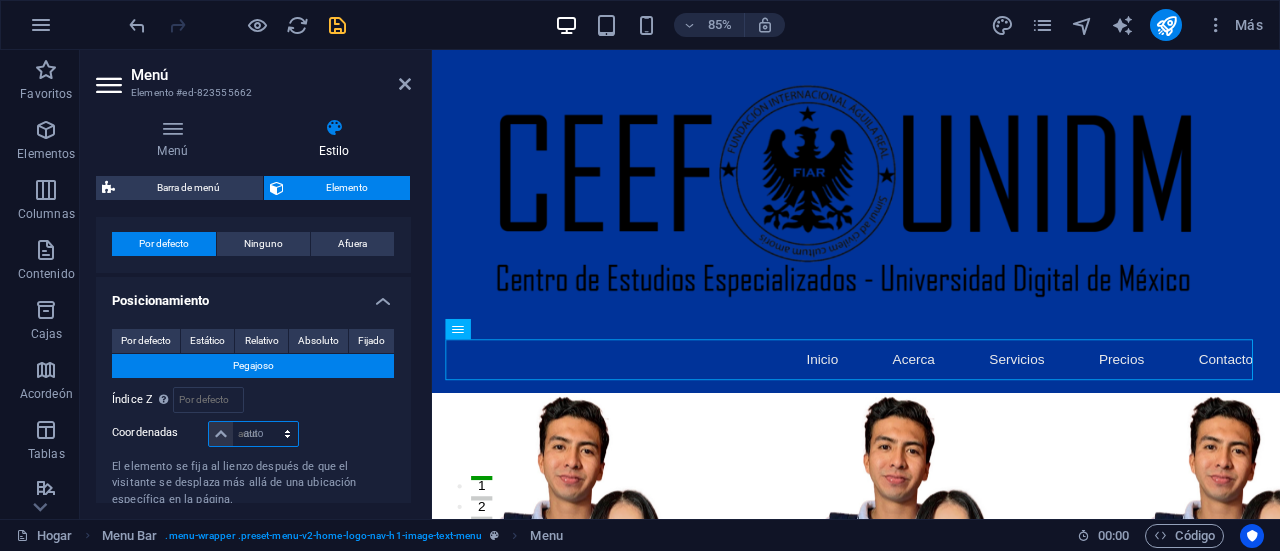 click on "auto píxeles movimiento rápido del ojo % ellos" at bounding box center (253, 434) 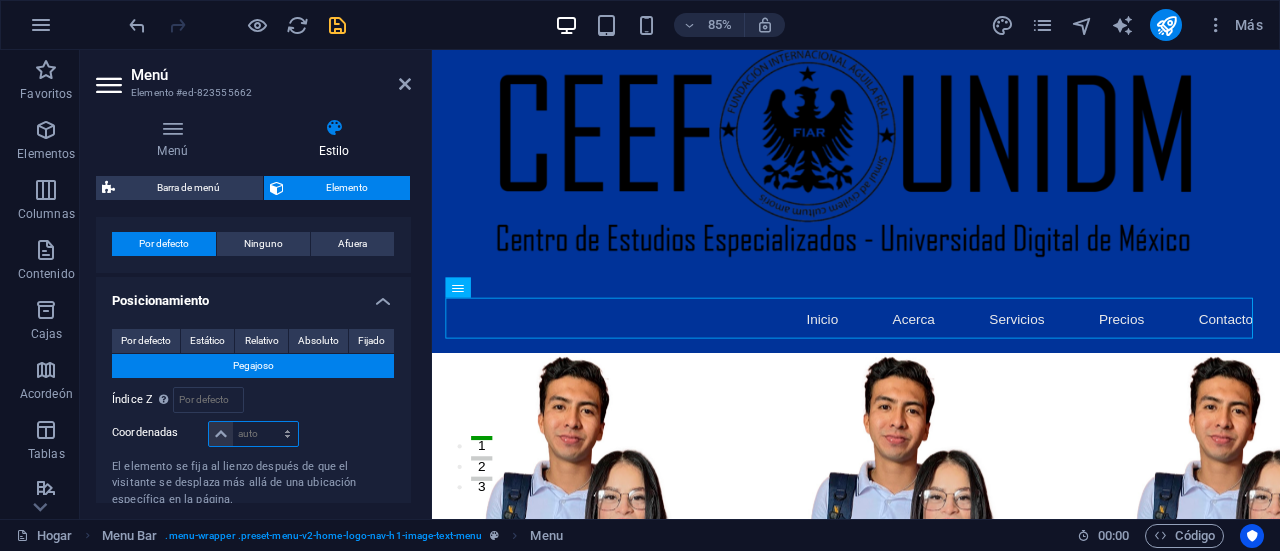 scroll, scrollTop: 0, scrollLeft: 0, axis: both 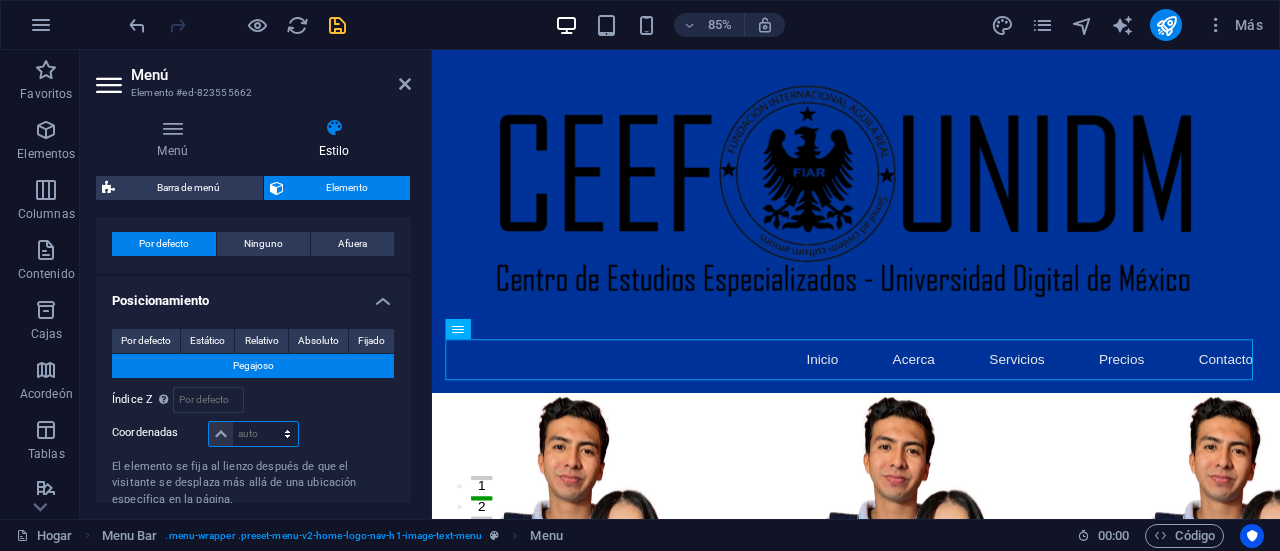 click on "auto píxeles movimiento rápido del ojo % ellos" at bounding box center (253, 434) 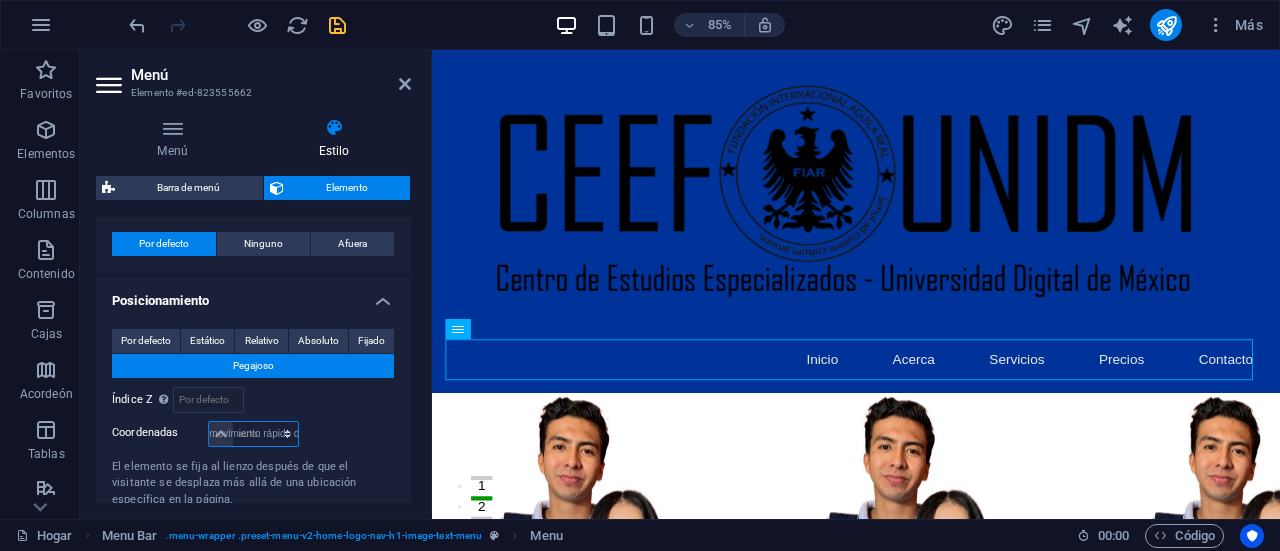 click on "auto píxeles movimiento rápido del ojo % ellos" at bounding box center (253, 434) 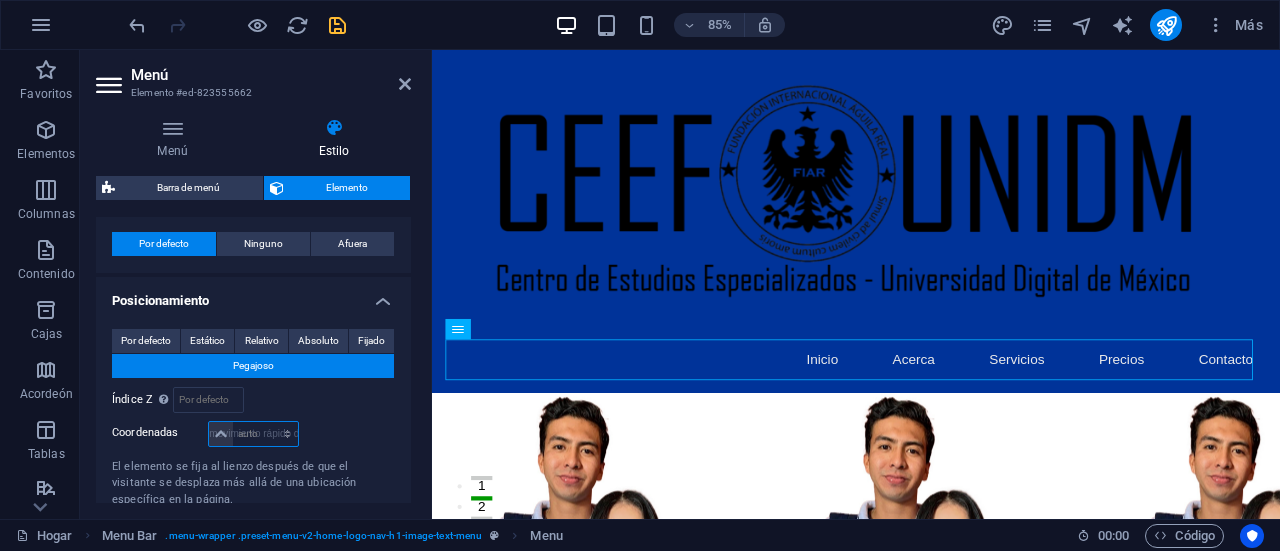 type on "0" 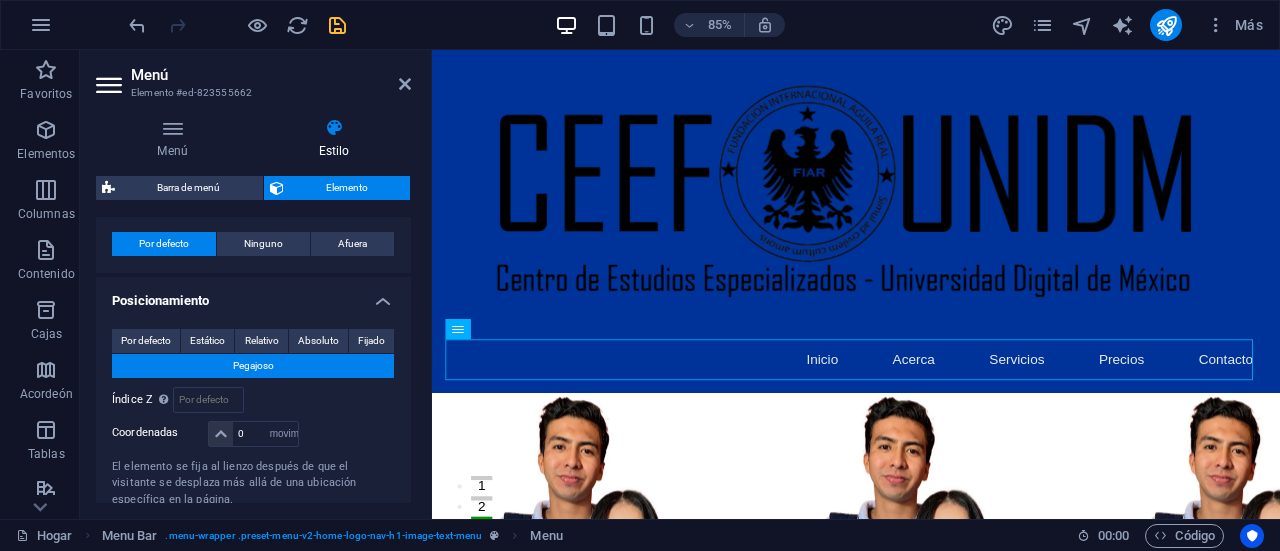 click on "0 auto píxeles movimiento rápido del ojo % ellos" at bounding box center (253, 434) 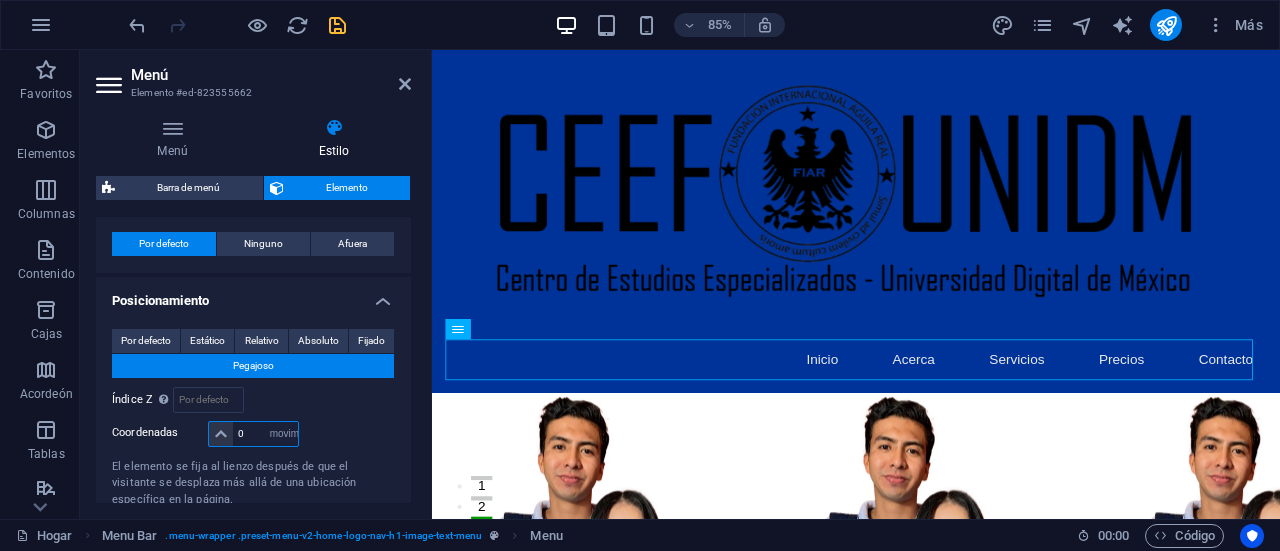 click on "0" at bounding box center (265, 434) 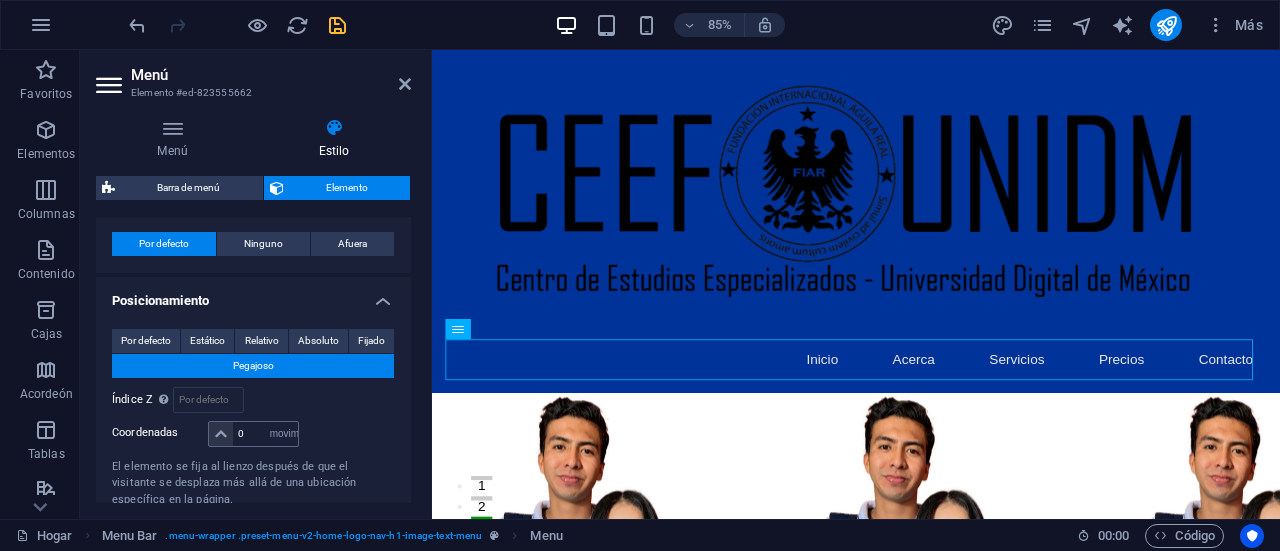 click at bounding box center [221, 434] 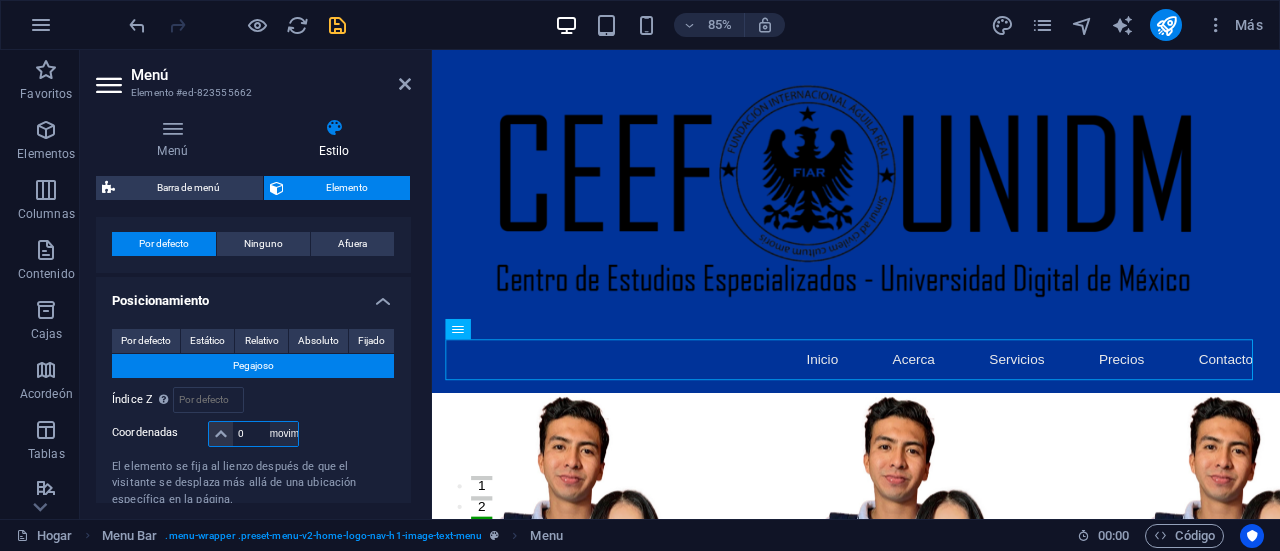 click on "auto píxeles movimiento rápido del ojo % ellos" at bounding box center [284, 434] 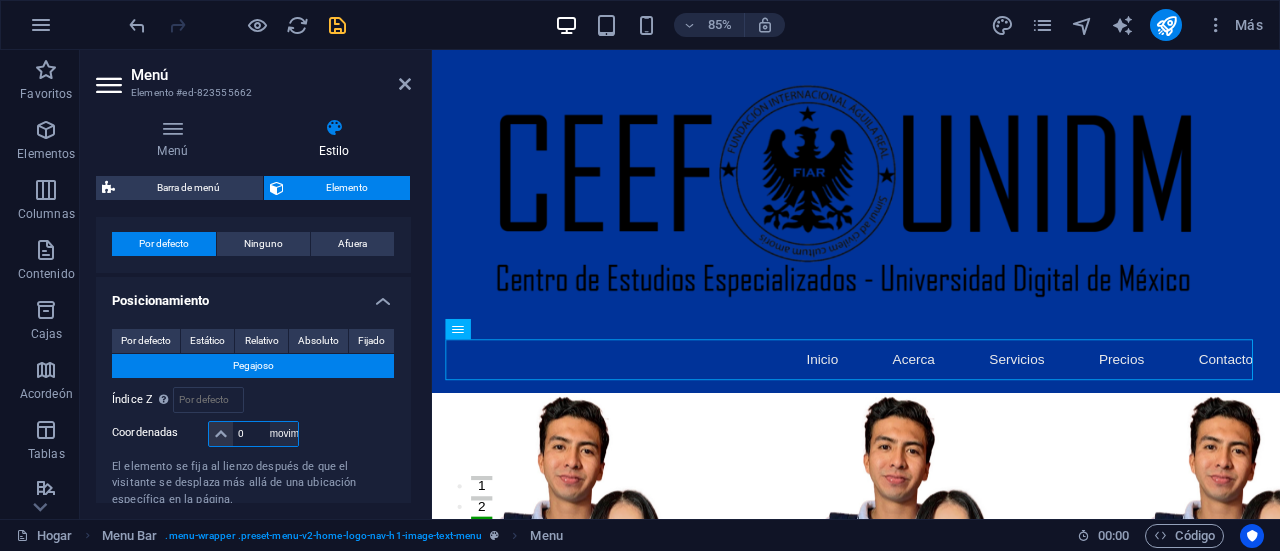 select on "px" 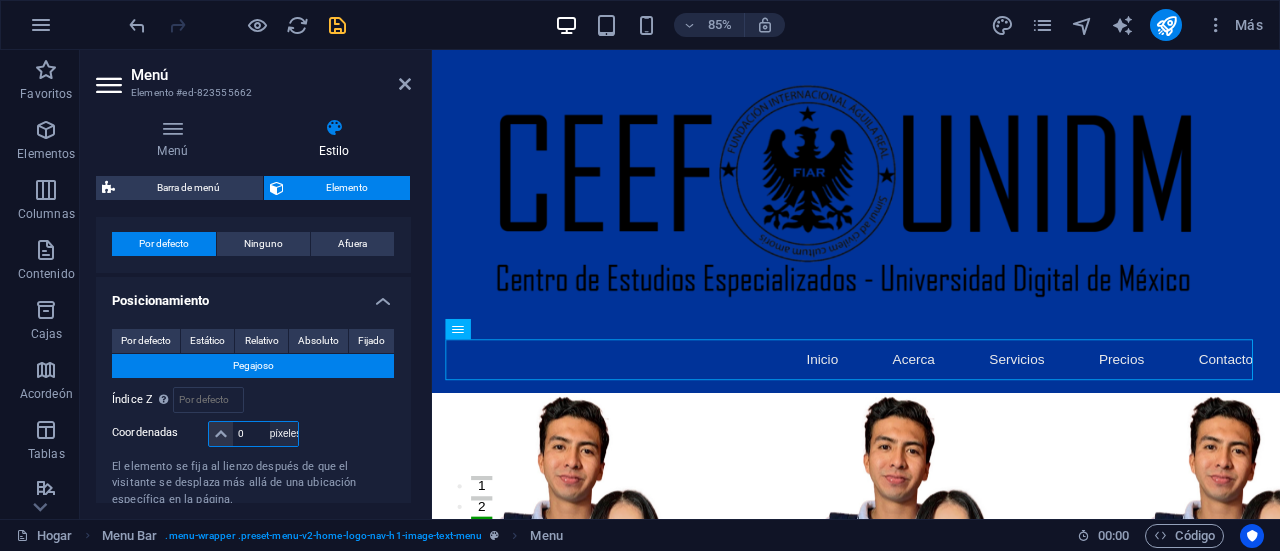 click on "auto píxeles movimiento rápido del ojo % ellos" at bounding box center (284, 434) 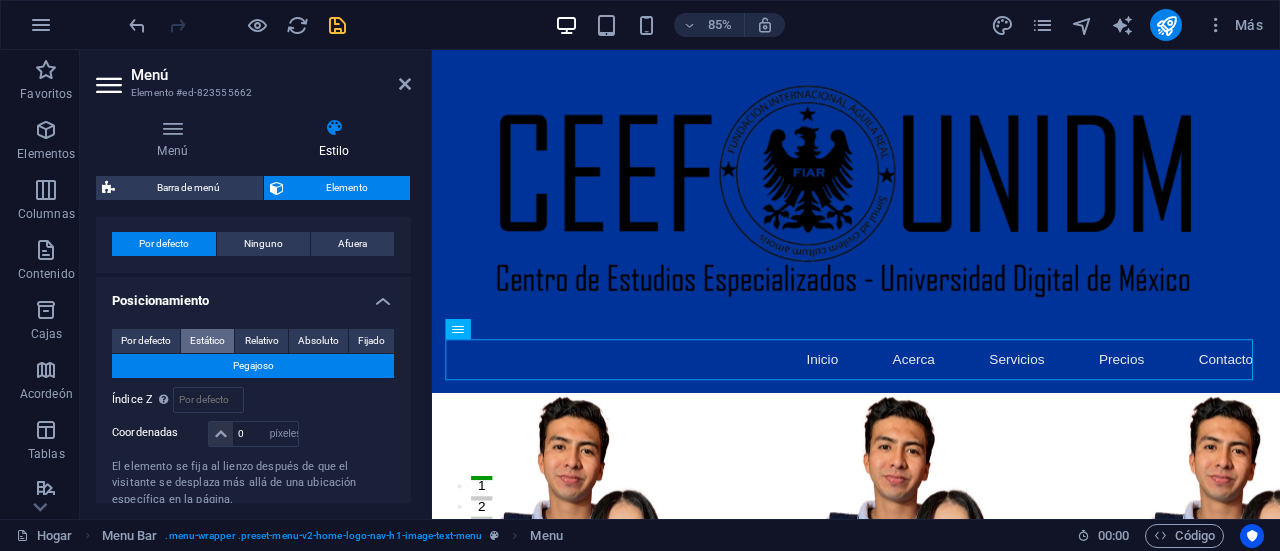 click on "Estático" at bounding box center (207, 340) 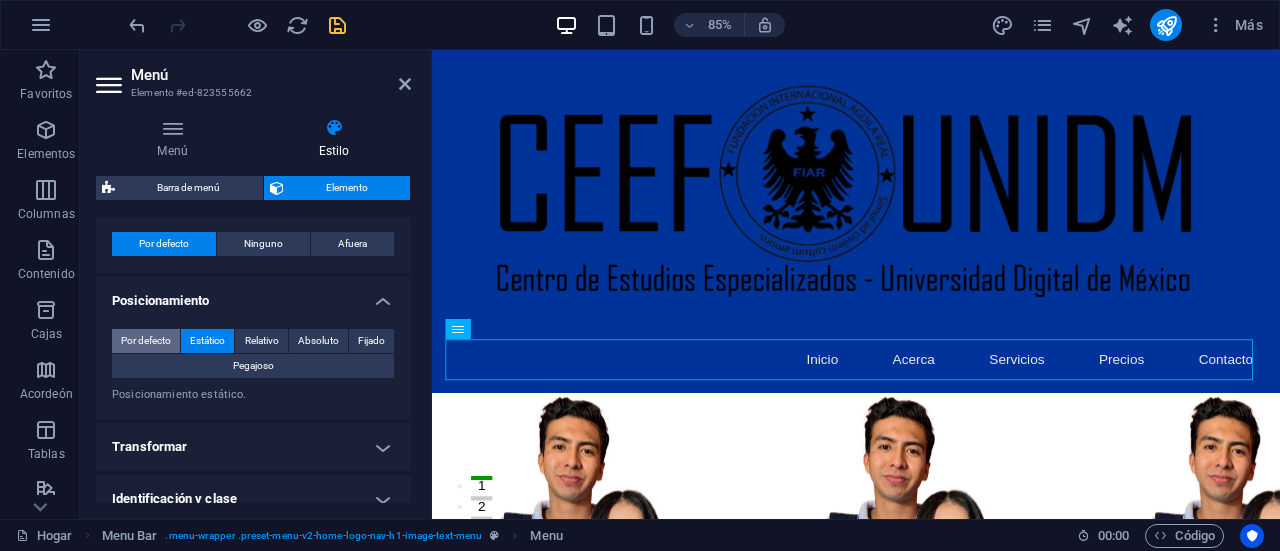 click on "Por defecto" at bounding box center (146, 340) 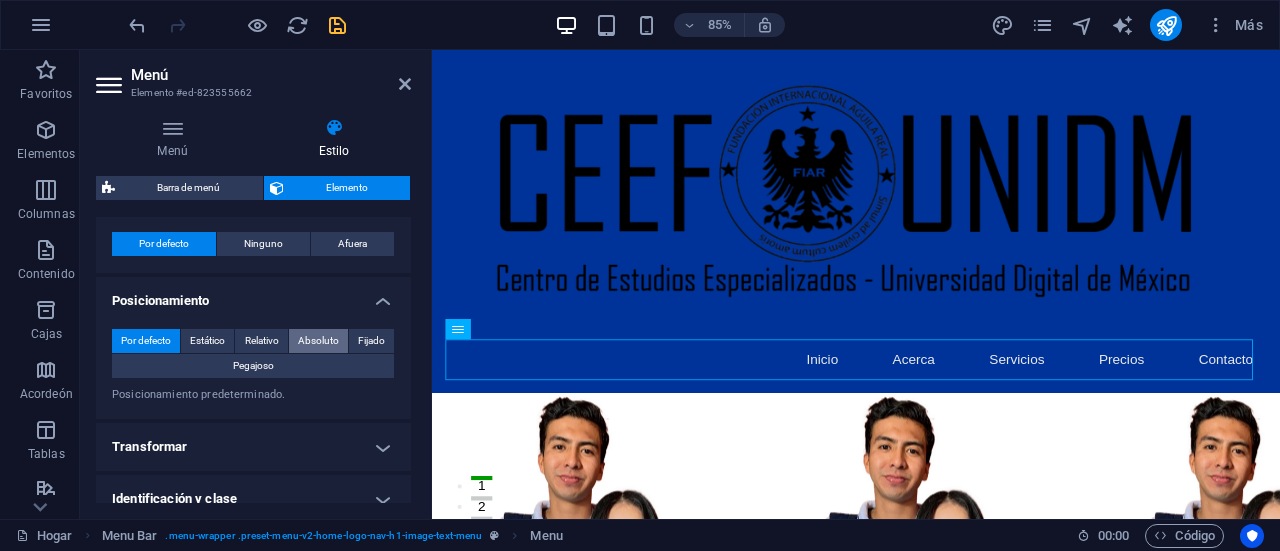 click on "Absoluto" at bounding box center (318, 340) 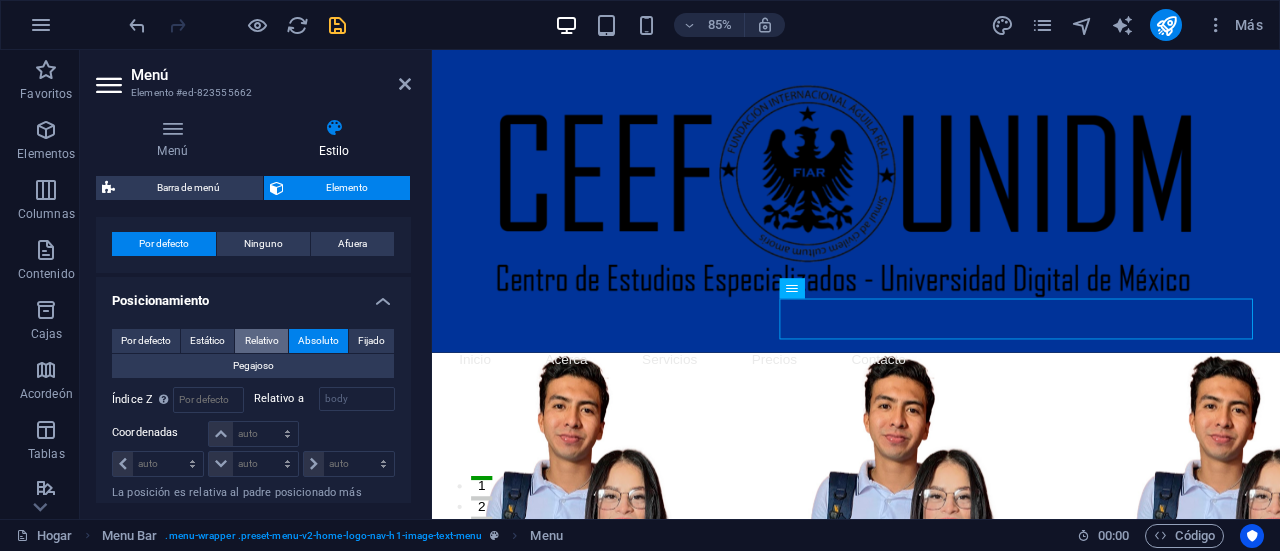 click on "Relativo" at bounding box center [262, 340] 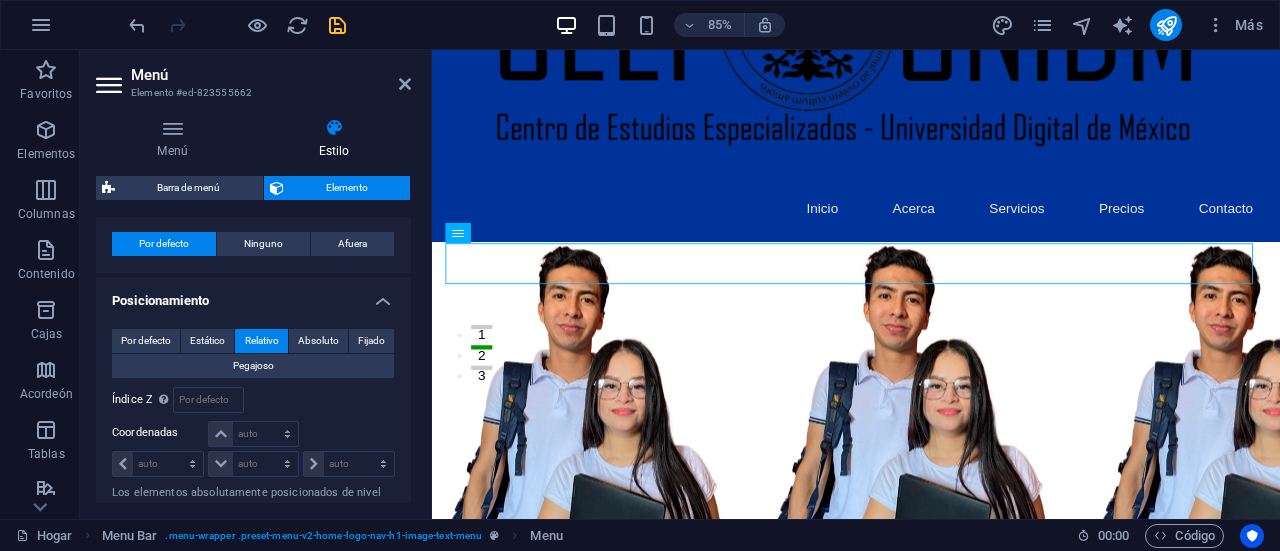 scroll, scrollTop: 113, scrollLeft: 0, axis: vertical 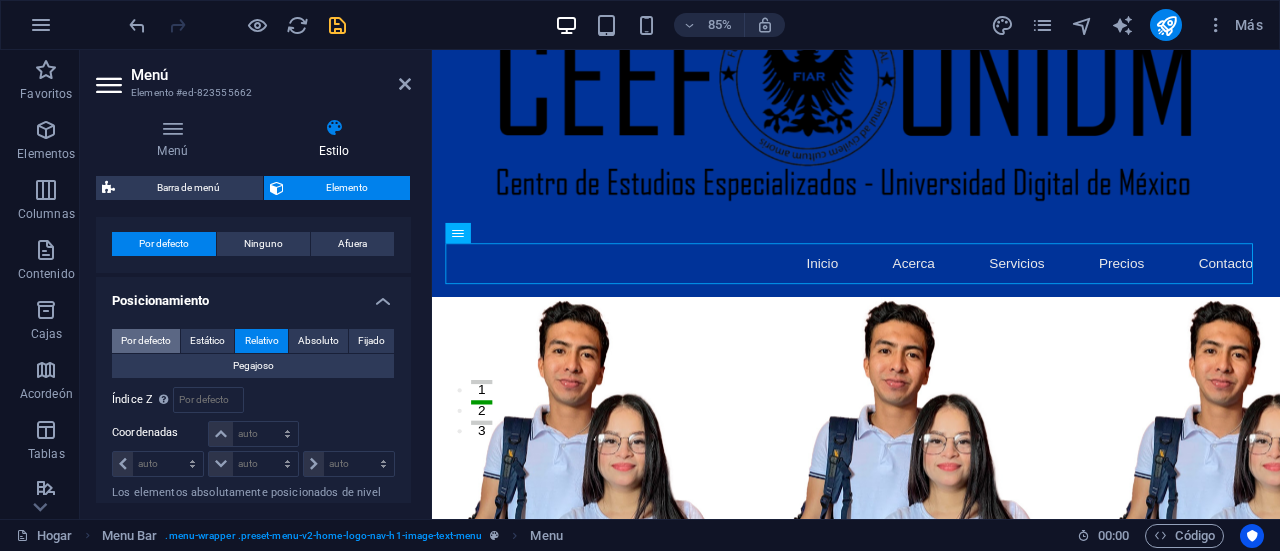 click on "Por defecto" at bounding box center (146, 340) 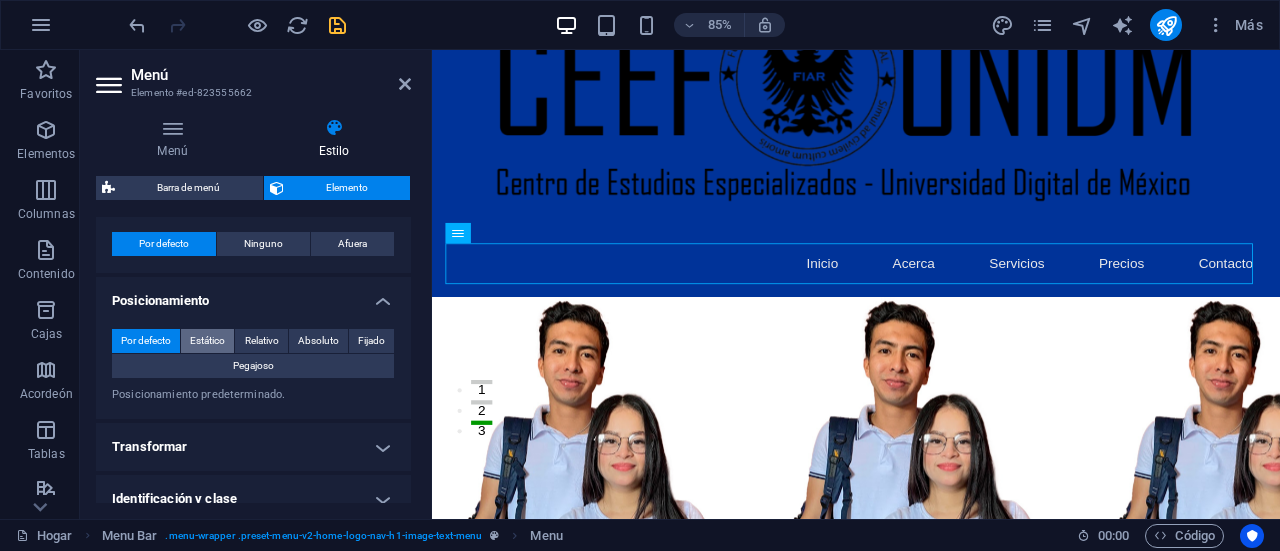 click on "Estático" at bounding box center (207, 340) 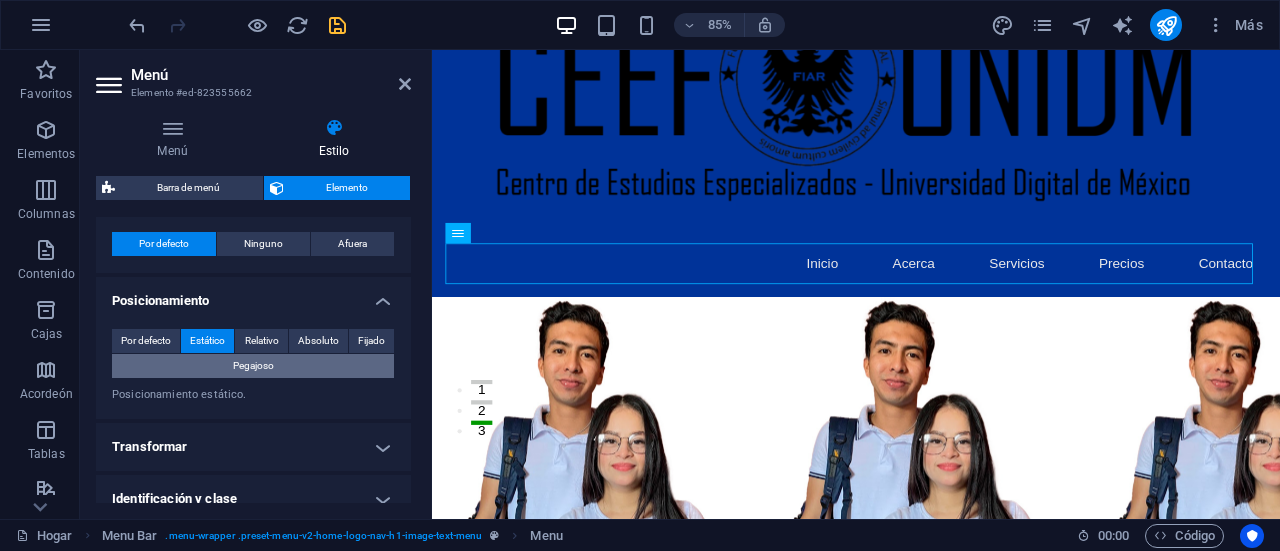 click on "Pegajoso" at bounding box center (253, 365) 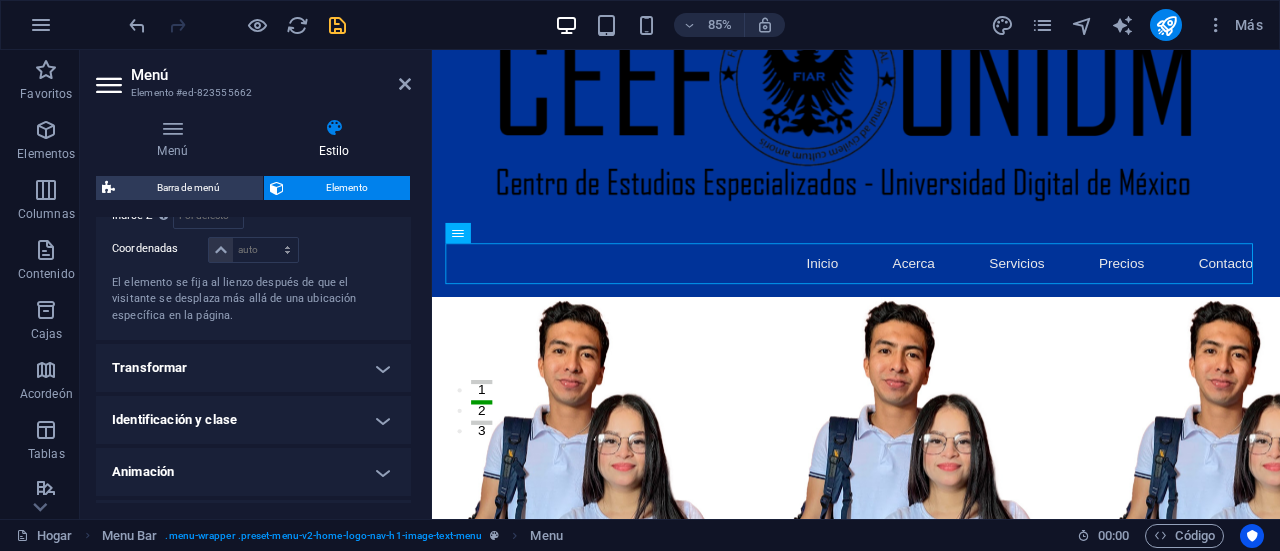 scroll, scrollTop: 1021, scrollLeft: 0, axis: vertical 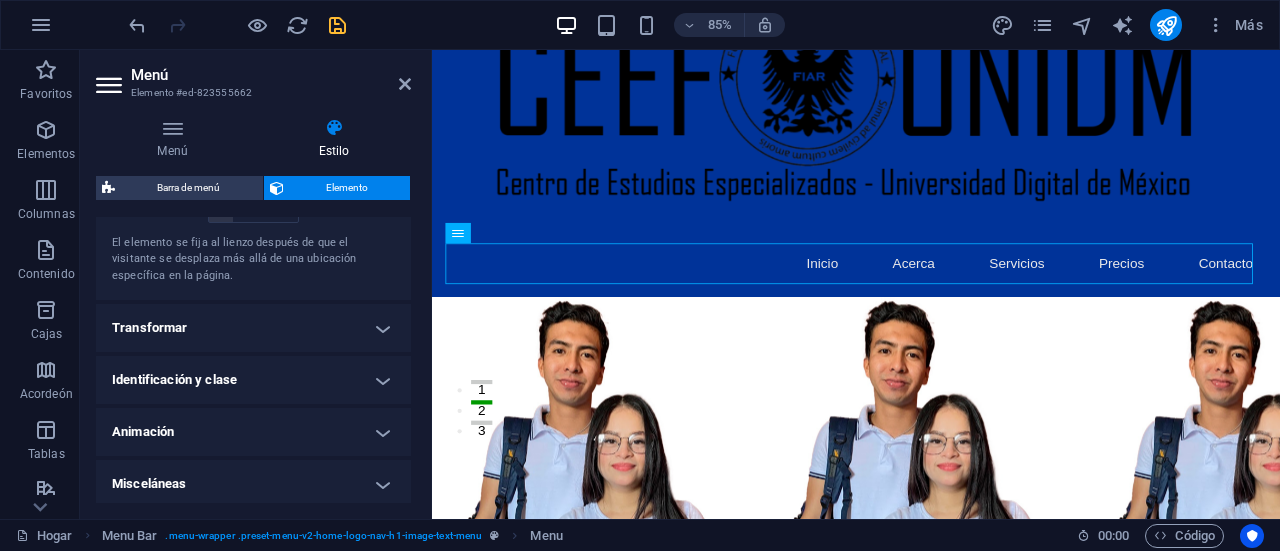 click on "Transformar" at bounding box center (253, 328) 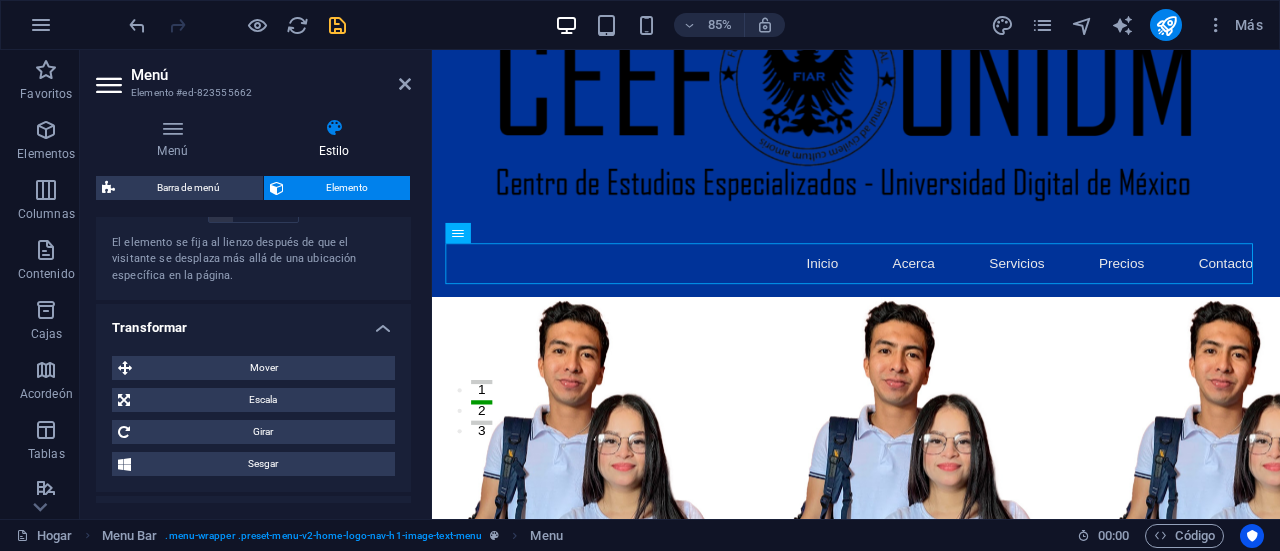 click on "Transformar" at bounding box center [253, 322] 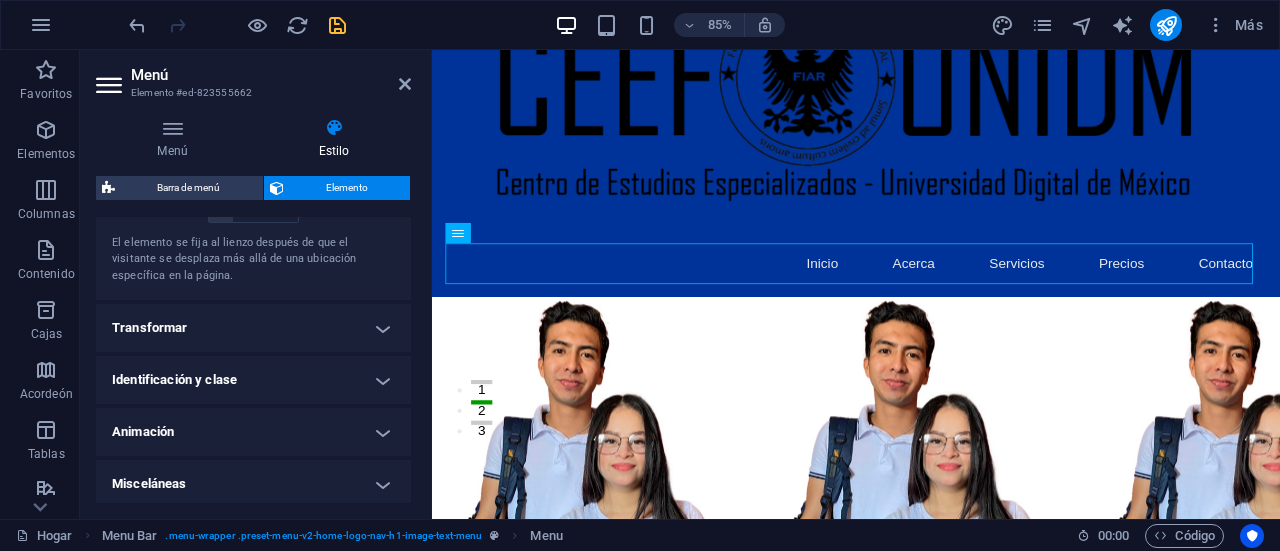 click on "Identificación y clase" at bounding box center (253, 380) 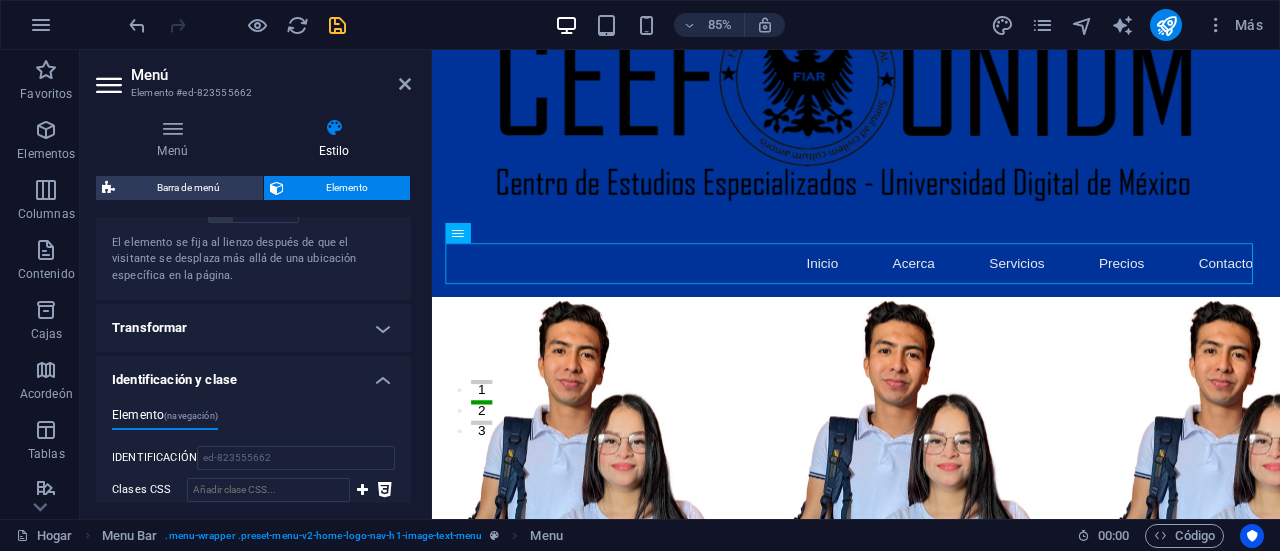click on "Identificación y clase" at bounding box center (253, 374) 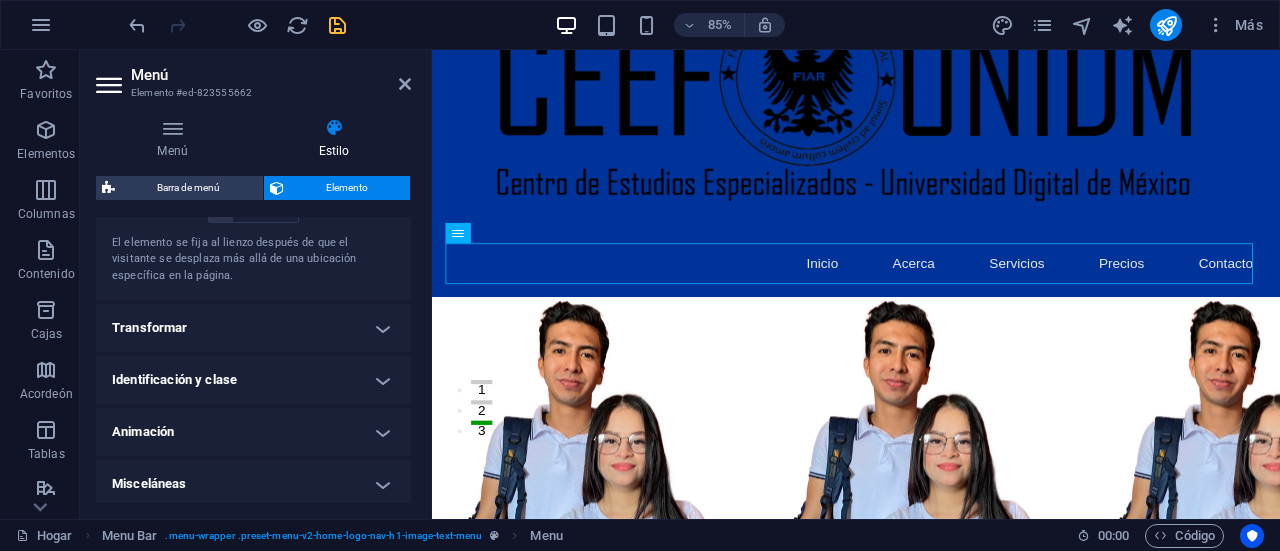 click on "Animación" at bounding box center [253, 432] 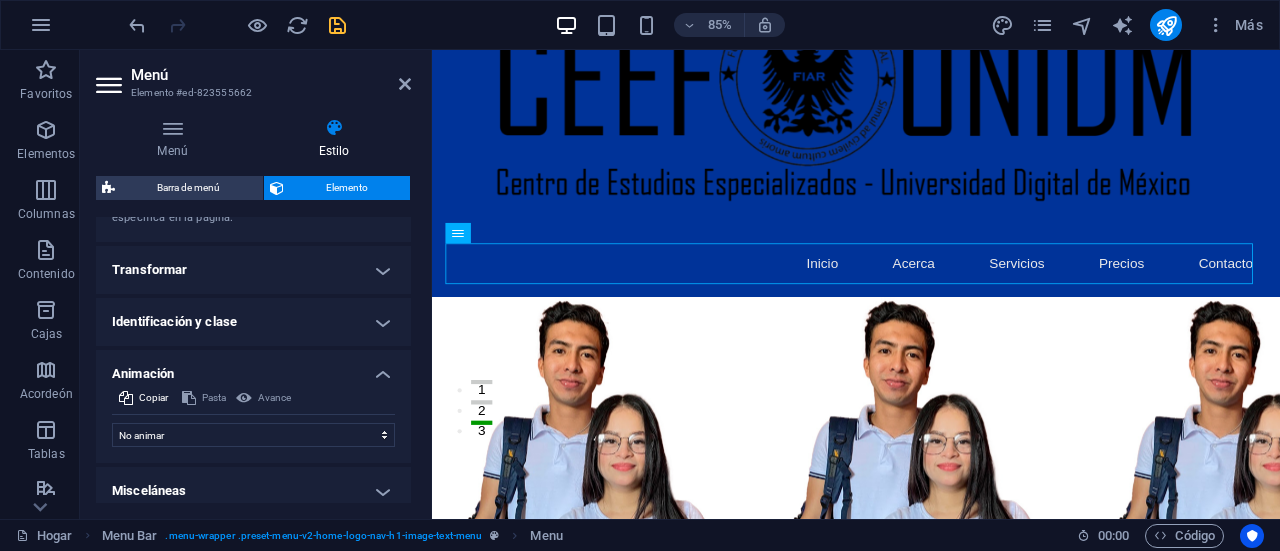 scroll, scrollTop: 1086, scrollLeft: 0, axis: vertical 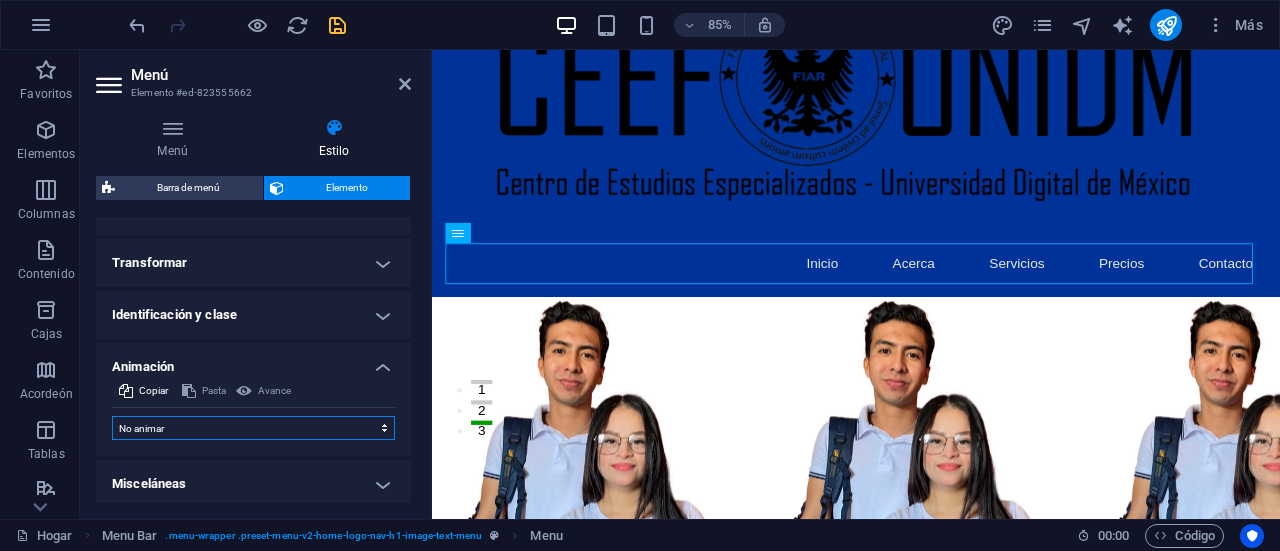 click on "No animar Mostrar / Ocultar Deslizarse hacia arriba/abajo Acercar/alejar Deslice de izquierda a derecha Deslice de derecha a izquierda Deslice de arriba a abajo Deslice de abajo a arriba Legumbres Parpadear Abrir como superposición" at bounding box center [253, 428] 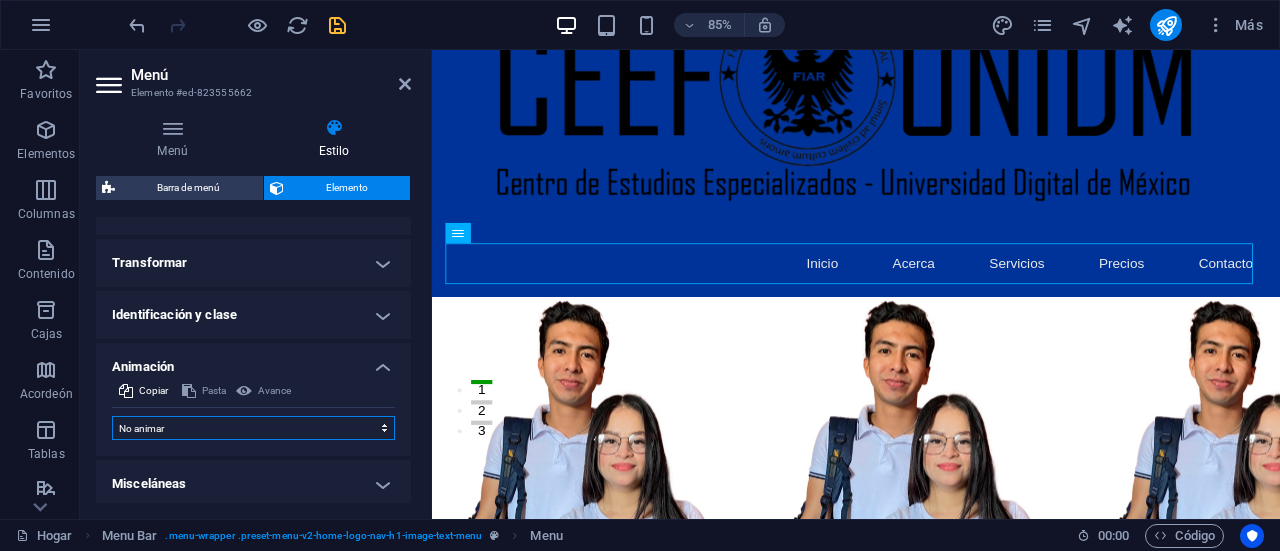 select on "slide" 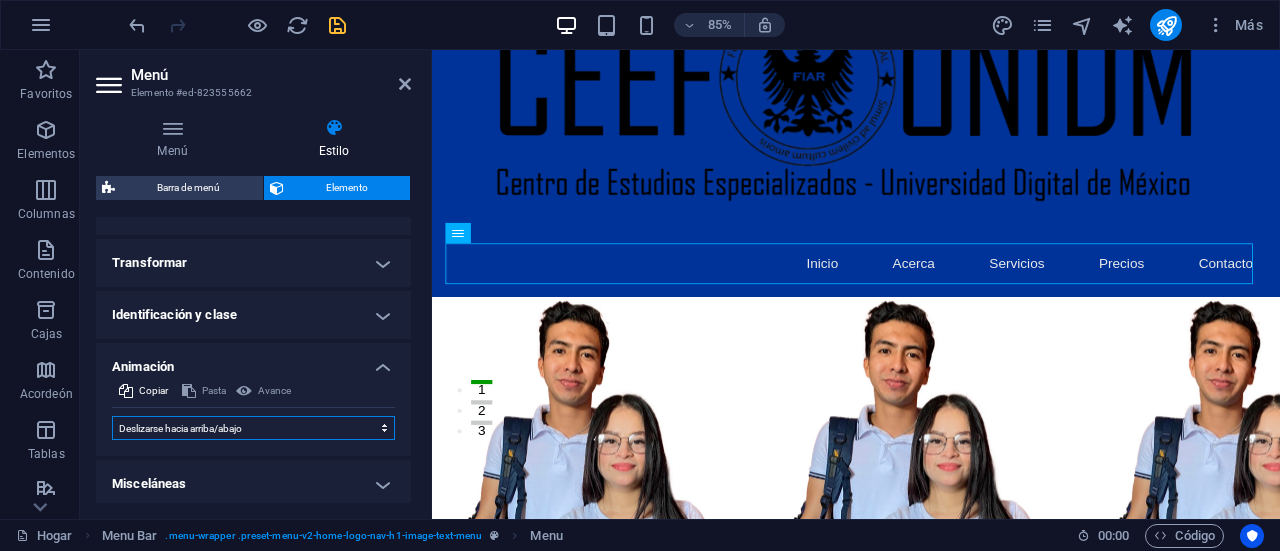 click on "No animar Mostrar / Ocultar Deslizarse hacia arriba/abajo Acercar/alejar Deslice de izquierda a derecha Deslice de derecha a izquierda Deslice de arriba a abajo Deslice de abajo a arriba Legumbres Parpadear Abrir como superposición" at bounding box center (253, 428) 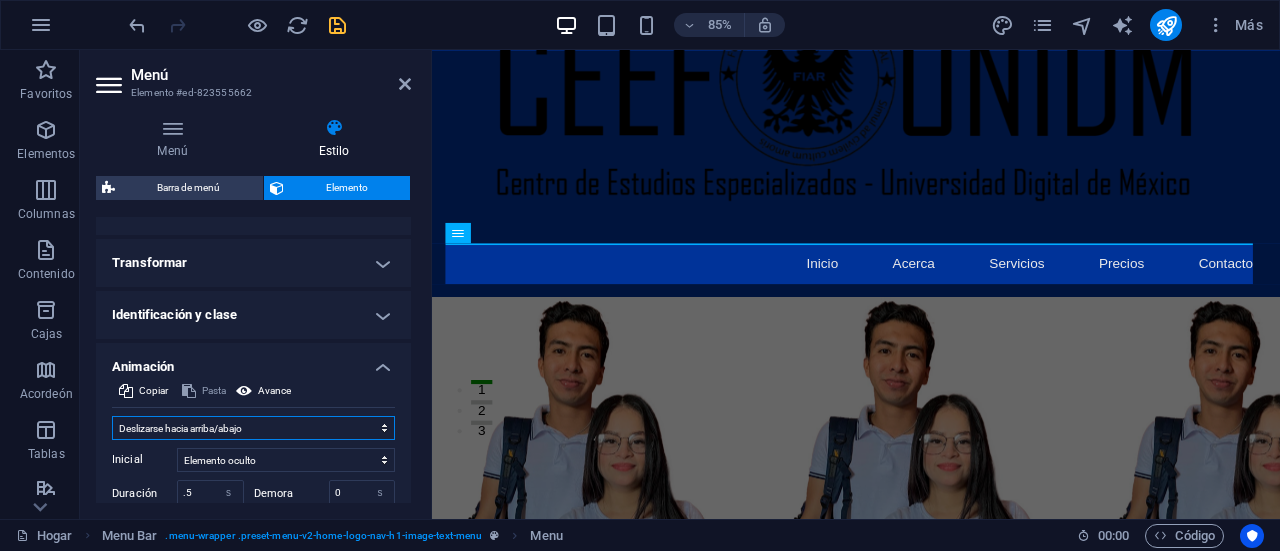 click on "No animar Mostrar / Ocultar Deslizarse hacia arriba/abajo Acercar/alejar Deslice de izquierda a derecha Deslice de derecha a izquierda Deslice de arriba a abajo Deslice de abajo a arriba Legumbres Parpadear Abrir como superposición" at bounding box center (253, 428) 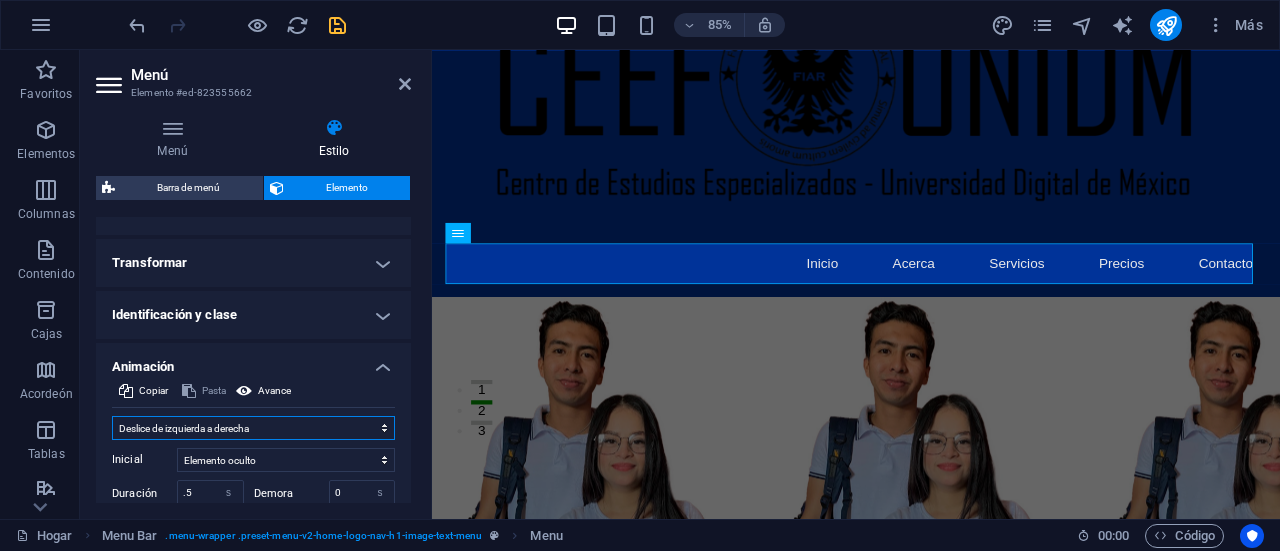 click on "No animar Mostrar / Ocultar Deslizarse hacia arriba/abajo Acercar/alejar Deslice de izquierda a derecha Deslice de derecha a izquierda Deslice de arriba a abajo Deslice de abajo a arriba Legumbres Parpadear Abrir como superposición" at bounding box center (253, 428) 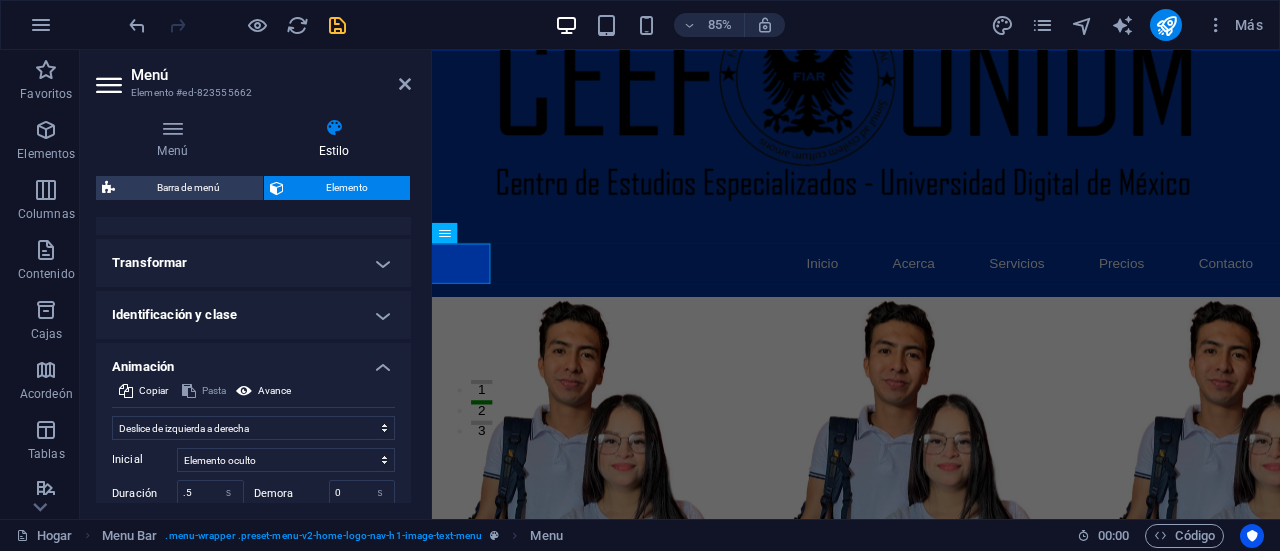 click on "Elemento" at bounding box center [347, 187] 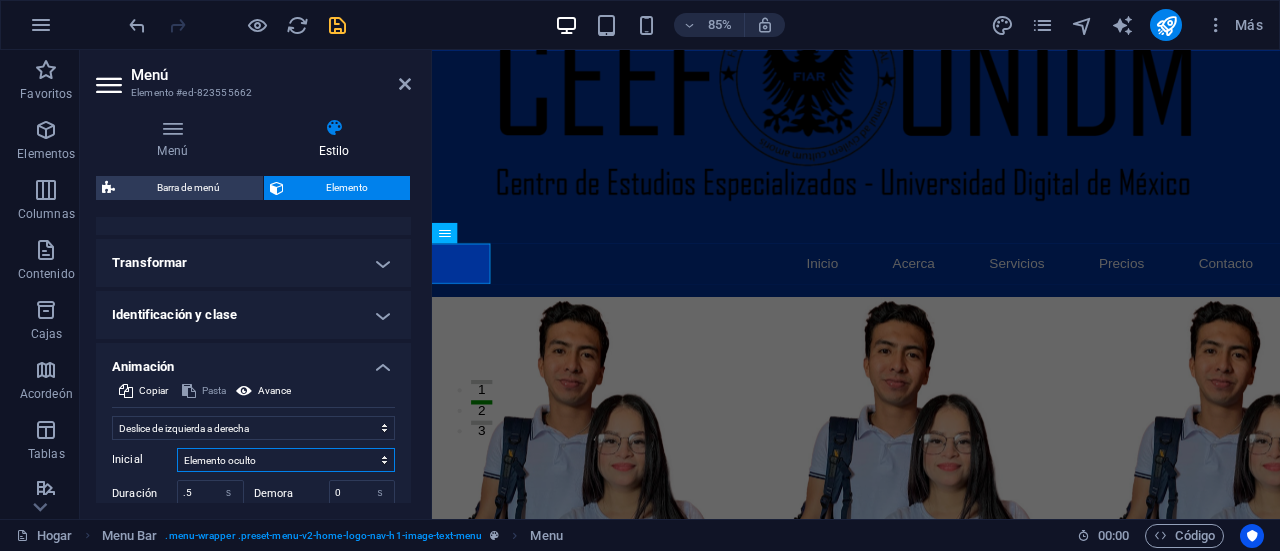 click on "Elemento oculto Elemento mostrado" at bounding box center (286, 460) 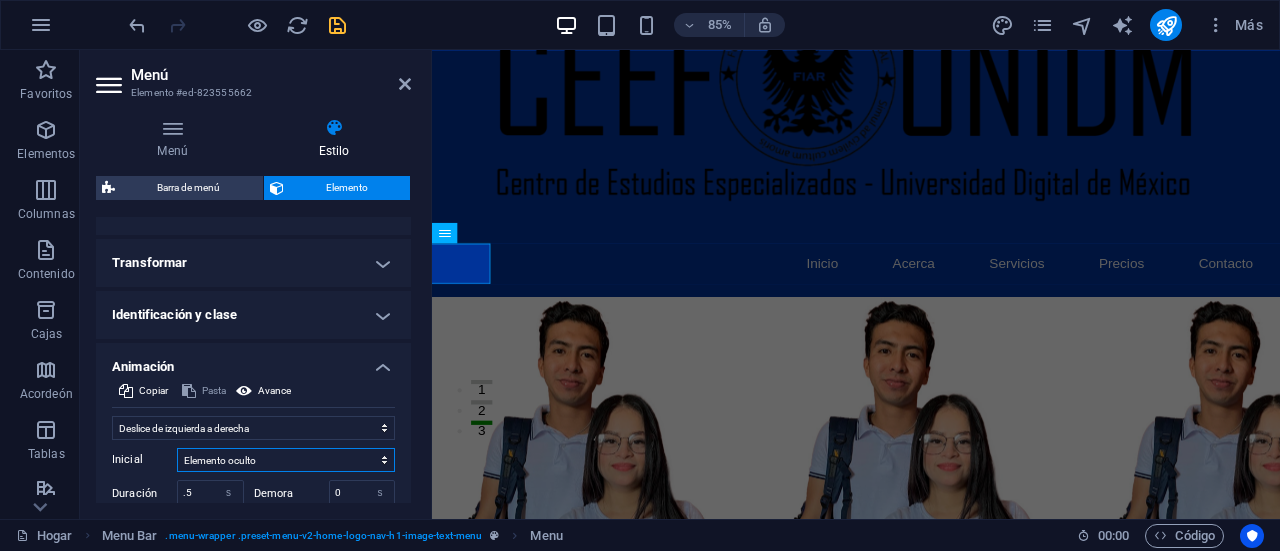 click on "Elemento oculto Elemento mostrado" at bounding box center (286, 460) 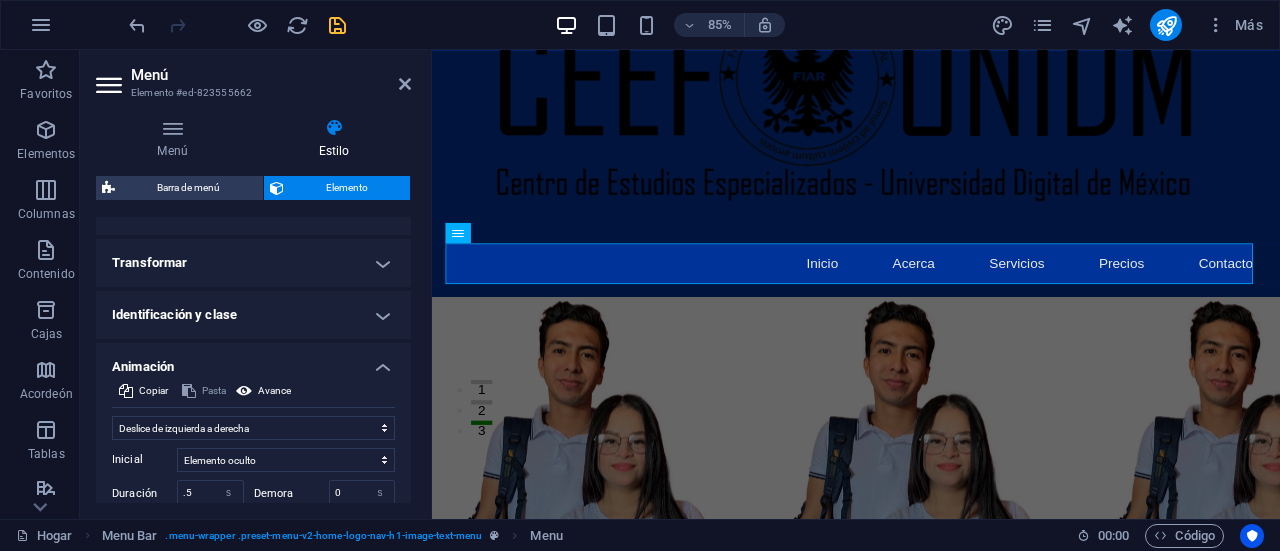 click on "No animar Mostrar / Ocultar Deslizarse hacia arriba/abajo Acercar/alejar Deslice de izquierda a derecha Deslice de derecha a izquierda Deslice de arriba a abajo Deslice de abajo a arriba Legumbres Parpadear Abrir como superposición Inicial Elemento oculto Elemento mostrado Duración .5 s EM Demora 0 s EM Ancho auto píxeles % Desencadenar Sin disparador automático Al cargar la página Elemento desplazado a la vista Cerca Esta etiqueta aparece al pasar el cursor sobre el botón de cerrar, indicando su función. Grupo Espectáculo No alteres este elemento Ocultar este elemento Mostrar este elemento Esconder No alteres este elemento Ocultar este elemento Mostrar este elemento" at bounding box center (253, 494) 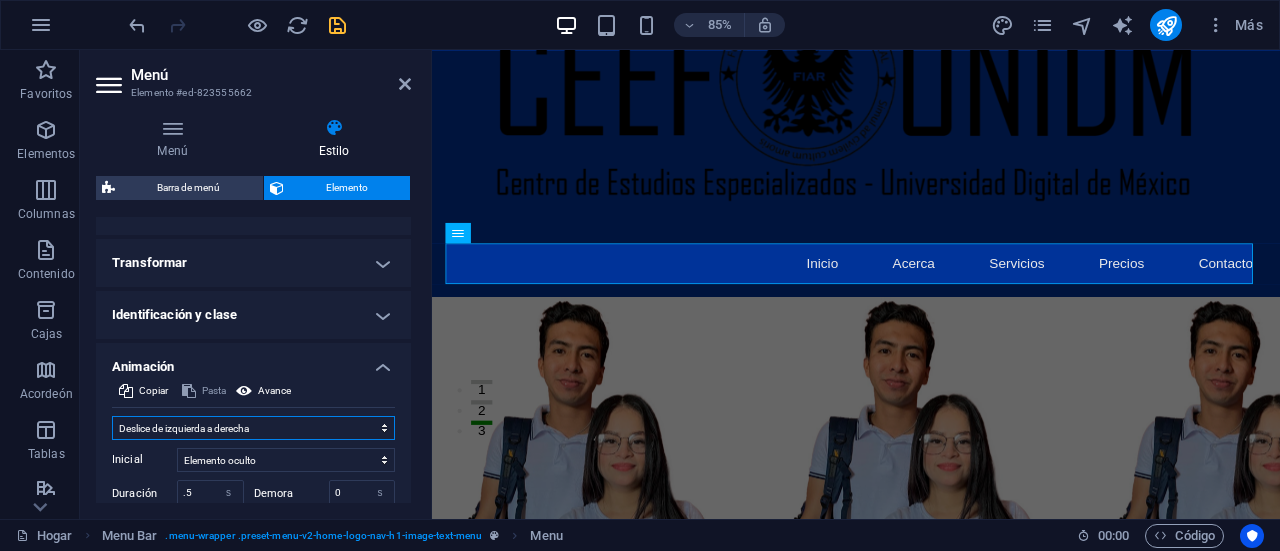 click on "No animar Mostrar / Ocultar Deslizarse hacia arriba/abajo Acercar/alejar Deslice de izquierda a derecha Deslice de derecha a izquierda Deslice de arriba a abajo Deslice de abajo a arriba Legumbres Parpadear Abrir como superposición" at bounding box center (253, 428) 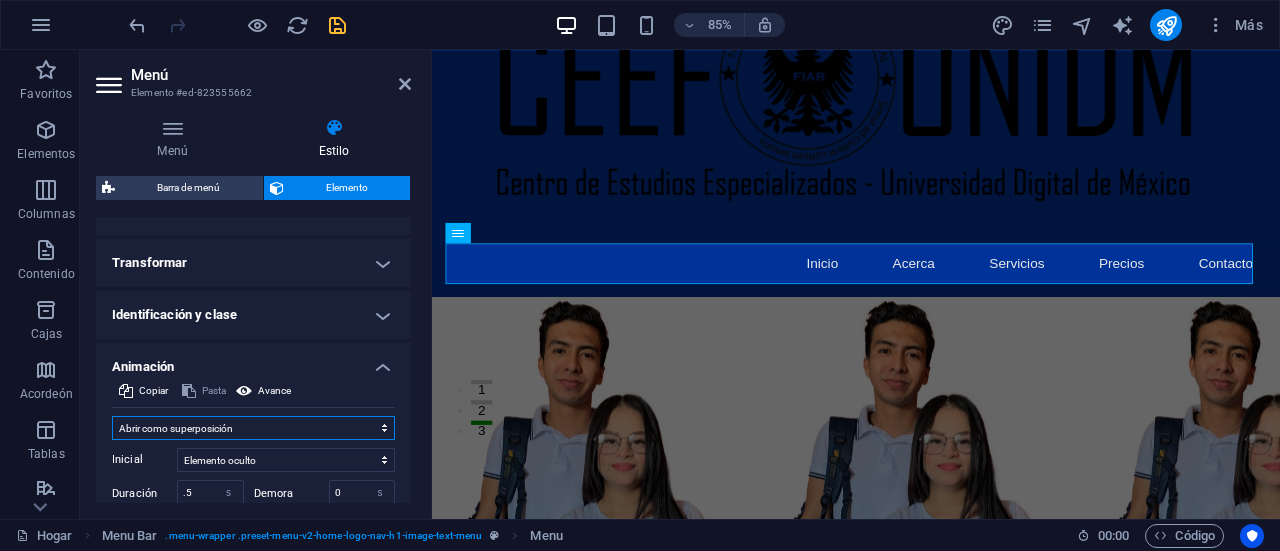 click on "No animar Mostrar / Ocultar Deslizarse hacia arriba/abajo Acercar/alejar Deslice de izquierda a derecha Deslice de derecha a izquierda Deslice de arriba a abajo Deslice de abajo a arriba Legumbres Parpadear Abrir como superposición" at bounding box center (253, 428) 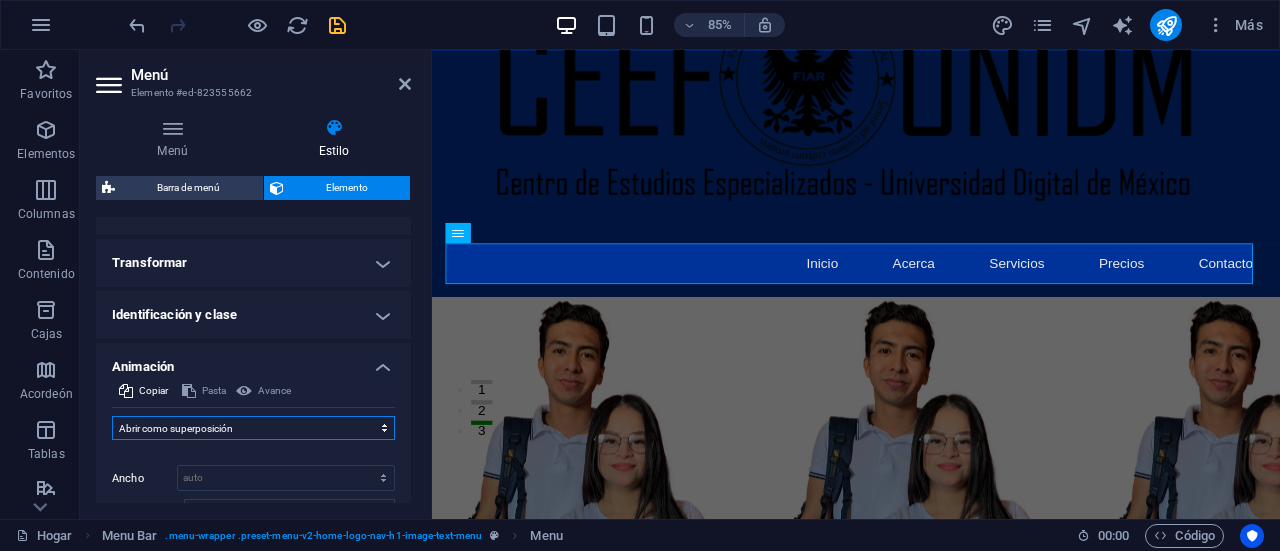 click on "No animar Mostrar / Ocultar Deslizarse hacia arriba/abajo Acercar/alejar Deslice de izquierda a derecha Deslice de derecha a izquierda Deslice de arriba a abajo Deslice de abajo a arriba Legumbres Parpadear Abrir como superposición" at bounding box center (253, 428) 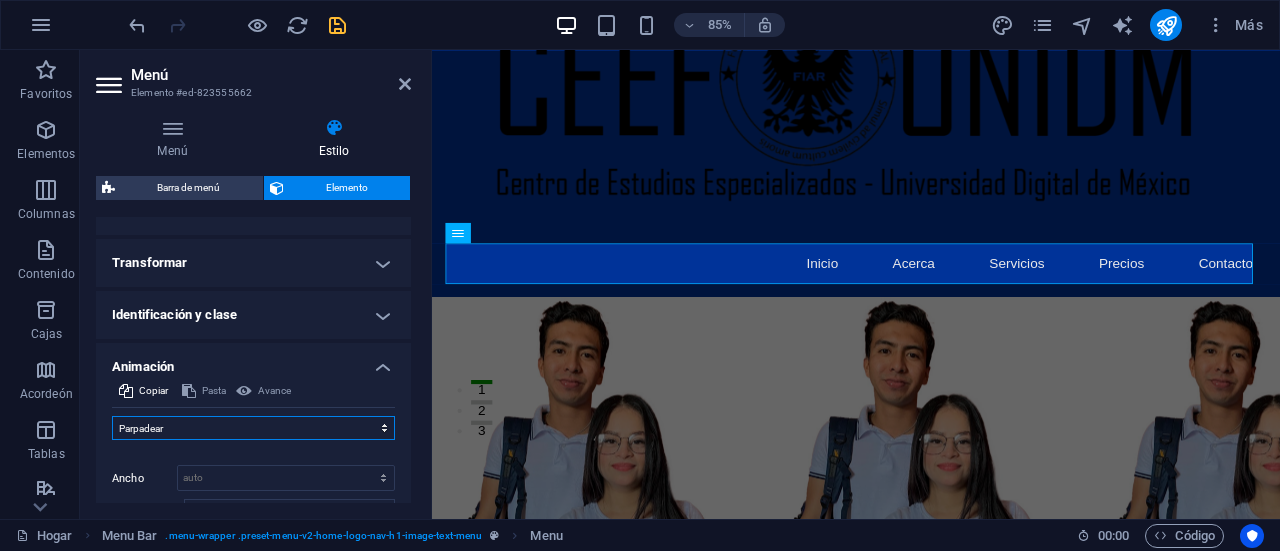click on "No animar Mostrar / Ocultar Deslizarse hacia arriba/abajo Acercar/alejar Deslice de izquierda a derecha Deslice de derecha a izquierda Deslice de arriba a abajo Deslice de abajo a arriba Legumbres Parpadear Abrir como superposición" at bounding box center (253, 428) 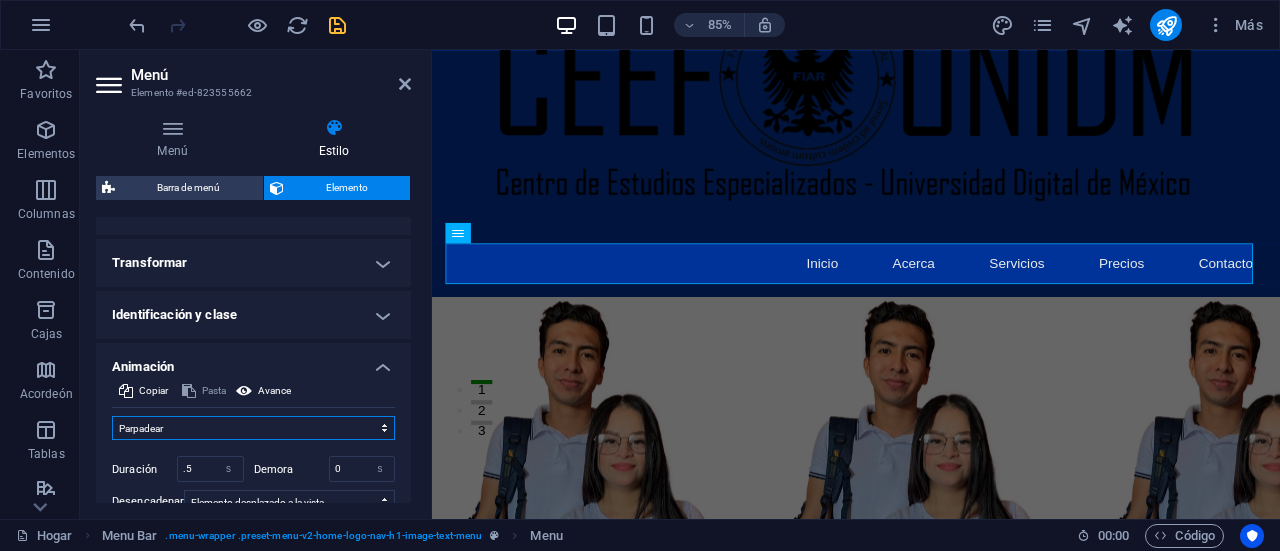 click on "No animar Mostrar / Ocultar Deslizarse hacia arriba/abajo Acercar/alejar Deslice de izquierda a derecha Deslice de derecha a izquierda Deslice de arriba a abajo Deslice de abajo a arriba Legumbres Parpadear Abrir como superposición" at bounding box center [253, 428] 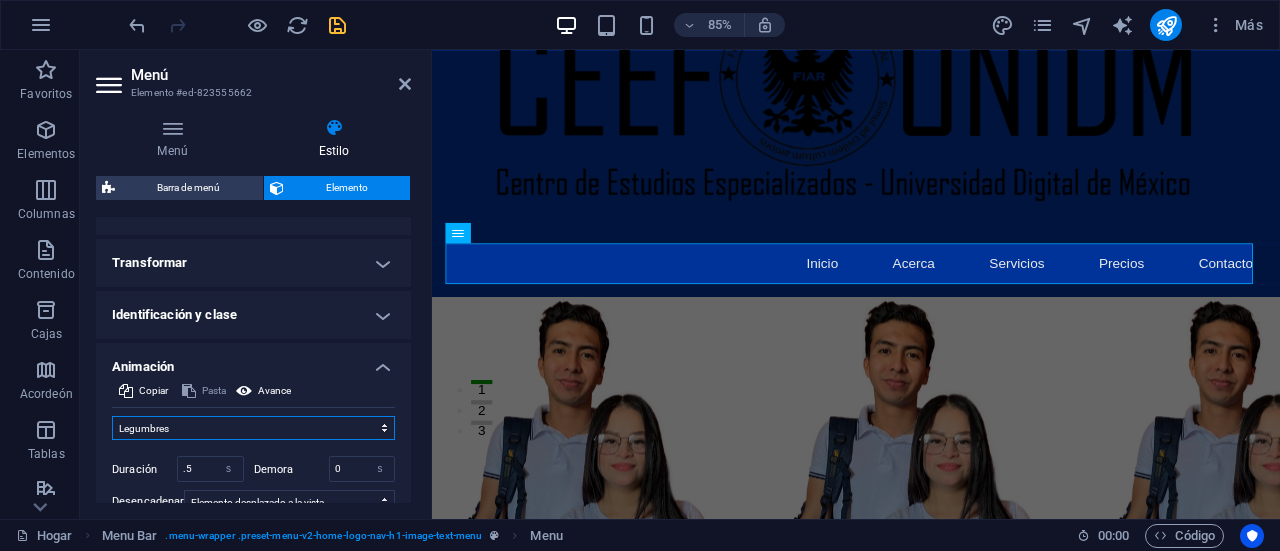 click on "No animar Mostrar / Ocultar Deslizarse hacia arriba/abajo Acercar/alejar Deslice de izquierda a derecha Deslice de derecha a izquierda Deslice de arriba a abajo Deslice de abajo a arriba Legumbres Parpadear Abrir como superposición" at bounding box center [253, 428] 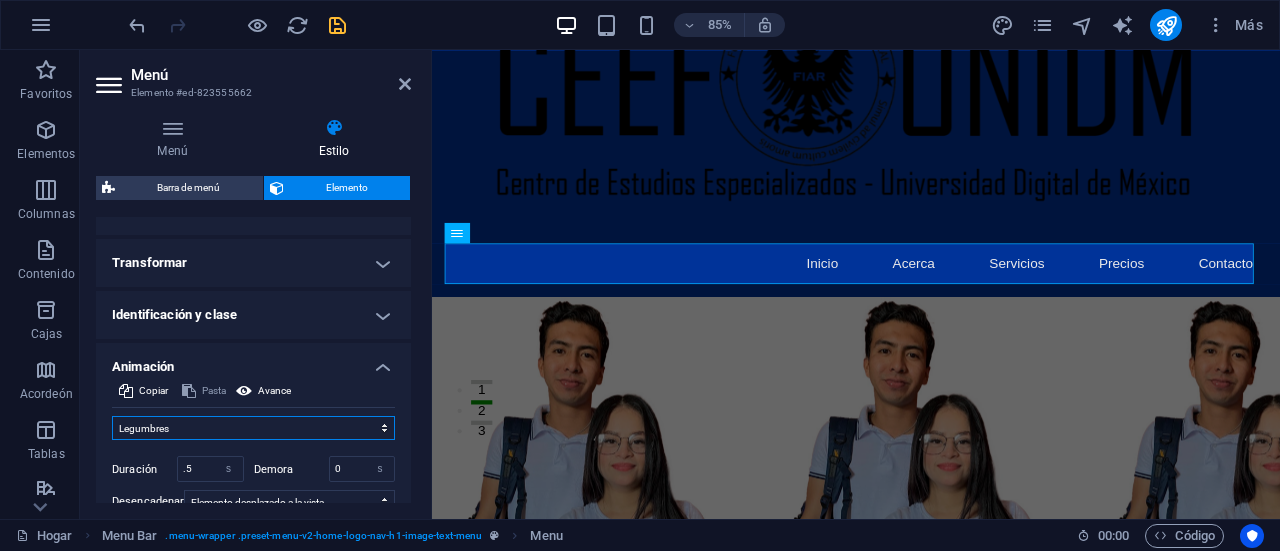 click on "No animar Mostrar / Ocultar Deslizarse hacia arriba/abajo Acercar/alejar Deslice de izquierda a derecha Deslice de derecha a izquierda Deslice de arriba a abajo Deslice de abajo a arriba Legumbres Parpadear Abrir como superposición" at bounding box center [253, 428] 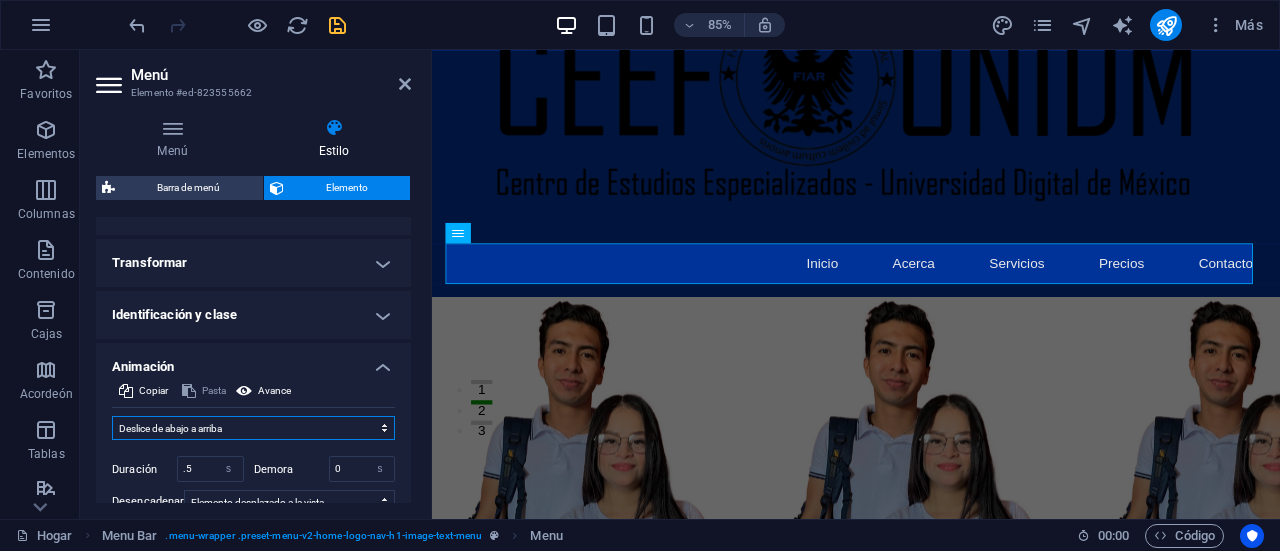 click on "No animar Mostrar / Ocultar Deslizarse hacia arriba/abajo Acercar/alejar Deslice de izquierda a derecha Deslice de derecha a izquierda Deslice de arriba a abajo Deslice de abajo a arriba Legumbres Parpadear Abrir como superposición" at bounding box center [253, 428] 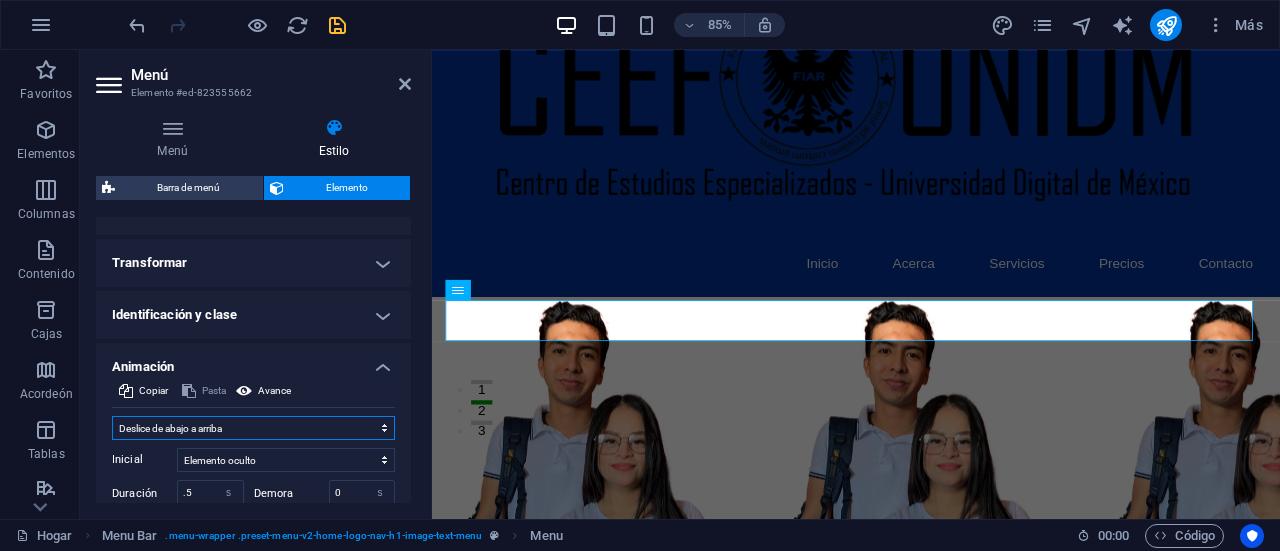 click on "No animar Mostrar / Ocultar Deslizarse hacia arriba/abajo Acercar/alejar Deslice de izquierda a derecha Deslice de derecha a izquierda Deslice de arriba a abajo Deslice de abajo a arriba Legumbres Parpadear Abrir como superposición" at bounding box center (253, 428) 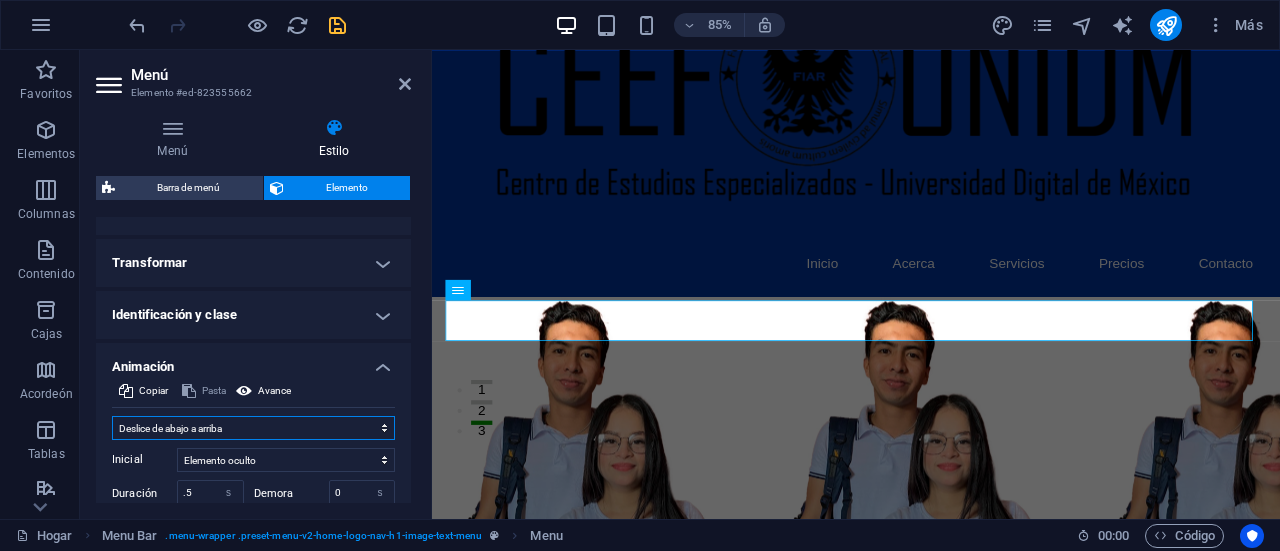 click on "No animar Mostrar / Ocultar Deslizarse hacia arriba/abajo Acercar/alejar Deslice de izquierda a derecha Deslice de derecha a izquierda Deslice de arriba a abajo Deslice de abajo a arriba Legumbres Parpadear Abrir como superposición" at bounding box center [253, 428] 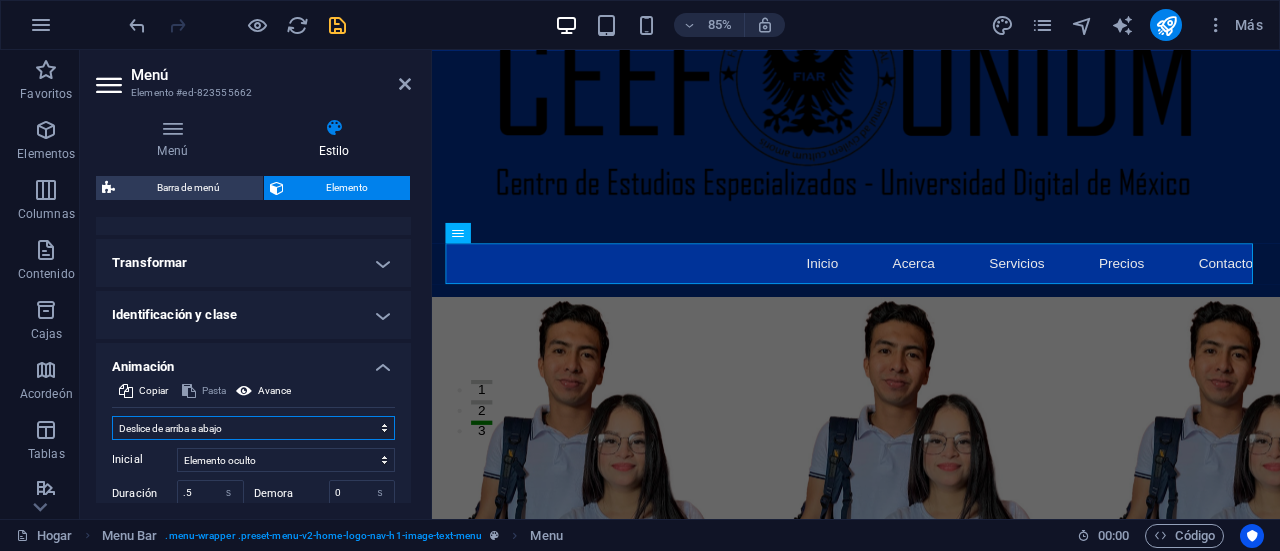 click on "No animar Mostrar / Ocultar Deslizarse hacia arriba/abajo Acercar/alejar Deslice de izquierda a derecha Deslice de derecha a izquierda Deslice de arriba a abajo Deslice de abajo a arriba Legumbres Parpadear Abrir como superposición" at bounding box center (253, 428) 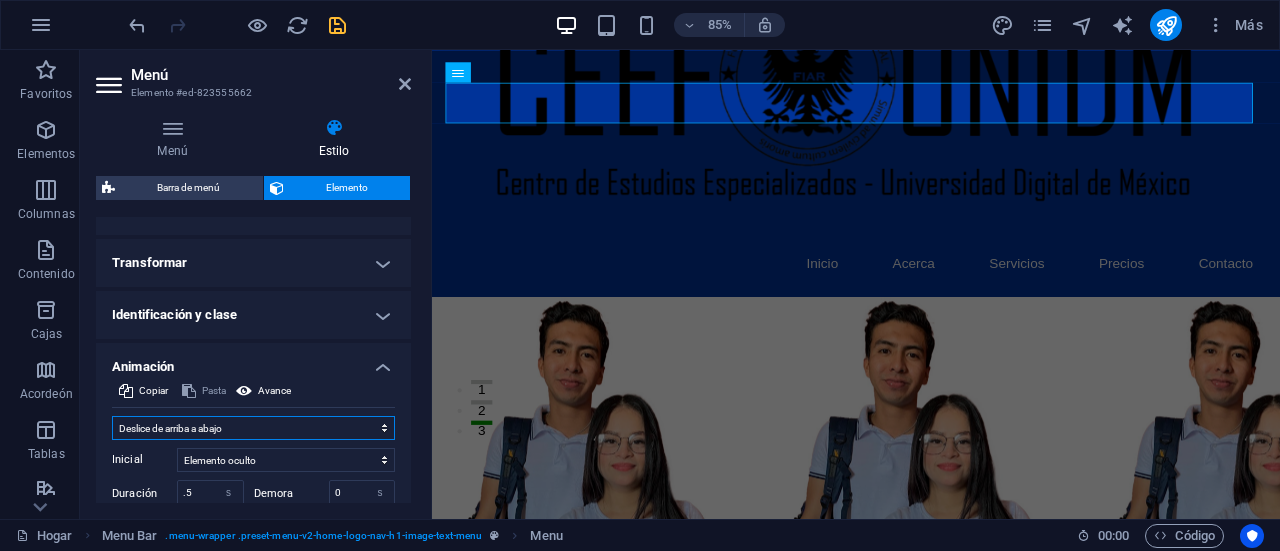 click on "No animar Mostrar / Ocultar Deslizarse hacia arriba/abajo Acercar/alejar Deslice de izquierda a derecha Deslice de derecha a izquierda Deslice de arriba a abajo Deslice de abajo a arriba Legumbres Parpadear Abrir como superposición" at bounding box center [253, 428] 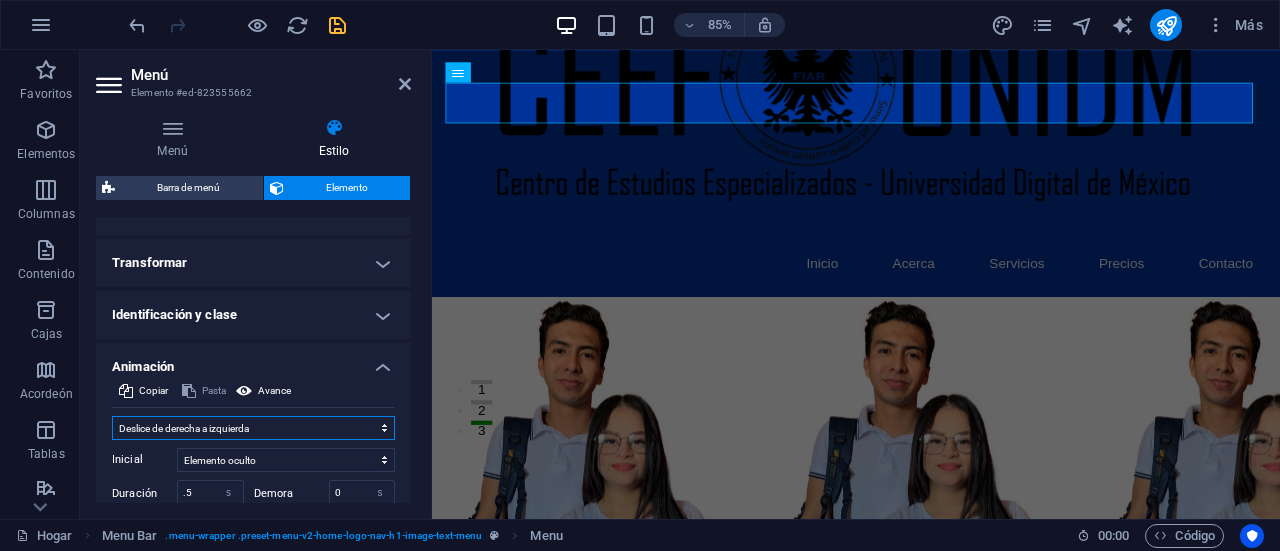 click on "No animar Mostrar / Ocultar Deslizarse hacia arriba/abajo Acercar/alejar Deslice de izquierda a derecha Deslice de derecha a izquierda Deslice de arriba a abajo Deslice de abajo a arriba Legumbres Parpadear Abrir como superposición" at bounding box center (253, 428) 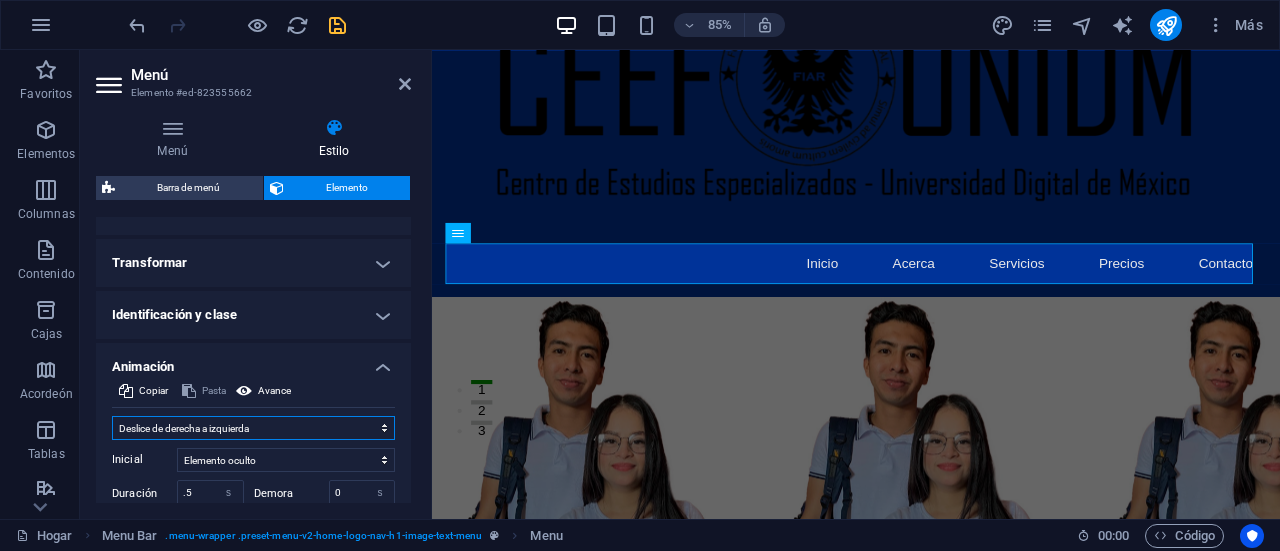 click on "No animar Mostrar / Ocultar Deslizarse hacia arriba/abajo Acercar/alejar Deslice de izquierda a derecha Deslice de derecha a izquierda Deslice de arriba a abajo Deslice de abajo a arriba Legumbres Parpadear Abrir como superposición" at bounding box center (253, 428) 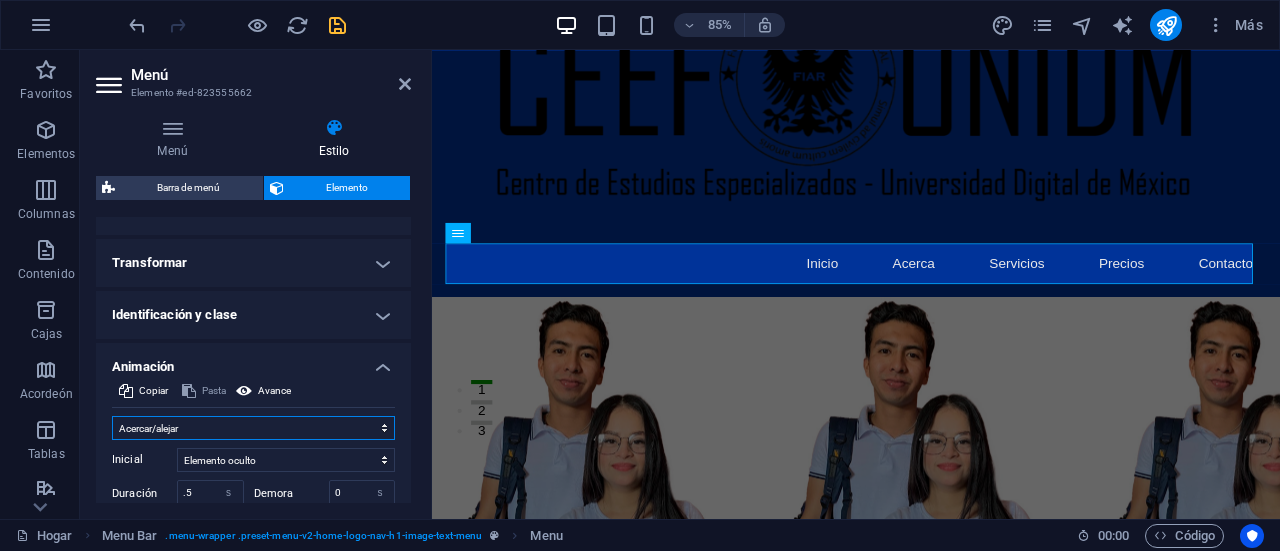 click on "No animar Mostrar / Ocultar Deslizarse hacia arriba/abajo Acercar/alejar Deslice de izquierda a derecha Deslice de derecha a izquierda Deslice de arriba a abajo Deslice de abajo a arriba Legumbres Parpadear Abrir como superposición" at bounding box center [253, 428] 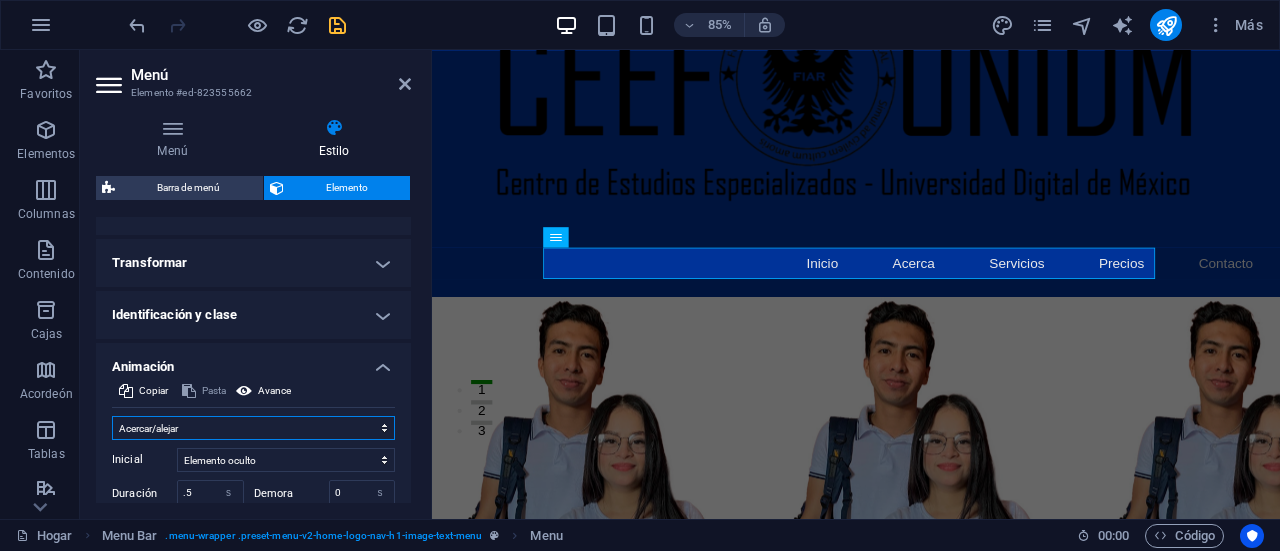 click on "No animar Mostrar / Ocultar Deslizarse hacia arriba/abajo Acercar/alejar Deslice de izquierda a derecha Deslice de derecha a izquierda Deslice de arriba a abajo Deslice de abajo a arriba Legumbres Parpadear Abrir como superposición" at bounding box center (253, 428) 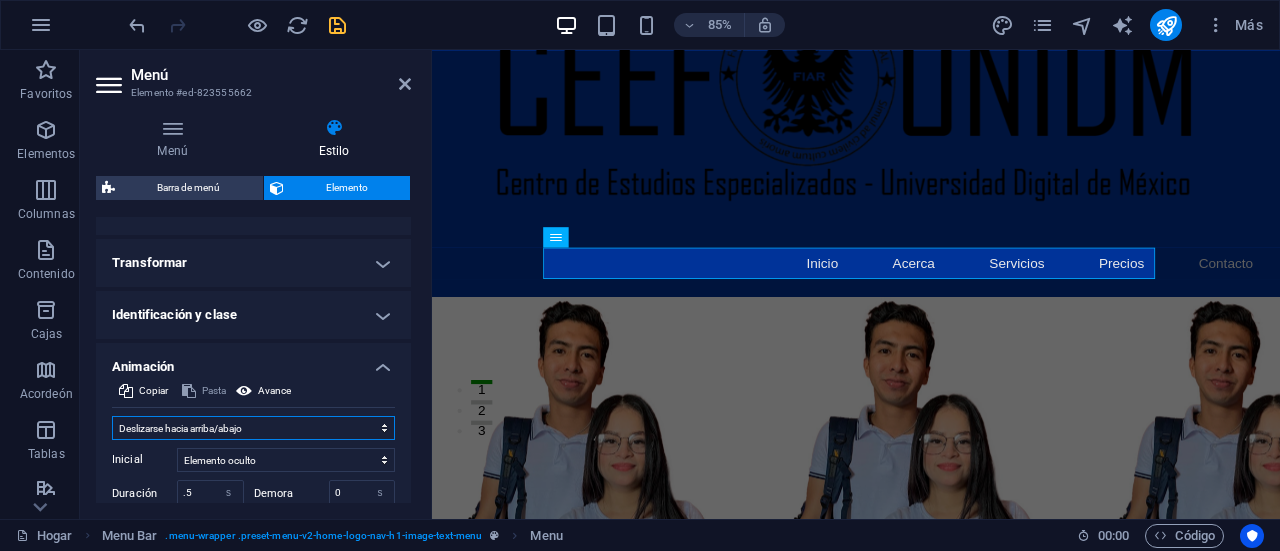 click on "No animar Mostrar / Ocultar Deslizarse hacia arriba/abajo Acercar/alejar Deslice de izquierda a derecha Deslice de derecha a izquierda Deslice de arriba a abajo Deslice de abajo a arriba Legumbres Parpadear Abrir como superposición" at bounding box center (253, 428) 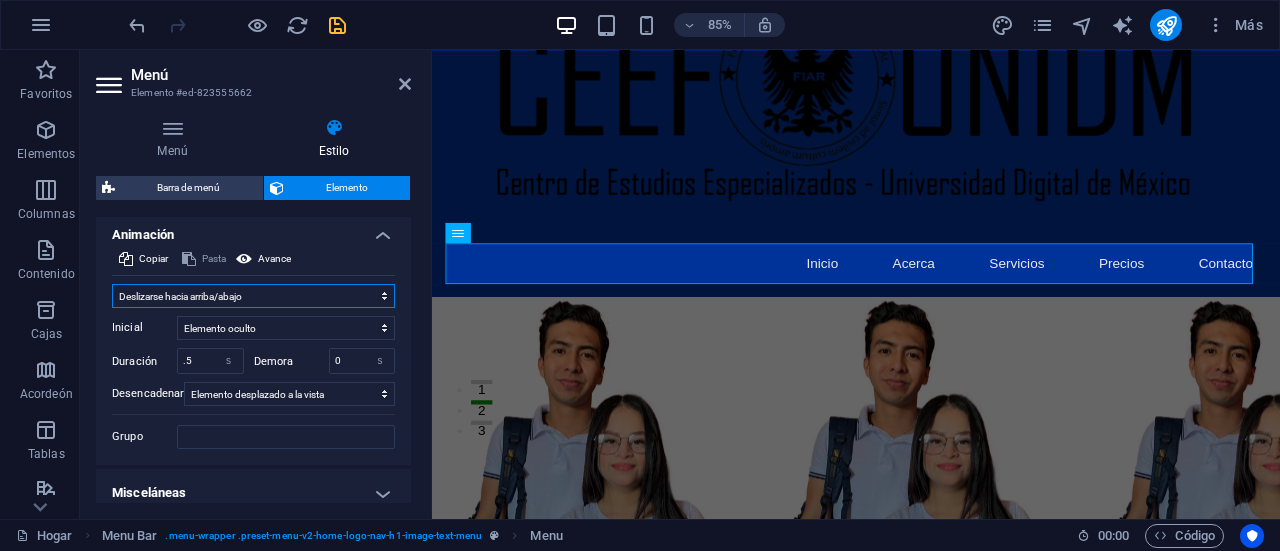 scroll, scrollTop: 1226, scrollLeft: 0, axis: vertical 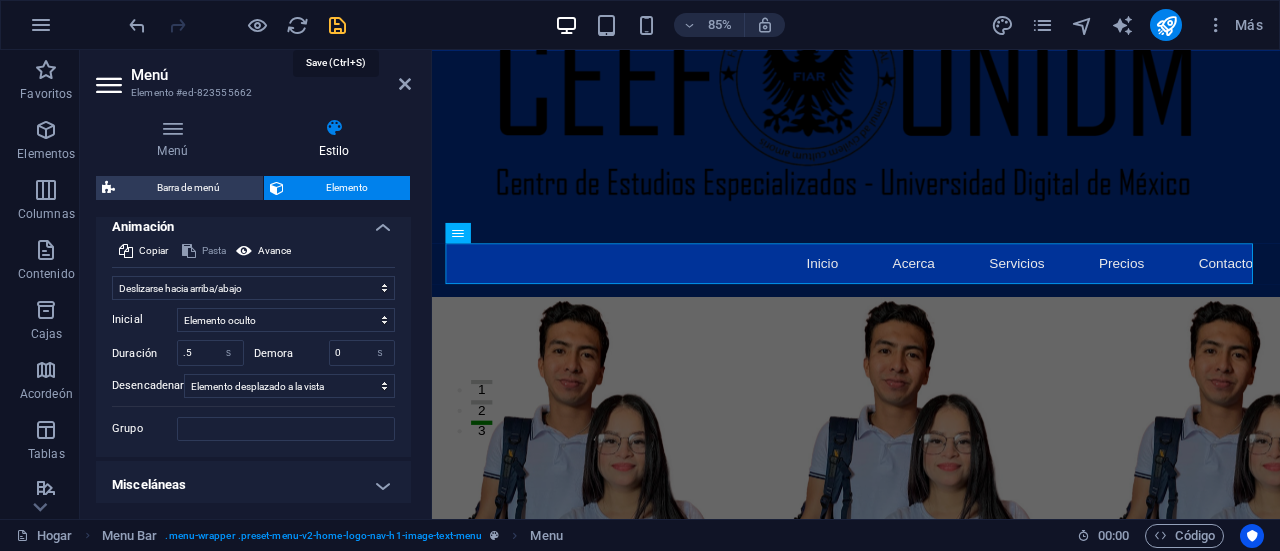 click at bounding box center [337, 25] 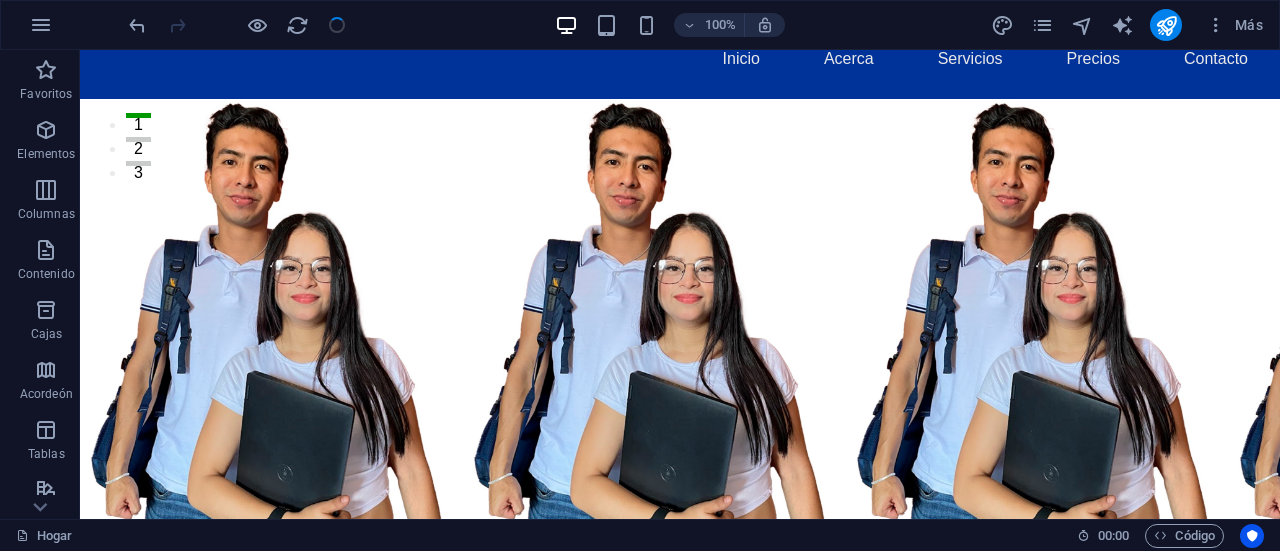 scroll, scrollTop: 0, scrollLeft: 0, axis: both 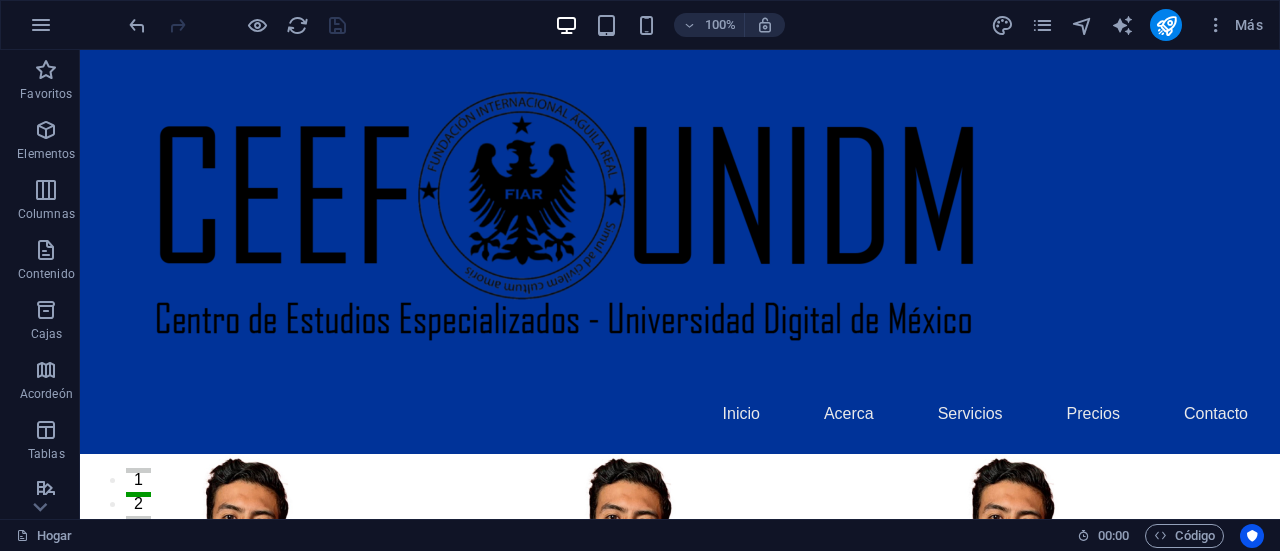 click at bounding box center (237, 25) 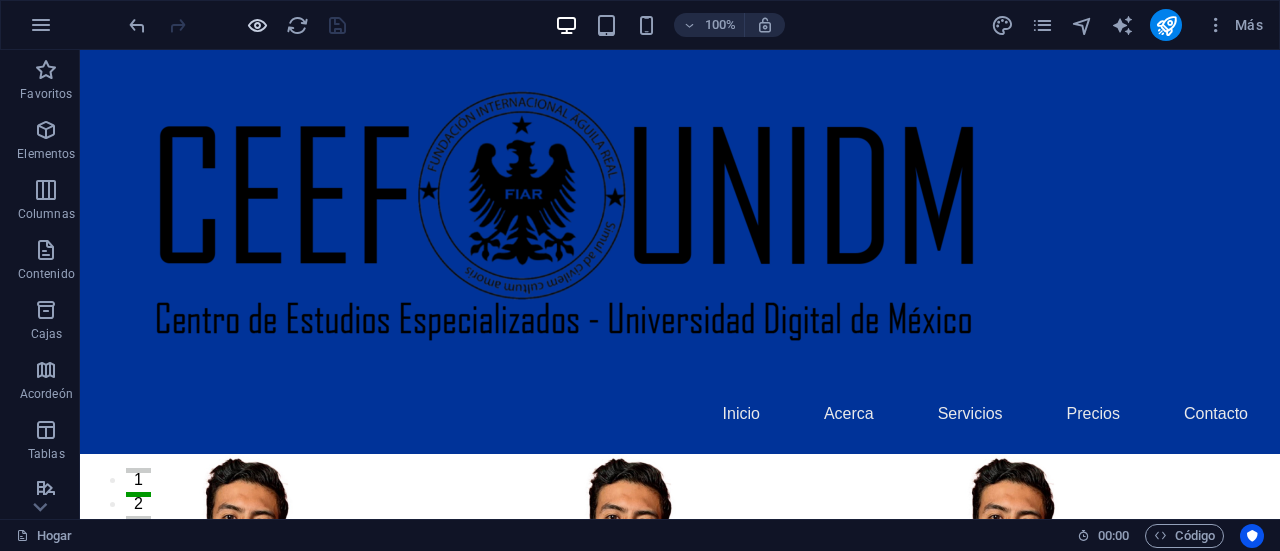 click at bounding box center (257, 25) 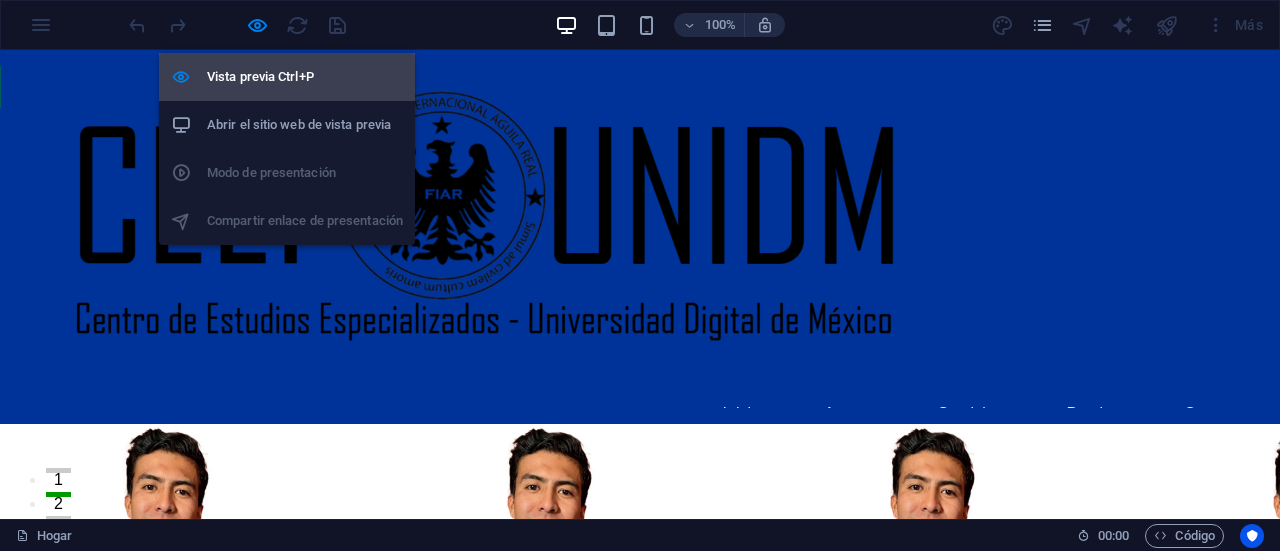 click on "Vista previa Ctrl+P" at bounding box center [260, 76] 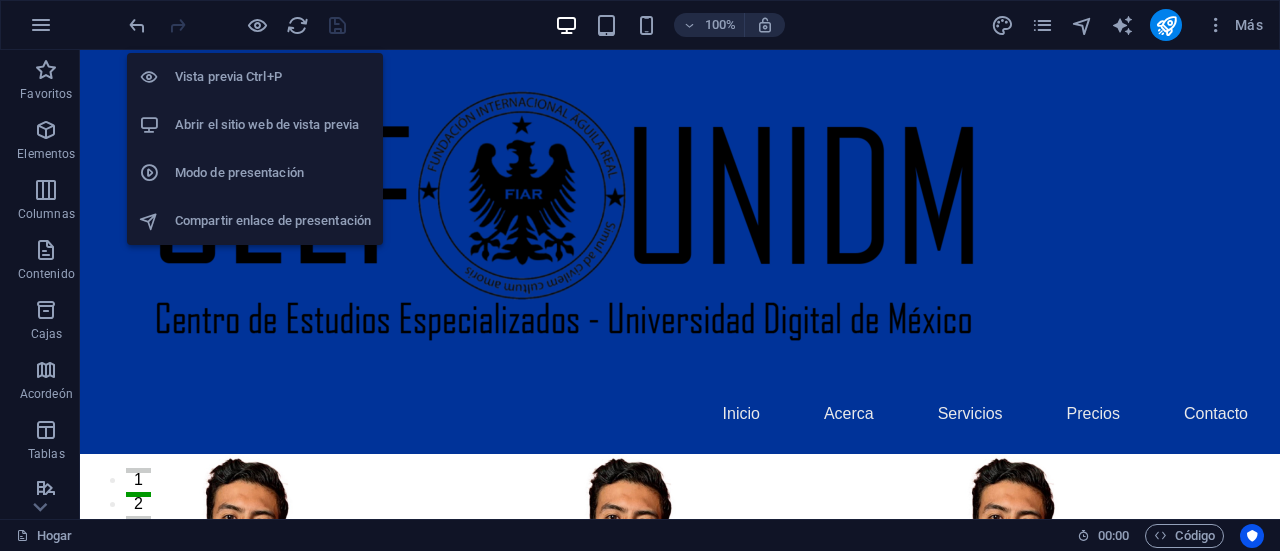 click on "Vista previa Ctrl+P" at bounding box center (228, 76) 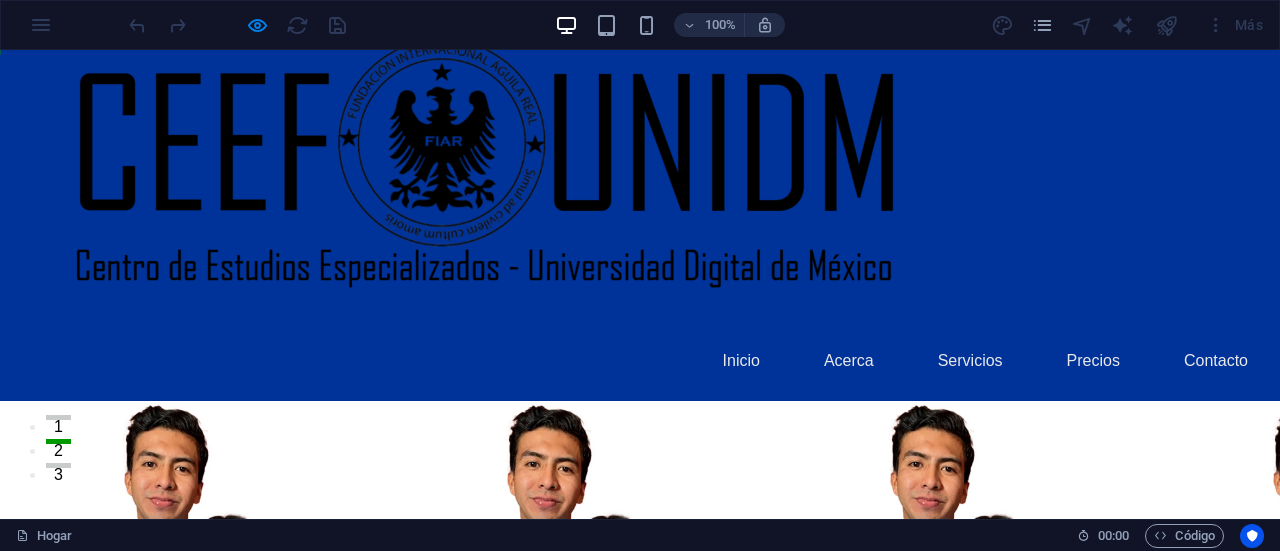 scroll, scrollTop: 0, scrollLeft: 0, axis: both 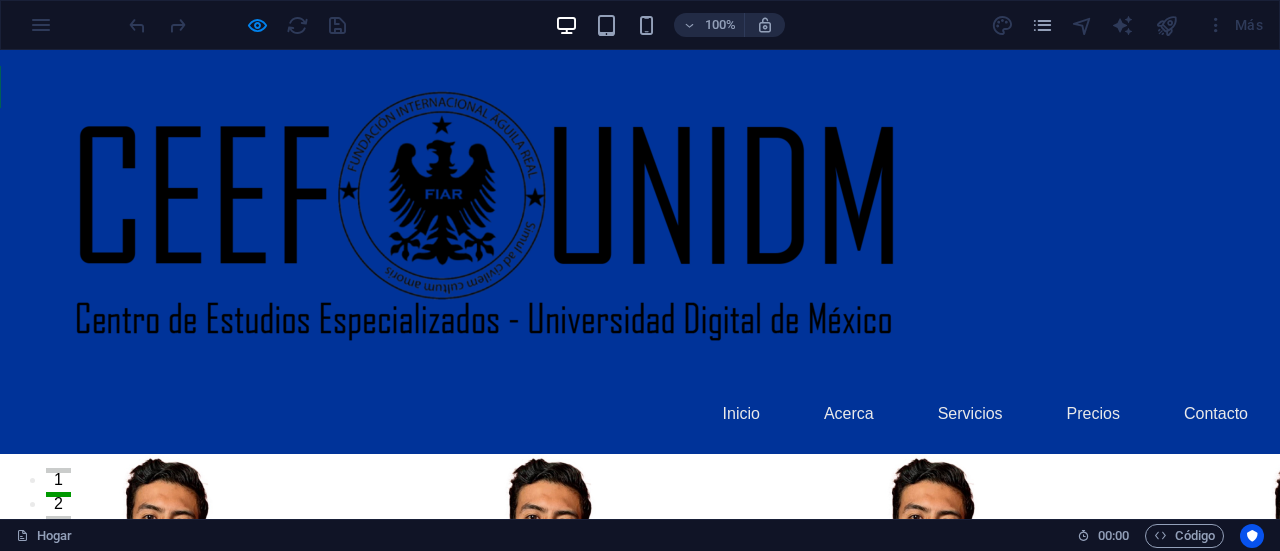 drag, startPoint x: 1277, startPoint y: 71, endPoint x: 1279, endPoint y: 81, distance: 10.198039 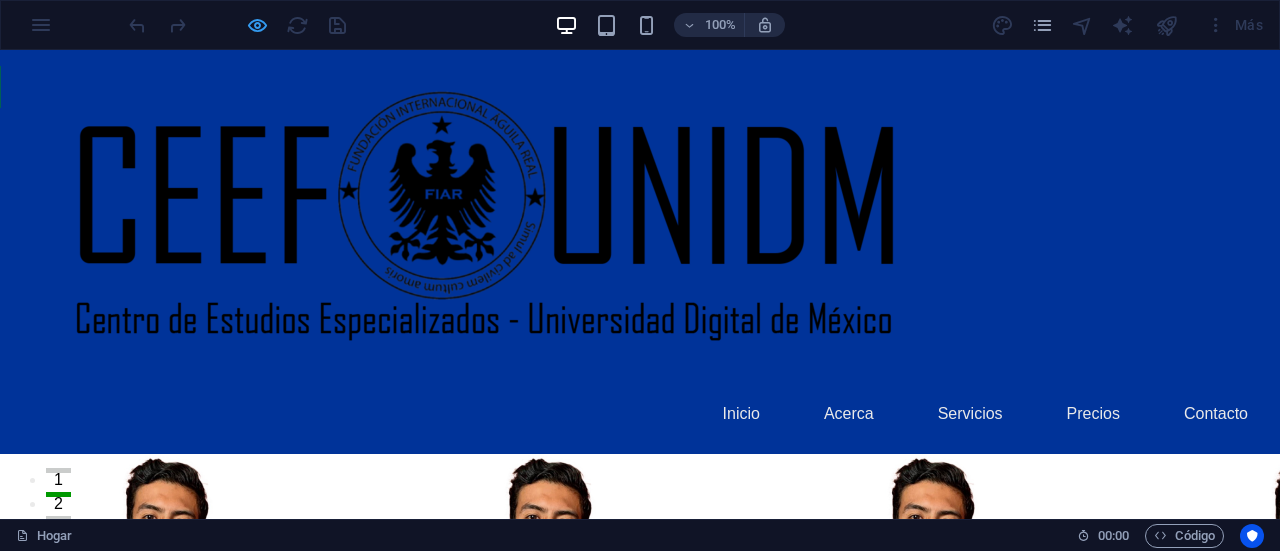 click at bounding box center (257, 25) 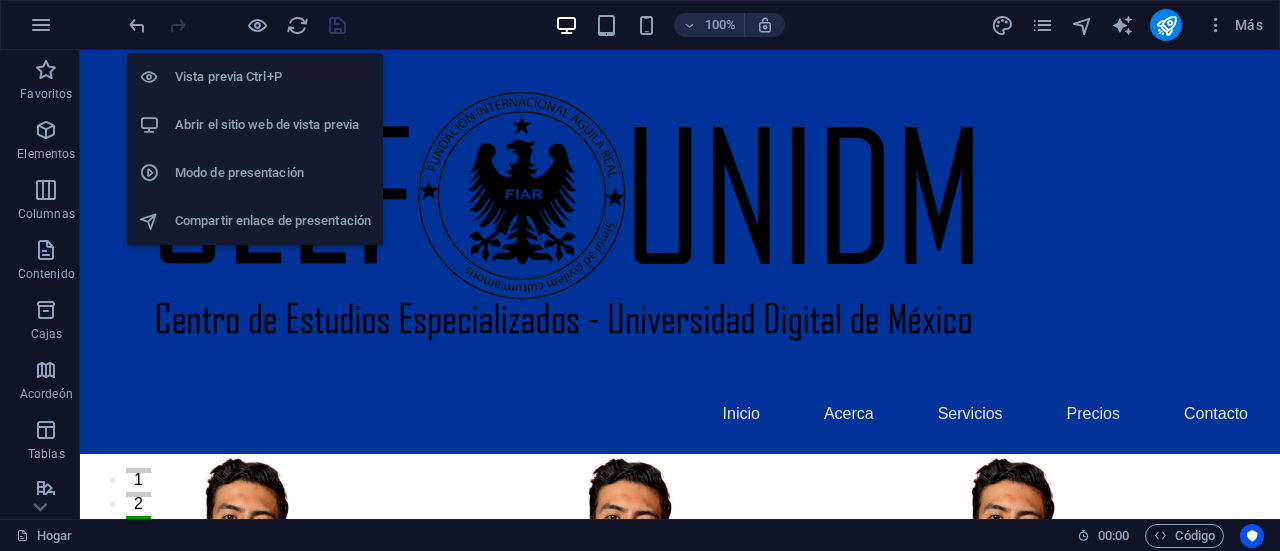 click on "Abrir el sitio web de vista previa" at bounding box center (273, 125) 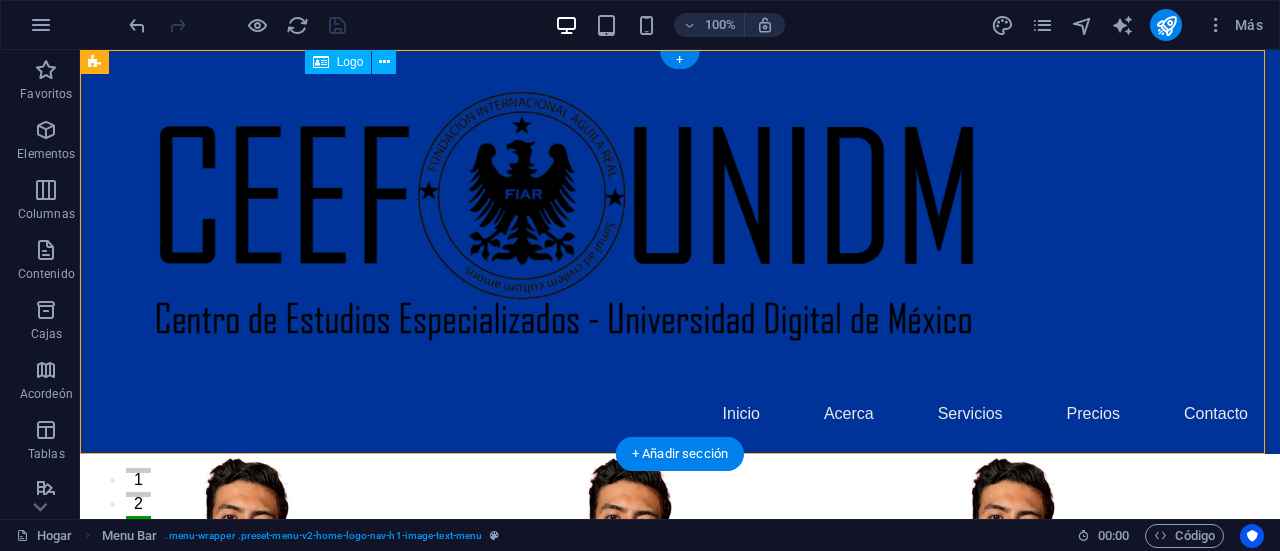 click at bounding box center [680, 228] 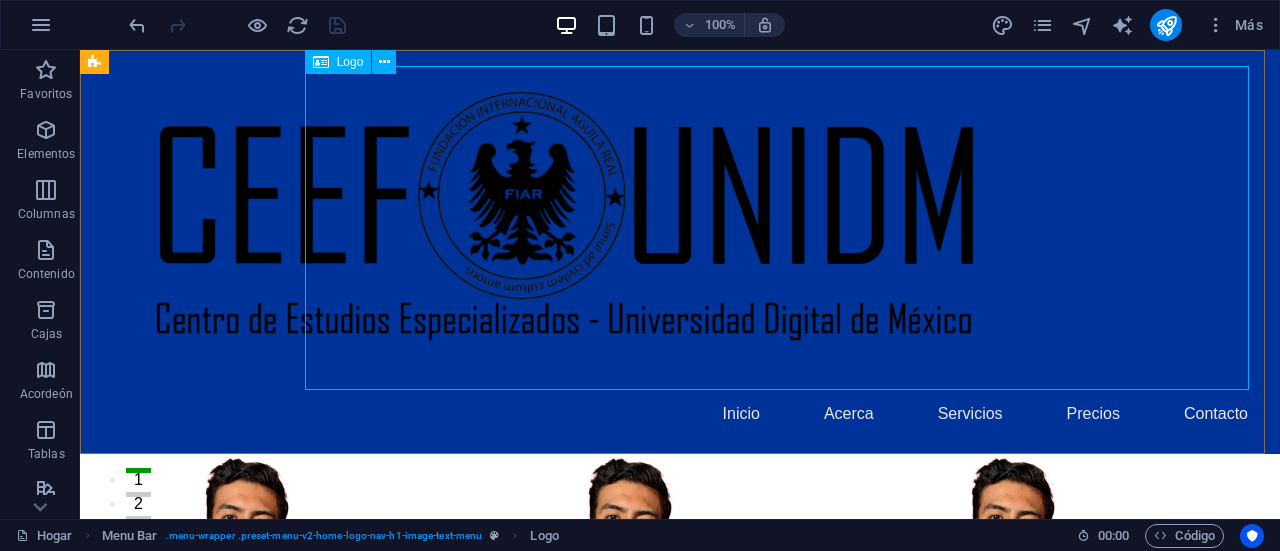 click on "Logo" at bounding box center (350, 62) 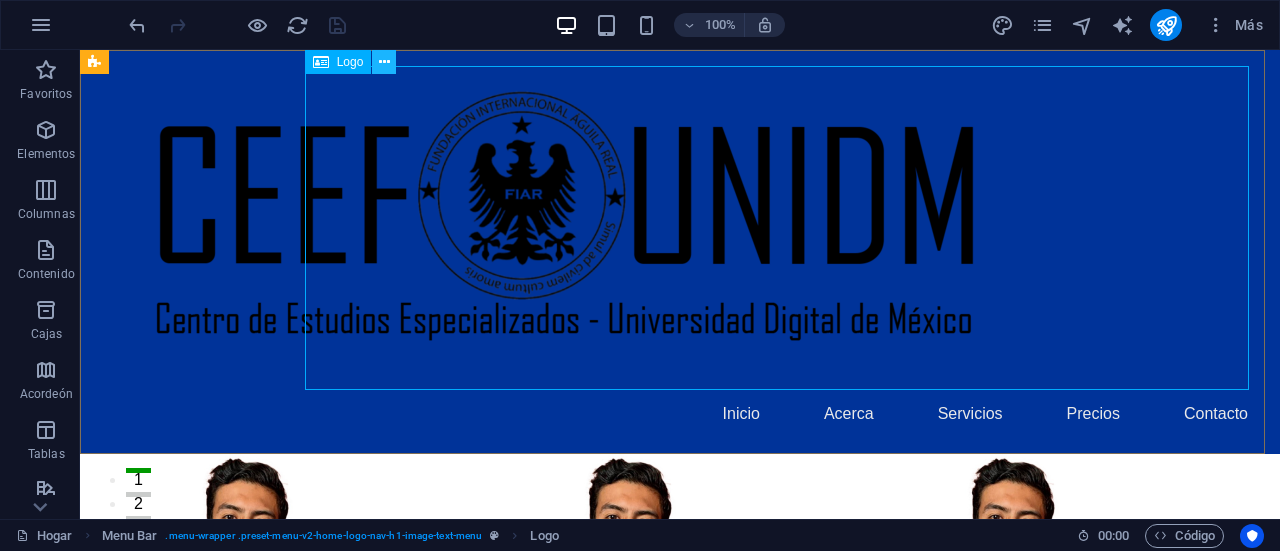 click at bounding box center [384, 62] 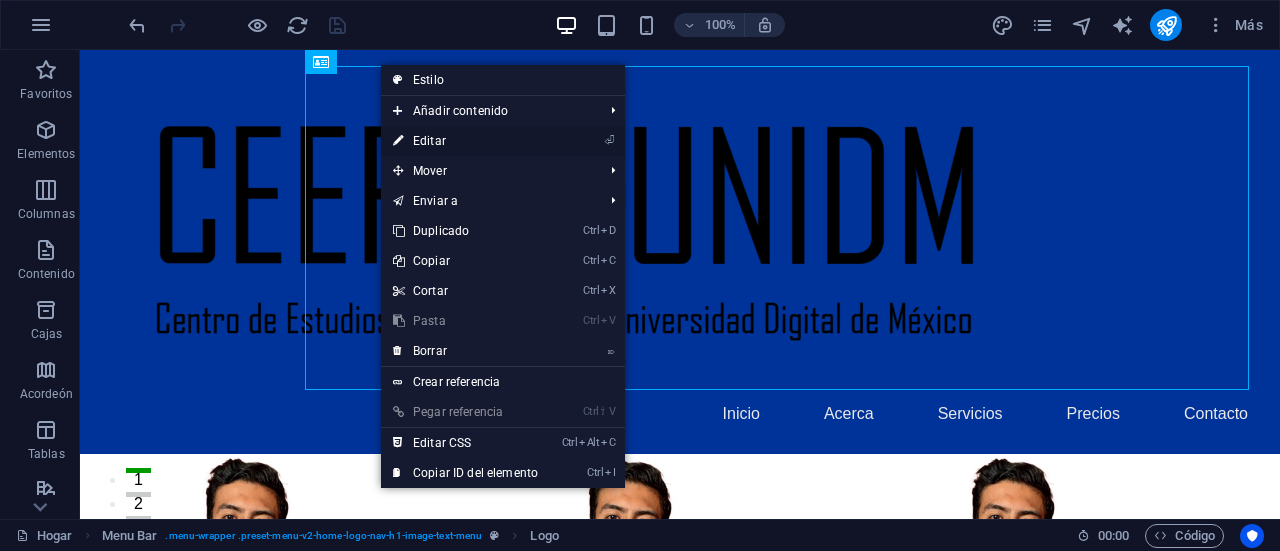 click on "Editar" at bounding box center [429, 141] 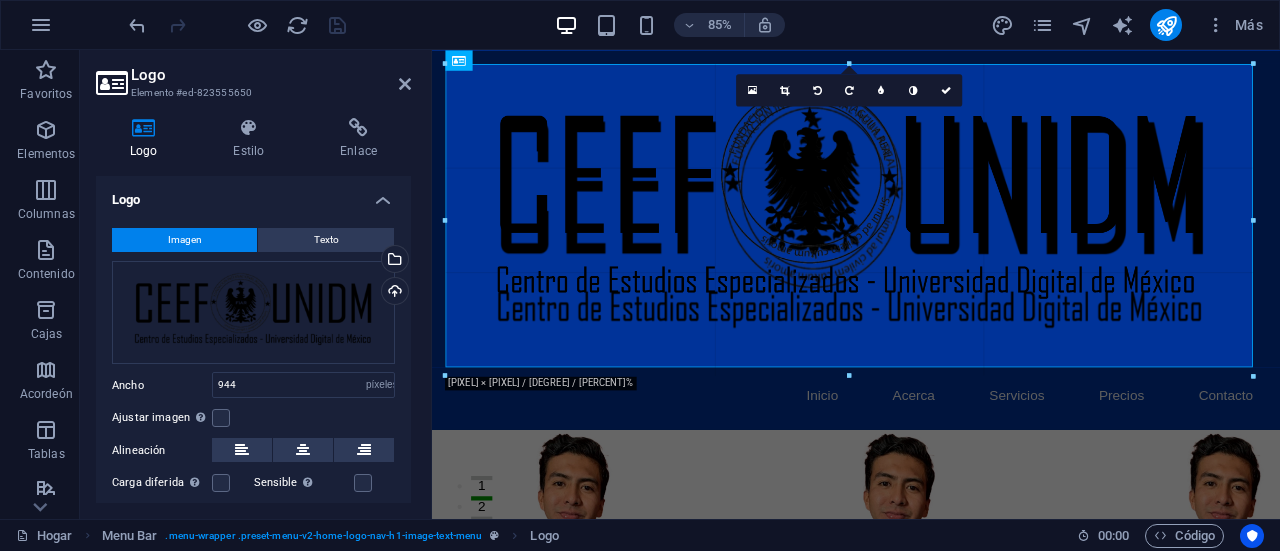 drag, startPoint x: 448, startPoint y: 200, endPoint x: 1, endPoint y: 111, distance: 455.77408 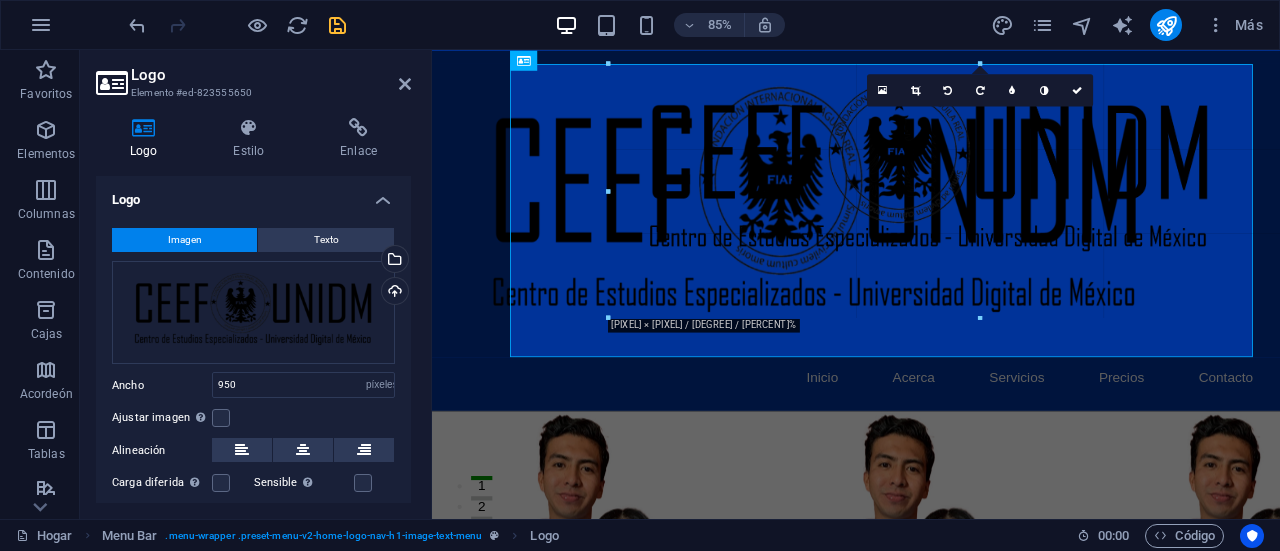 drag, startPoint x: 848, startPoint y: 372, endPoint x: 690, endPoint y: 401, distance: 160.63934 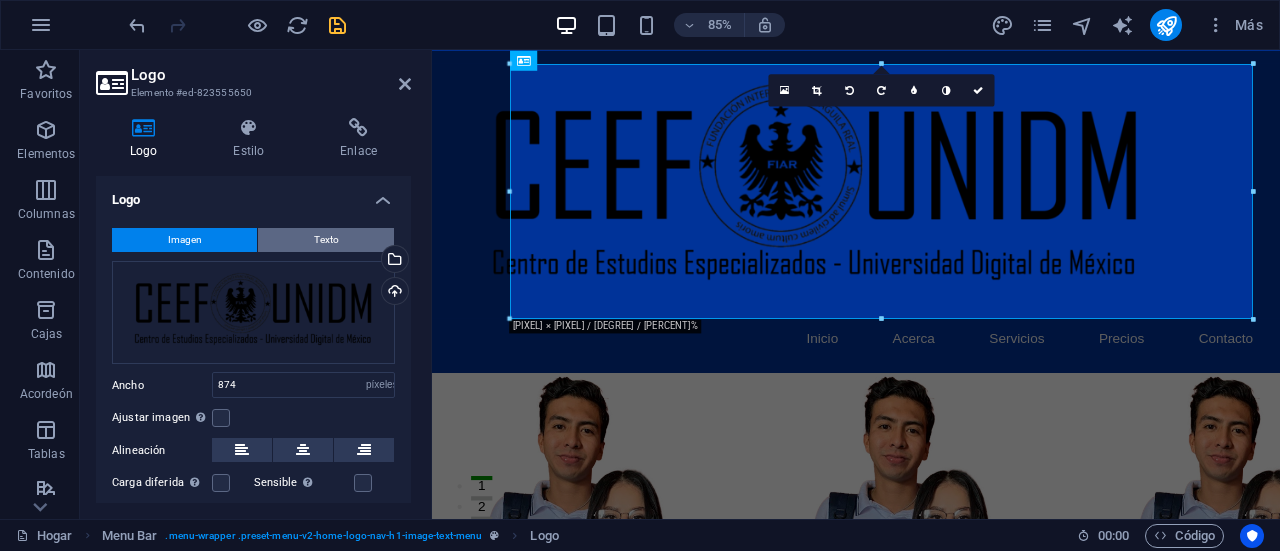 click on "Texto" at bounding box center [326, 239] 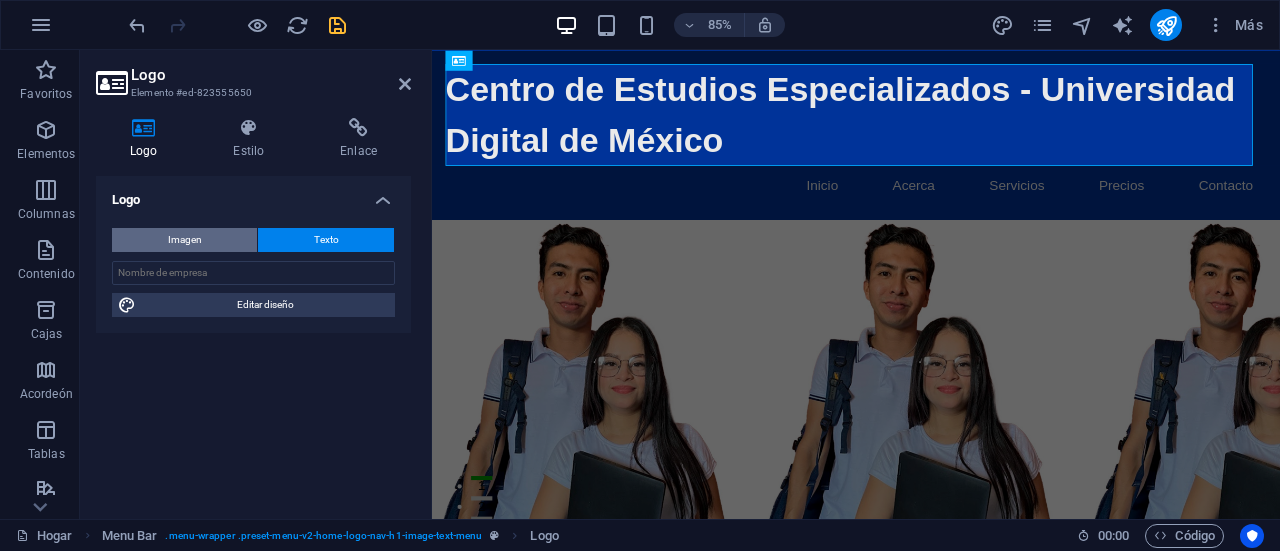 click on "Imagen" at bounding box center (184, 240) 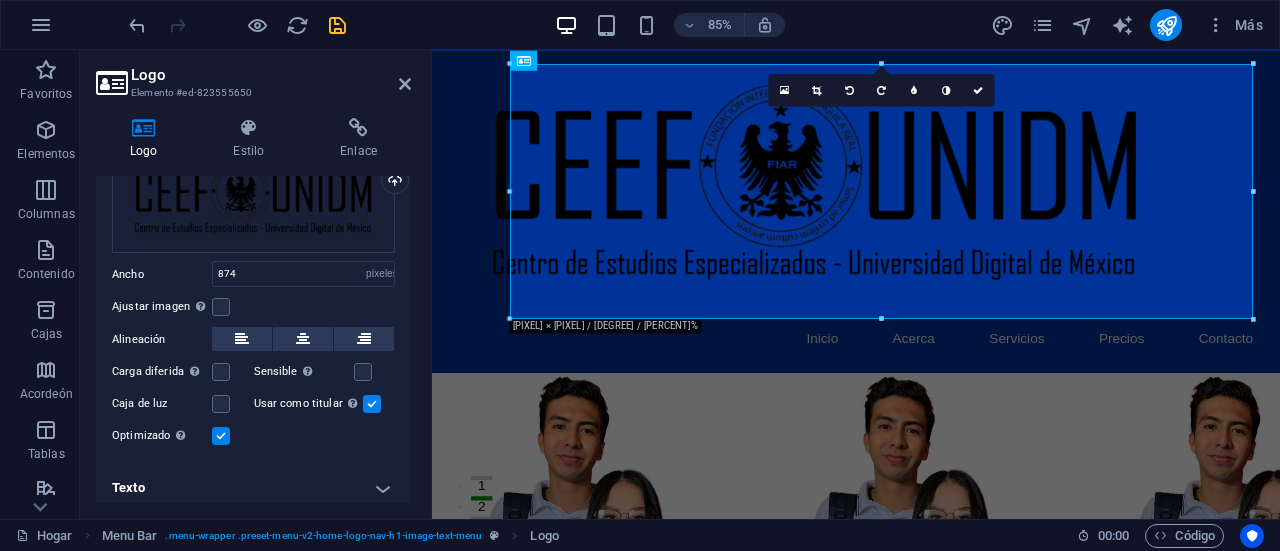 scroll, scrollTop: 117, scrollLeft: 0, axis: vertical 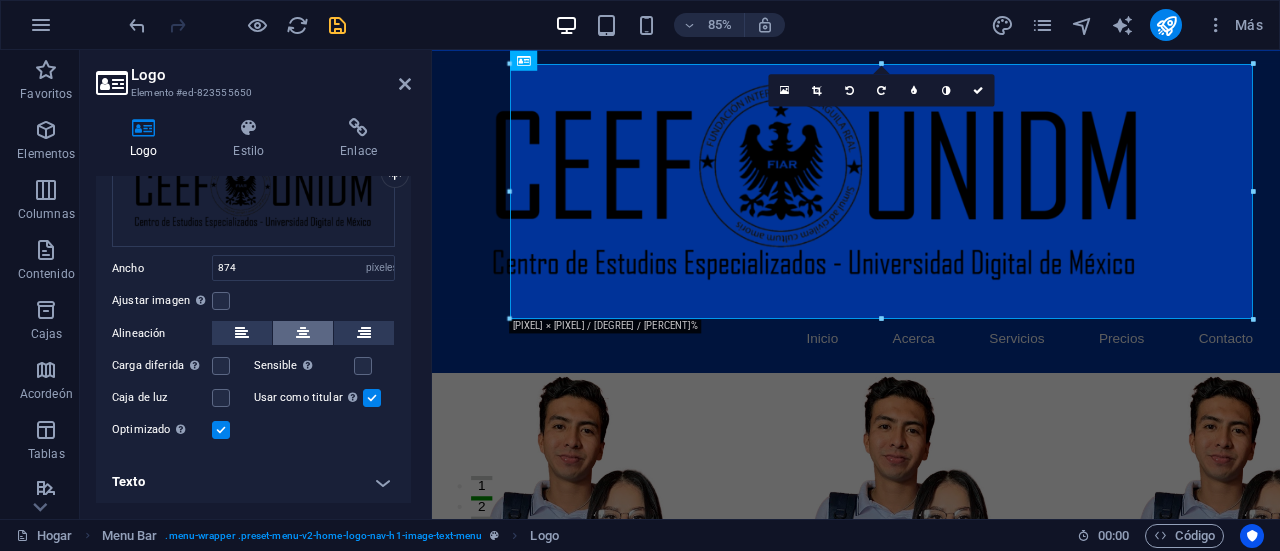 click at bounding box center [303, 333] 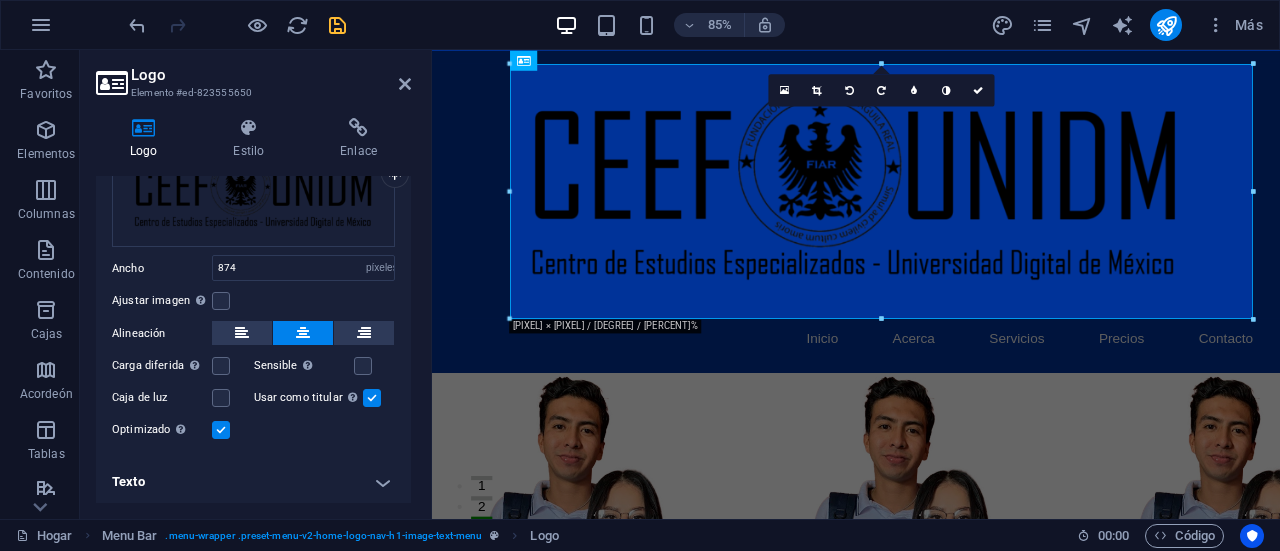 click at bounding box center [303, 333] 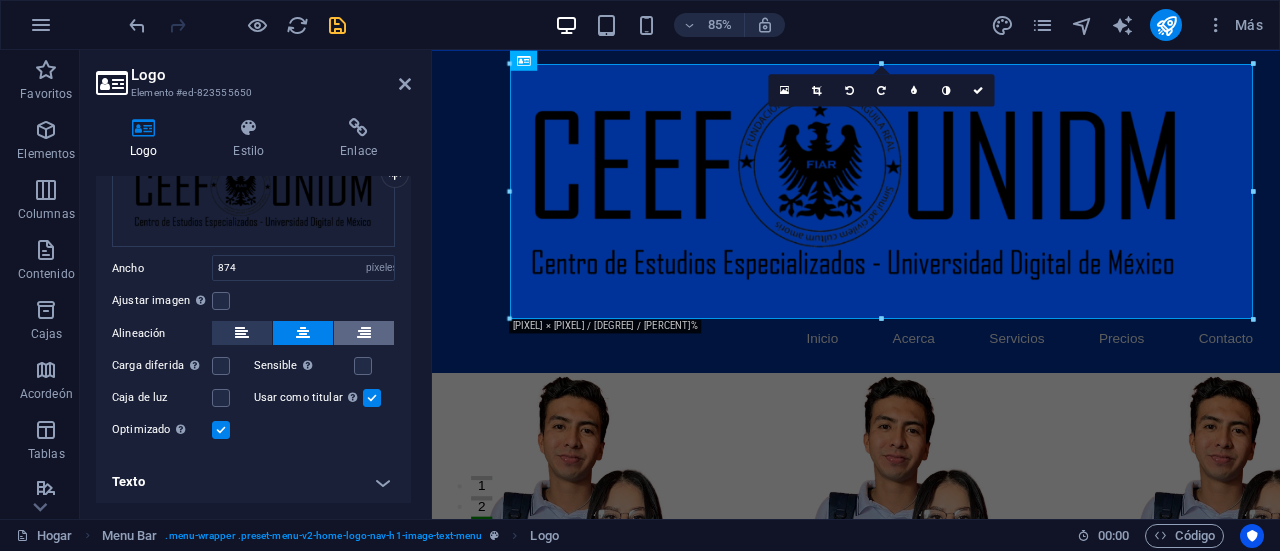 click at bounding box center (364, 333) 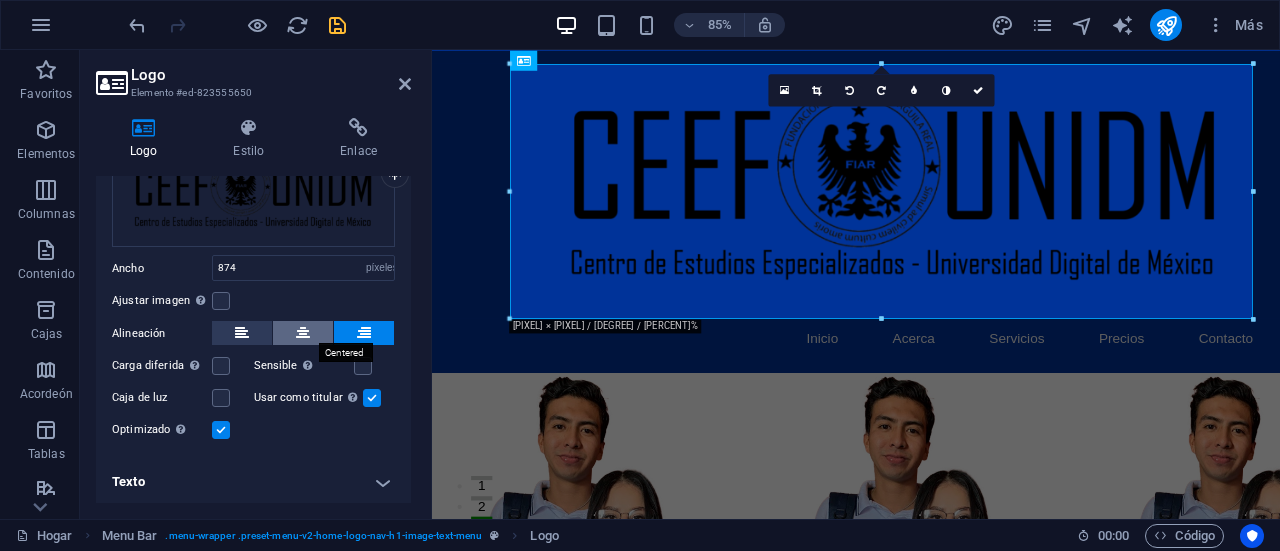 click at bounding box center (303, 333) 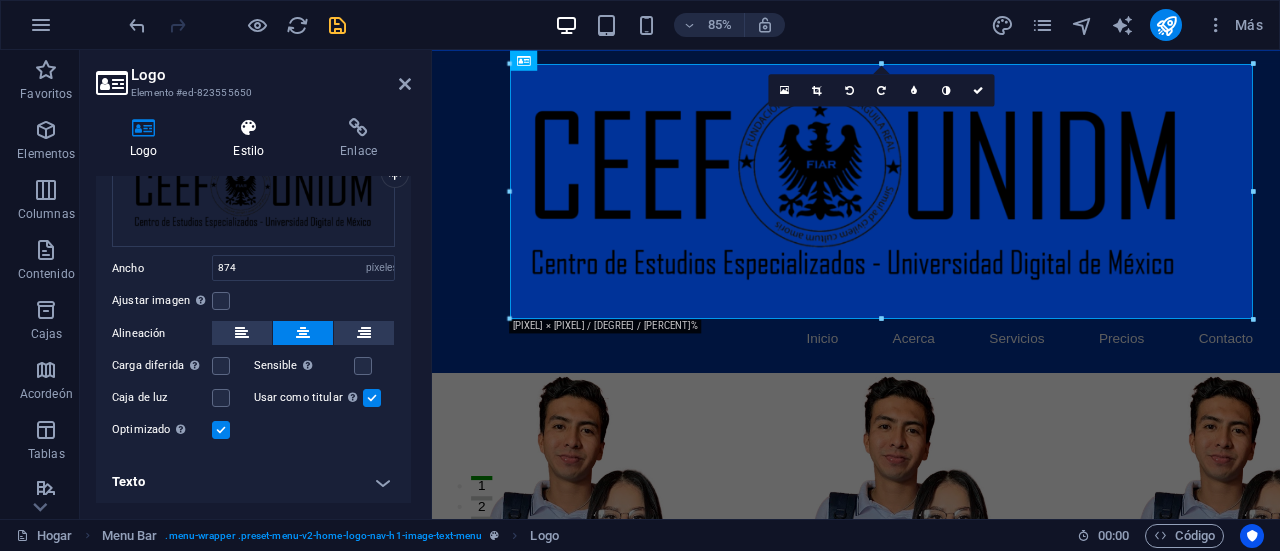 click at bounding box center (248, 128) 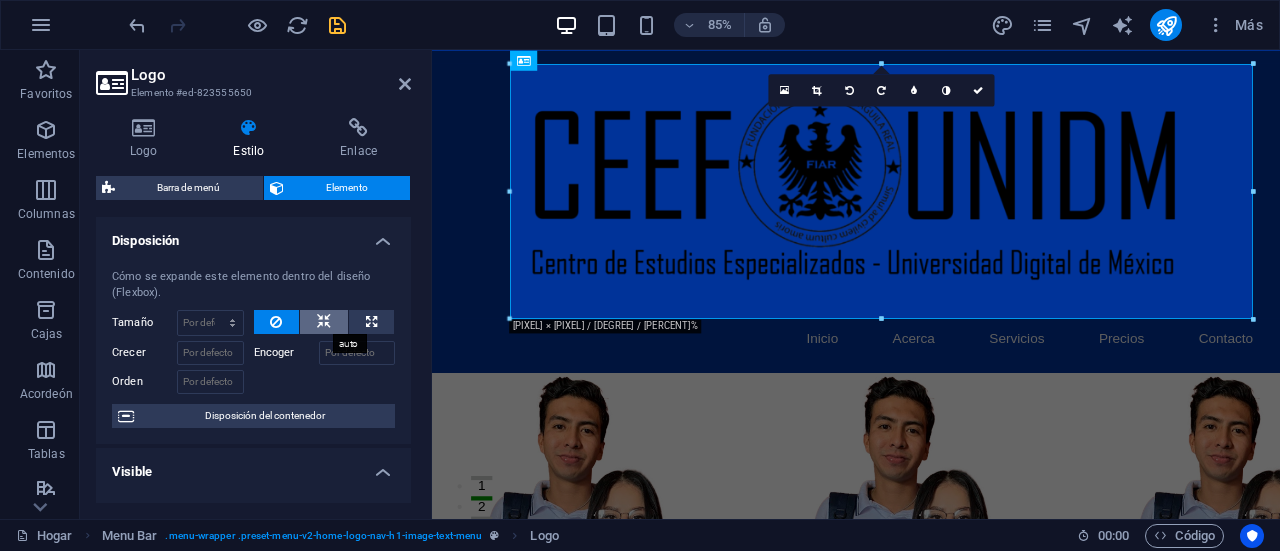 click at bounding box center [324, 322] 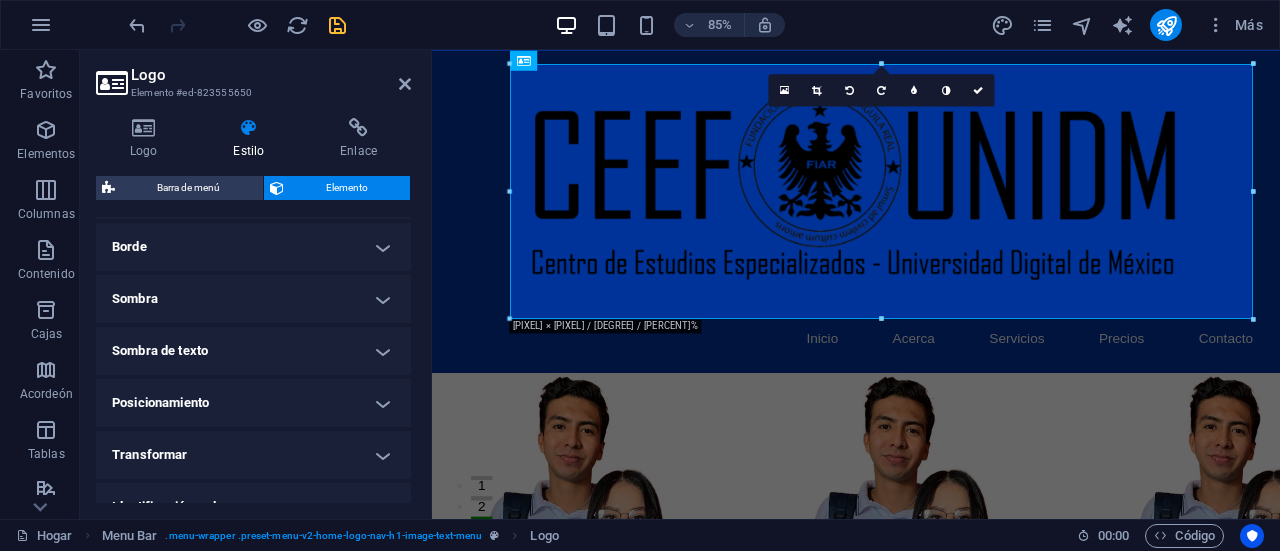 scroll, scrollTop: 472, scrollLeft: 0, axis: vertical 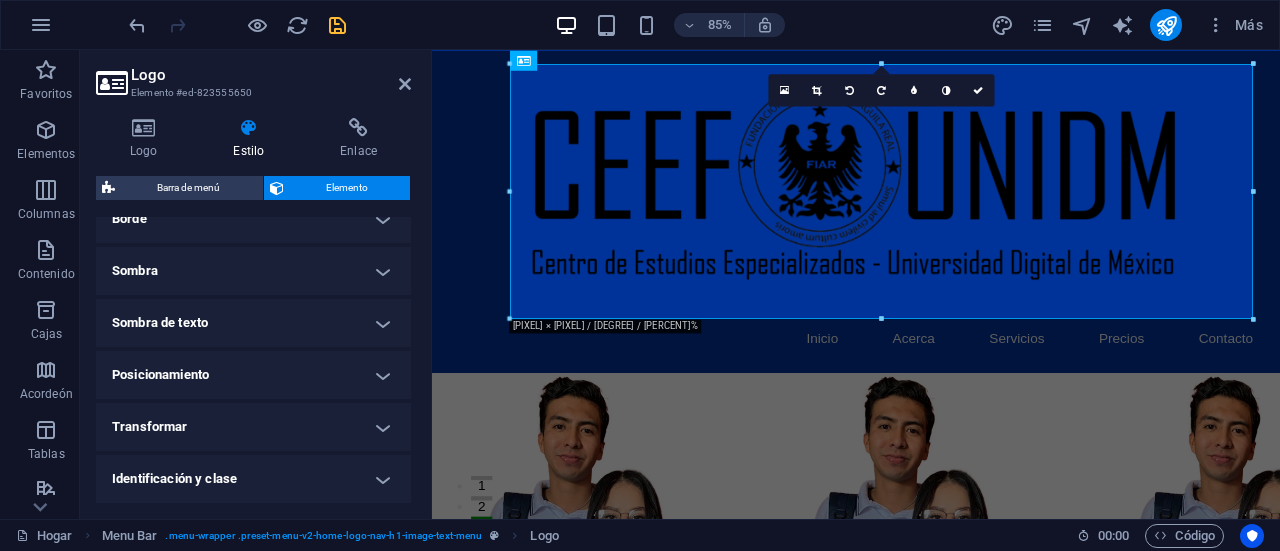 click on "Posicionamiento" at bounding box center [253, 375] 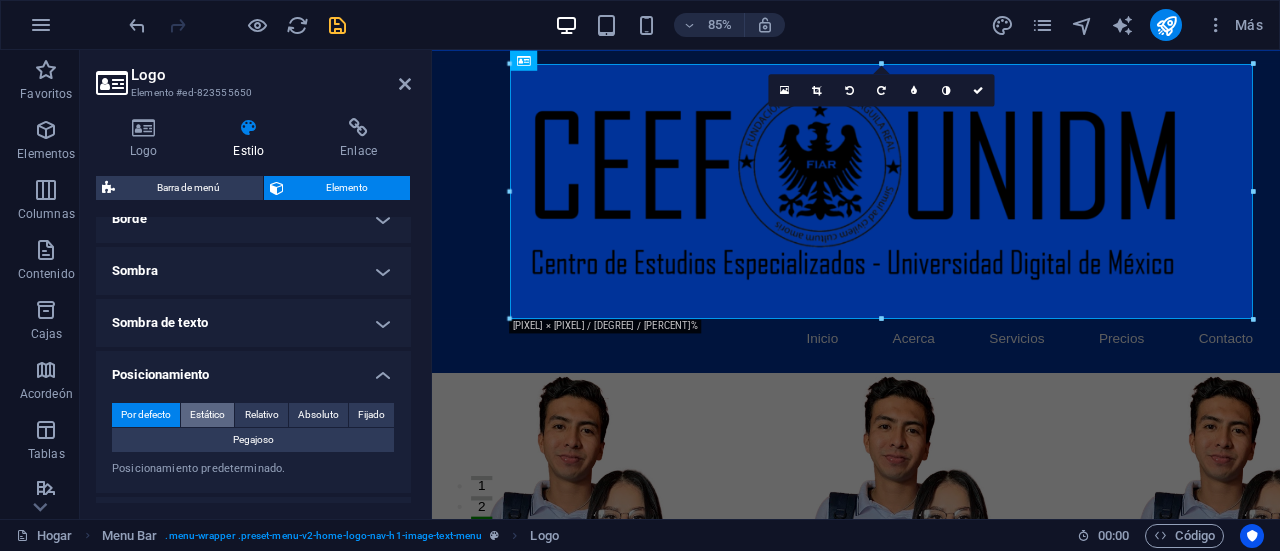 click on "Estático" at bounding box center [207, 414] 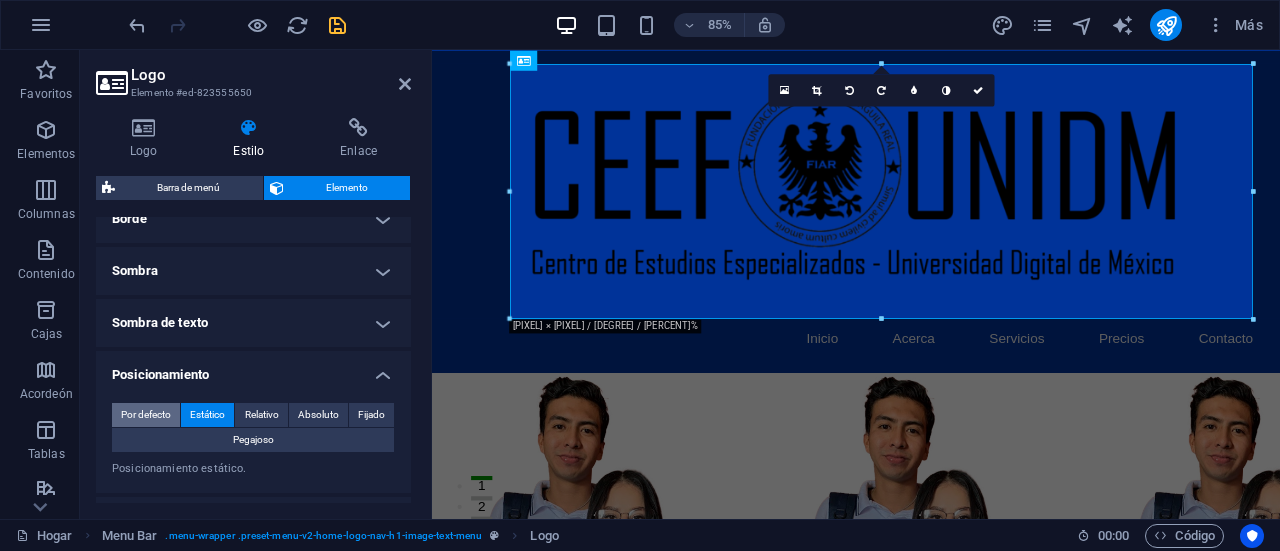 click on "Por defecto" at bounding box center (146, 414) 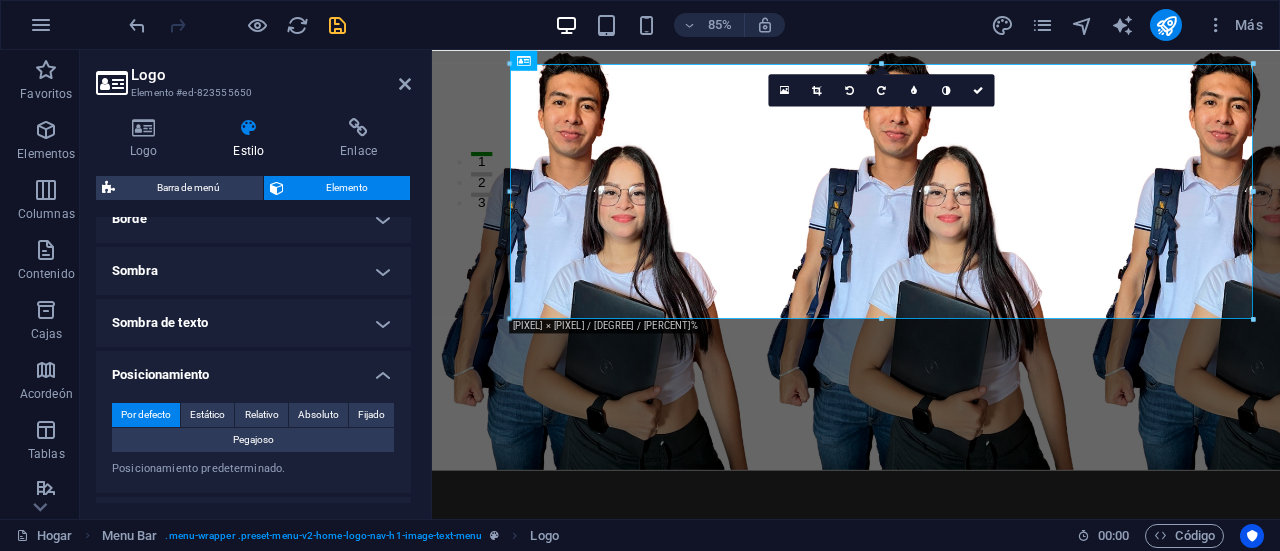 scroll, scrollTop: 0, scrollLeft: 0, axis: both 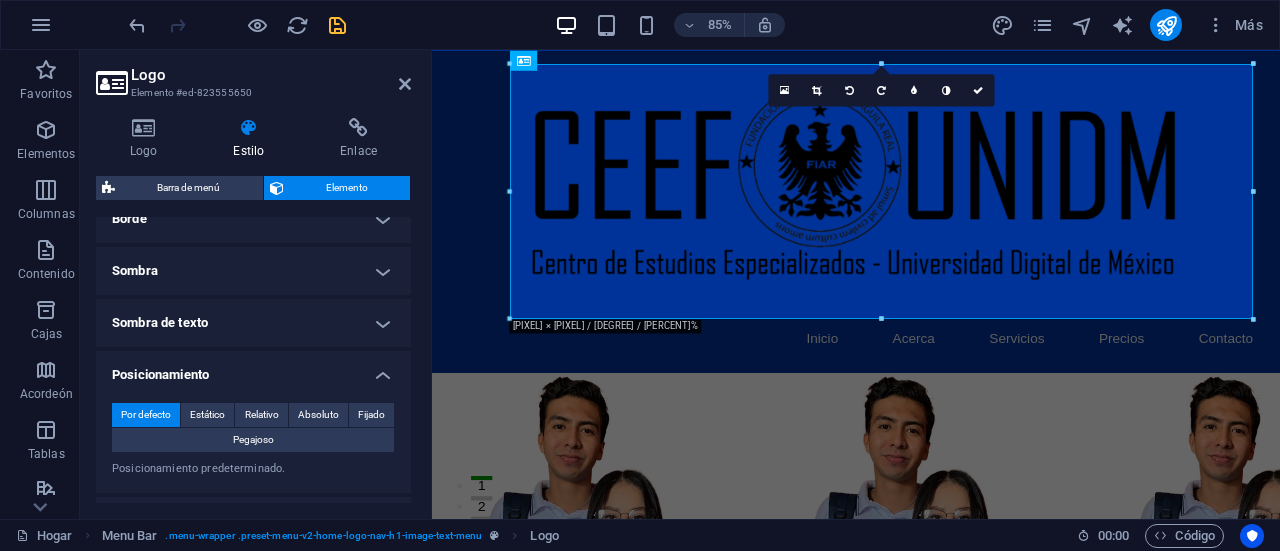 click on "Por defecto Estático Relativo Absoluto Fijado Pegajoso Índice Z Establece el orden del elemento de atrás hacia adelante. Cuanto mayor sea el valor, mayor será el elemento. Relativo a body Coordenadas auto píxeles movimiento rápido del ojo % ellos auto píxeles movimiento rápido del ojo % ellos auto píxeles movimiento rápido del ojo % ellos auto píxeles movimiento rápido del ojo % ellos Posicionamiento predeterminado." at bounding box center [253, 440] 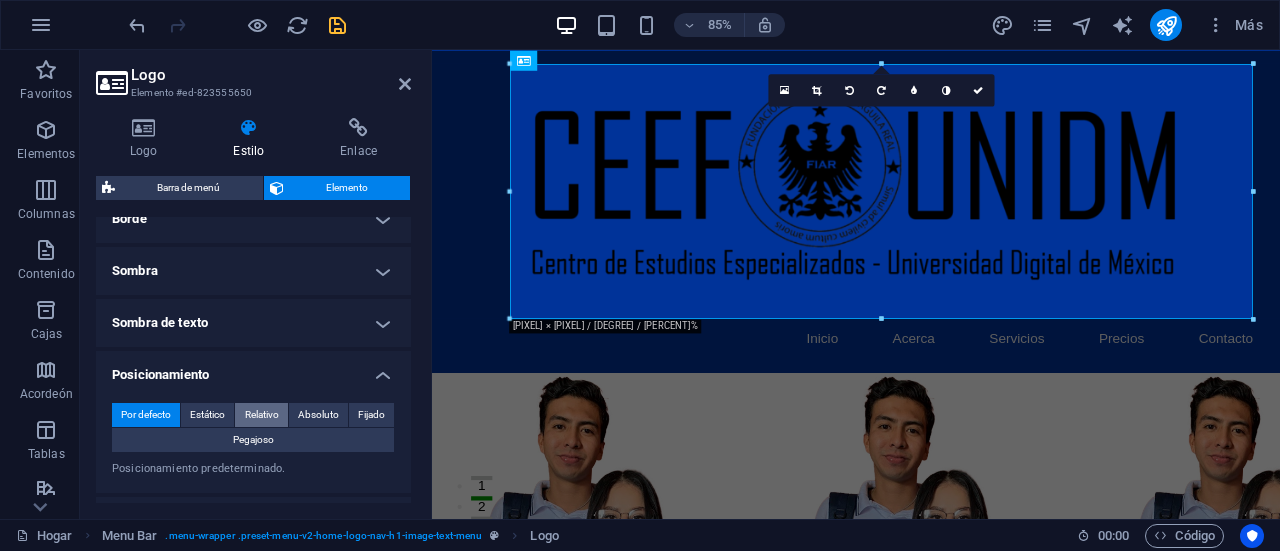 click on "Relativo" at bounding box center (262, 415) 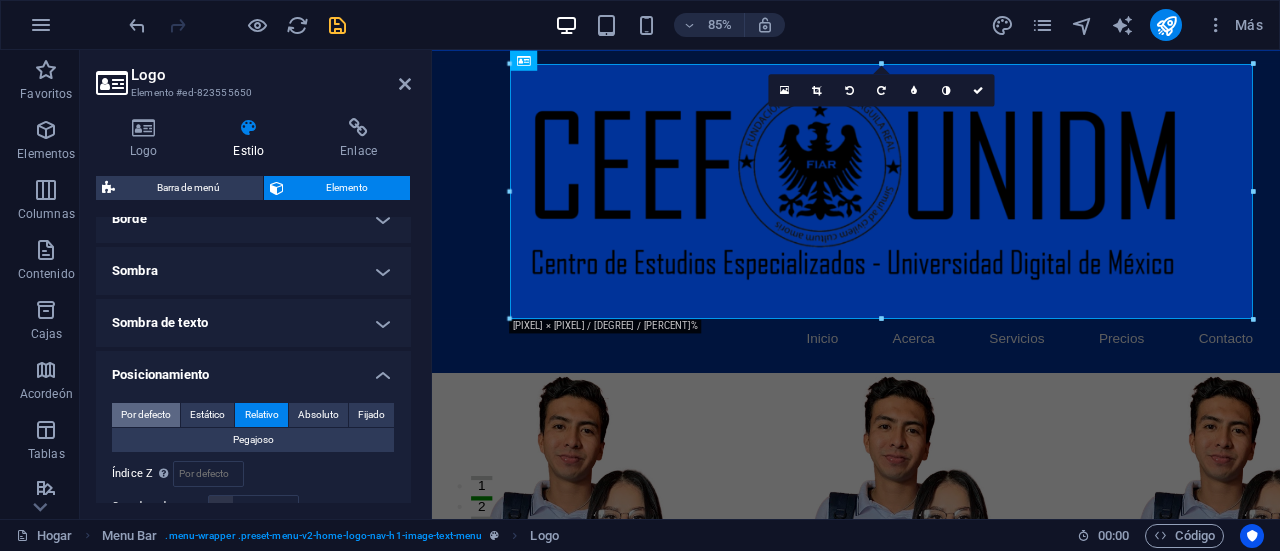click on "Por defecto" at bounding box center [146, 414] 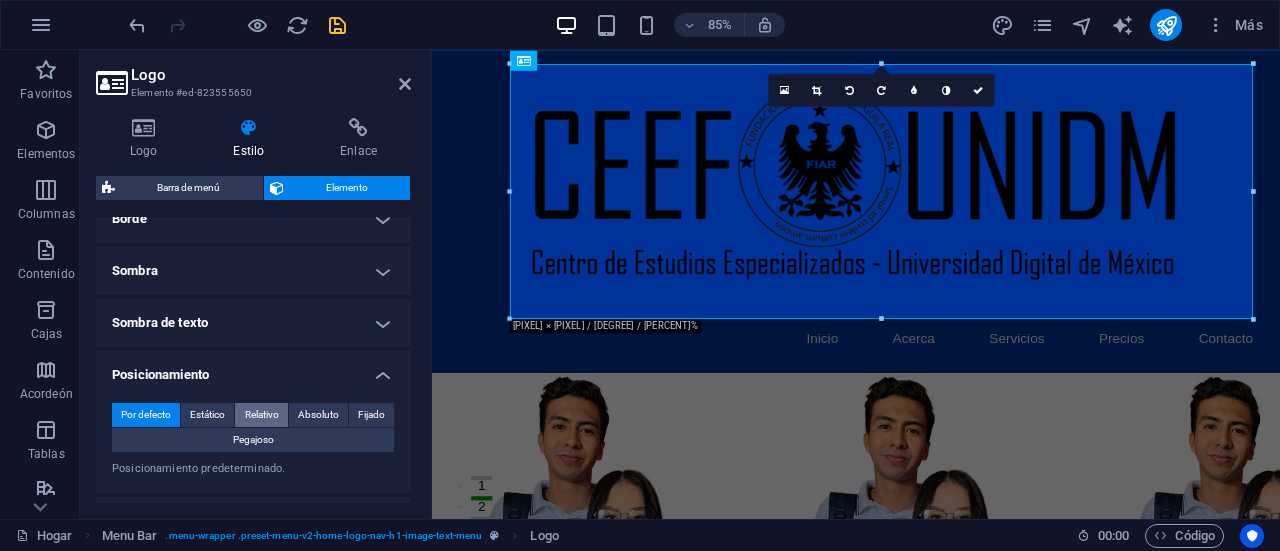 click on "Relativo" at bounding box center (261, 415) 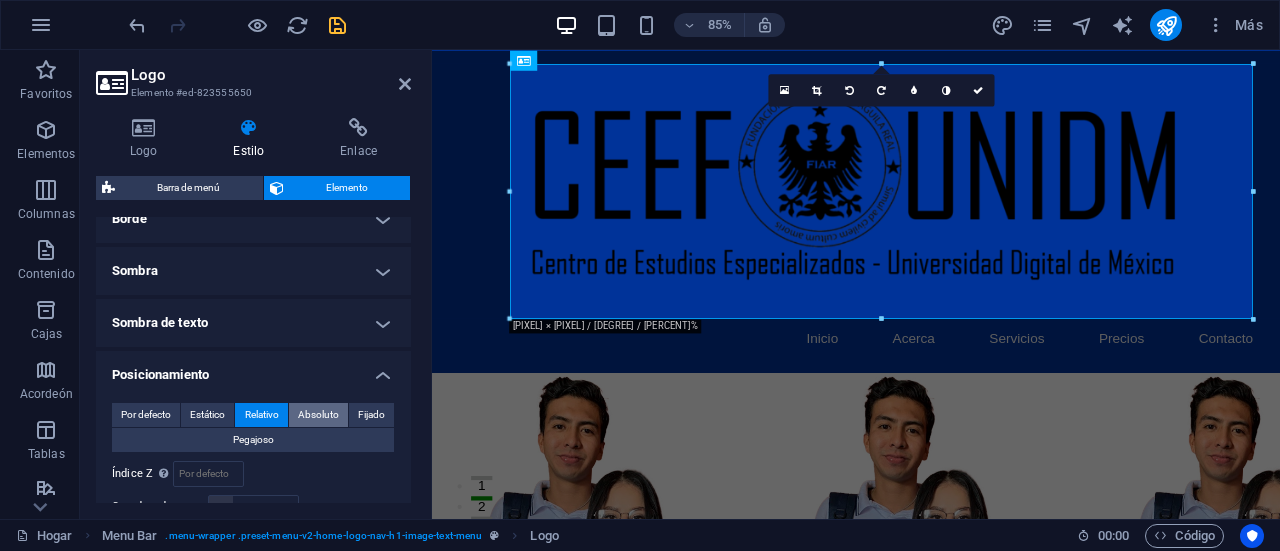 click on "Absoluto" at bounding box center [318, 414] 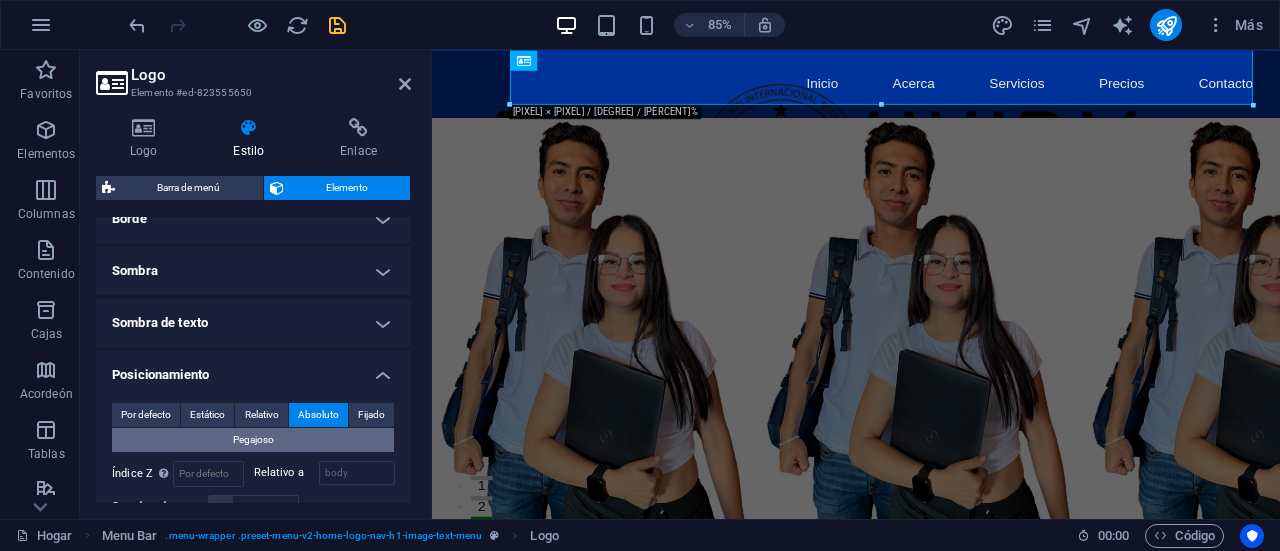 click on "Pegajoso" at bounding box center [253, 440] 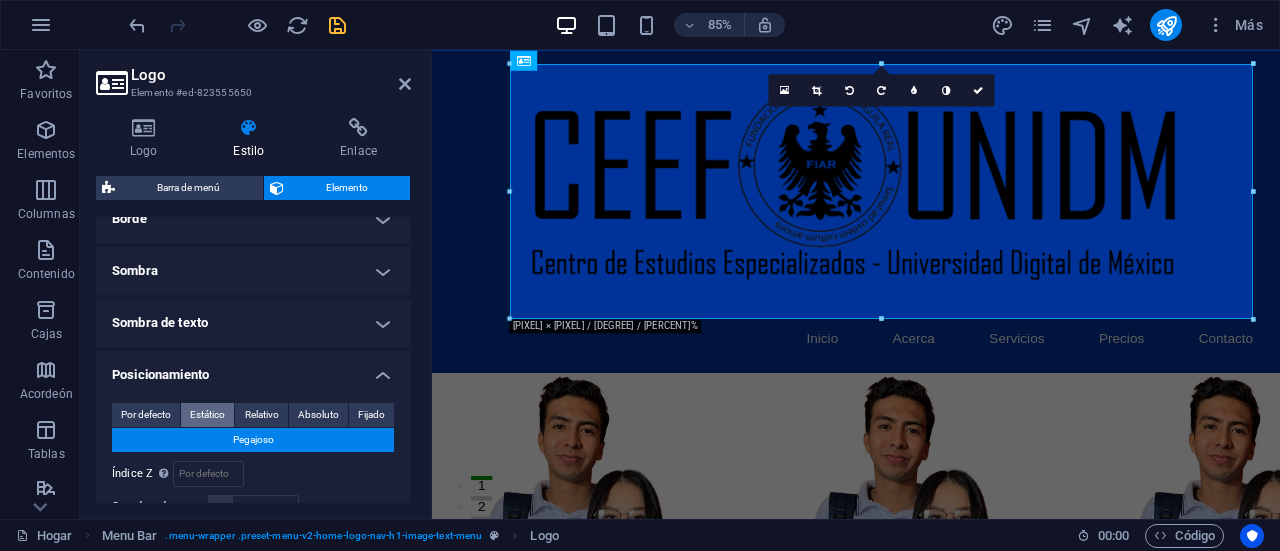 click on "Estático" at bounding box center [207, 414] 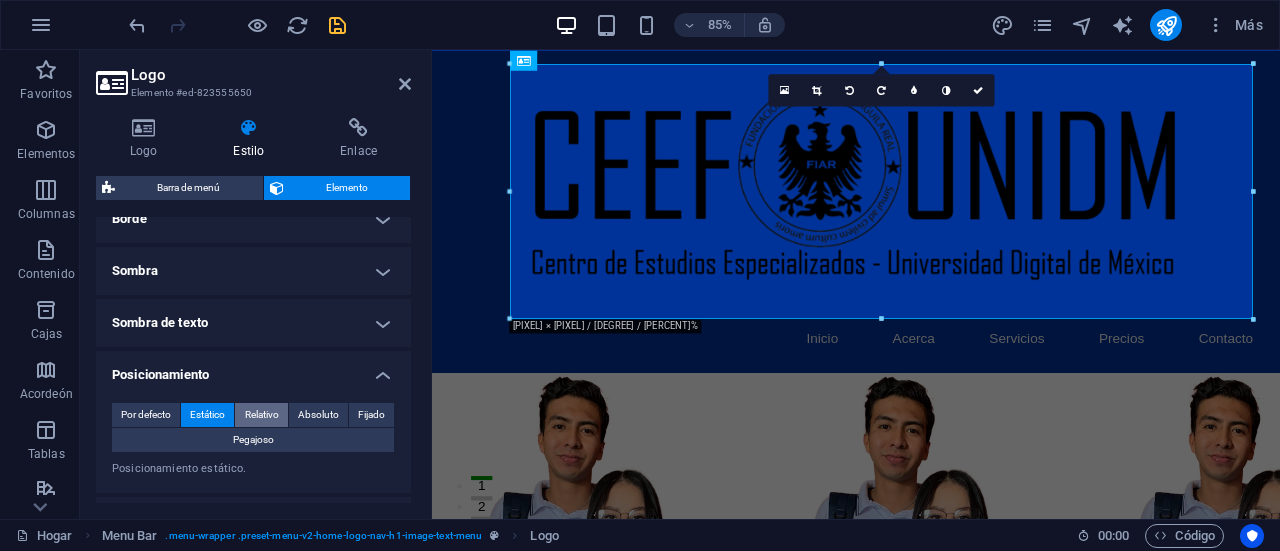 click on "Relativo" at bounding box center (262, 414) 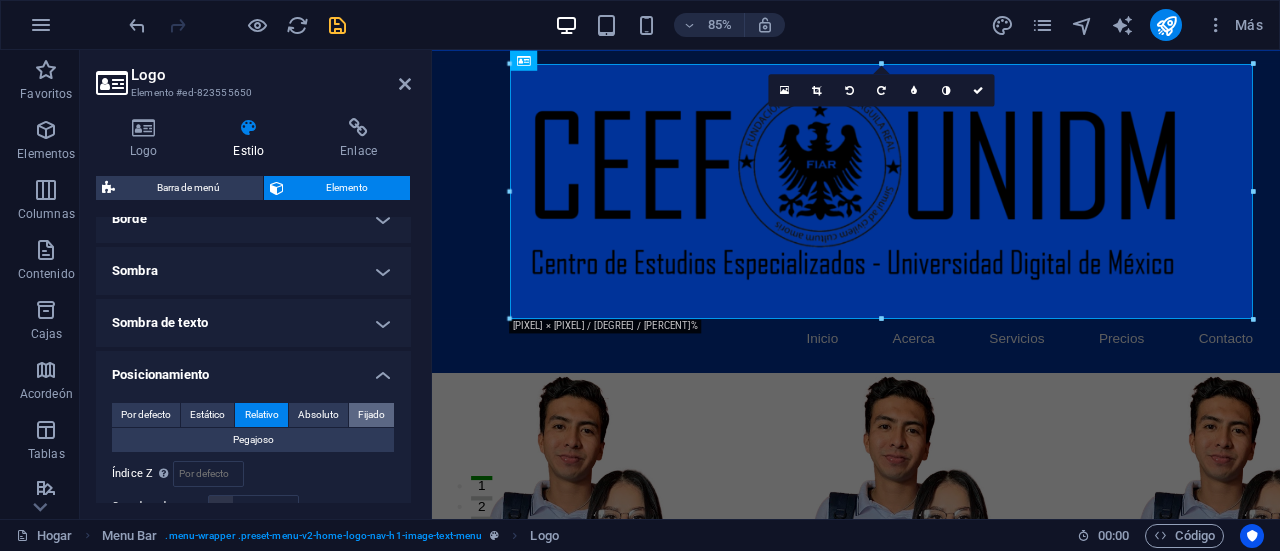 click on "Fijado" at bounding box center (371, 414) 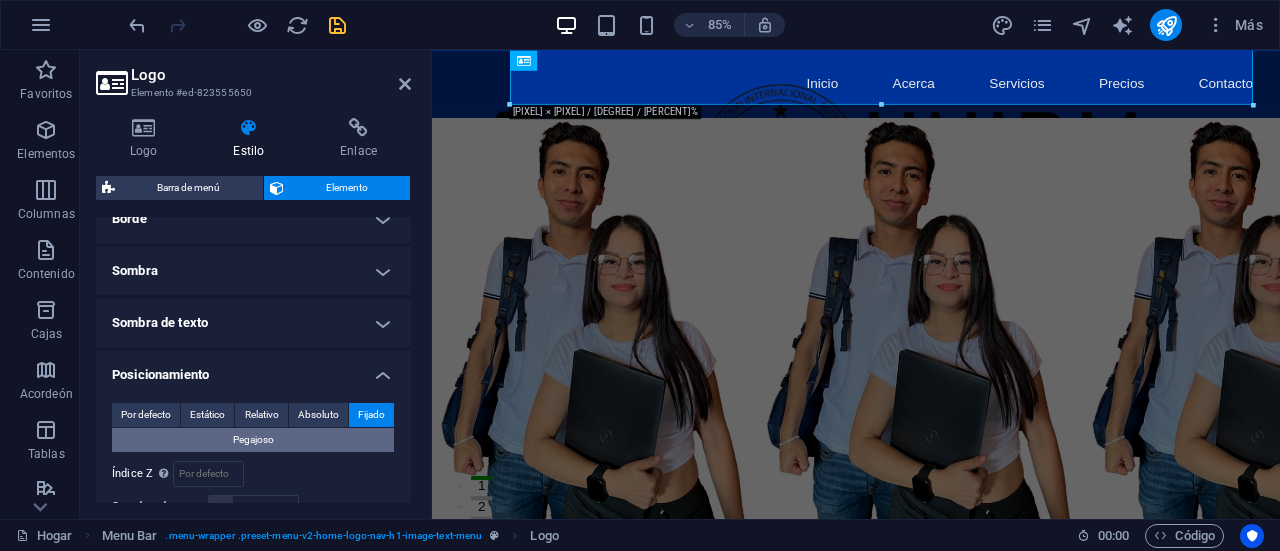 click on "Pegajoso" at bounding box center (253, 440) 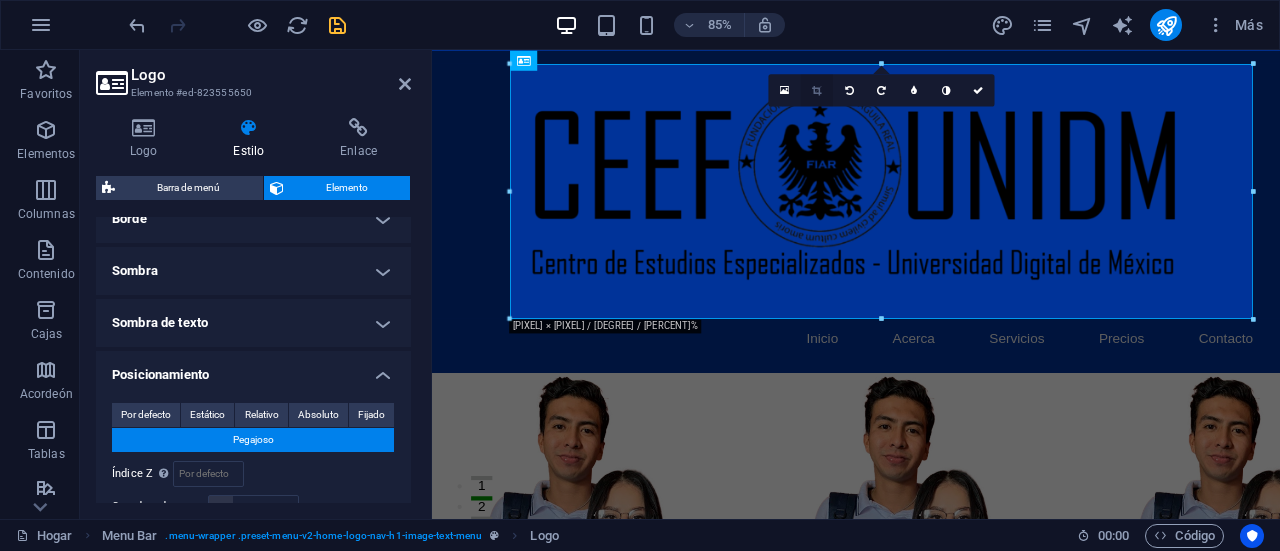click at bounding box center [817, 90] 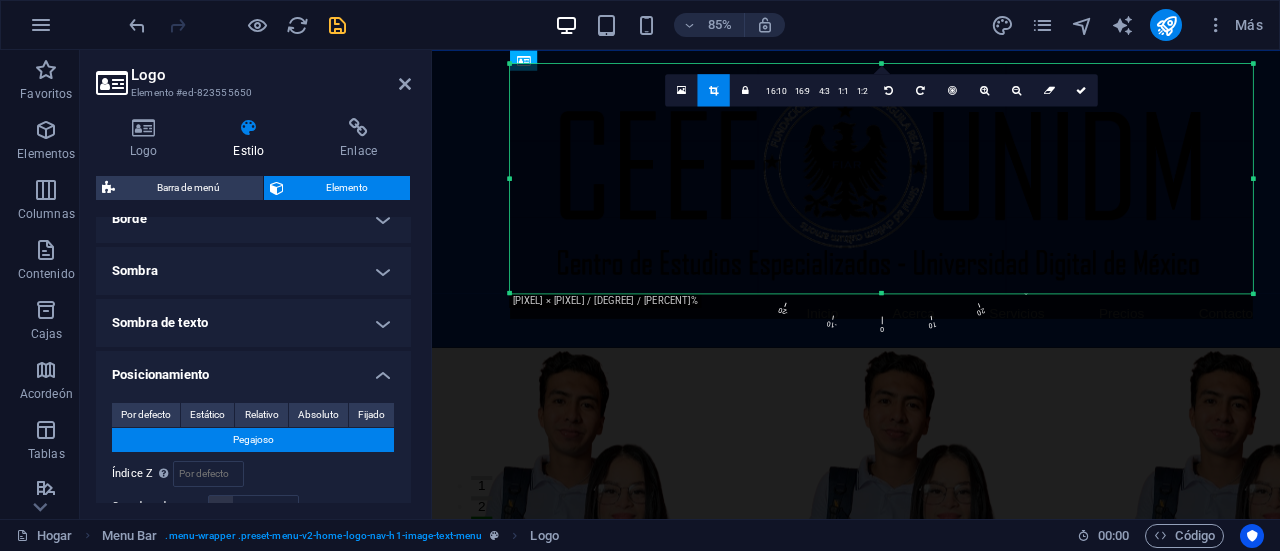 drag, startPoint x: 883, startPoint y: 317, endPoint x: 881, endPoint y: 287, distance: 30.066593 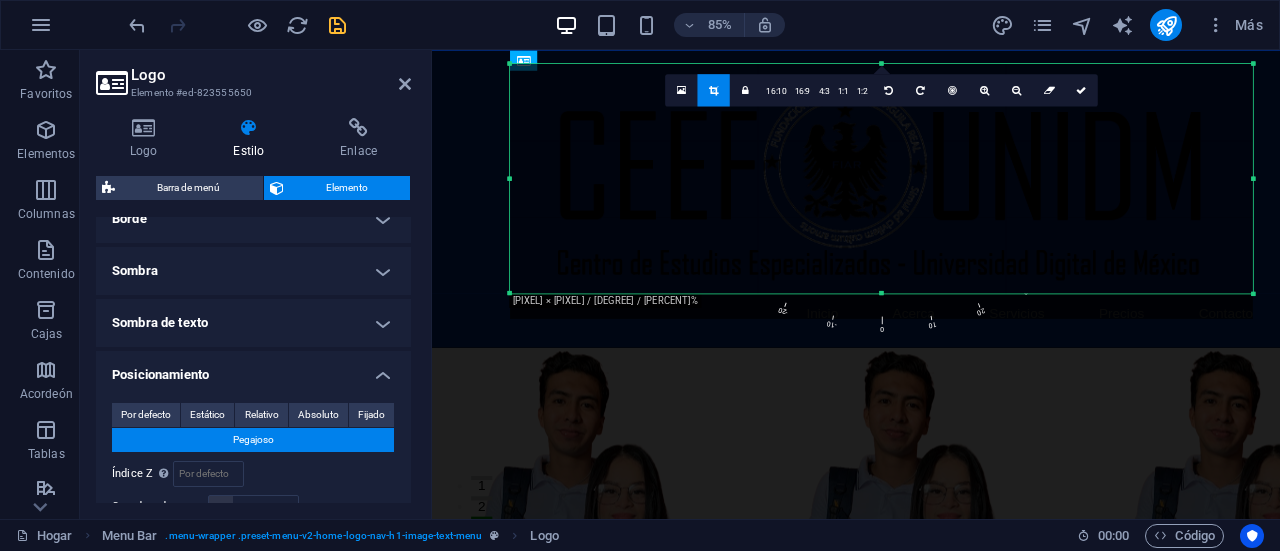 click on "180 170 160 150 140 130 120 110 100 90 80 70 60 50 40 30 20 10 0 -10 -20 -30 -40 -50 -60 -70 -80 -90 -100 -110 -120 -130 -140 -150 -160 -170 [PIXEL] × [PIXEL] / [DEGREE] / [PERCENT]% 16:10 16:9 4:3 1:1 1:2 0" at bounding box center (881, 179) 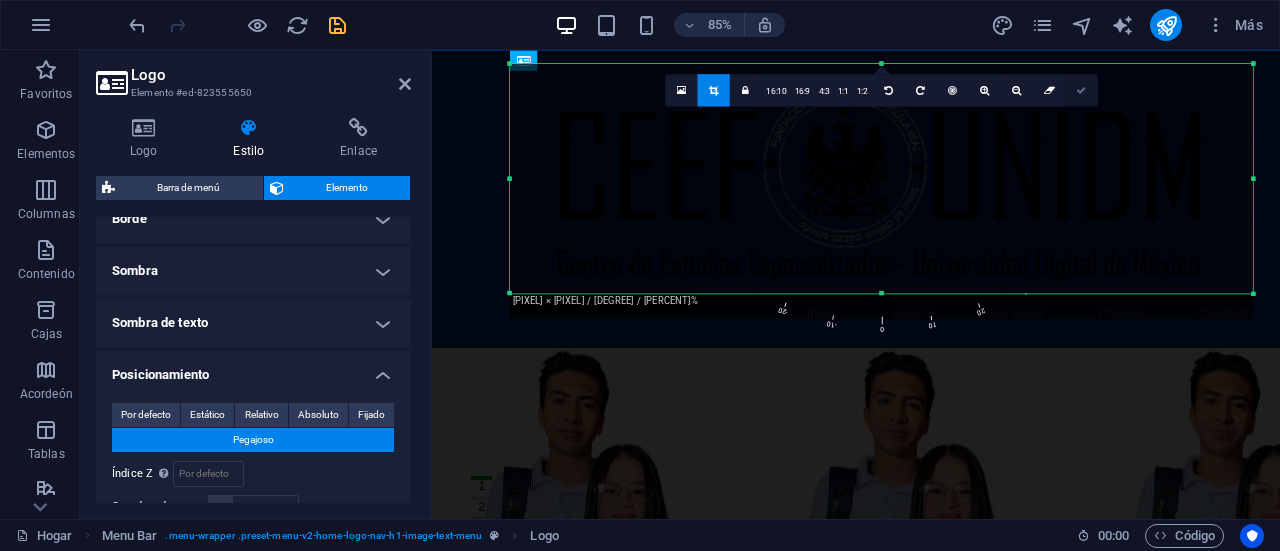 click at bounding box center [1082, 90] 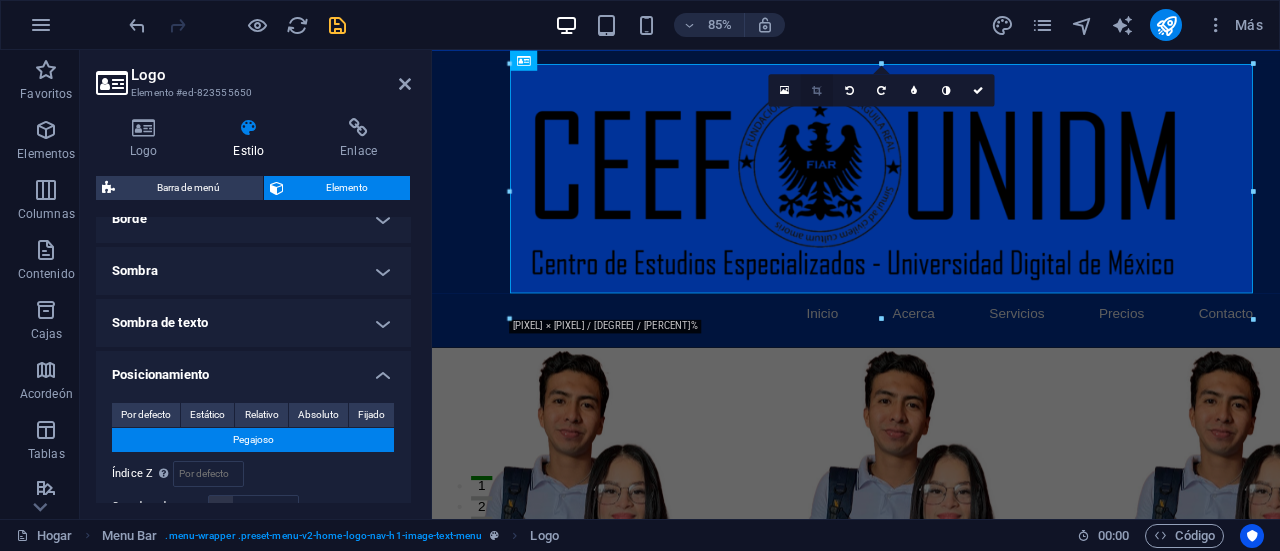 click at bounding box center [817, 90] 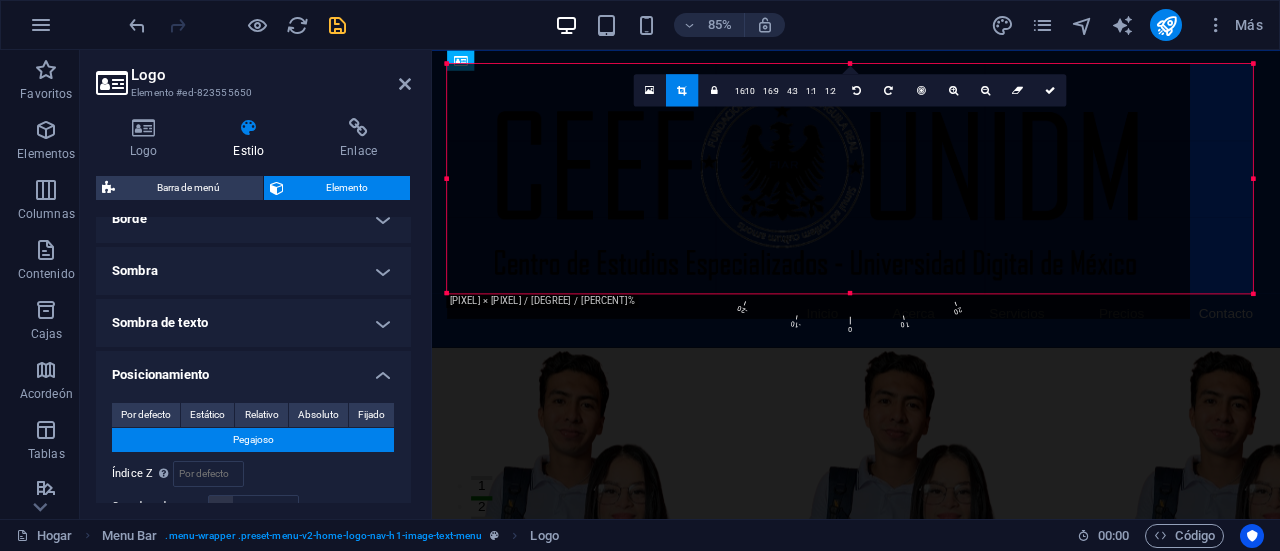 drag, startPoint x: 510, startPoint y: 181, endPoint x: 436, endPoint y: 179, distance: 74.02702 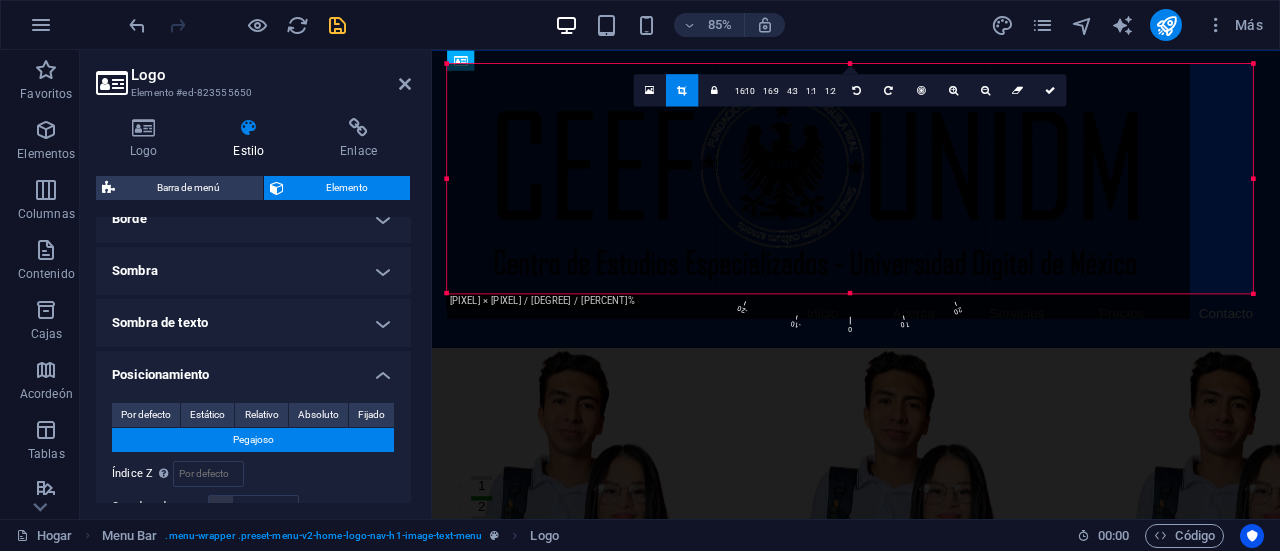click on "180 170 160 150 140 130 120 110 100 90 80 70 60 50 40 30 20 10 0 -10 -20 -30 -40 -50 -60 -70 -80 -90 -100 -110 -120 -130 -140 -150 -160 -170 [PIXEL] × [PIXEL] / [DEGREE] / [PERCENT]% 16:10 16:9 4:3 1:1 1:2 0" at bounding box center [850, 179] 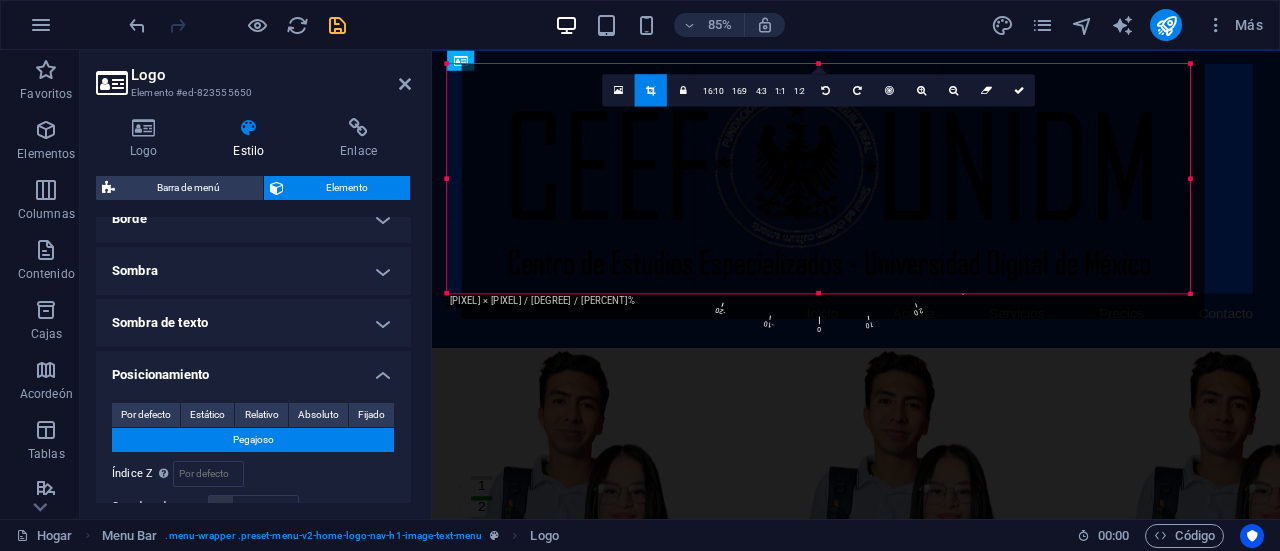 drag, startPoint x: 1088, startPoint y: 206, endPoint x: 1105, endPoint y: 206, distance: 17 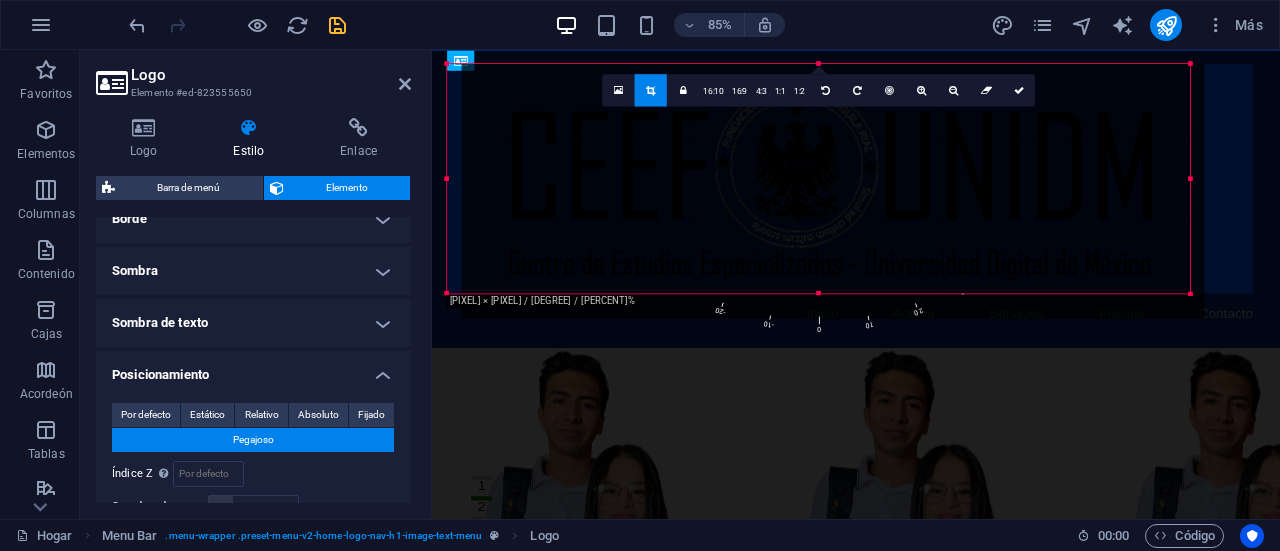 click at bounding box center (833, 191) 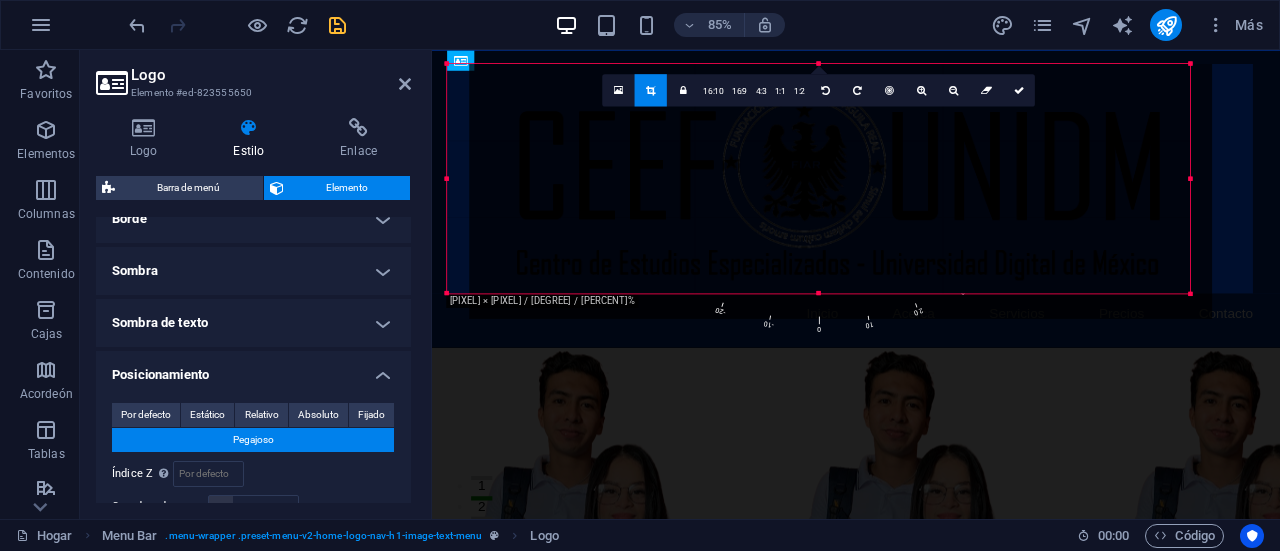 drag, startPoint x: 1105, startPoint y: 206, endPoint x: 1131, endPoint y: 207, distance: 26.019224 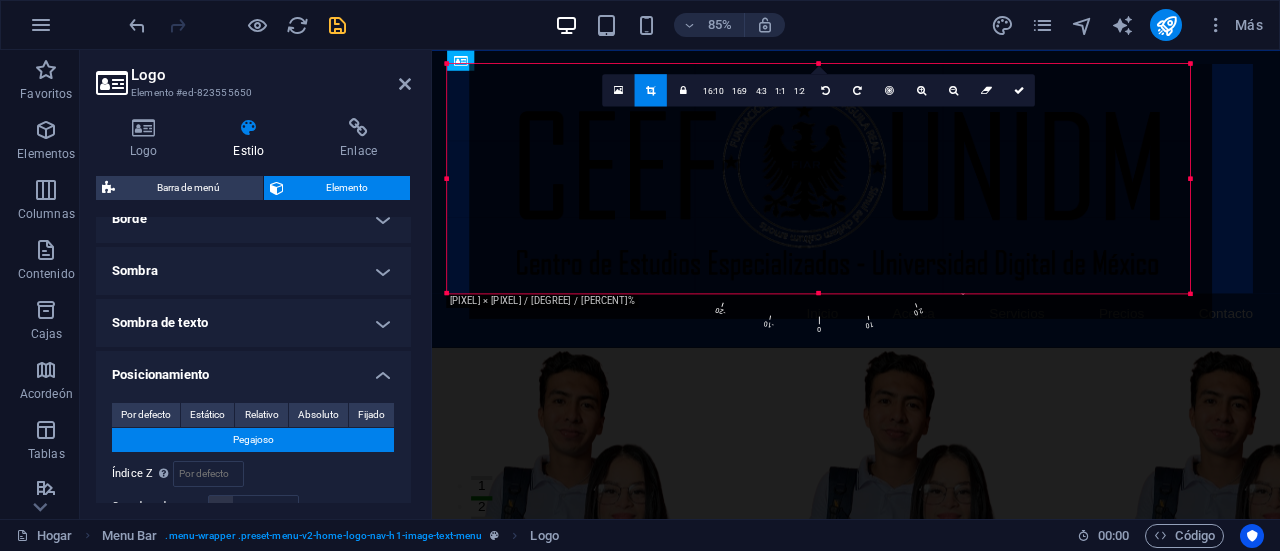 click at bounding box center [840, 191] 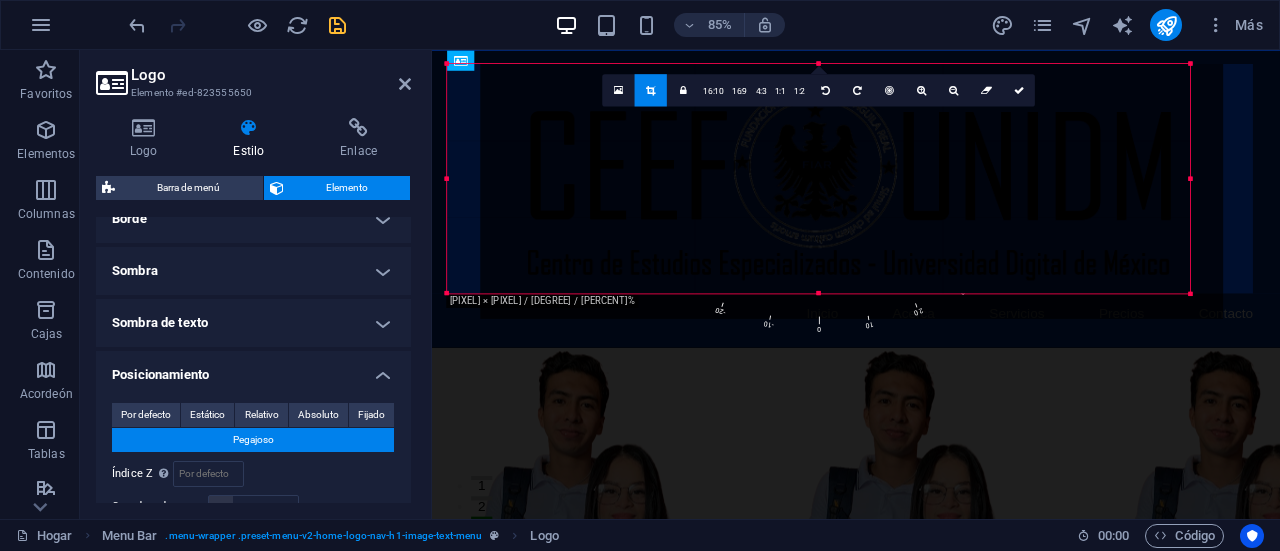 drag, startPoint x: 1131, startPoint y: 207, endPoint x: 1170, endPoint y: 207, distance: 39 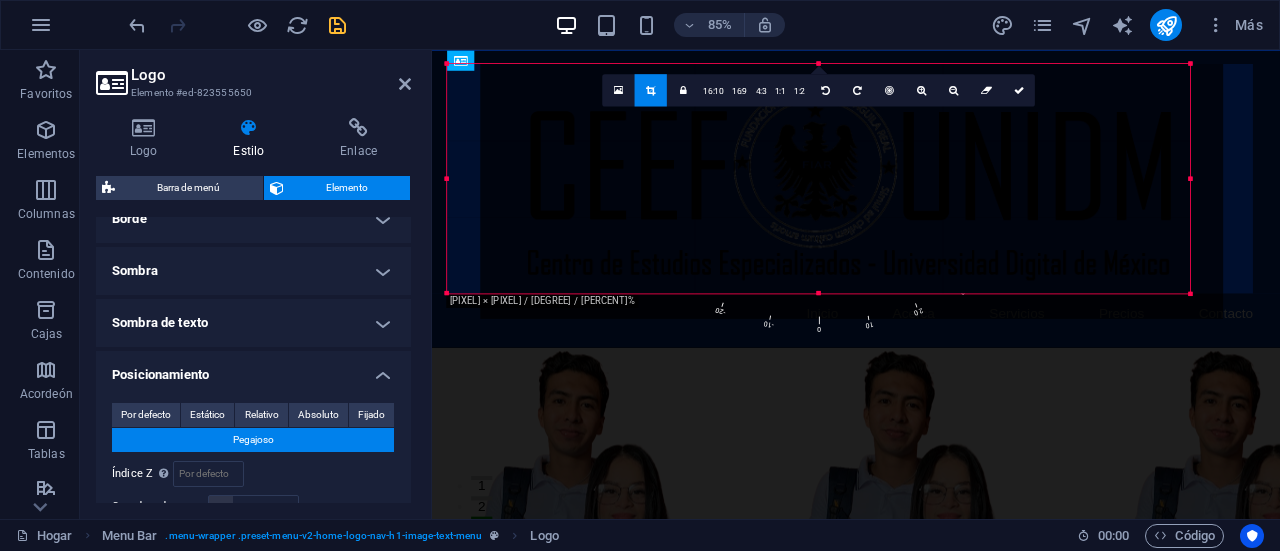 click at bounding box center [851, 191] 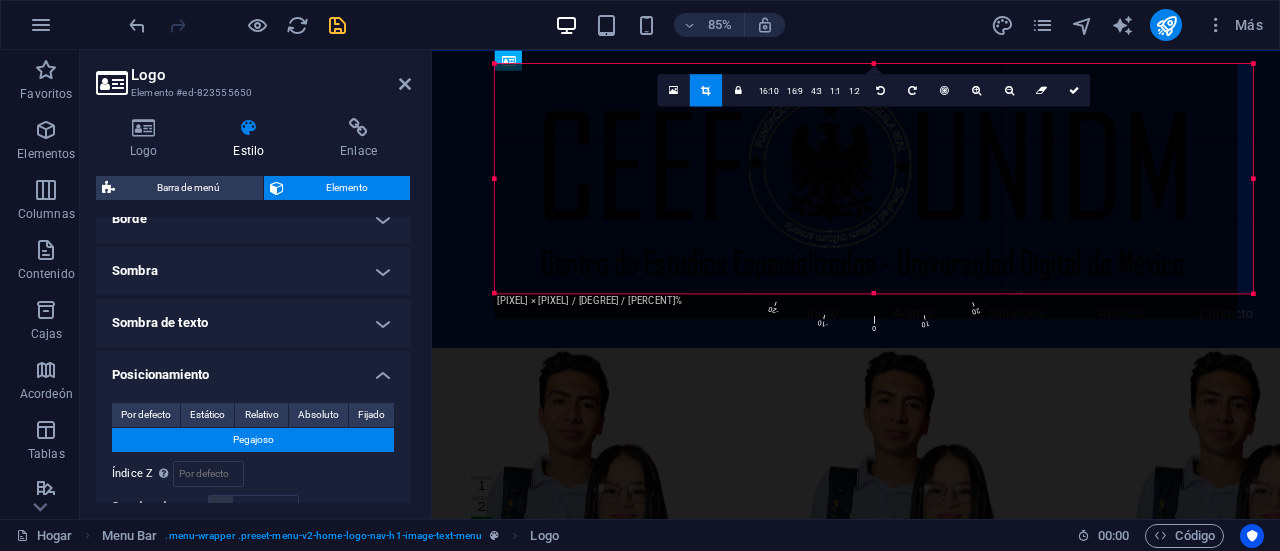 drag, startPoint x: 1190, startPoint y: 181, endPoint x: 1208, endPoint y: 180, distance: 18.027756 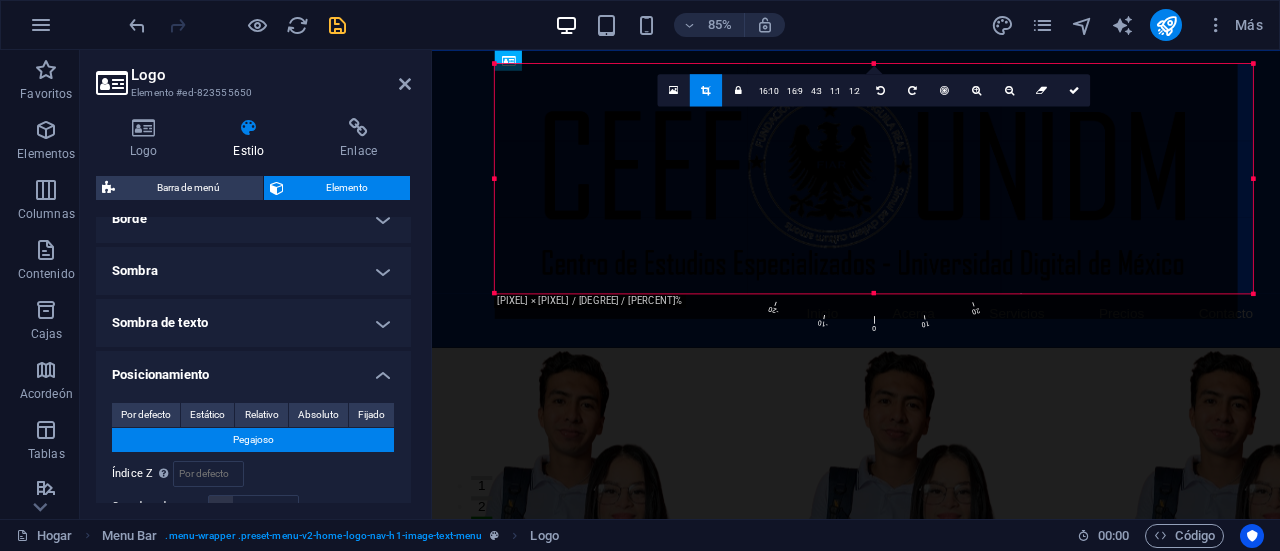 click on "180 170 160 150 140 130 120 110 100 90 80 70 60 50 40 30 20 10 0 -10 -20 -30 -40 -50 -60 -70 -80 -90 -100 -110 -120 -130 -140 -150 -160 -170 [PIXEL] × [PIXEL] / [DEGREE] / [PERCENT]% 16:10 16:9 4:3 1:1 1:2 0" at bounding box center (874, 179) 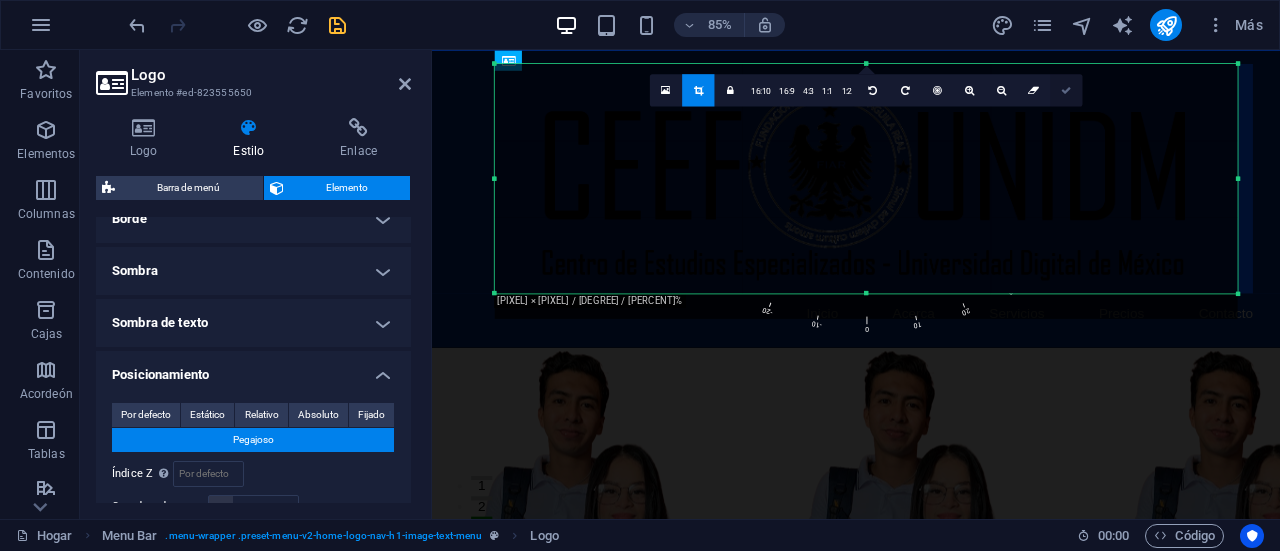 click at bounding box center (1066, 90) 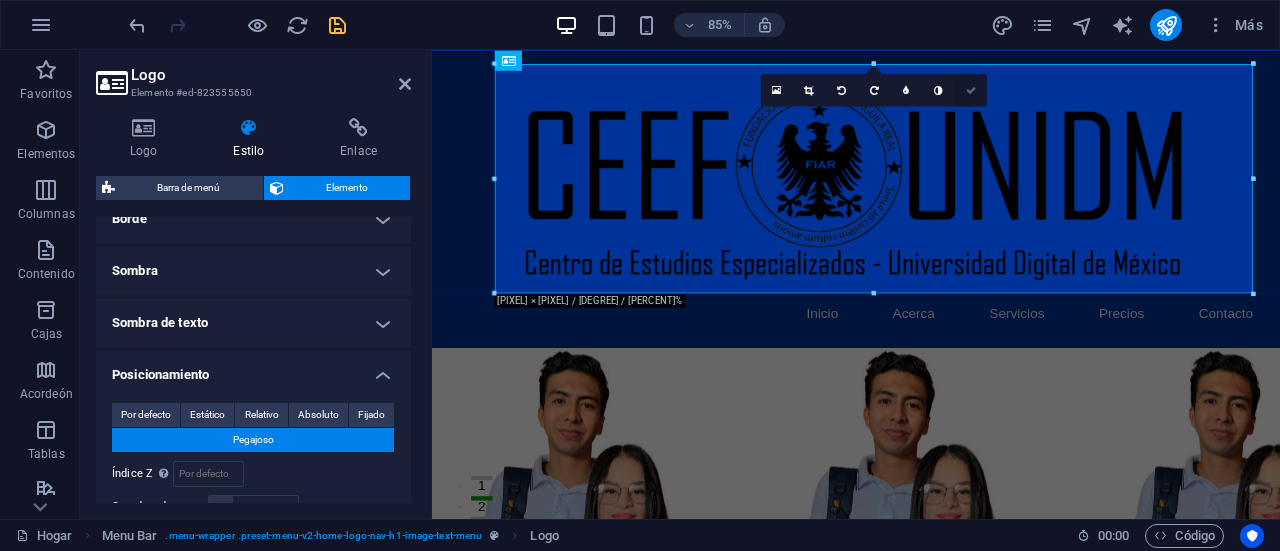 click at bounding box center [971, 90] 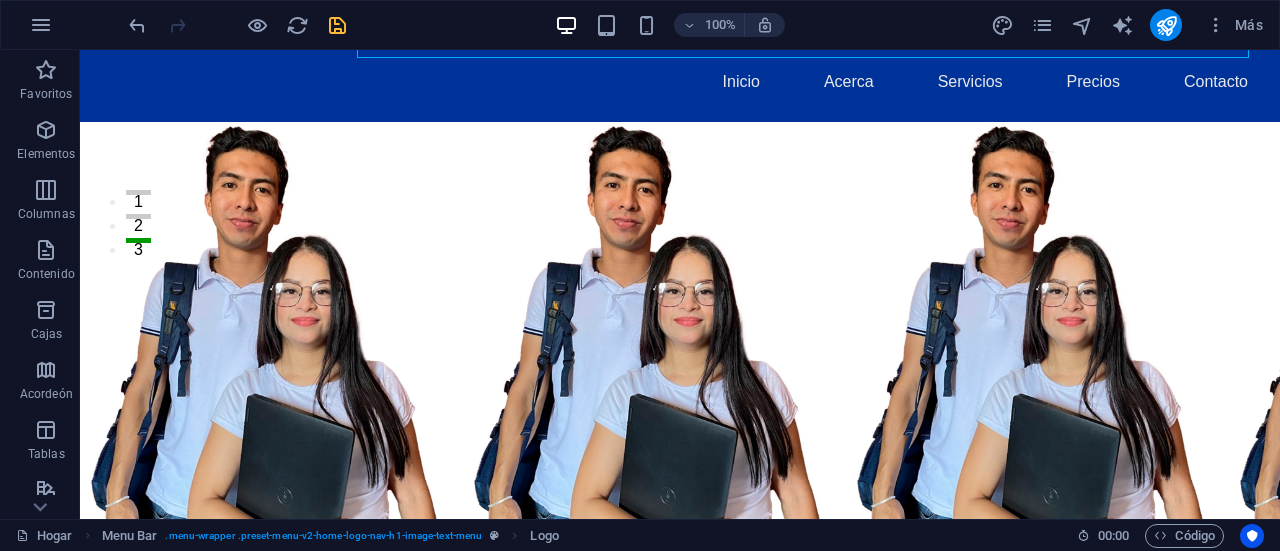 scroll, scrollTop: 0, scrollLeft: 0, axis: both 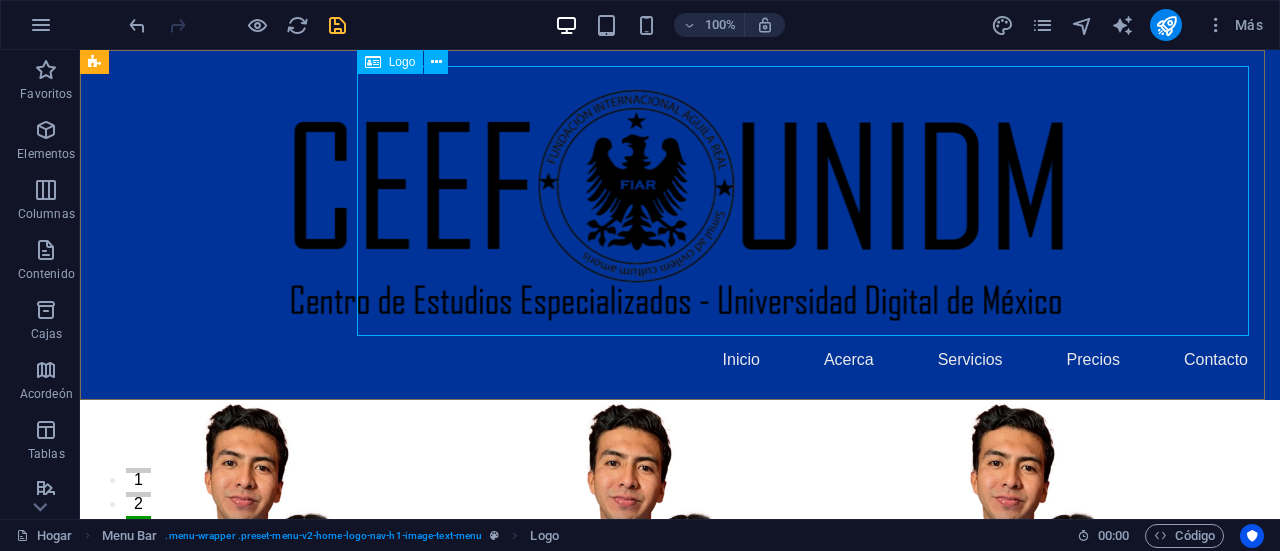 click on "Logo" at bounding box center [390, 62] 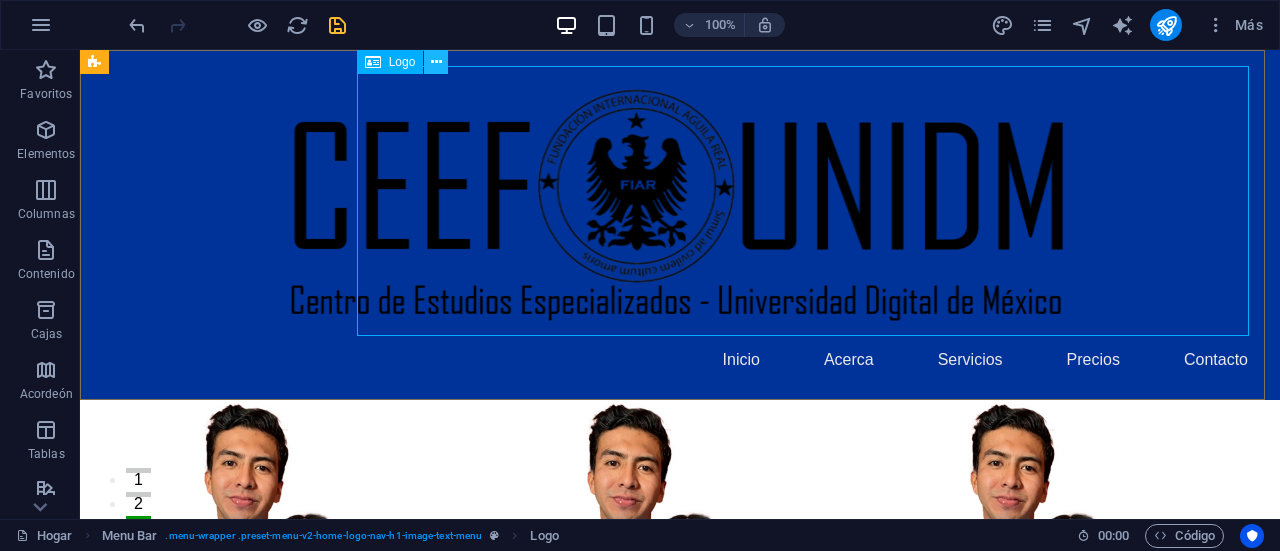 click at bounding box center (436, 62) 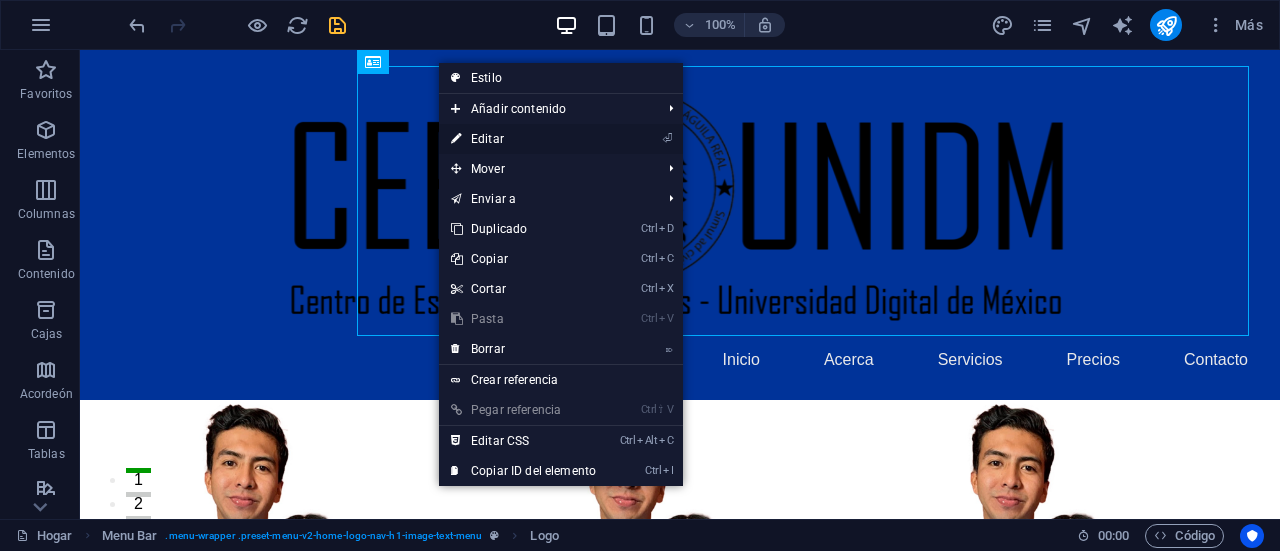 click on "⏎ Editar" at bounding box center (523, 139) 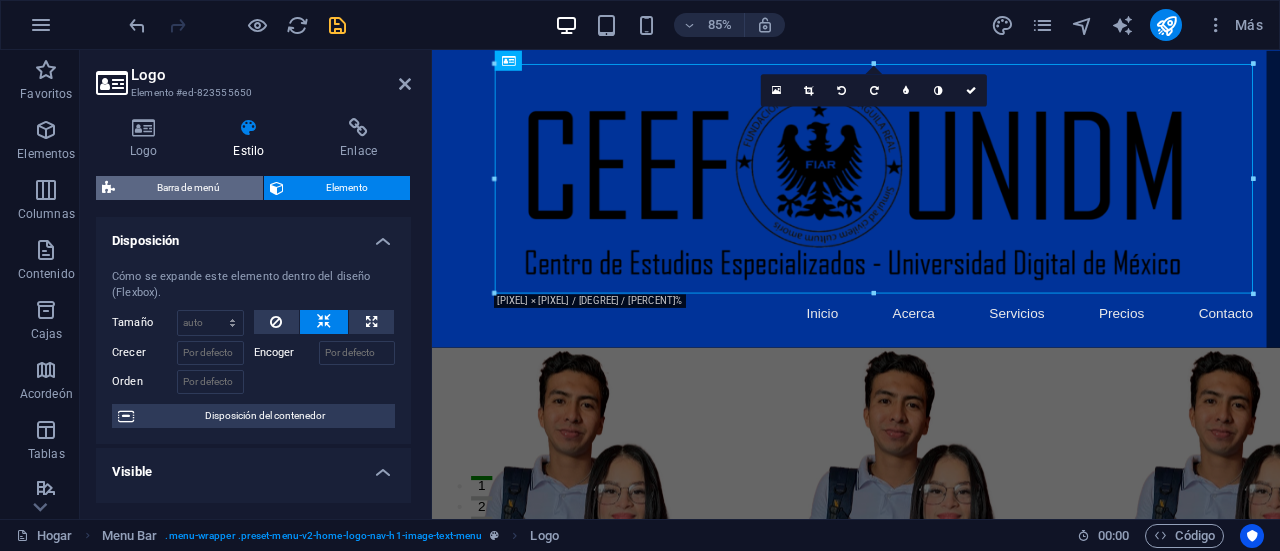 click on "Barra de menú" at bounding box center (188, 187) 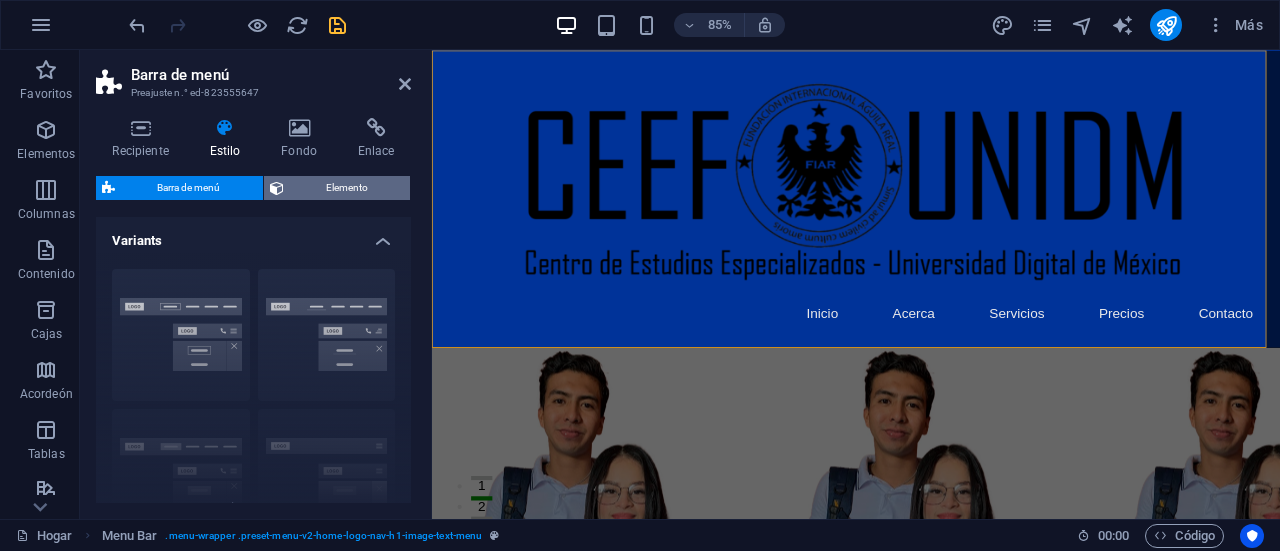 click on "Elemento" at bounding box center [347, 188] 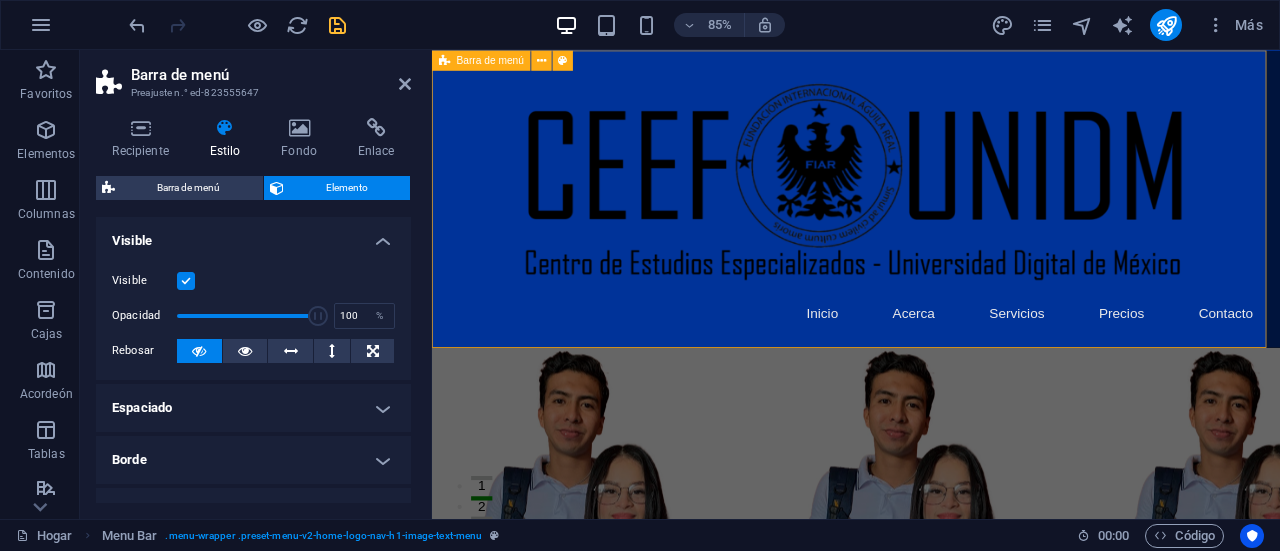 click on "Barra de menú" at bounding box center [490, 60] 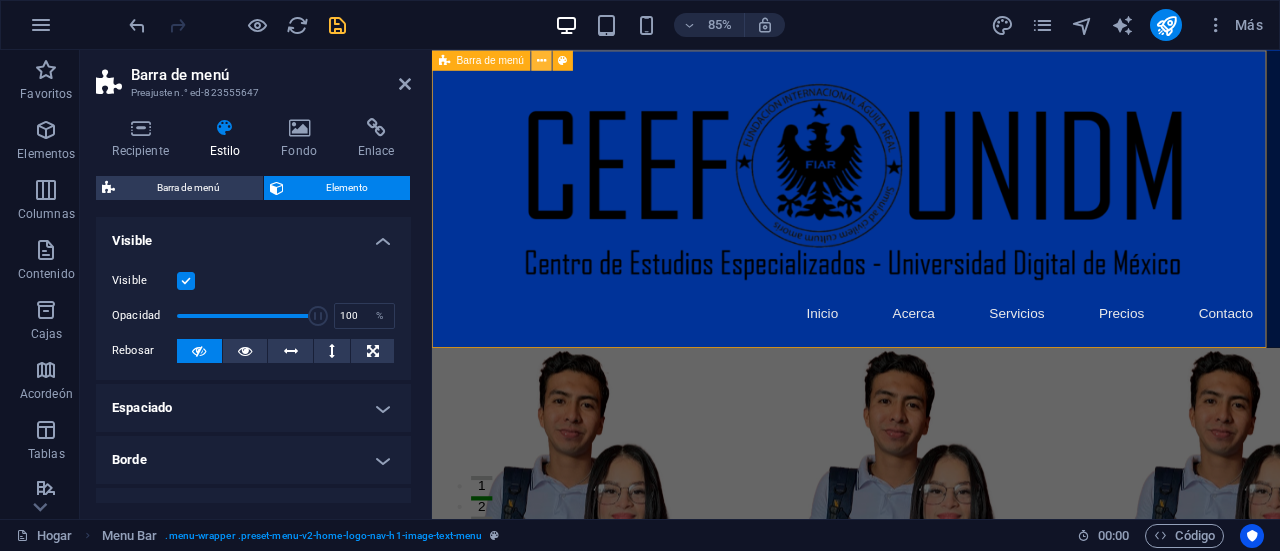click at bounding box center (541, 60) 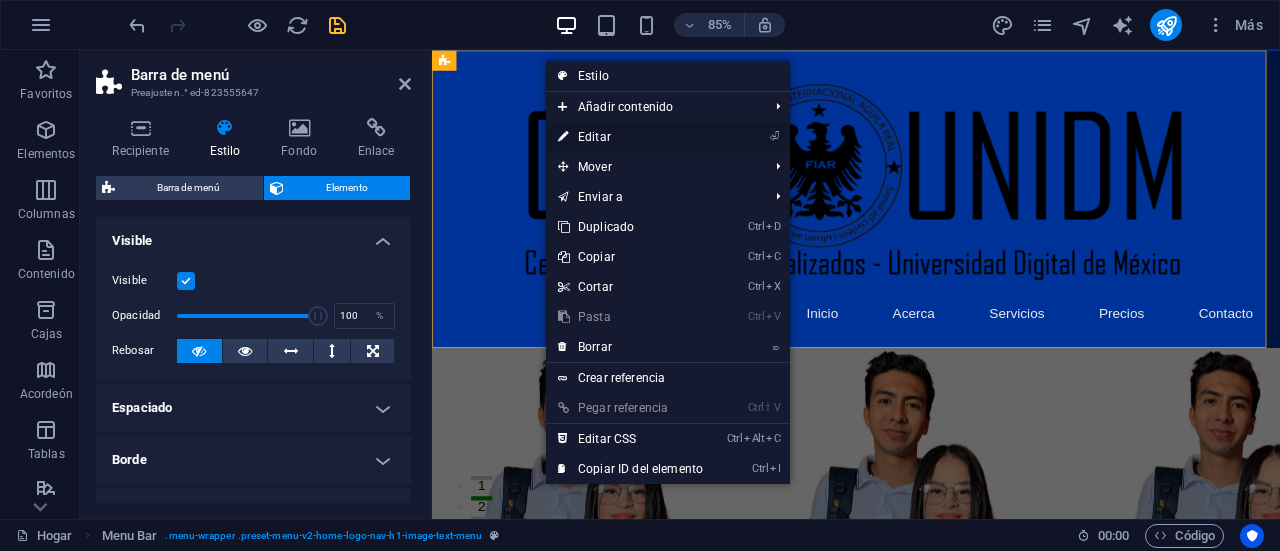 click on "Editar" at bounding box center (594, 137) 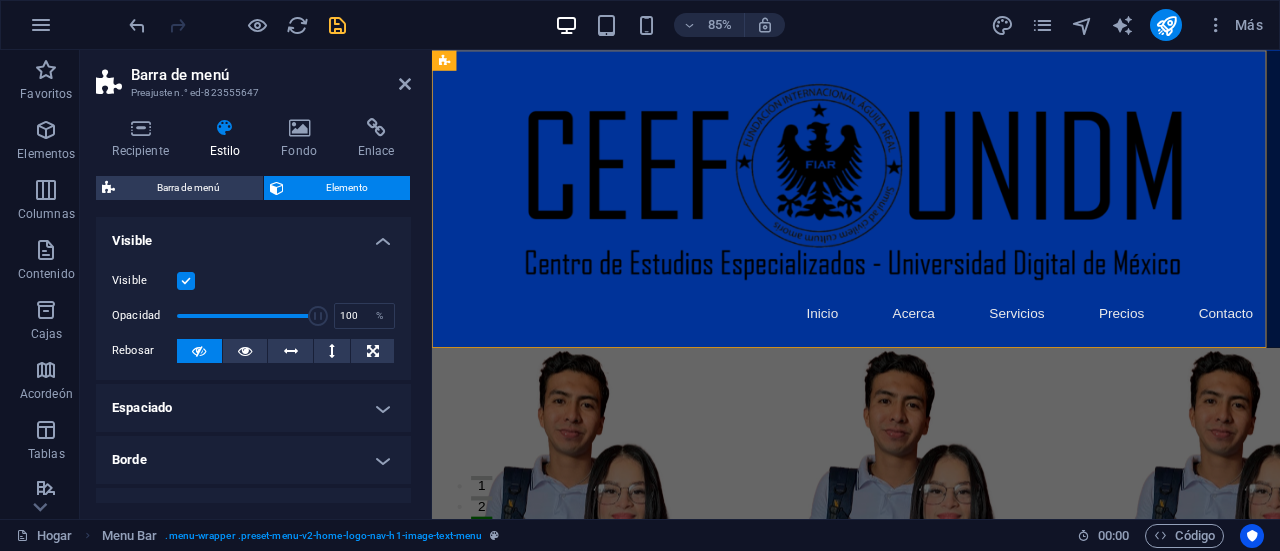 click on "Visible Opacidad 100 % Rebosar" at bounding box center (253, 316) 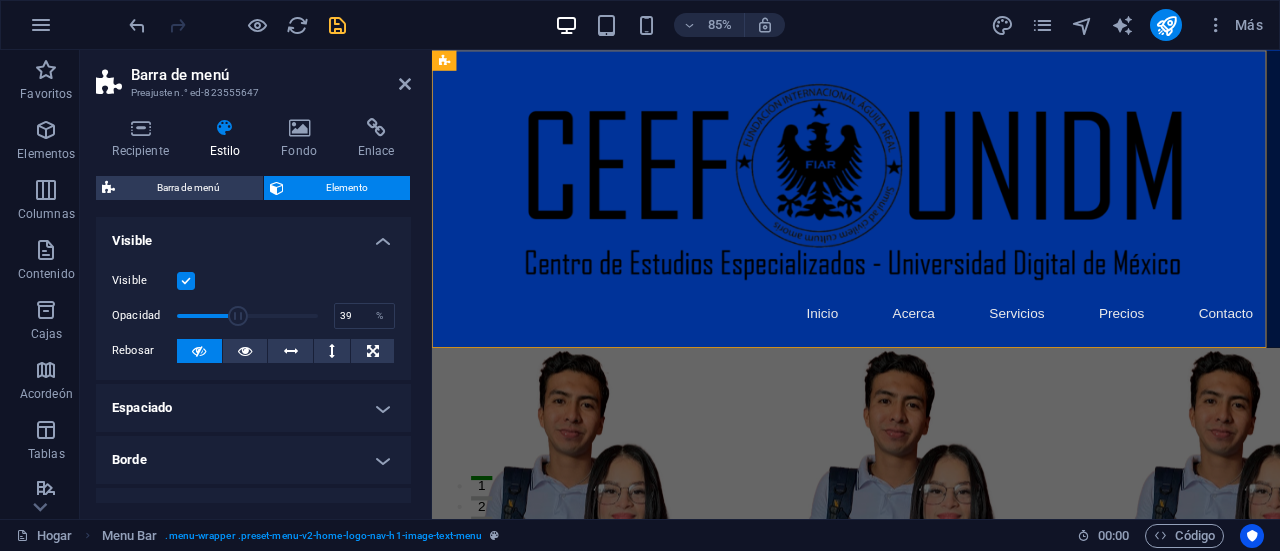drag, startPoint x: 310, startPoint y: 316, endPoint x: 230, endPoint y: 319, distance: 80.05623 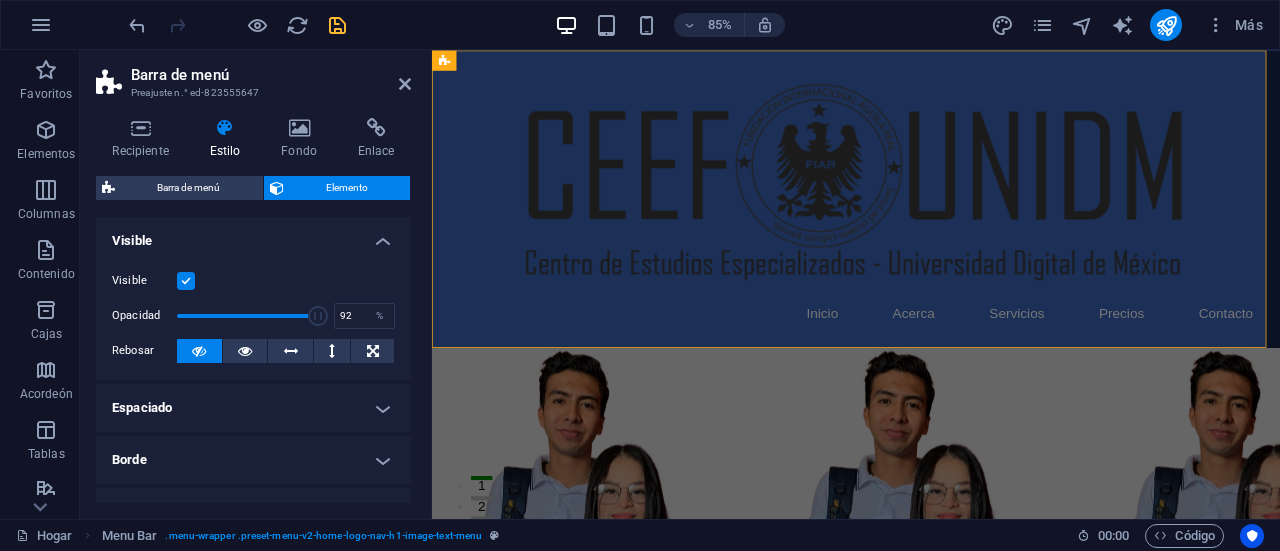 type on "100" 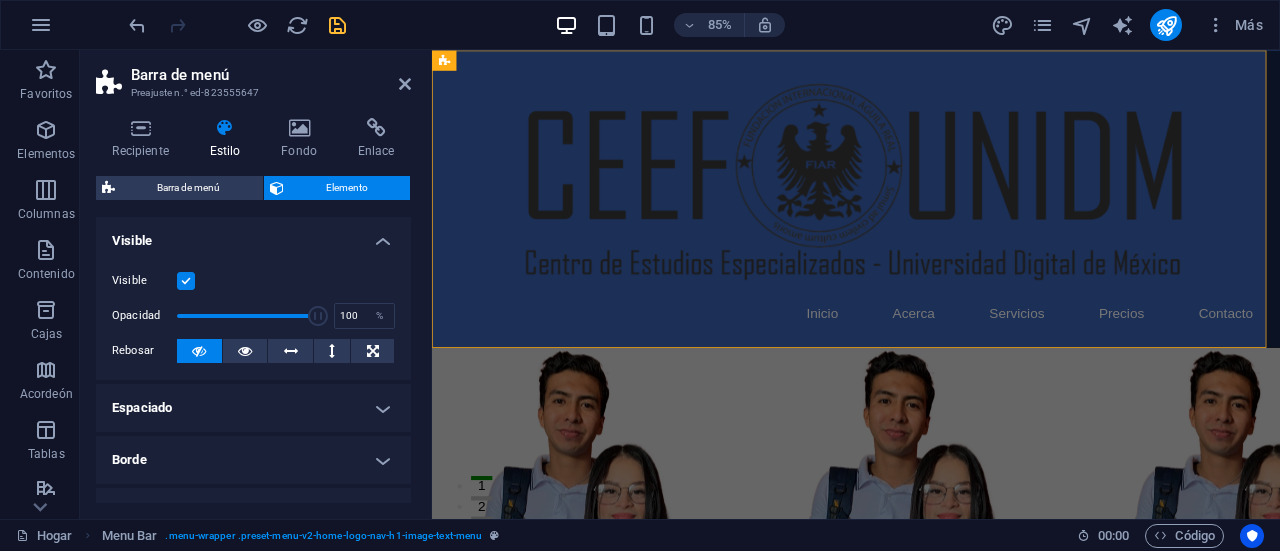 drag, startPoint x: 230, startPoint y: 319, endPoint x: 327, endPoint y: 327, distance: 97.32934 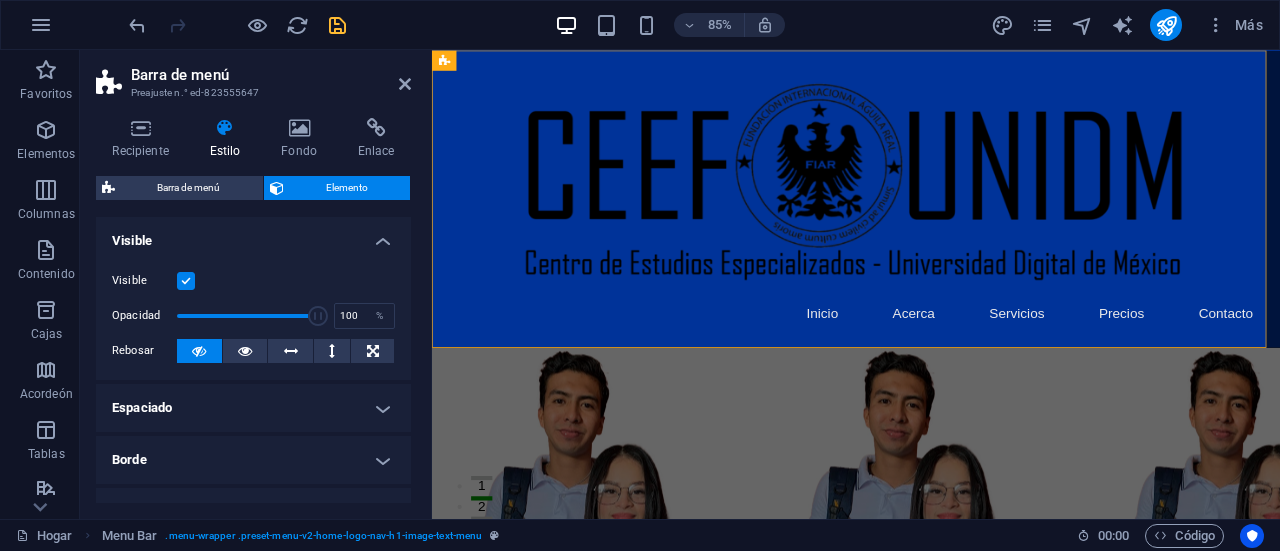 drag, startPoint x: 406, startPoint y: 244, endPoint x: 406, endPoint y: 343, distance: 99 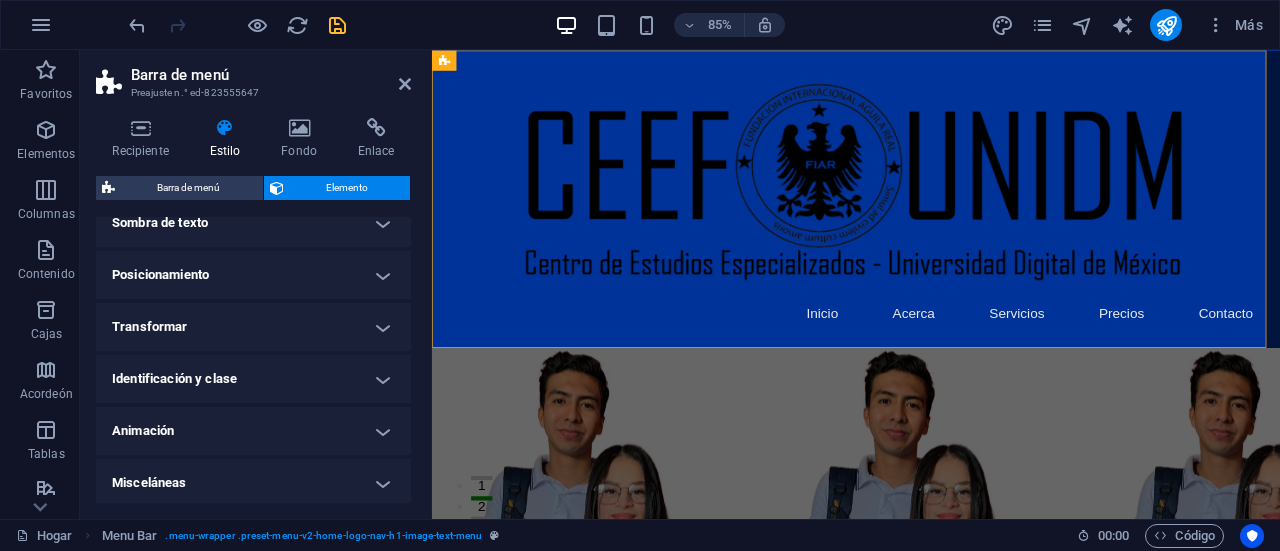 scroll, scrollTop: 344, scrollLeft: 0, axis: vertical 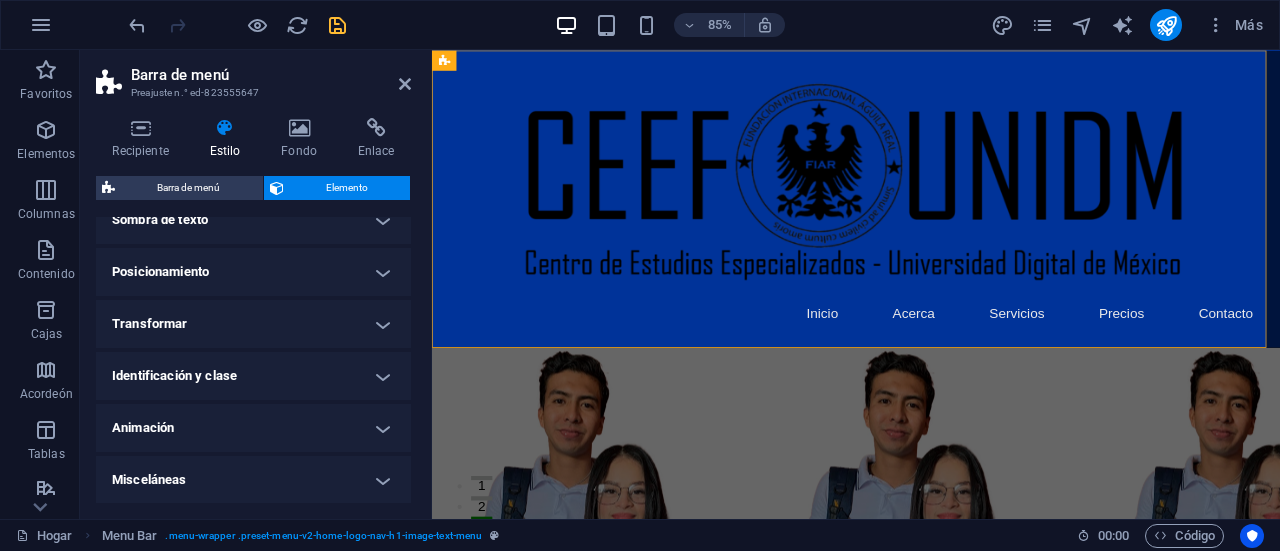 click on "Animación" at bounding box center [253, 428] 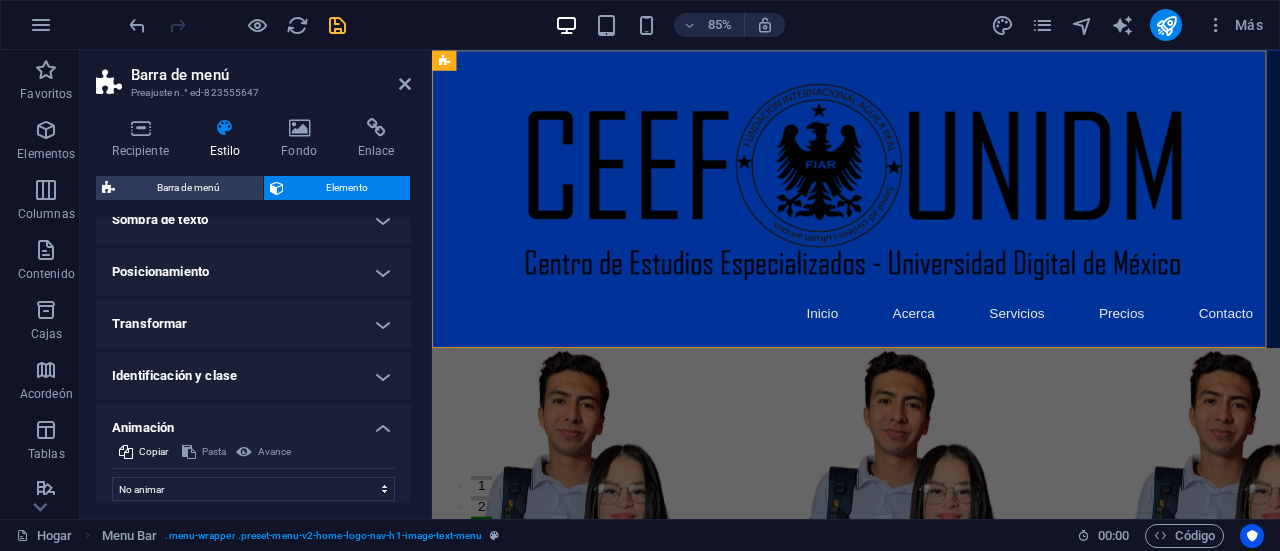 click on "Recipiente Estilo Fondo Enlace Tamaño Altura Por defecto píxeles movimiento rápido del ojo % vh Volkswagen Altura mínima Ninguno píxeles movimiento rápido del ojo % vh Volkswagen Ancho Por defecto píxeles movimiento rápido del ojo % ellos vh Volkswagen Ancho mínimo Ninguno píxeles movimiento rápido del ojo % vh Volkswagen Ancho del contenido Por defecto Ancho personalizado Ancho Por defecto píxeles movimiento rápido del ojo % ellos vh Volkswagen Ancho mínimo Ninguno píxeles movimiento rápido del ojo % vh Volkswagen Relleno predeterminado Espaciado personalizado El ancho y el relleno del contenido predeterminados se pueden cambiar en Diseño. Editar diseño Diseño (Flexbox) Alineación Determina la dirección de flexión. Por defecto Eje principal Determinar cómo deben comportarse los elementos a lo largo del eje principal dentro de este contenedor (justificar el contenido). Por defecto Eje lateral Por defecto Envoltura Por defecto En Apagado Llenar Por defecto Accesibilidad" at bounding box center [253, 310] 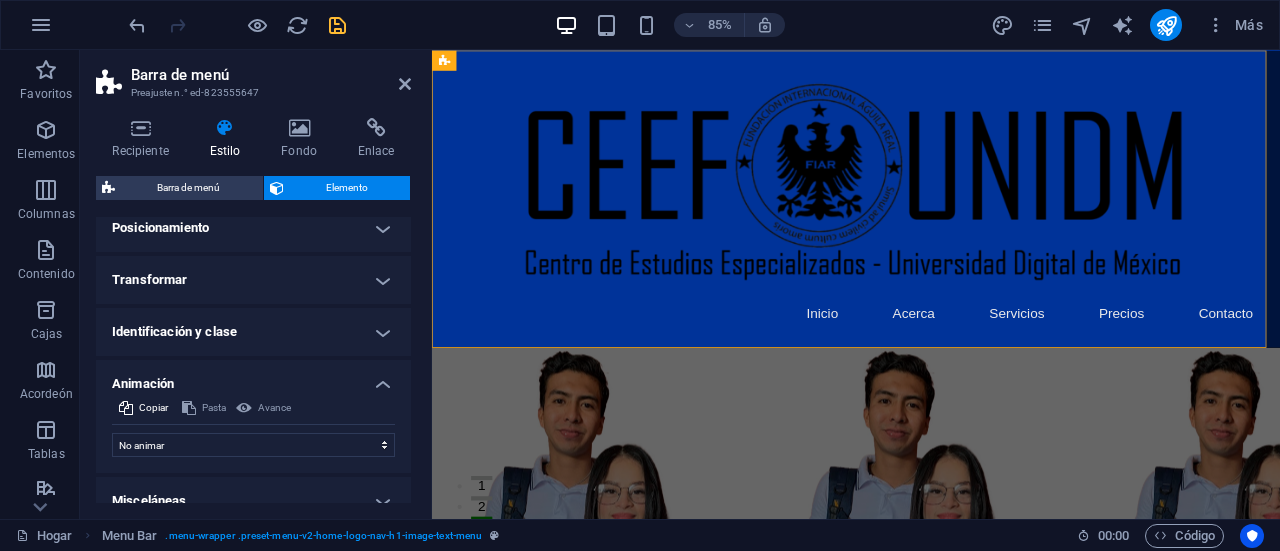 scroll, scrollTop: 408, scrollLeft: 0, axis: vertical 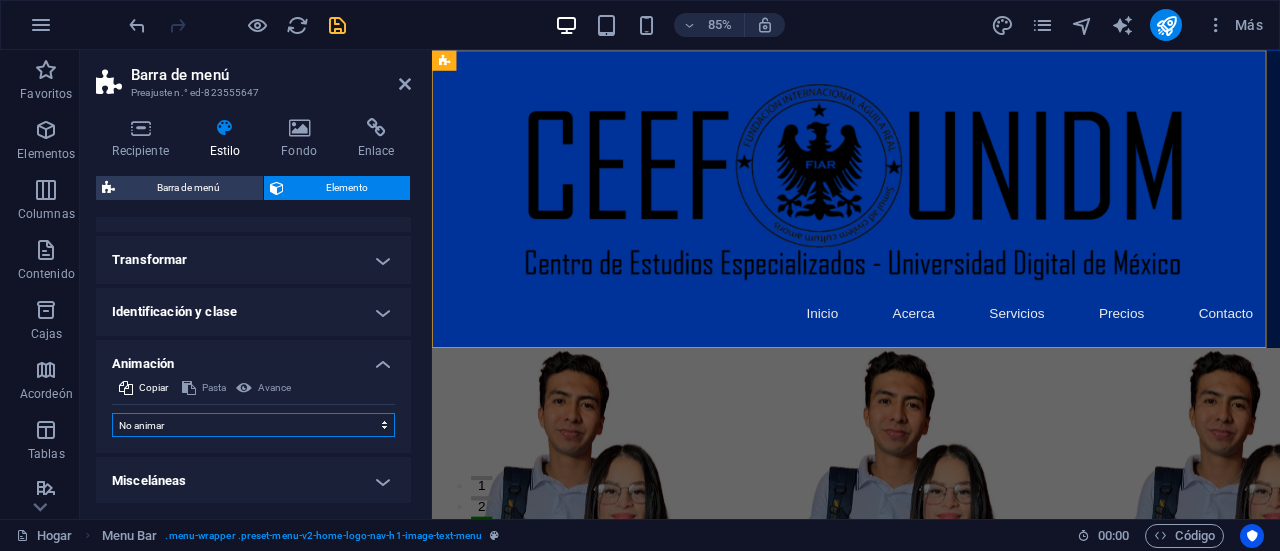 click on "No animar Mostrar / Ocultar Deslizarse hacia arriba/abajo Acercar/alejar Deslice de izquierda a derecha Deslice de derecha a izquierda Deslice de arriba a abajo Deslice de abajo a arriba Legumbres Parpadear Abrir como superposición" at bounding box center [253, 425] 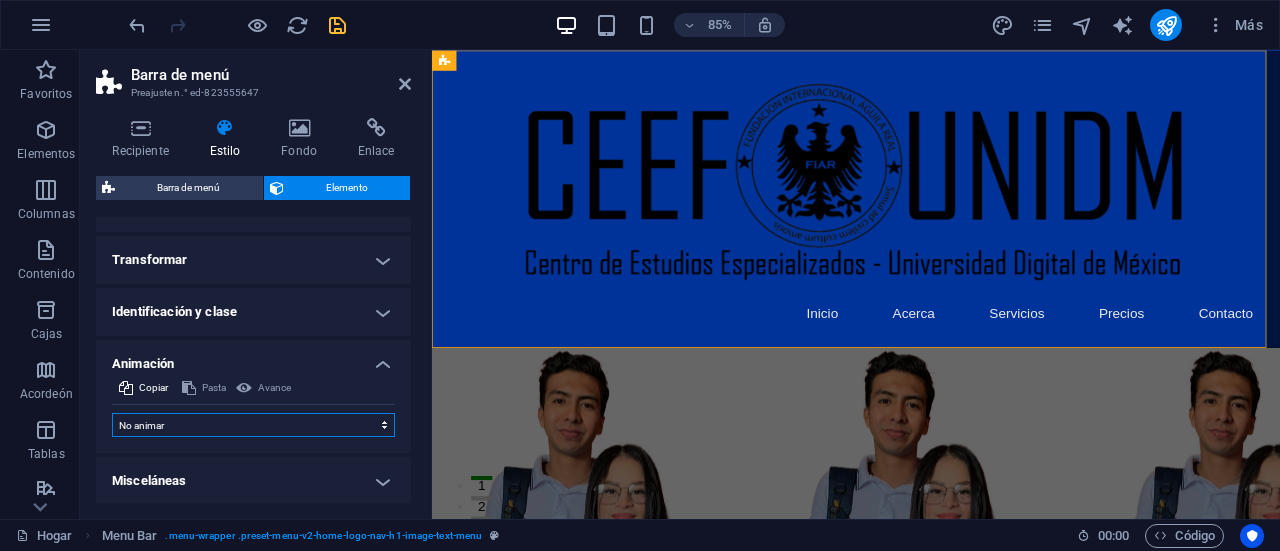 select on "slide" 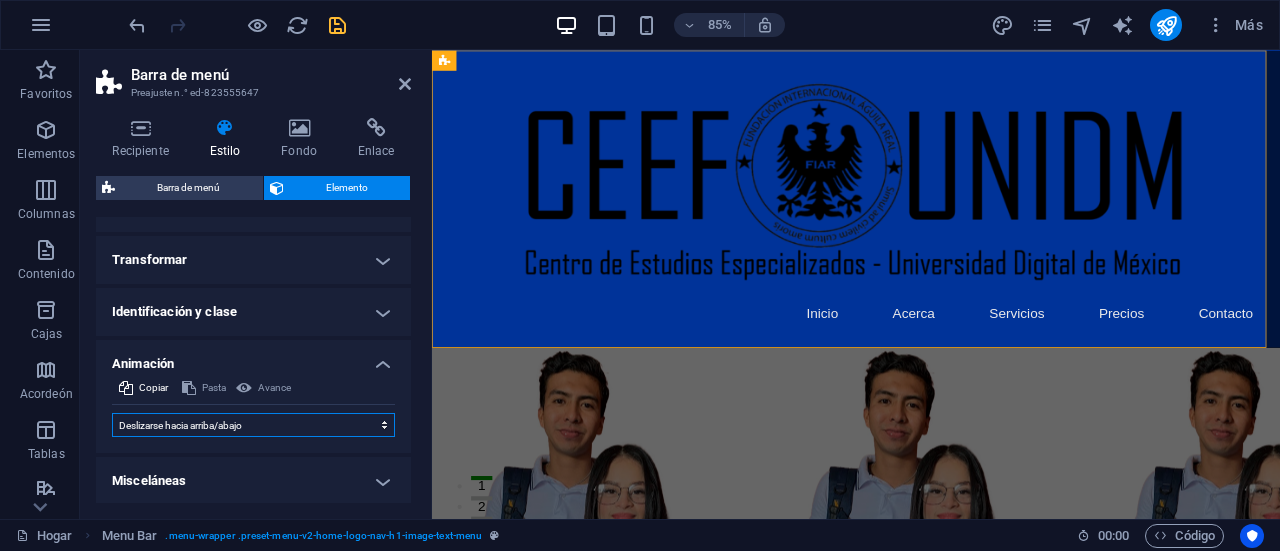 click on "No animar Mostrar / Ocultar Deslizarse hacia arriba/abajo Acercar/alejar Deslice de izquierda a derecha Deslice de derecha a izquierda Deslice de arriba a abajo Deslice de abajo a arriba Legumbres Parpadear Abrir como superposición" at bounding box center (253, 425) 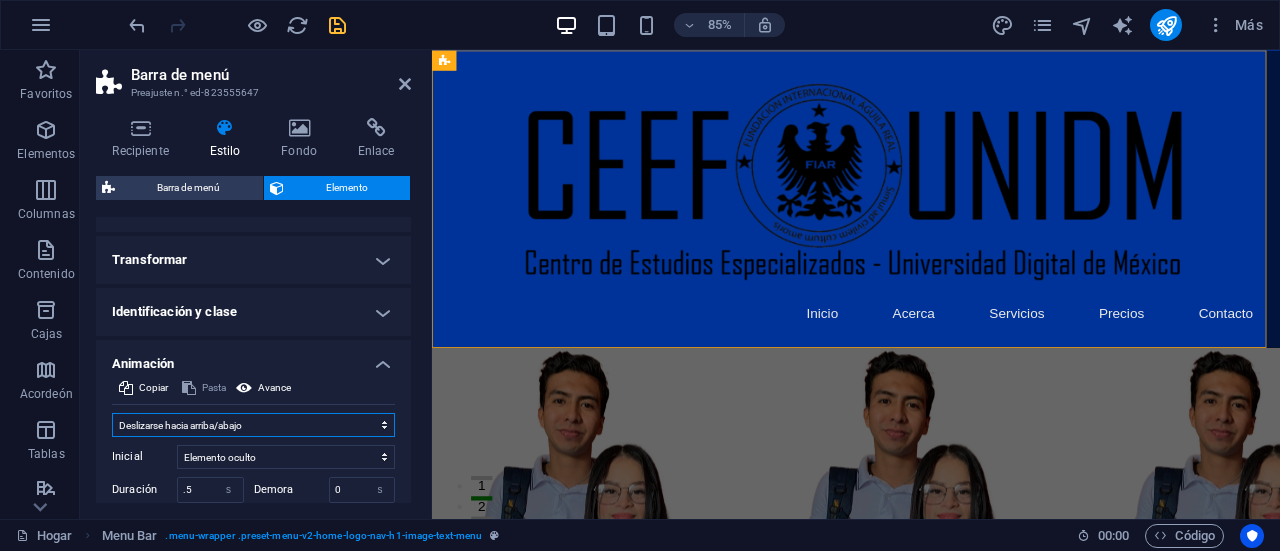 click on "No animar Mostrar / Ocultar Deslizarse hacia arriba/abajo Acercar/alejar Deslice de izquierda a derecha Deslice de derecha a izquierda Deslice de arriba a abajo Deslice de abajo a arriba Legumbres Parpadear Abrir como superposición" at bounding box center [253, 425] 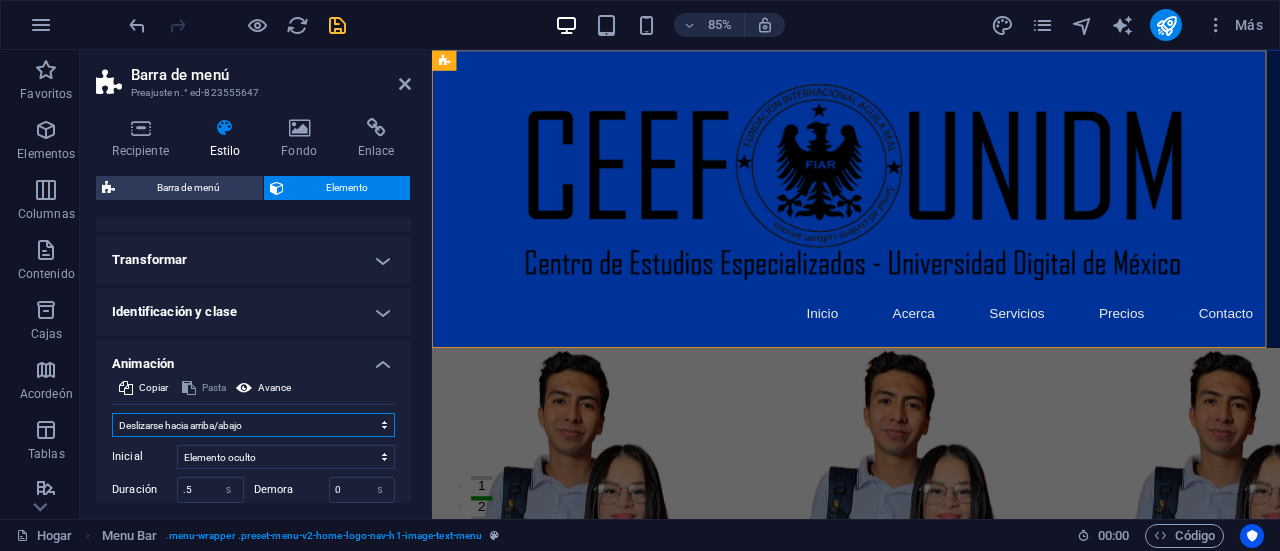 click on "No animar Mostrar / Ocultar Deslizarse hacia arriba/abajo Acercar/alejar Deslice de izquierda a derecha Deslice de derecha a izquierda Deslice de arriba a abajo Deslice de abajo a arriba Legumbres Parpadear Abrir como superposición" at bounding box center (253, 425) 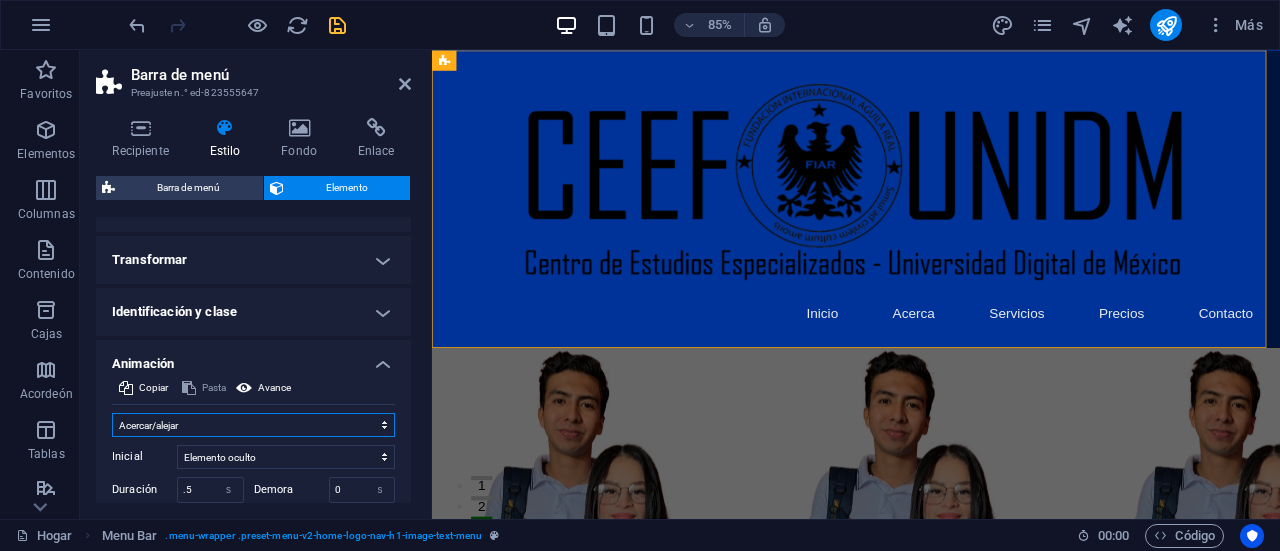 click on "No animar Mostrar / Ocultar Deslizarse hacia arriba/abajo Acercar/alejar Deslice de izquierda a derecha Deslice de derecha a izquierda Deslice de arriba a abajo Deslice de abajo a arriba Legumbres Parpadear Abrir como superposición" at bounding box center [253, 425] 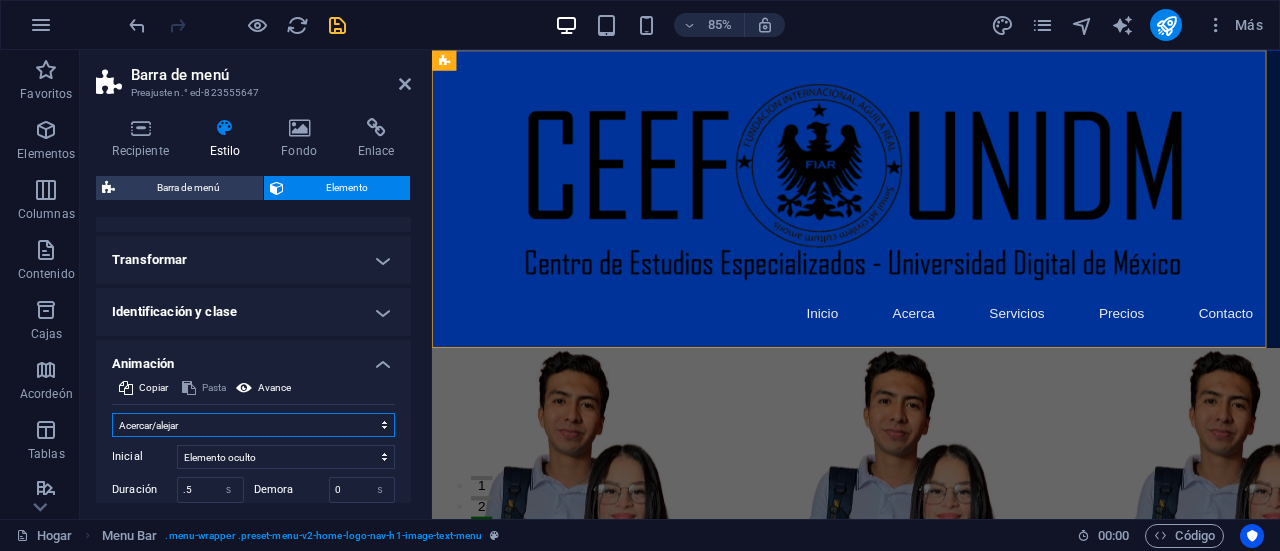 click on "No animar Mostrar / Ocultar Deslizarse hacia arriba/abajo Acercar/alejar Deslice de izquierda a derecha Deslice de derecha a izquierda Deslice de arriba a abajo Deslice de abajo a arriba Legumbres Parpadear Abrir como superposición" at bounding box center [253, 425] 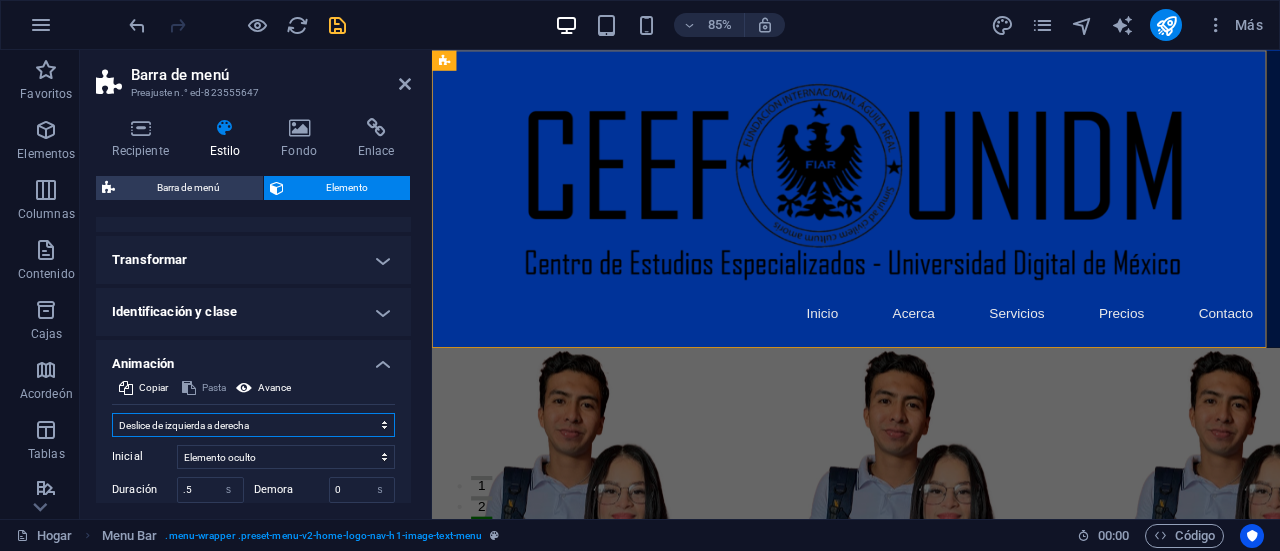click on "No animar Mostrar / Ocultar Deslizarse hacia arriba/abajo Acercar/alejar Deslice de izquierda a derecha Deslice de derecha a izquierda Deslice de arriba a abajo Deslice de abajo a arriba Legumbres Parpadear Abrir como superposición" at bounding box center (253, 425) 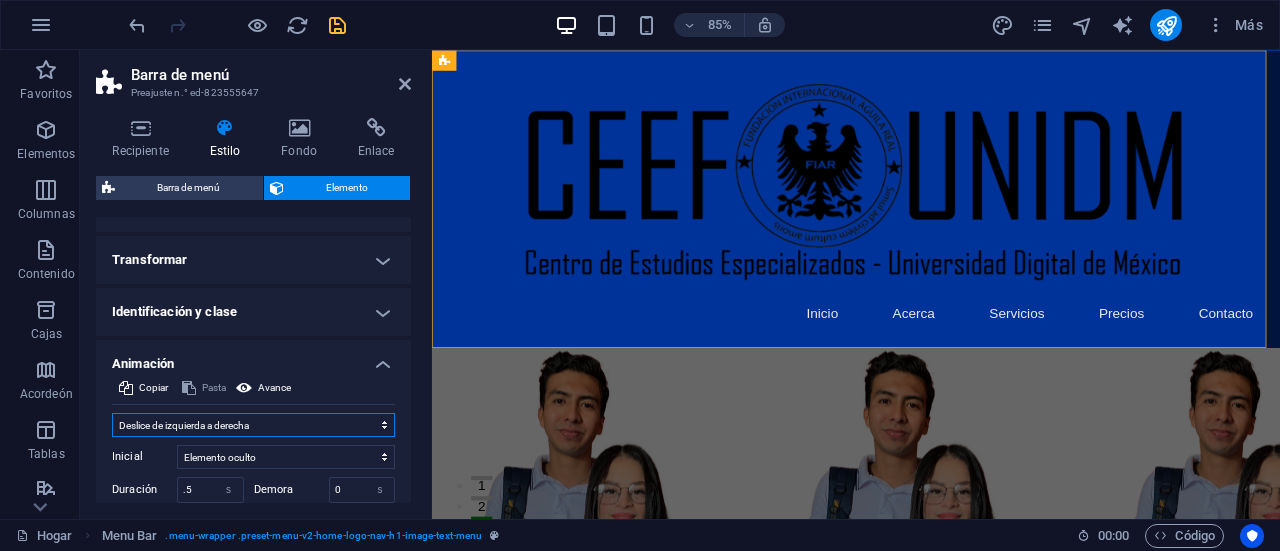 click on "No animar Mostrar / Ocultar Deslizarse hacia arriba/abajo Acercar/alejar Deslice de izquierda a derecha Deslice de derecha a izquierda Deslice de arriba a abajo Deslice de abajo a arriba Legumbres Parpadear Abrir como superposición" at bounding box center [253, 425] 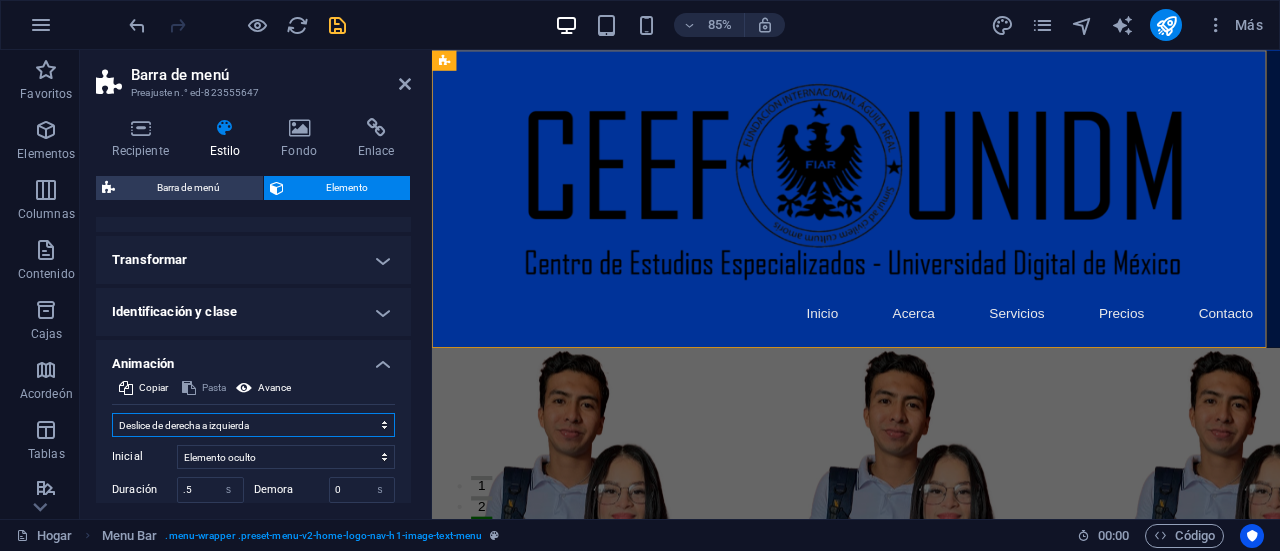 click on "No animar Mostrar / Ocultar Deslizarse hacia arriba/abajo Acercar/alejar Deslice de izquierda a derecha Deslice de derecha a izquierda Deslice de arriba a abajo Deslice de abajo a arriba Legumbres Parpadear Abrir como superposición" at bounding box center (253, 425) 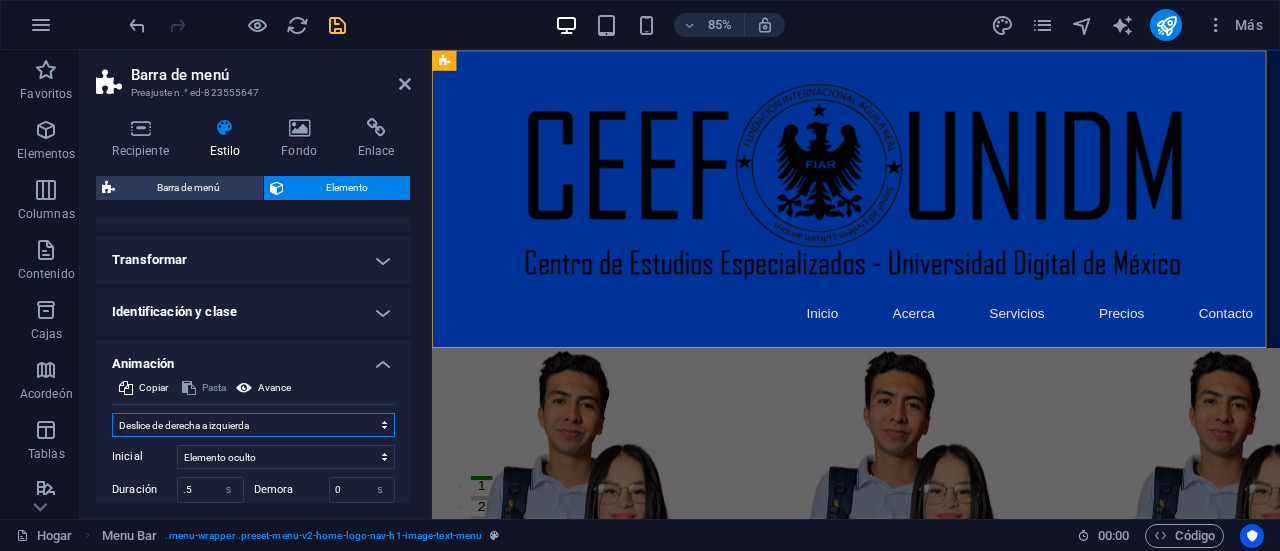 click on "No animar Mostrar / Ocultar Deslizarse hacia arriba/abajo Acercar/alejar Deslice de izquierda a derecha Deslice de derecha a izquierda Deslice de arriba a abajo Deslice de abajo a arriba Legumbres Parpadear Abrir como superposición" at bounding box center [253, 425] 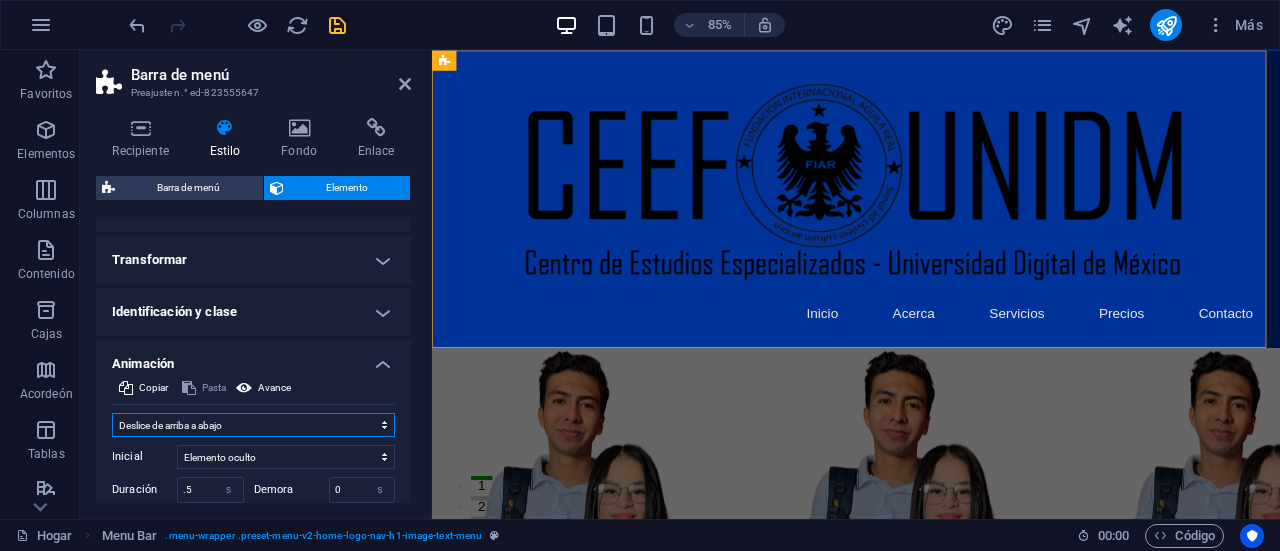 click on "No animar Mostrar / Ocultar Deslizarse hacia arriba/abajo Acercar/alejar Deslice de izquierda a derecha Deslice de derecha a izquierda Deslice de arriba a abajo Deslice de abajo a arriba Legumbres Parpadear Abrir como superposición" at bounding box center [253, 425] 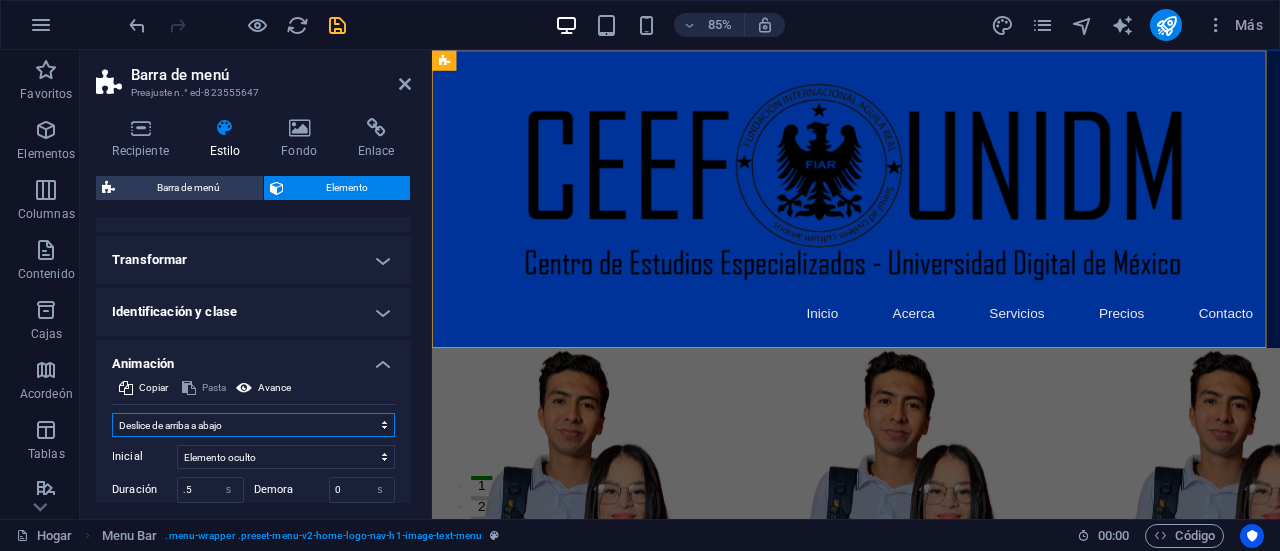 click on "No animar Mostrar / Ocultar Deslizarse hacia arriba/abajo Acercar/alejar Deslice de izquierda a derecha Deslice de derecha a izquierda Deslice de arriba a abajo Deslice de abajo a arriba Legumbres Parpadear Abrir como superposición" at bounding box center (253, 425) 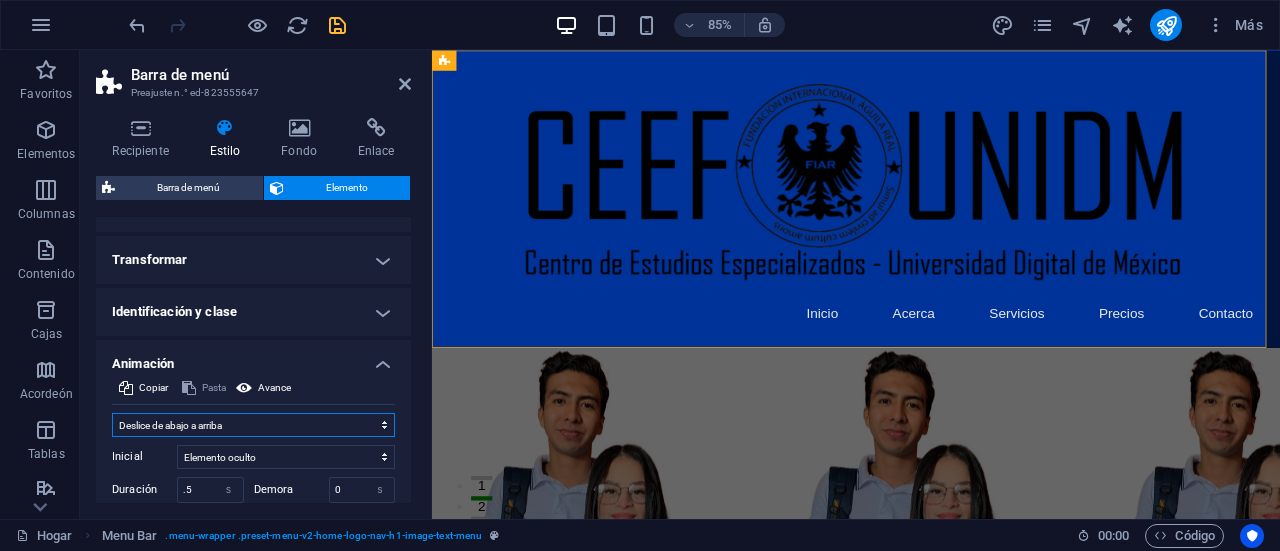 click on "No animar Mostrar / Ocultar Deslizarse hacia arriba/abajo Acercar/alejar Deslice de izquierda a derecha Deslice de derecha a izquierda Deslice de arriba a abajo Deslice de abajo a arriba Legumbres Parpadear Abrir como superposición" at bounding box center [253, 425] 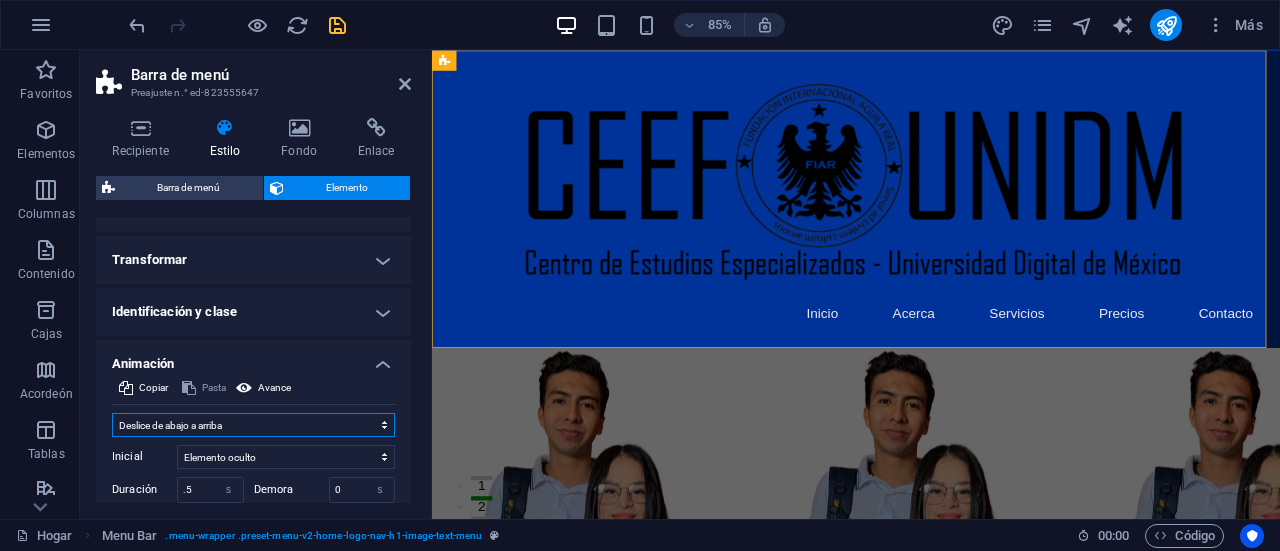 select on "slide" 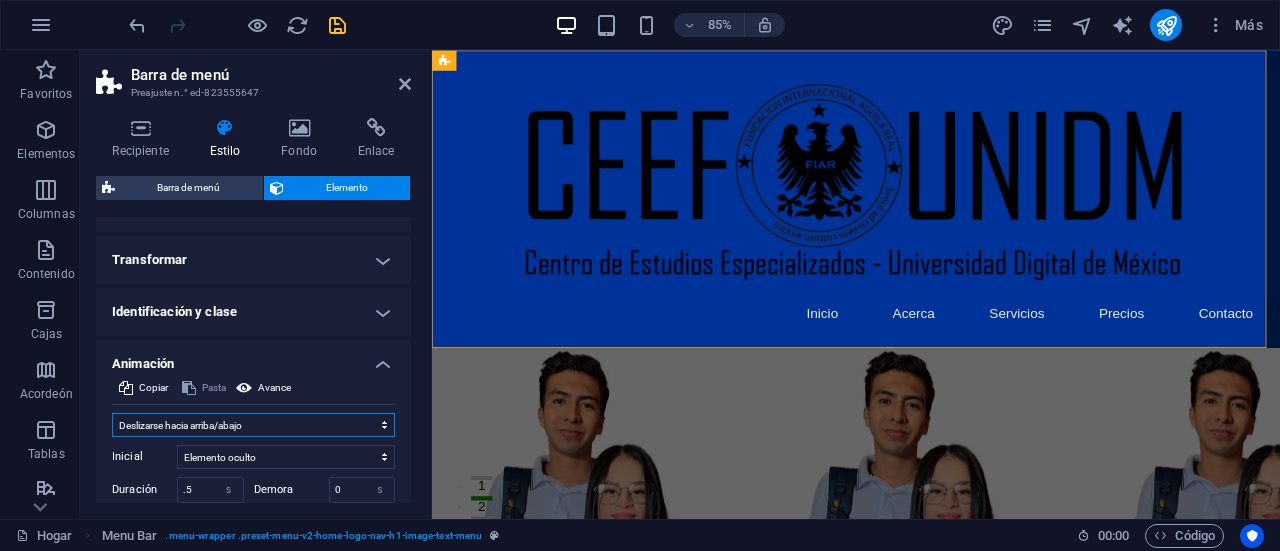 click on "No animar Mostrar / Ocultar Deslizarse hacia arriba/abajo Acercar/alejar Deslice de izquierda a derecha Deslice de derecha a izquierda Deslice de arriba a abajo Deslice de abajo a arriba Legumbres Parpadear Abrir como superposición" at bounding box center [253, 425] 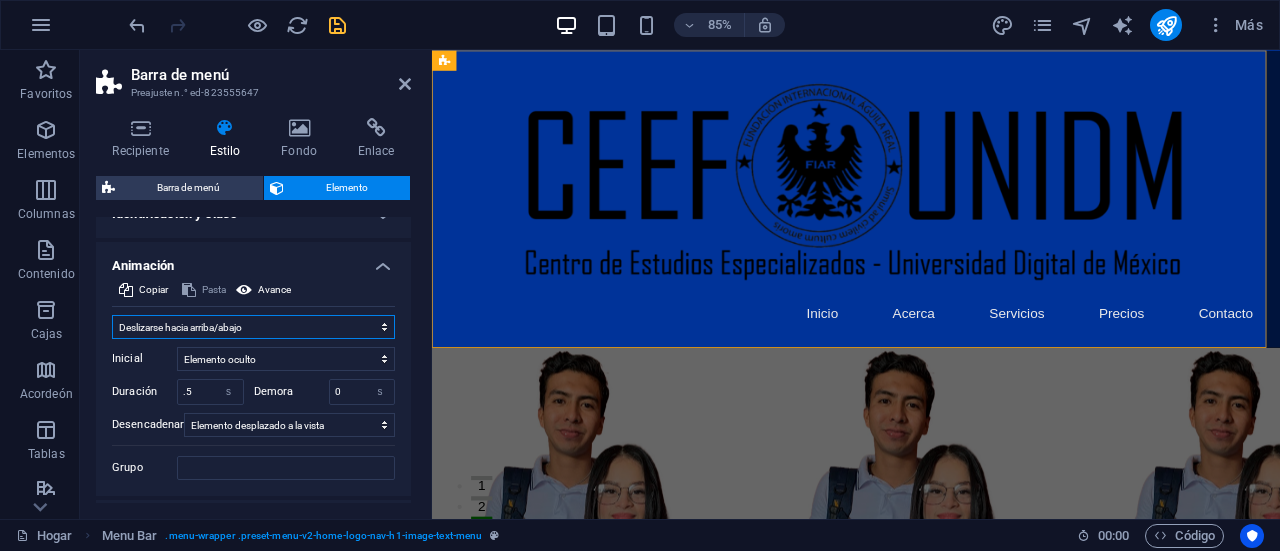 scroll, scrollTop: 508, scrollLeft: 0, axis: vertical 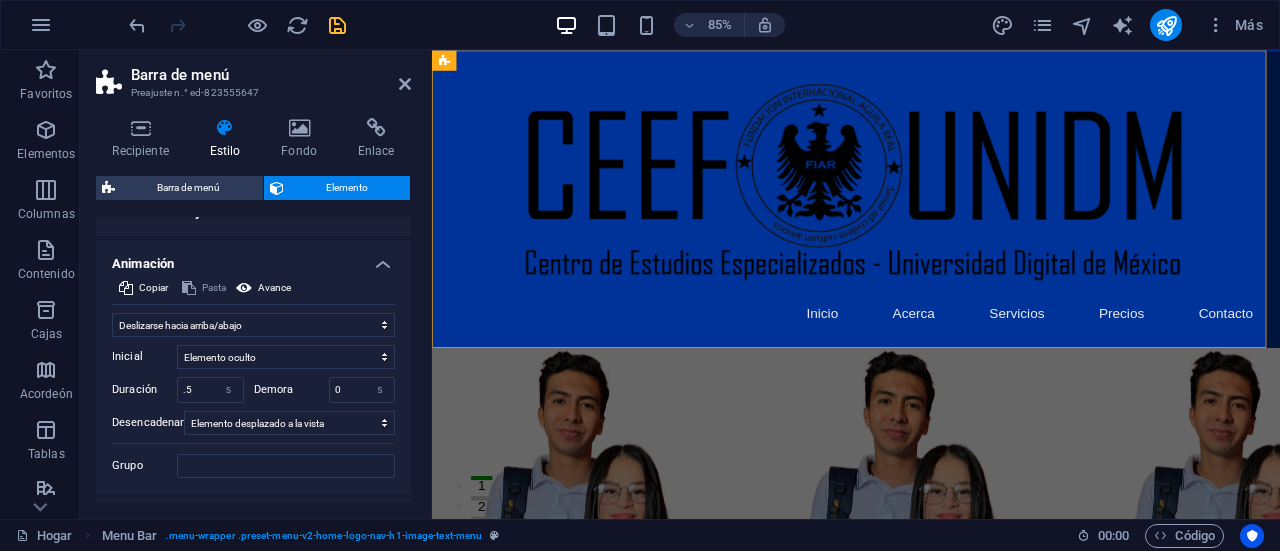 drag, startPoint x: 411, startPoint y: 438, endPoint x: 411, endPoint y: 483, distance: 45 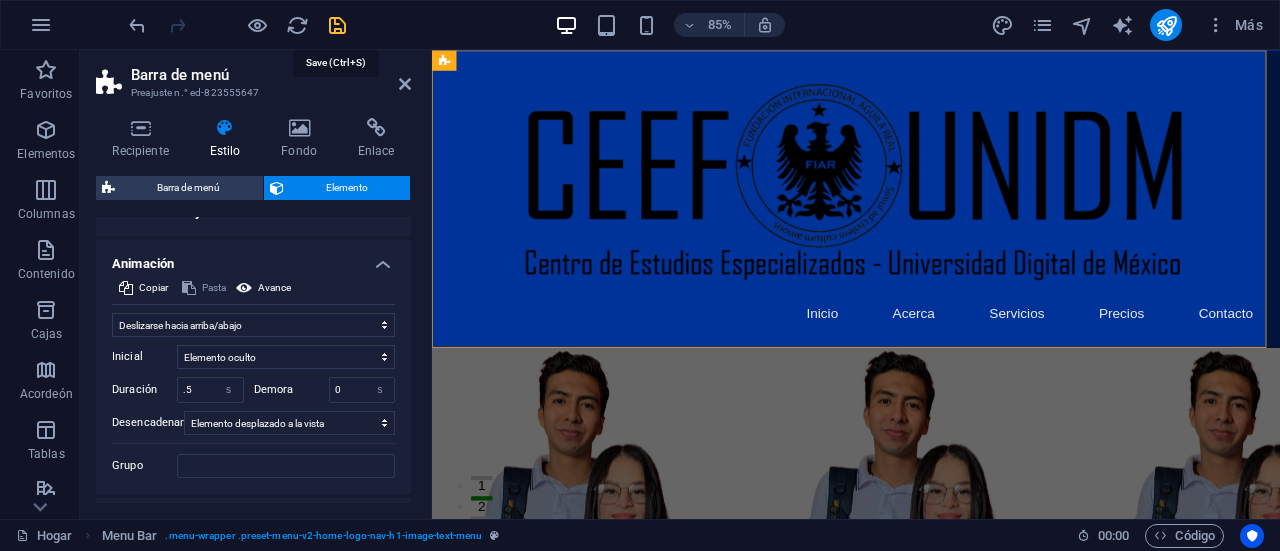 click at bounding box center [337, 25] 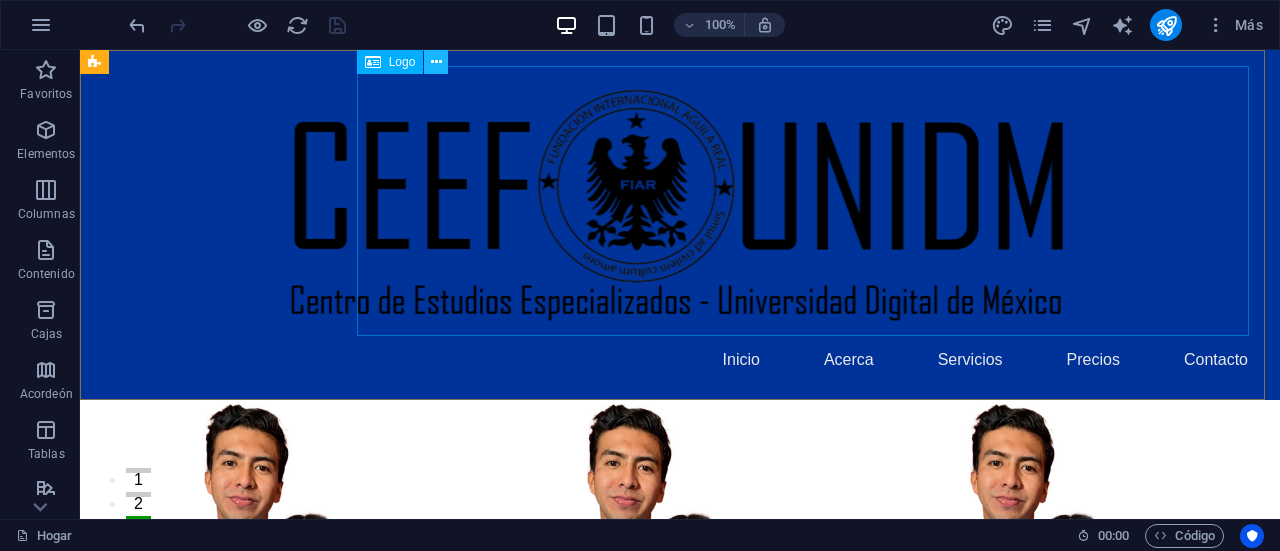 click at bounding box center (436, 62) 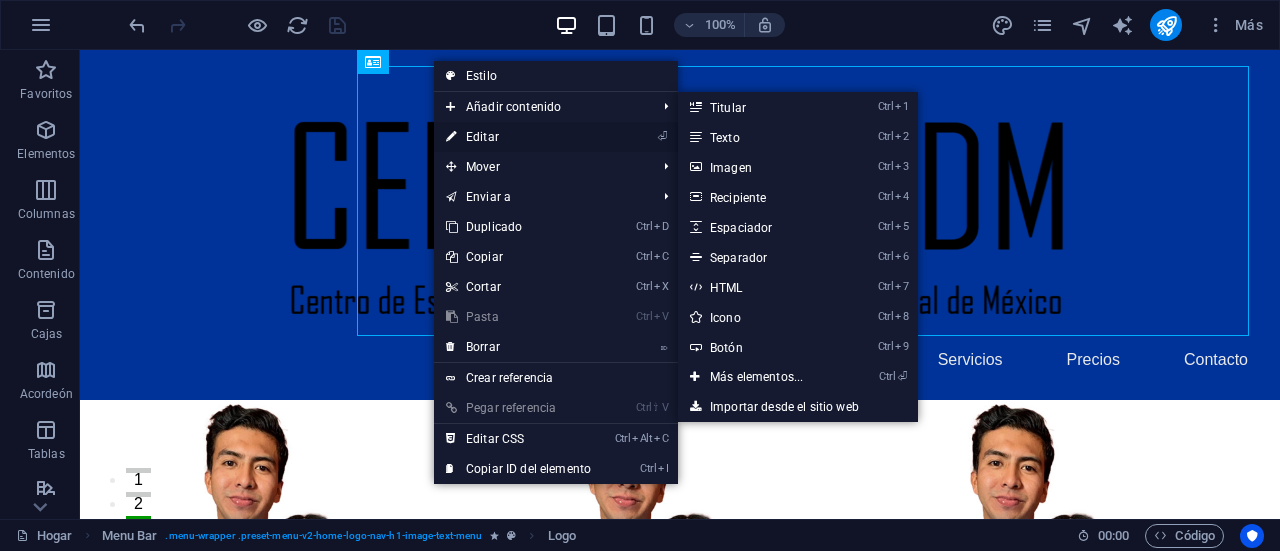 click on "⏎ Editar" at bounding box center (518, 137) 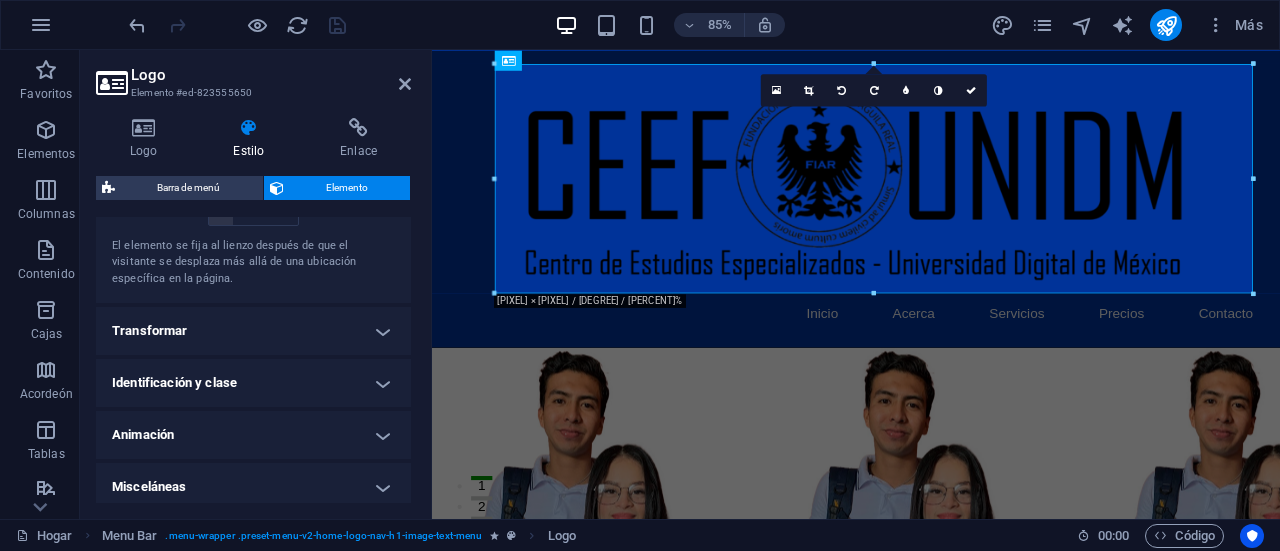 scroll, scrollTop: 772, scrollLeft: 0, axis: vertical 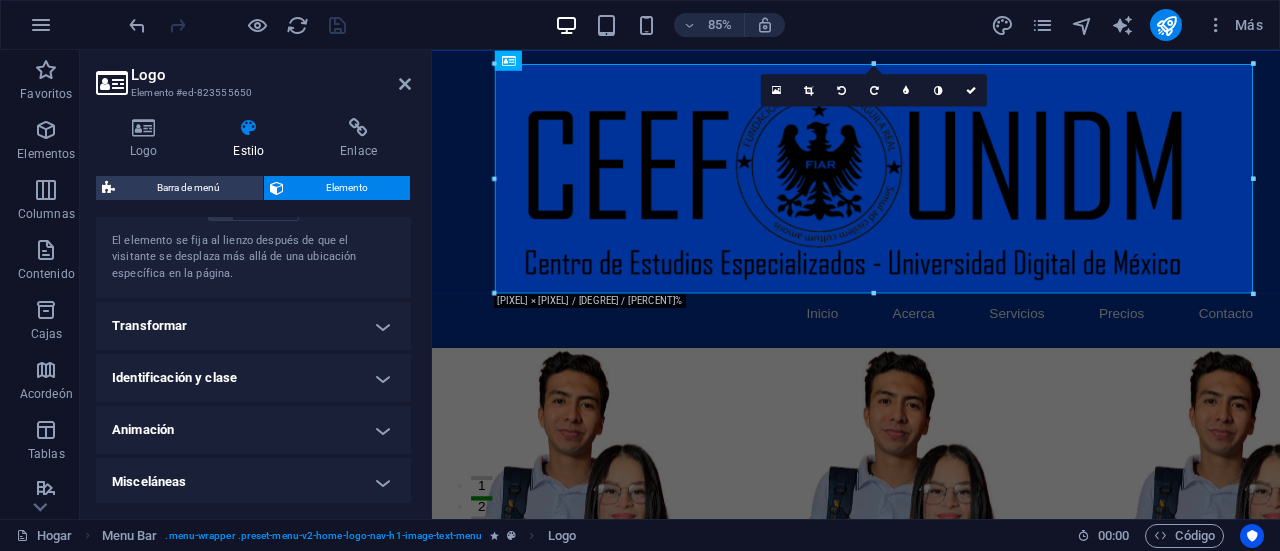 drag, startPoint x: 408, startPoint y: 237, endPoint x: 3, endPoint y: 507, distance: 486.74942 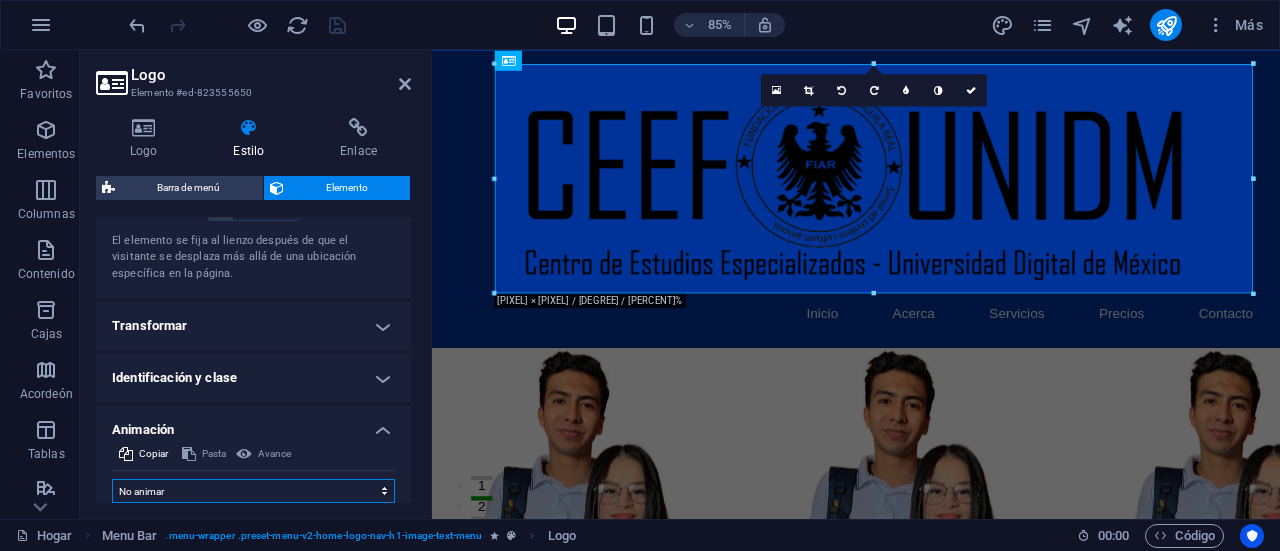 click on "No animar Mostrar / Ocultar Deslizarse hacia arriba/abajo Acercar/alejar Deslice de izquierda a derecha Deslice de derecha a izquierda Deslice de arriba a abajo Deslice de abajo a arriba Legumbres Parpadear Abrir como superposición" at bounding box center [253, 491] 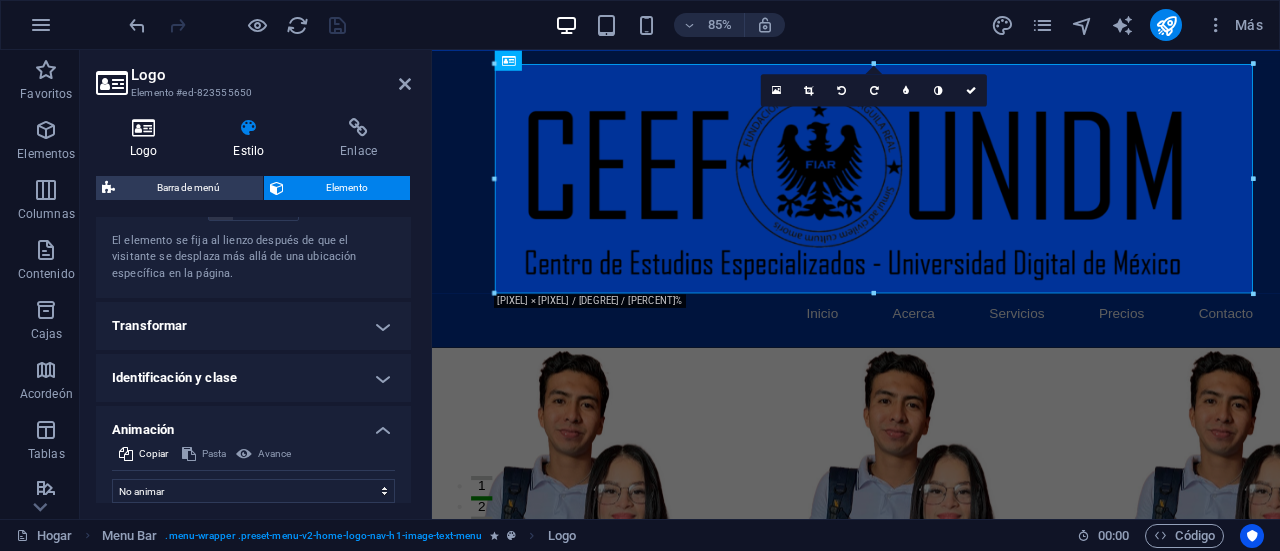click at bounding box center [143, 128] 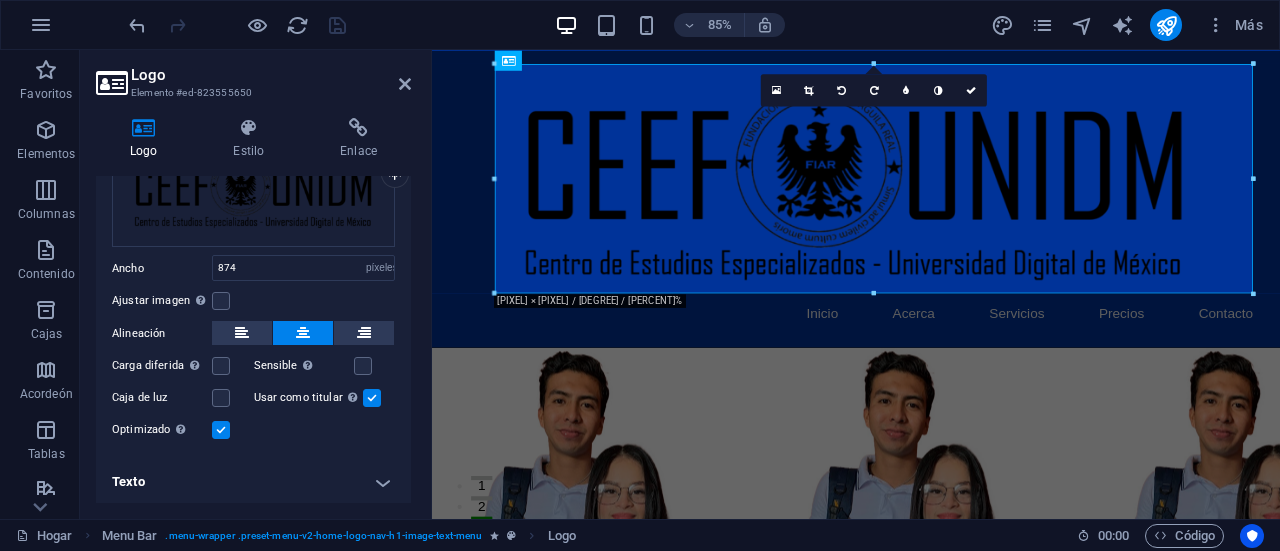 scroll, scrollTop: 0, scrollLeft: 0, axis: both 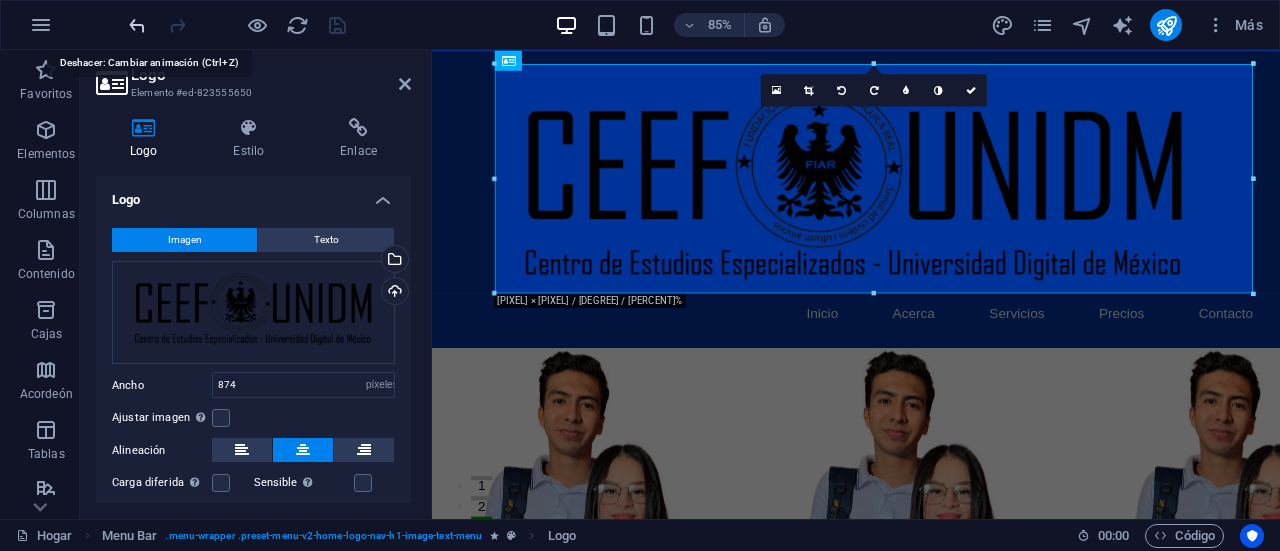 click at bounding box center (137, 25) 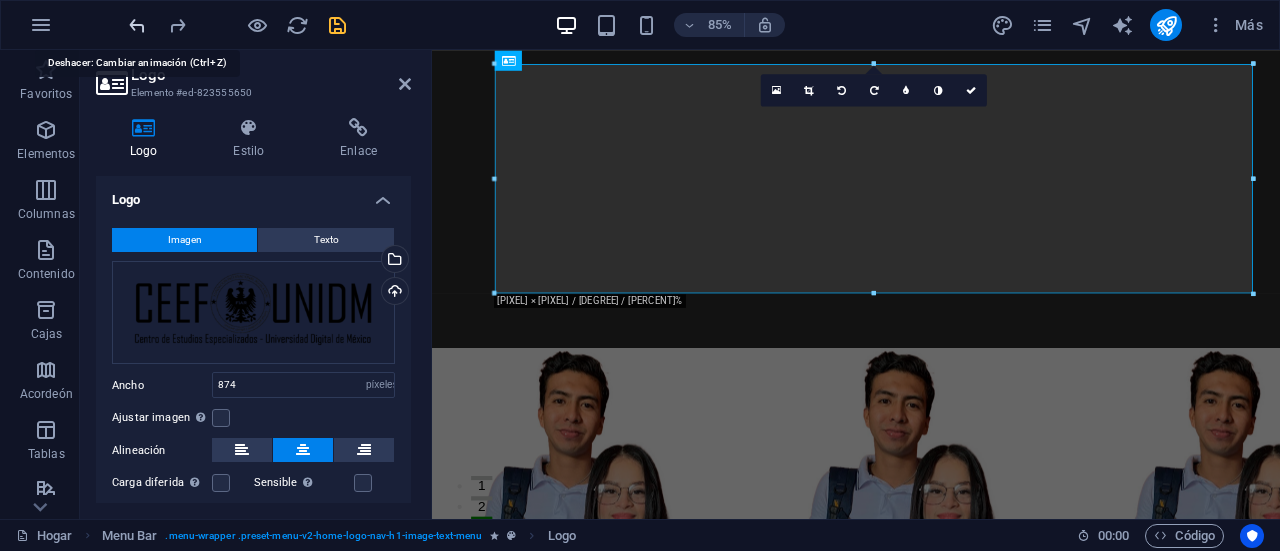 click at bounding box center [137, 25] 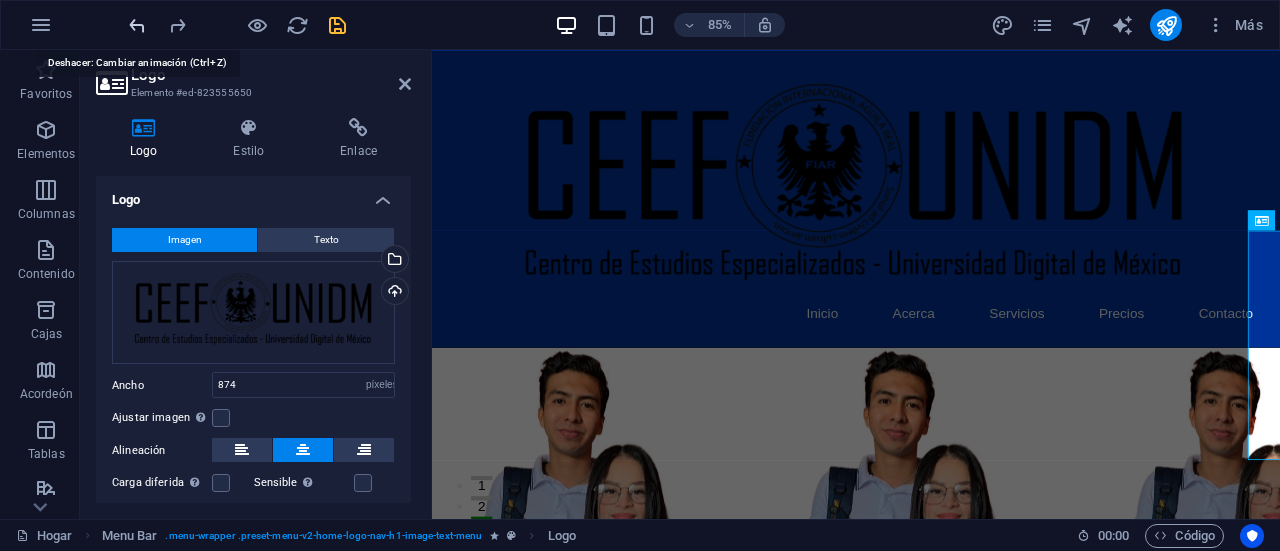 click at bounding box center (137, 25) 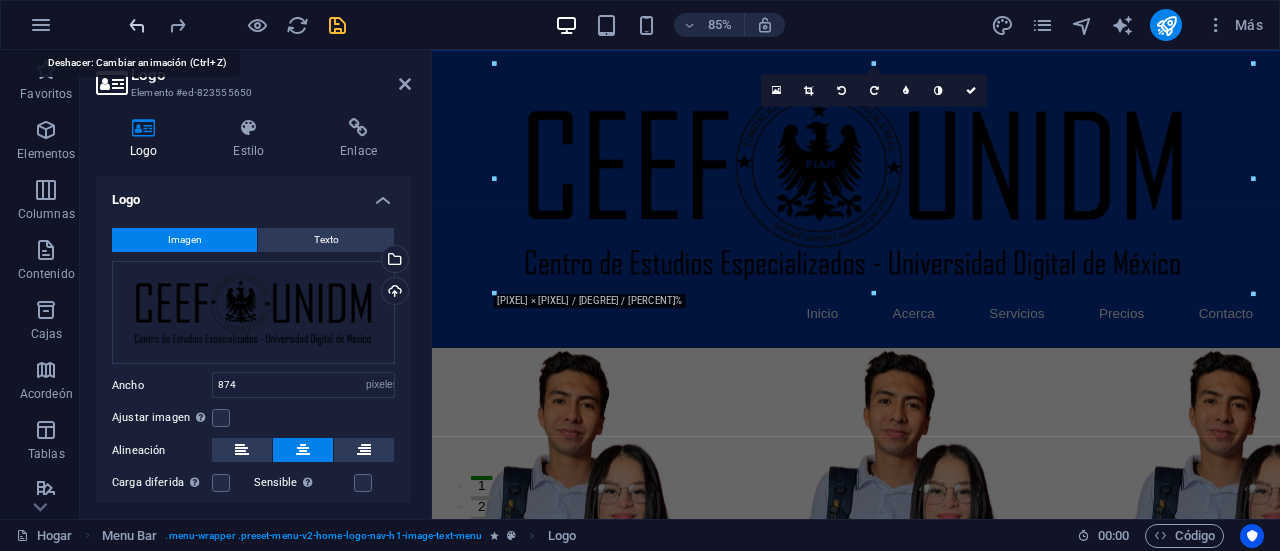click at bounding box center [137, 25] 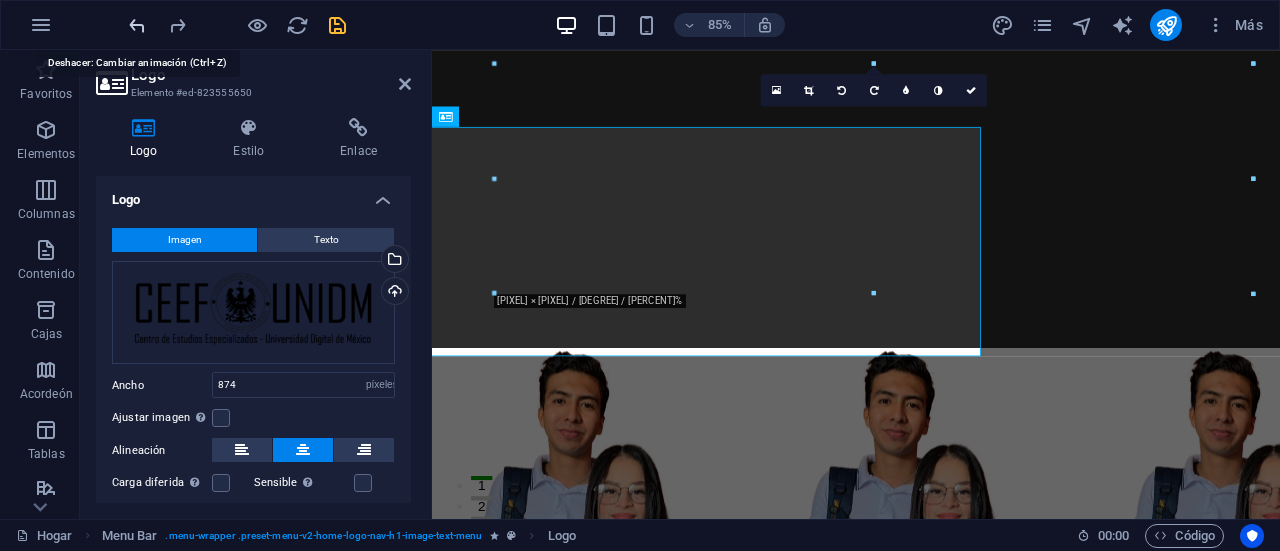 click at bounding box center [137, 25] 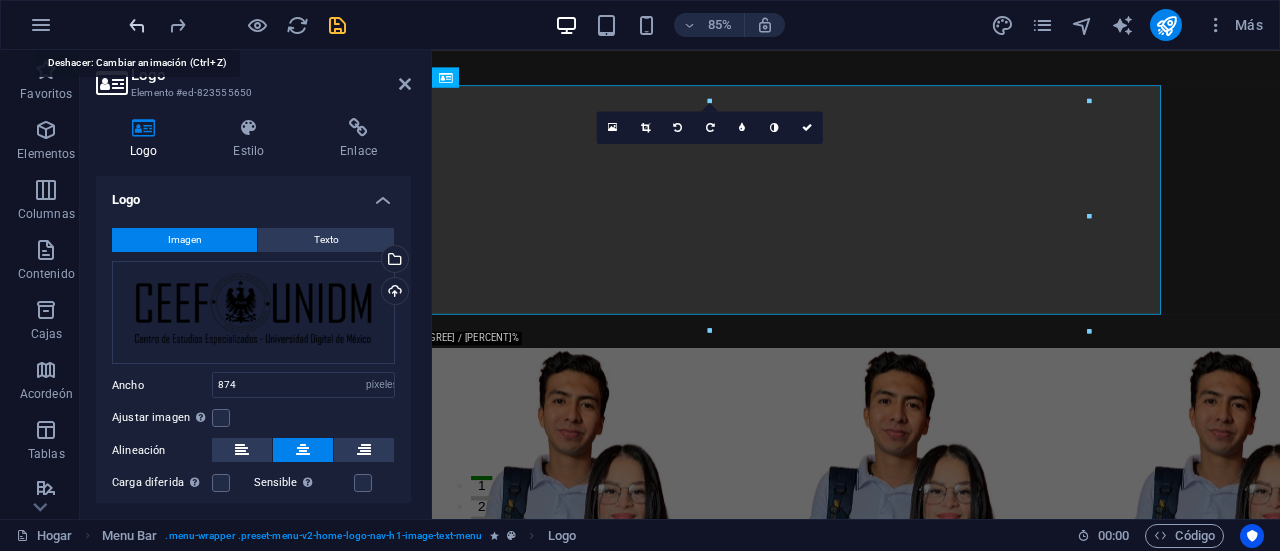 click at bounding box center [137, 25] 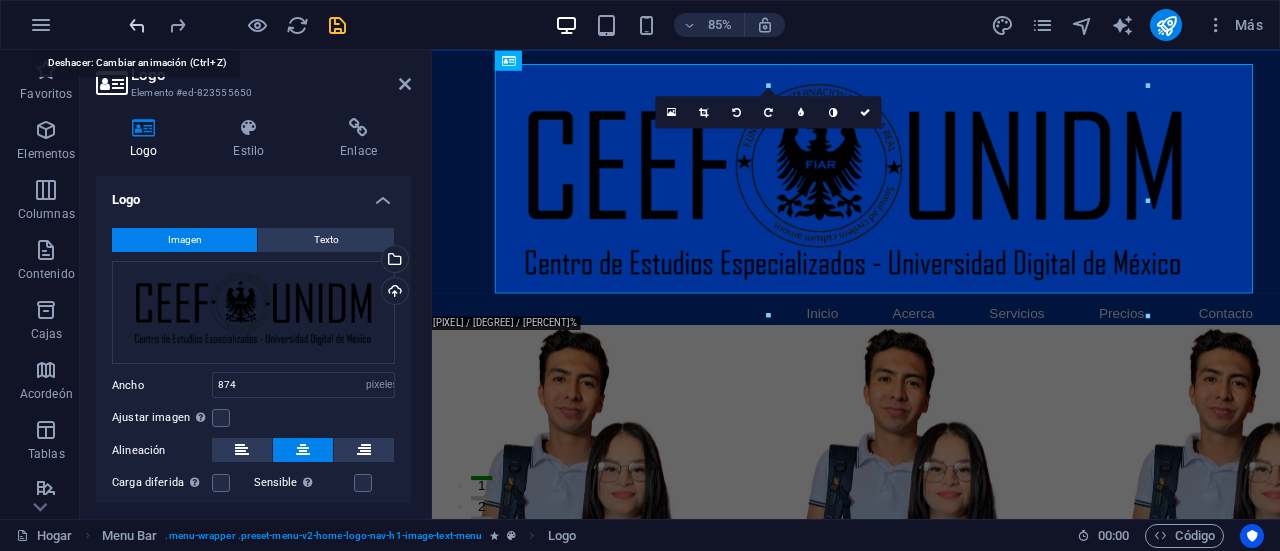 click at bounding box center (137, 25) 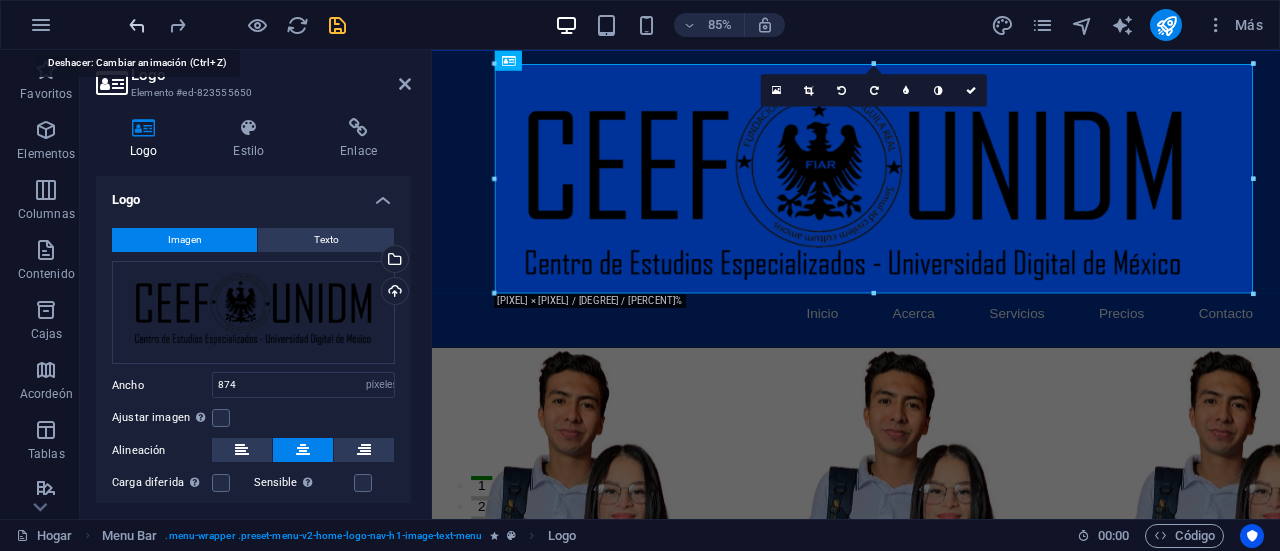 click at bounding box center [137, 25] 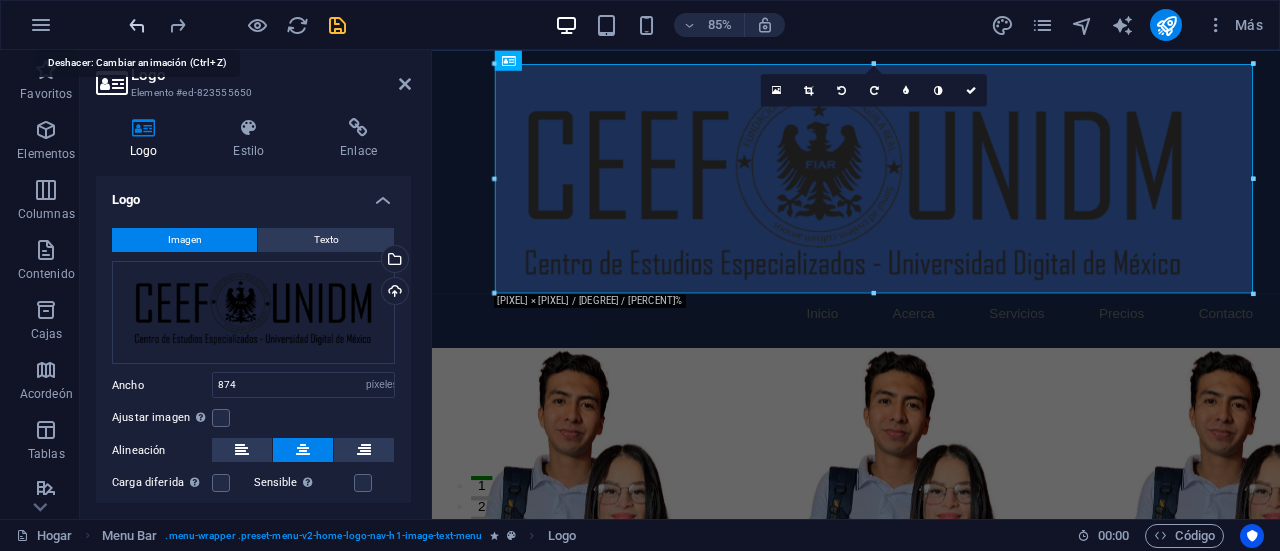 click at bounding box center (137, 25) 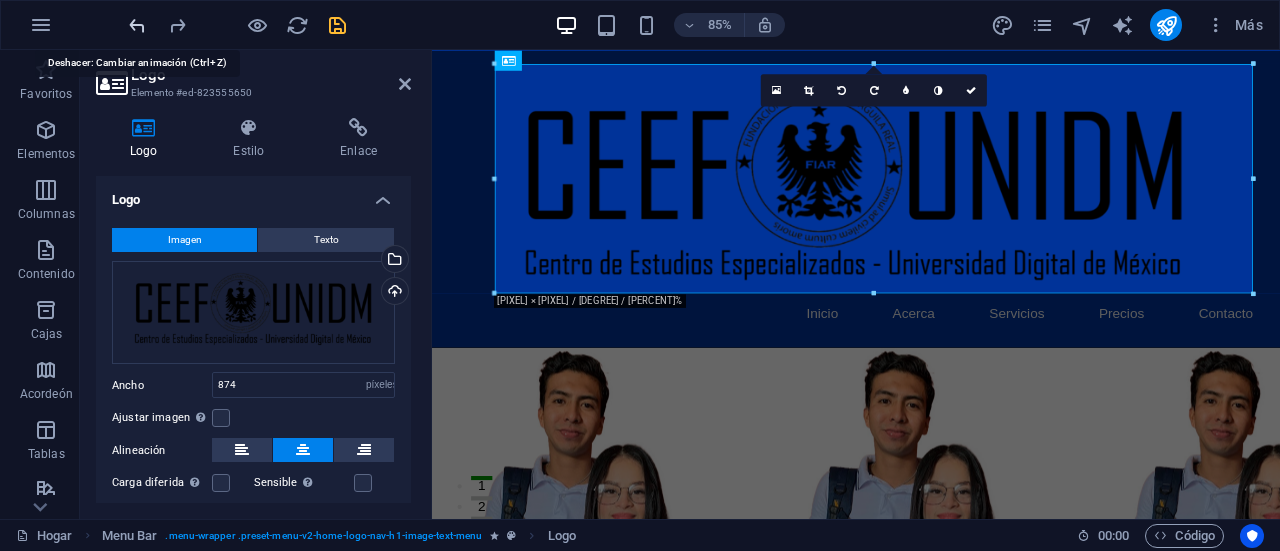 click at bounding box center (137, 25) 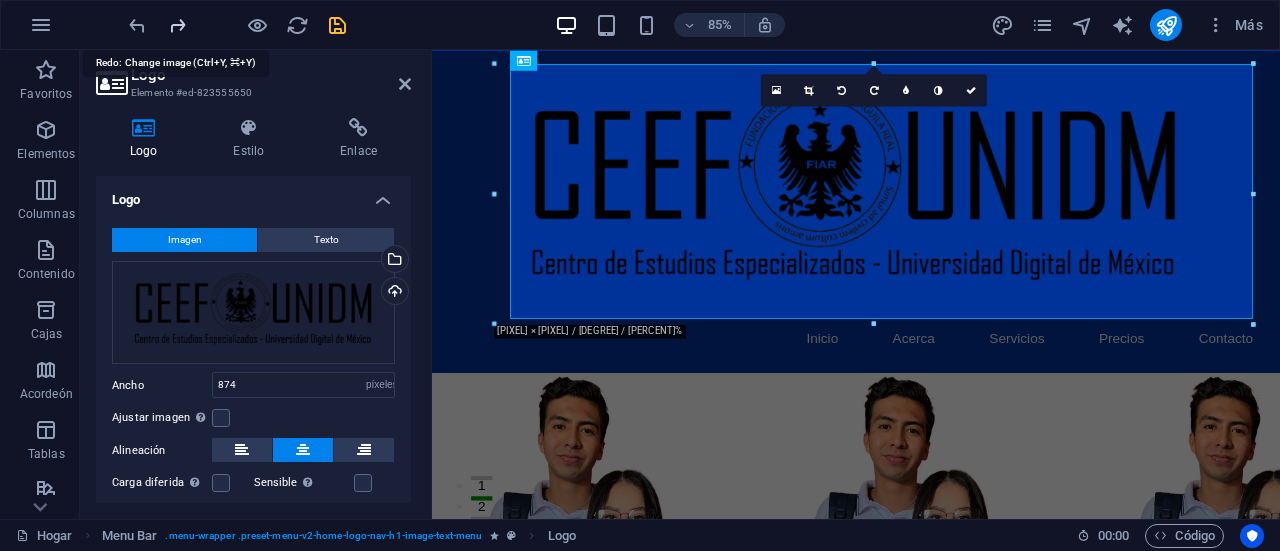 click at bounding box center [177, 25] 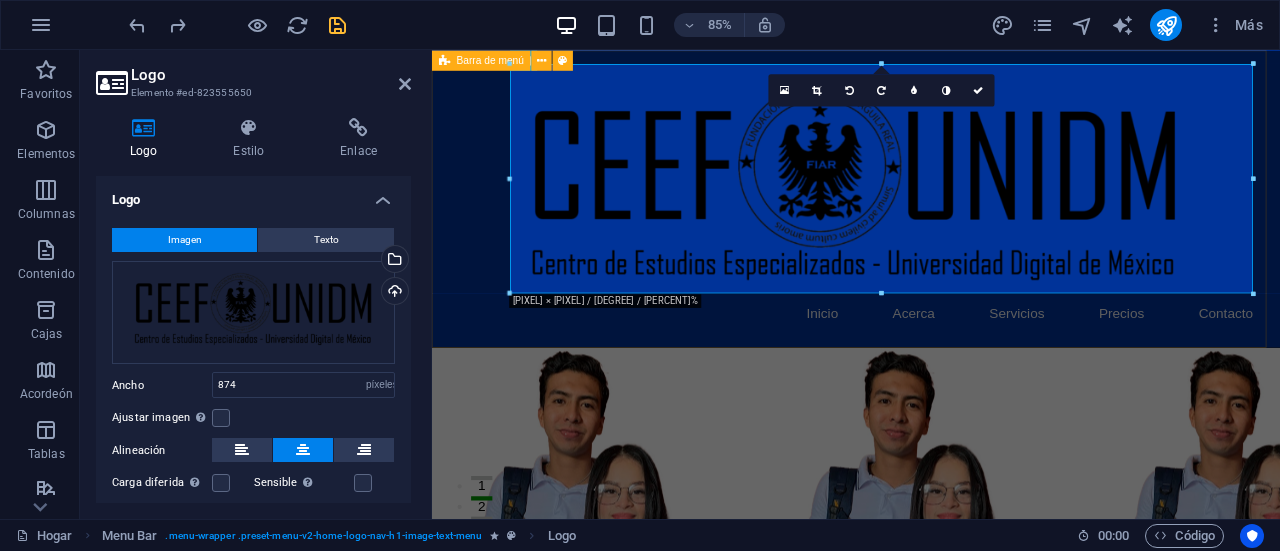 drag, startPoint x: 940, startPoint y: 229, endPoint x: 471, endPoint y: 200, distance: 469.89572 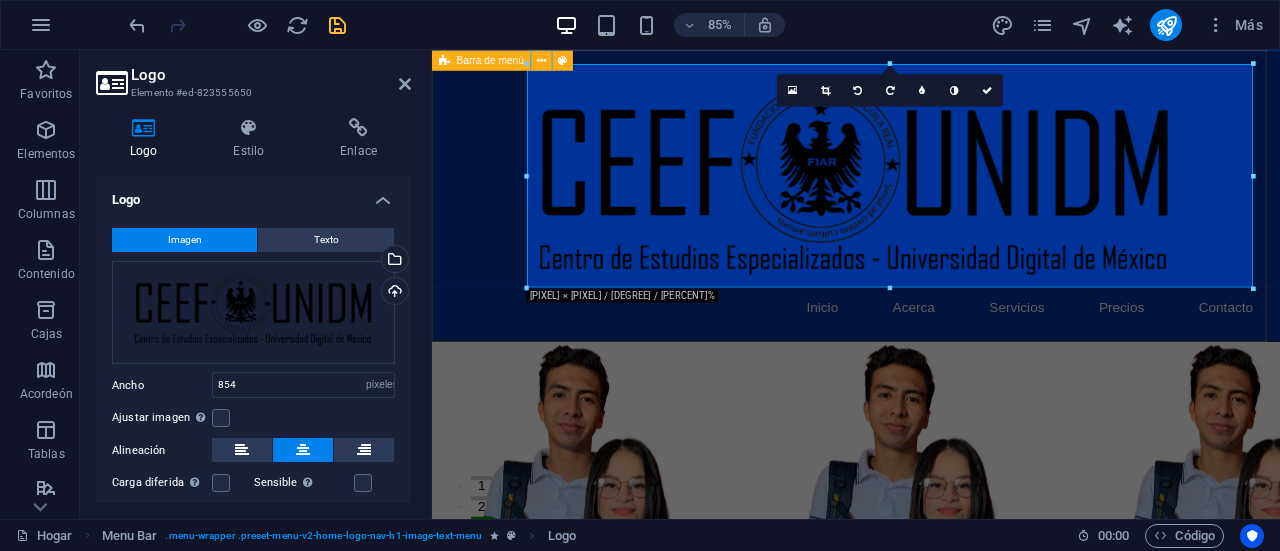 drag, startPoint x: 958, startPoint y: 334, endPoint x: 461, endPoint y: 317, distance: 497.29065 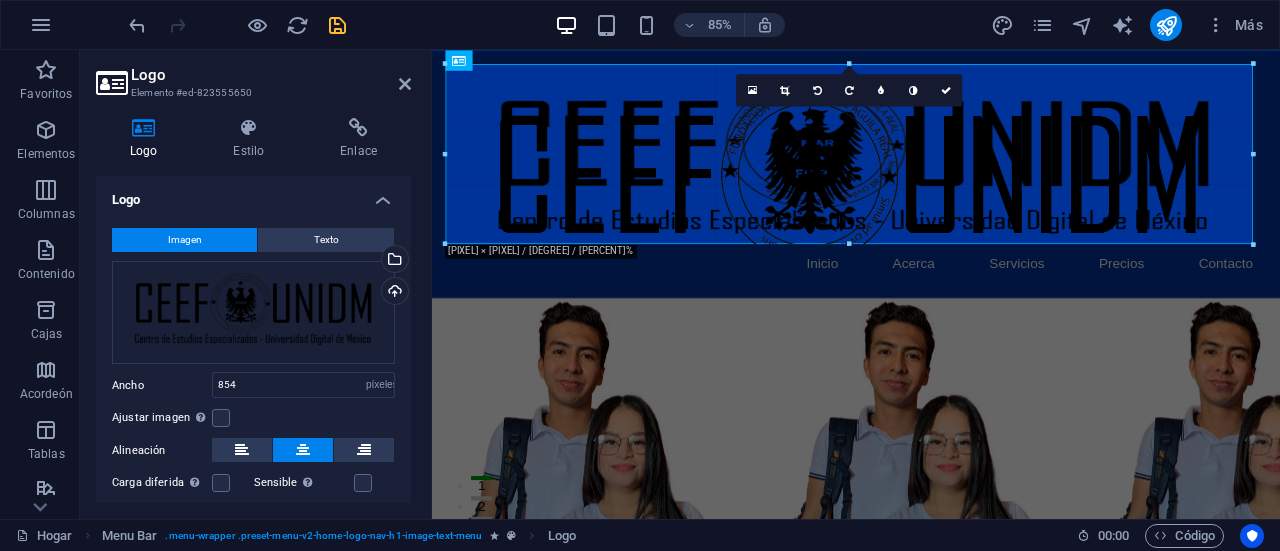 click on "Logo Estilo Enlace Logo Imagen Texto Arrastre los archivos aquí, haga clic para elegir archivos o  seleccione archivos de Archivos o de nuestras fotos y videos de archivo gratuitos Seleccione archivos del administrador de archivos, fotos de archivo o cargue archivo(s) Subir Ancho 854 Por defecto auto píxeles movimiento rápido del ojo % ellos vh Volkswagen Ajustar imagen Ajustar automáticamente la imagen a un ancho y alto fijos Altura Por defecto auto píxeles Alineación Carga diferida Cargar imágenes después de que se cargue la página mejora la velocidad de la página. Sensible Cargue automáticamente imágenes de retina y tamaños optimizados para teléfonos inteligentes. Caja de luz Usar como titular La imagen se envolverá en una etiqueta de encabezado H1. Útil para dar al texto alternativo el mismo peso que un encabezado H1, por ejemplo, para el logotipo. Si no está seguro, deje esta opción sin marcar. Optimizado Las imágenes se comprimen para mejorar la velocidad de la página. Posición 50 %" at bounding box center (253, 310) 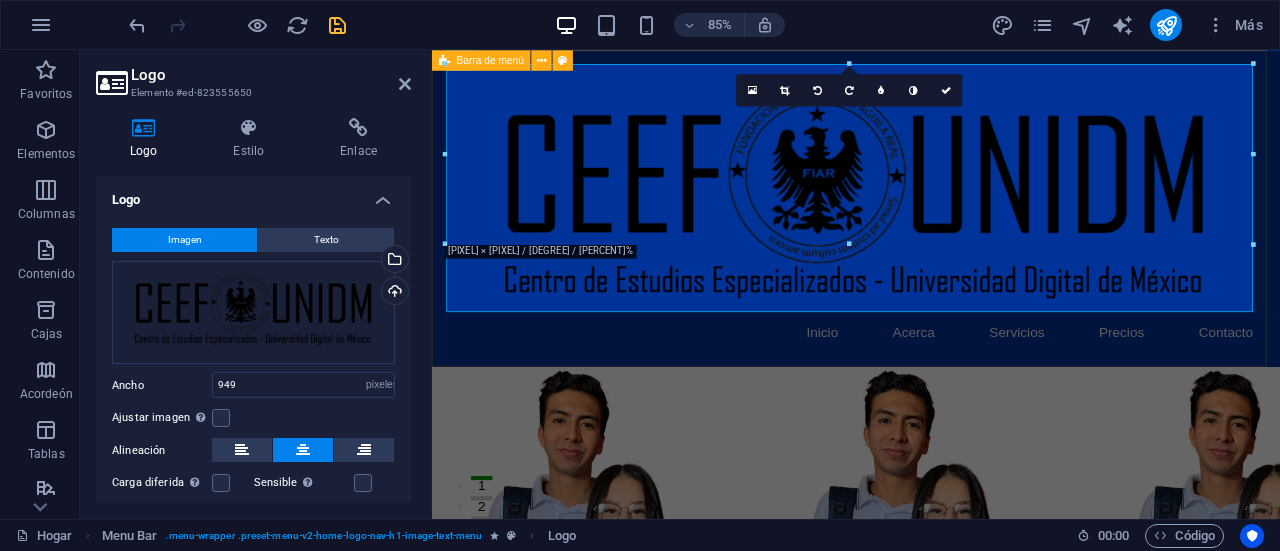click on "Inicio Acerca Servicios Precios Contacto" at bounding box center [931, 236] 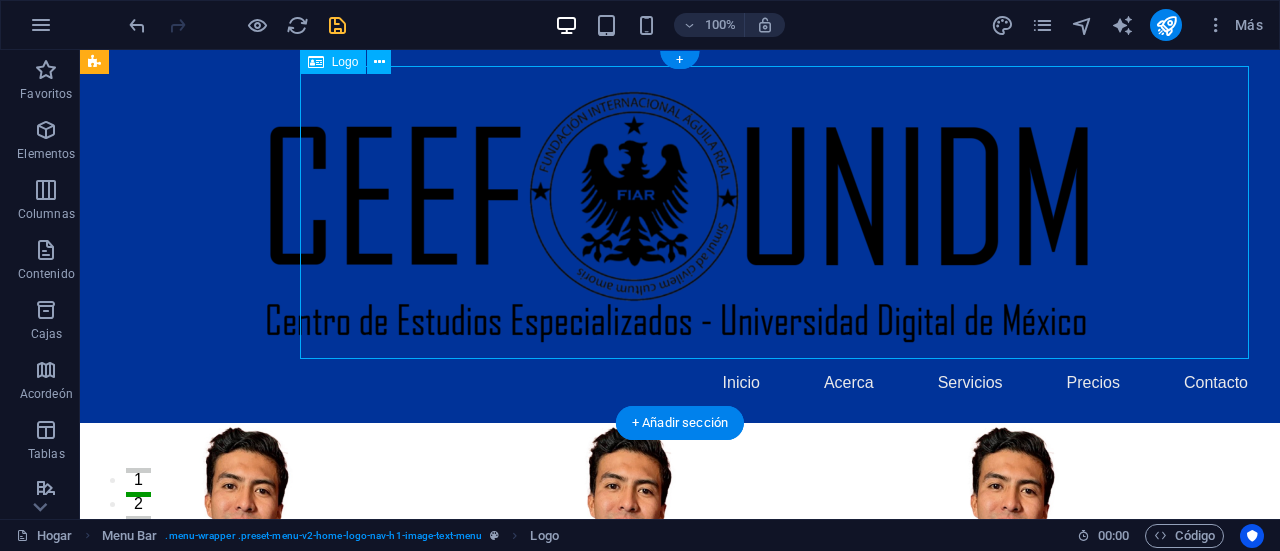 drag, startPoint x: 574, startPoint y: 193, endPoint x: 462, endPoint y: 203, distance: 112.44554 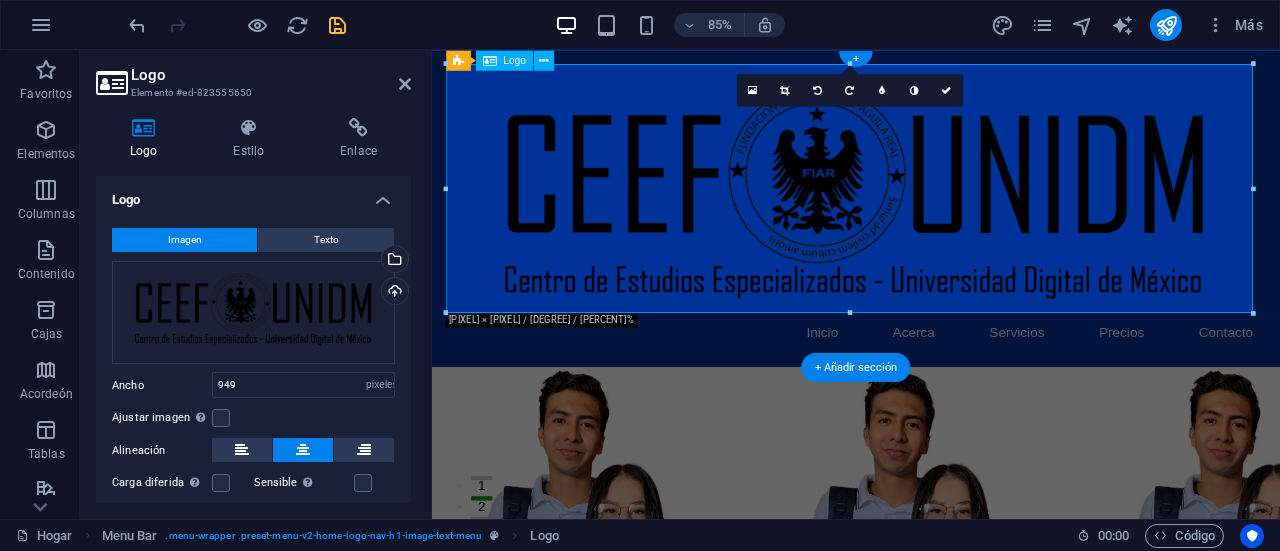 click at bounding box center [931, 212] 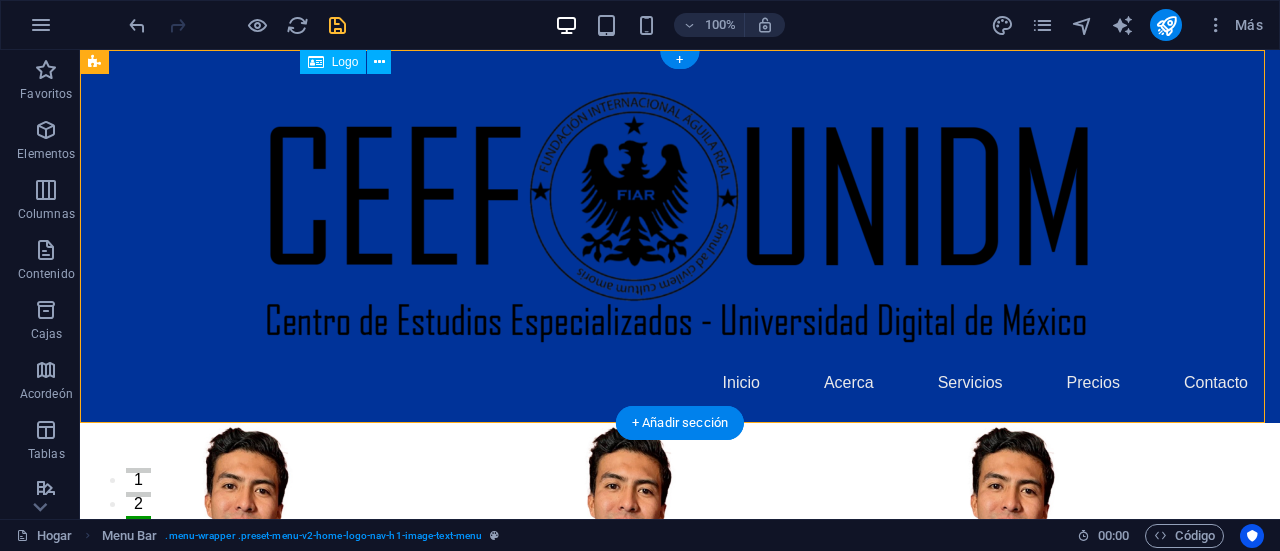 click at bounding box center (680, 212) 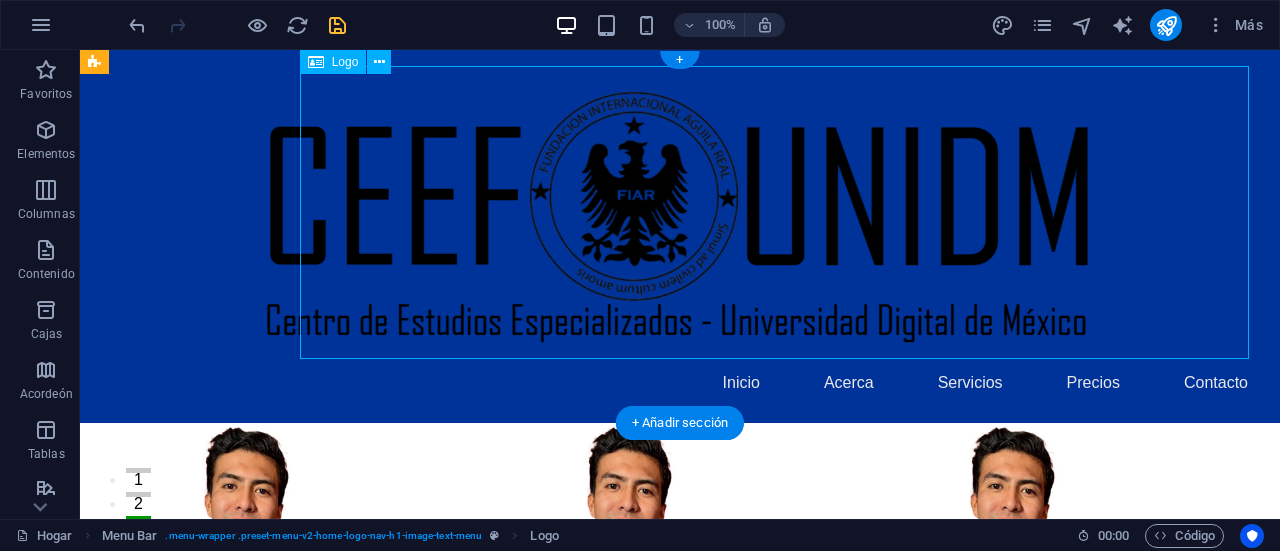 click at bounding box center [680, 212] 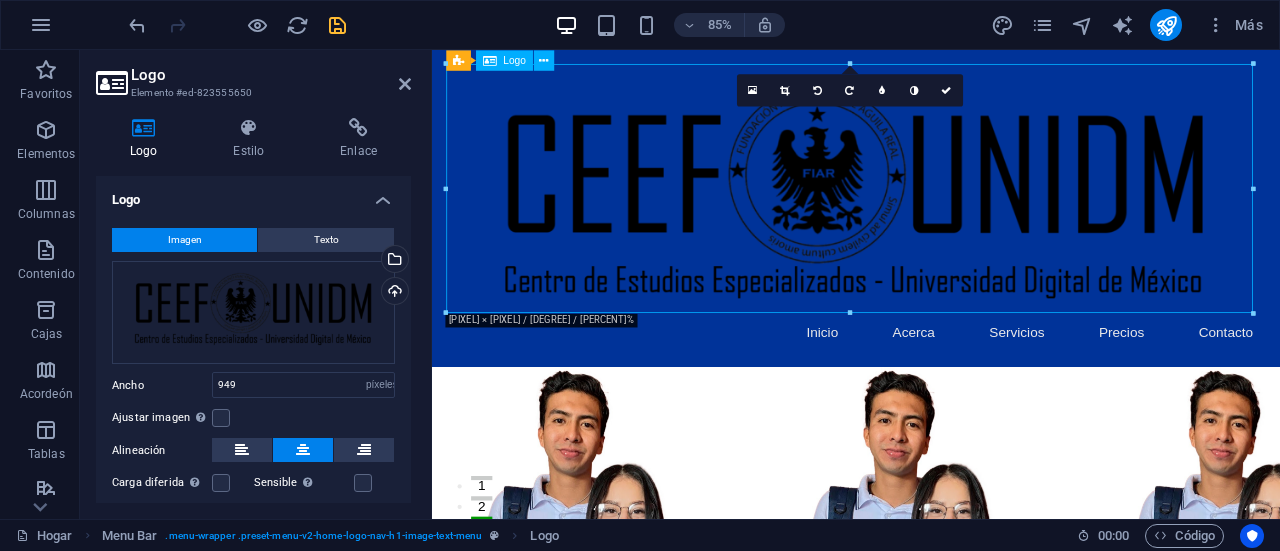 drag, startPoint x: 717, startPoint y: 196, endPoint x: 599, endPoint y: 214, distance: 119.36499 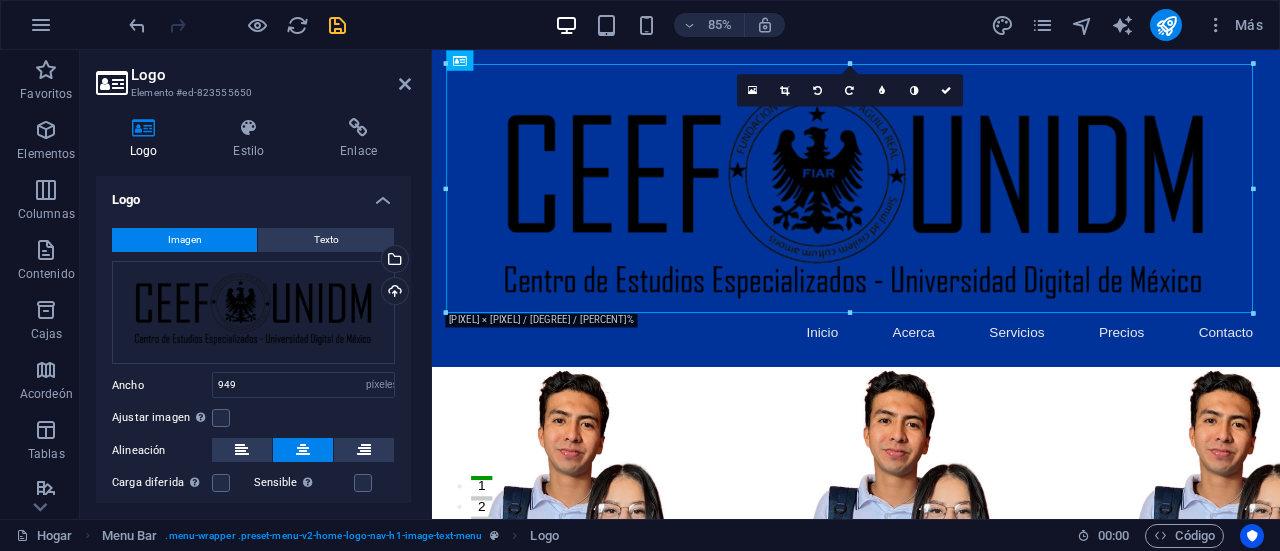 drag, startPoint x: 412, startPoint y: 342, endPoint x: 412, endPoint y: 370, distance: 28 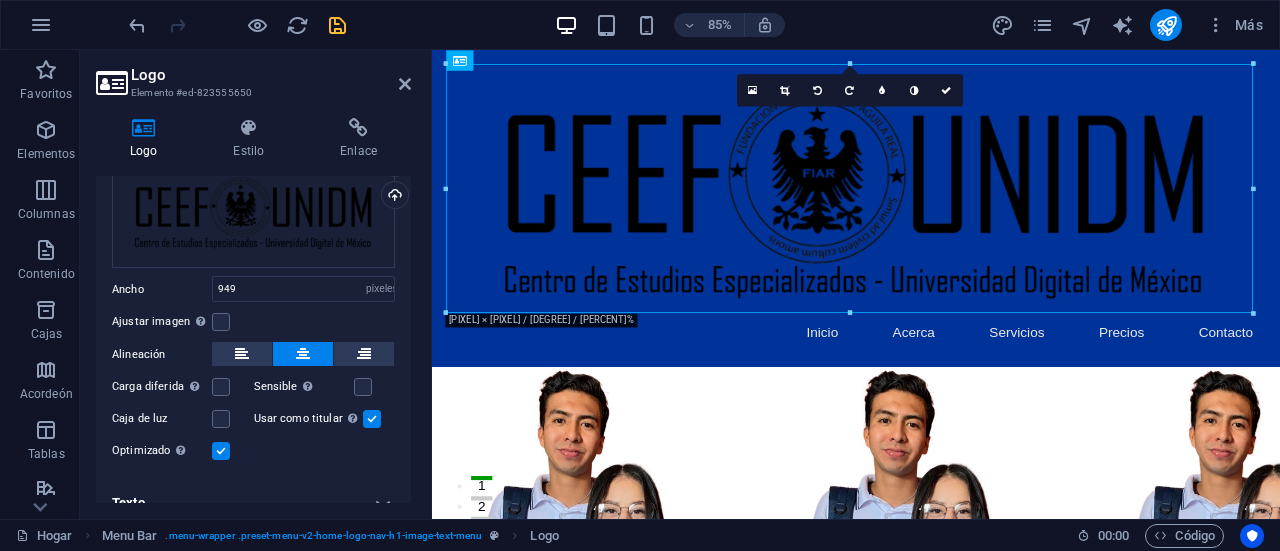 scroll, scrollTop: 117, scrollLeft: 0, axis: vertical 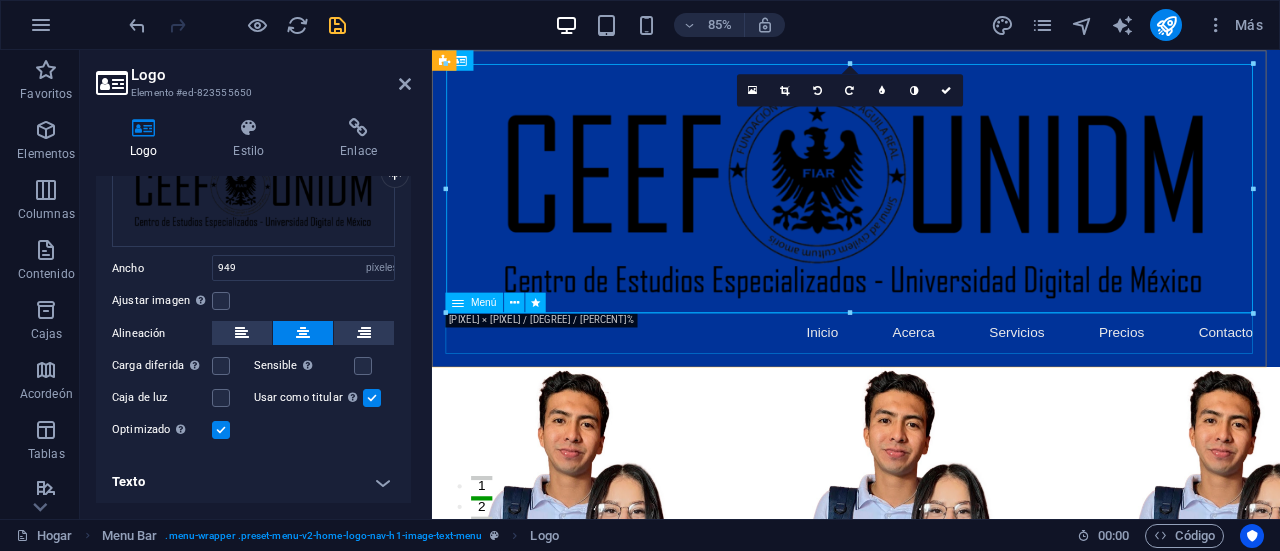 click on "Inicio Acerca Servicios Precios Contacto" at bounding box center (931, 383) 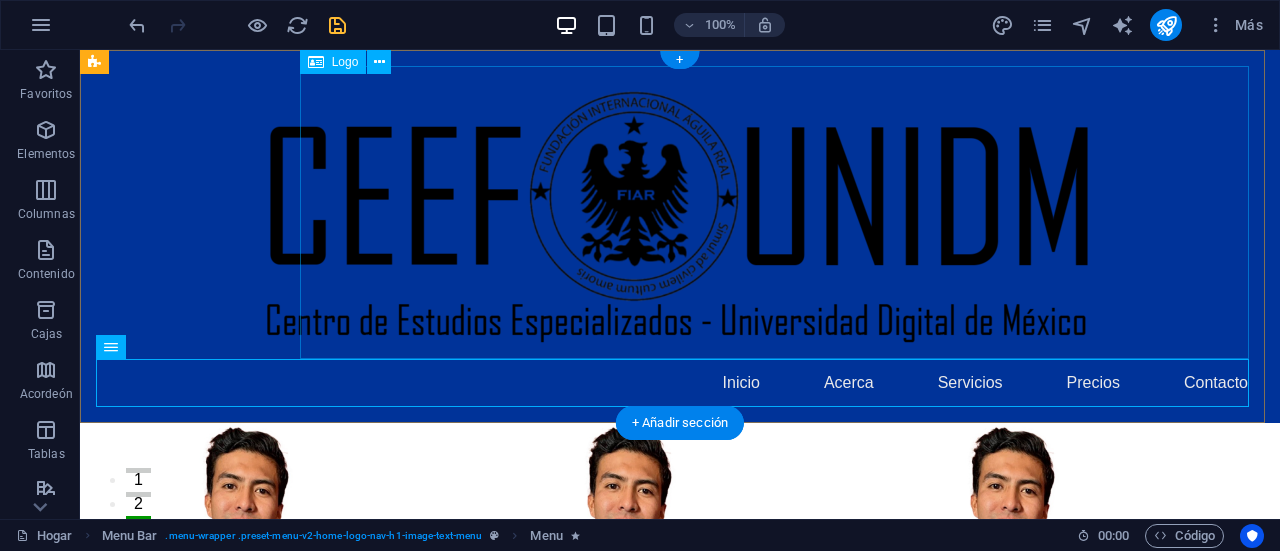 click at bounding box center (680, 212) 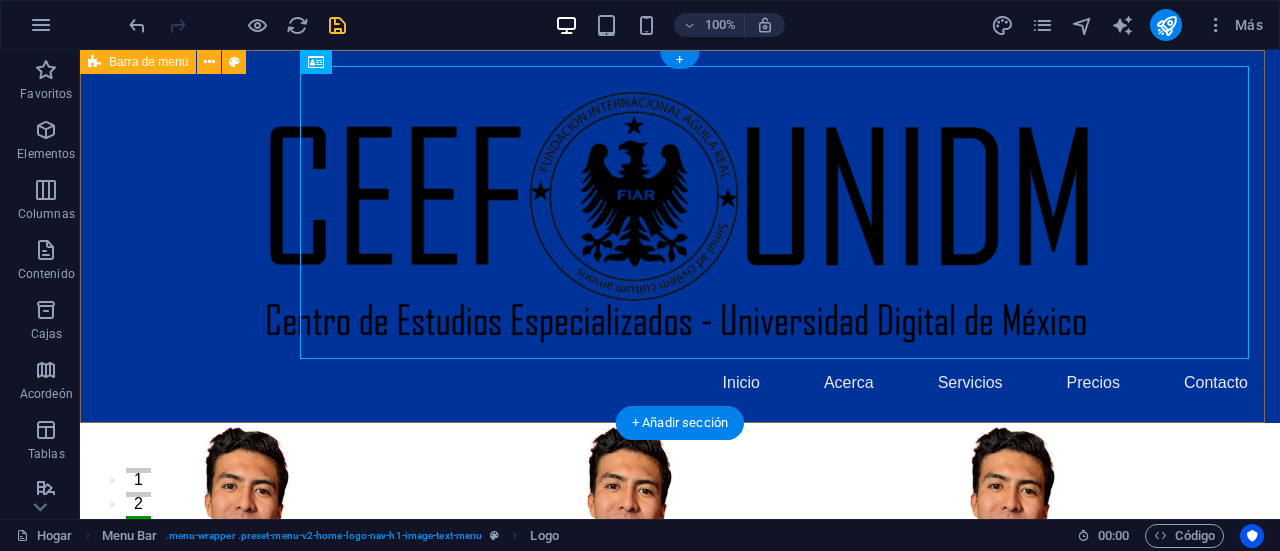 click on "Inicio Acerca Servicios Precios Contacto" at bounding box center [680, 236] 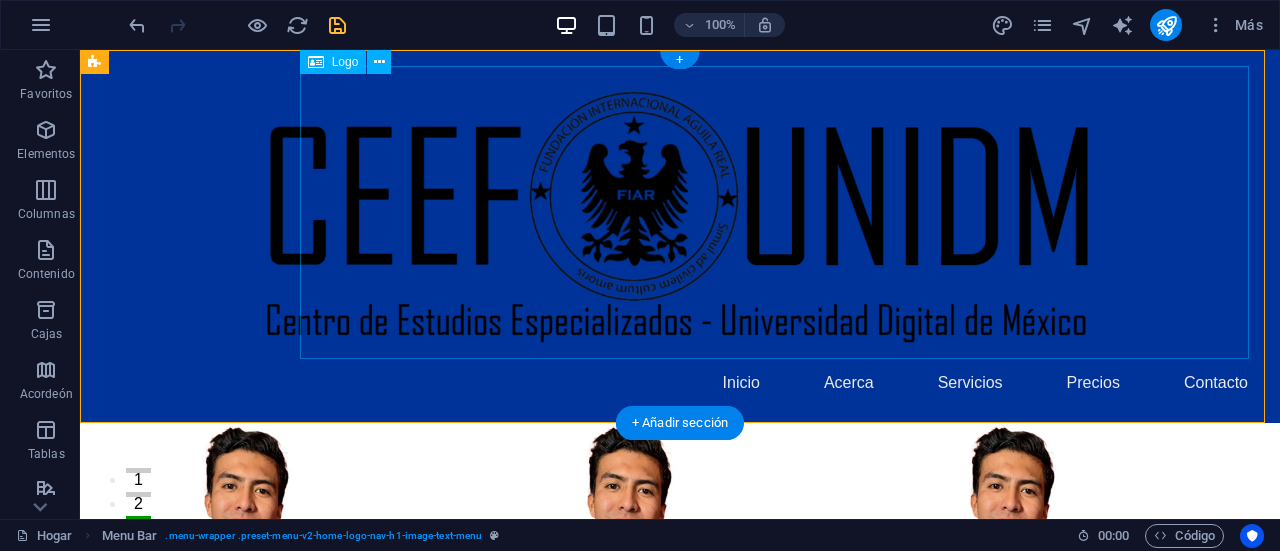 click at bounding box center [680, 212] 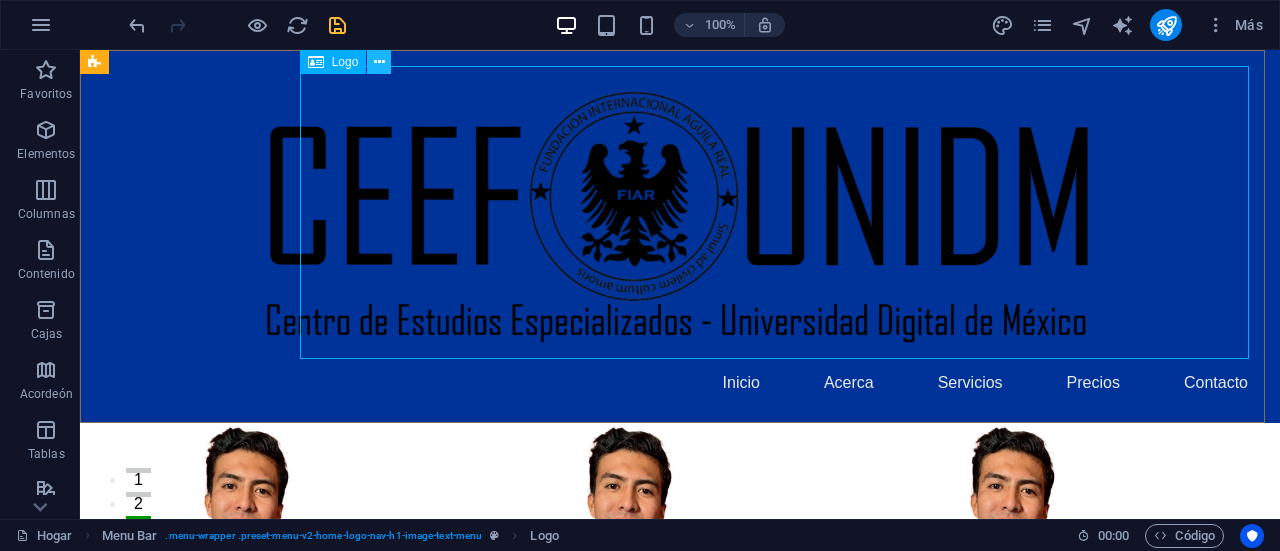 click at bounding box center (379, 62) 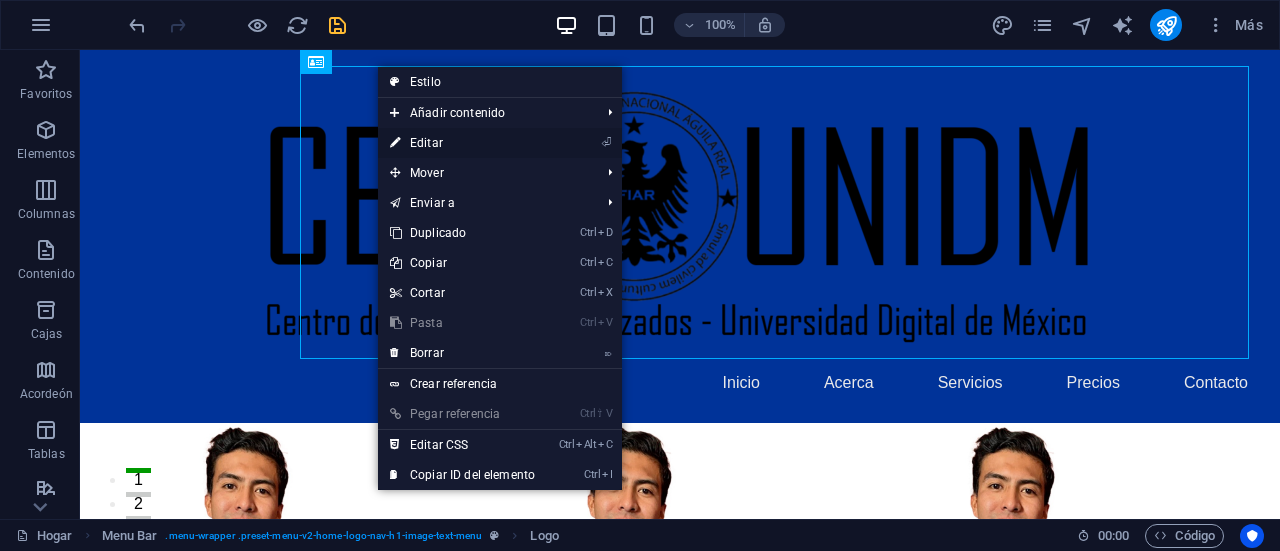 click on "⏎ Editar" at bounding box center [462, 143] 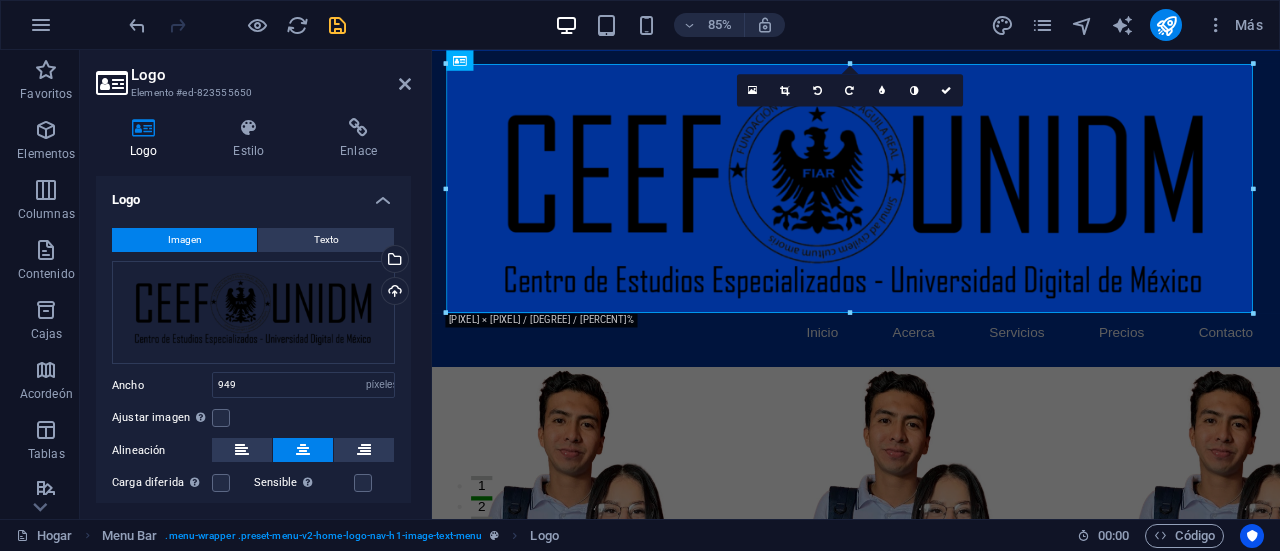 click at bounding box center [337, 25] 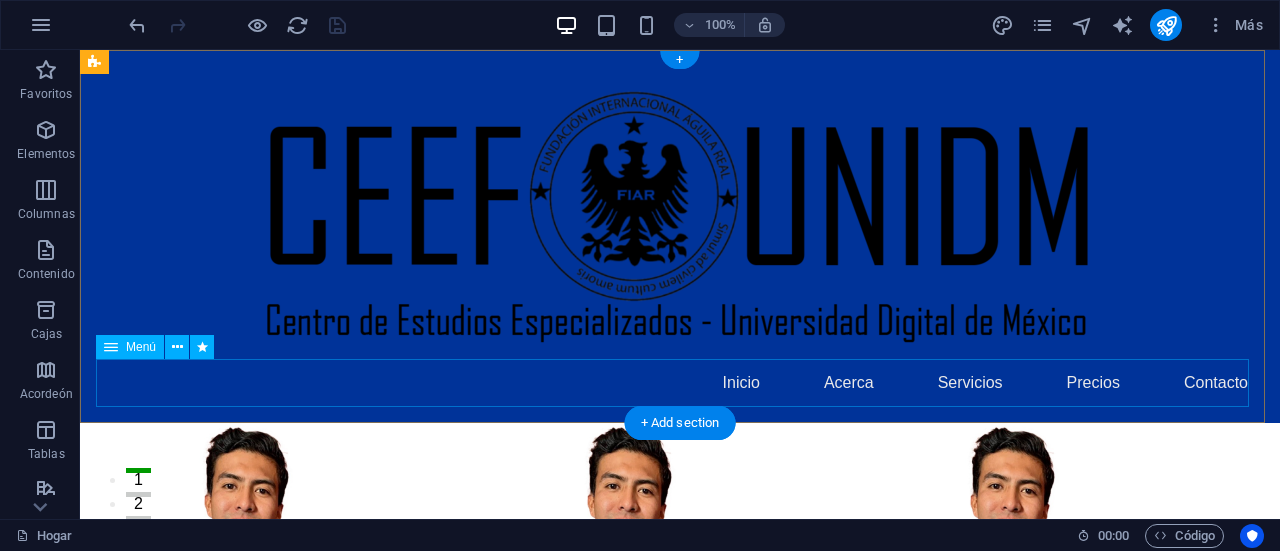 click on "Inicio Acerca Servicios Precios Contacto" at bounding box center [680, 383] 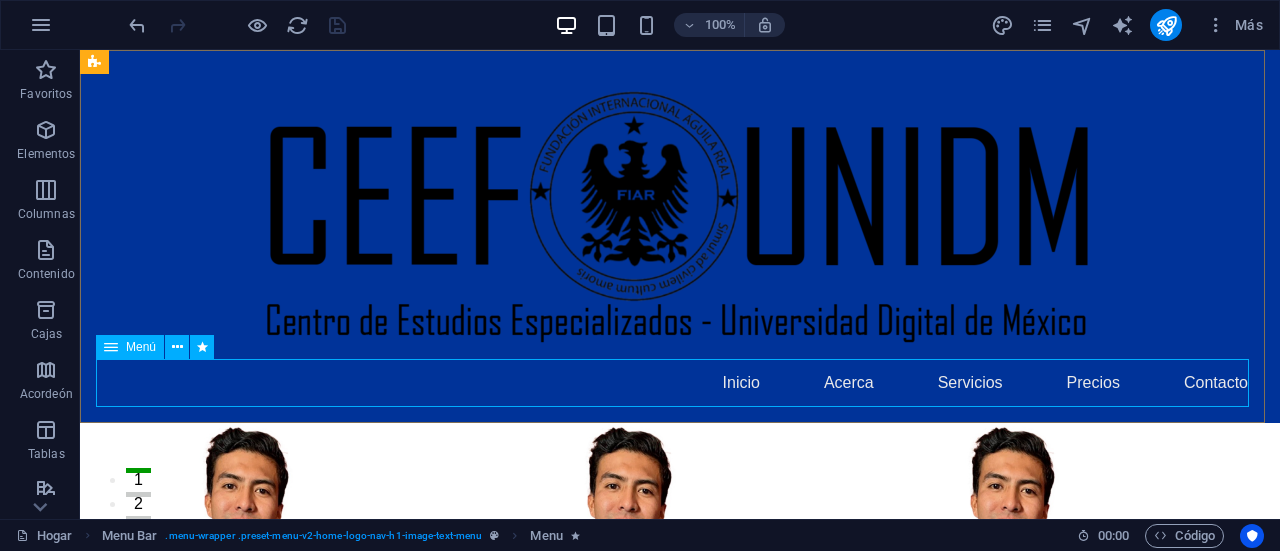 click on "Menú" at bounding box center [130, 347] 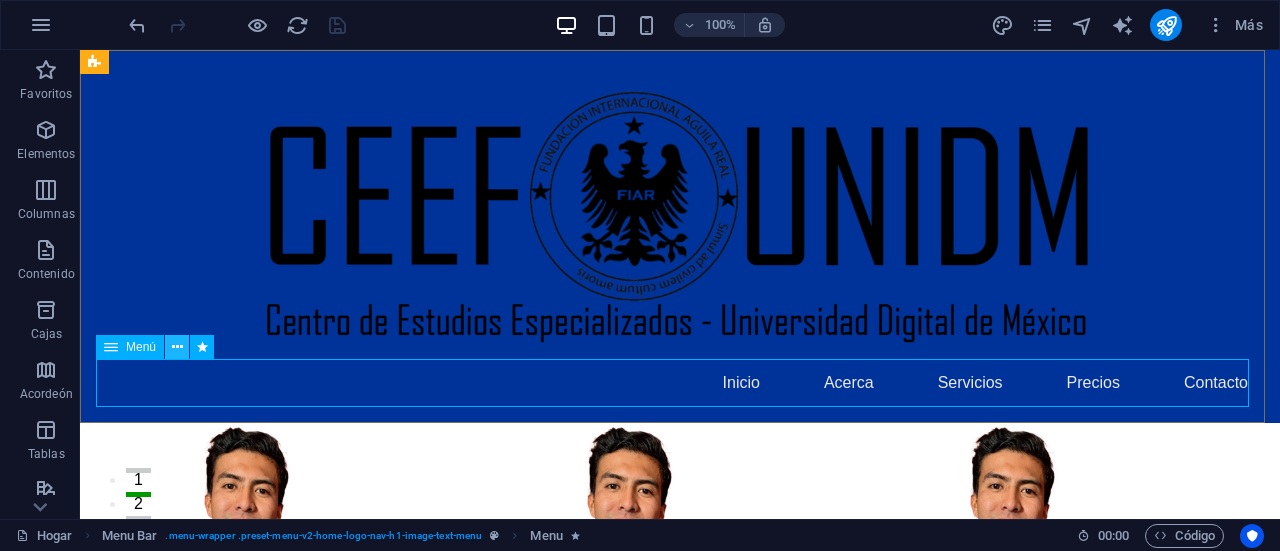 click at bounding box center (177, 347) 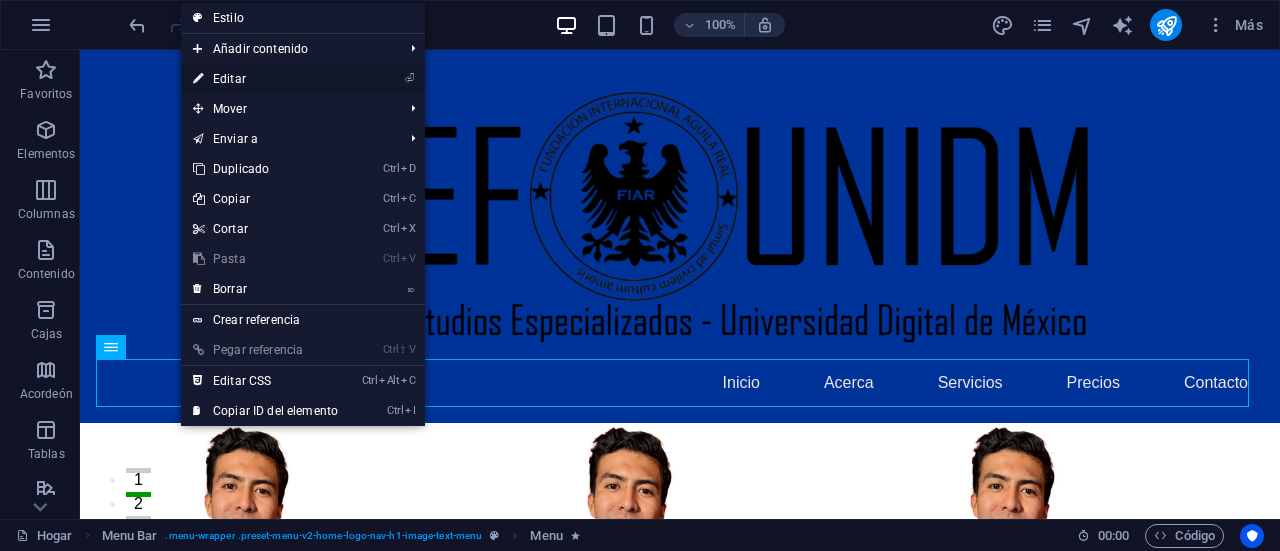 click on "⏎ Editar" at bounding box center [265, 79] 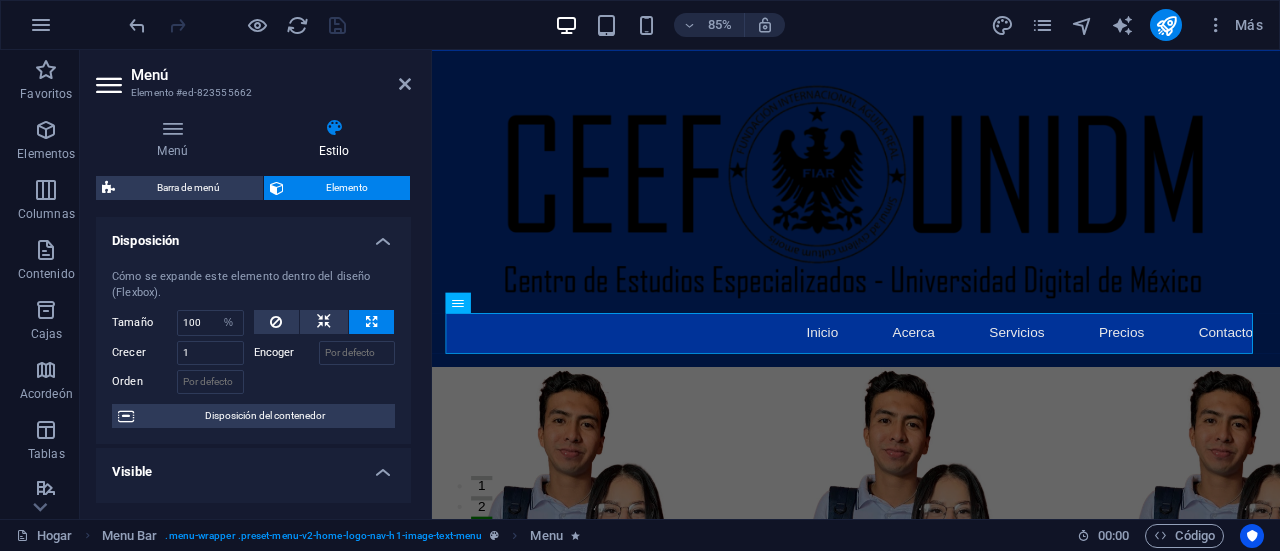 click on "Disposición" at bounding box center (253, 235) 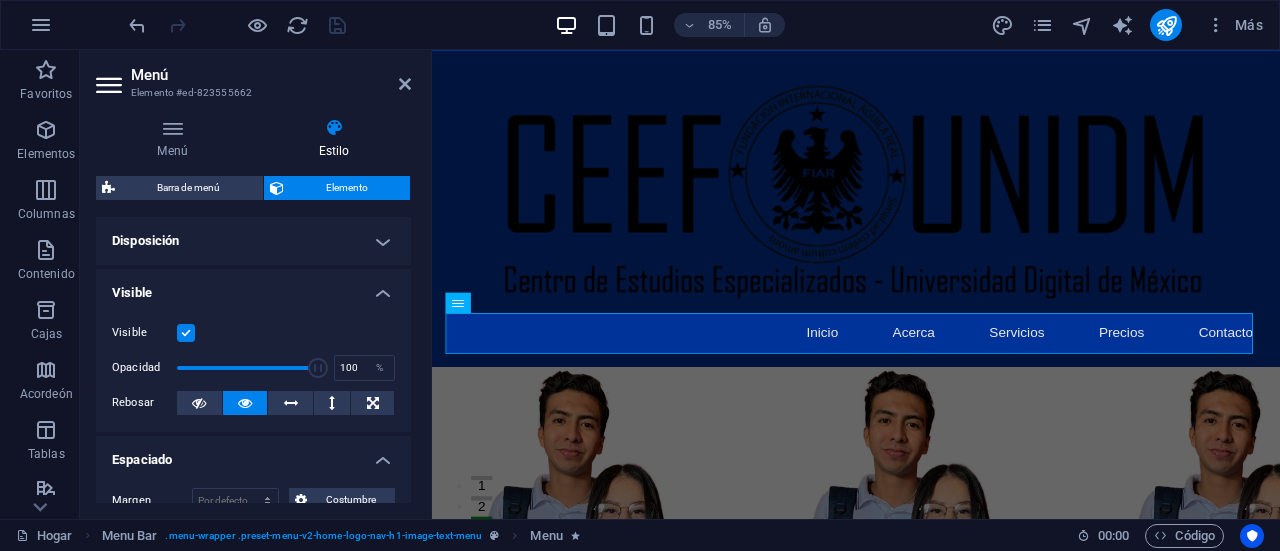 click on "Disposición" at bounding box center [253, 241] 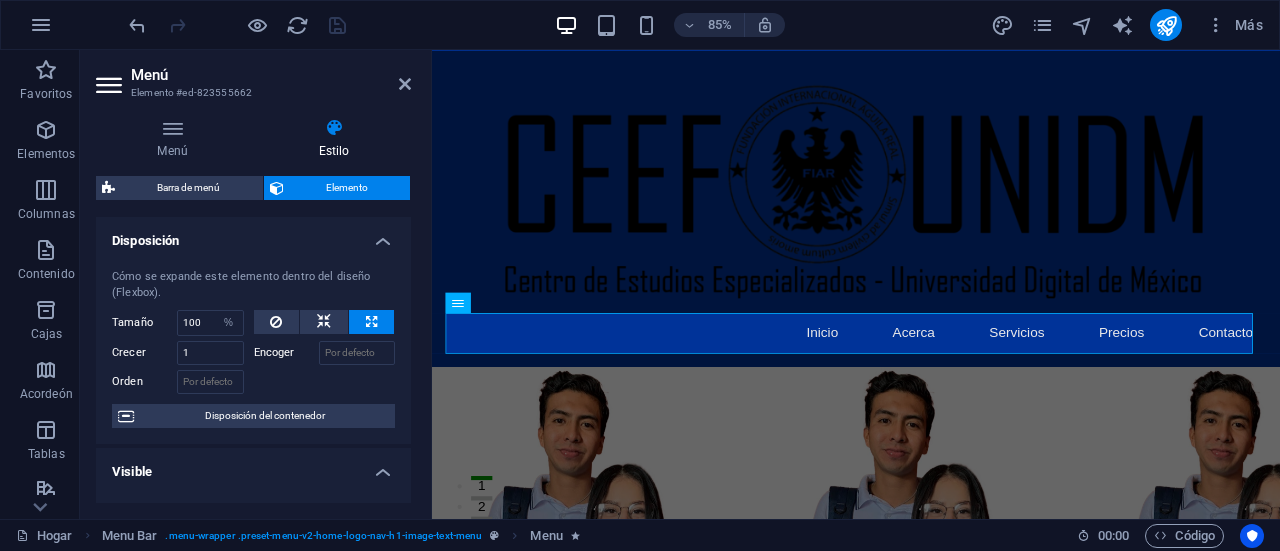 drag, startPoint x: 412, startPoint y: 257, endPoint x: 412, endPoint y: 273, distance: 16 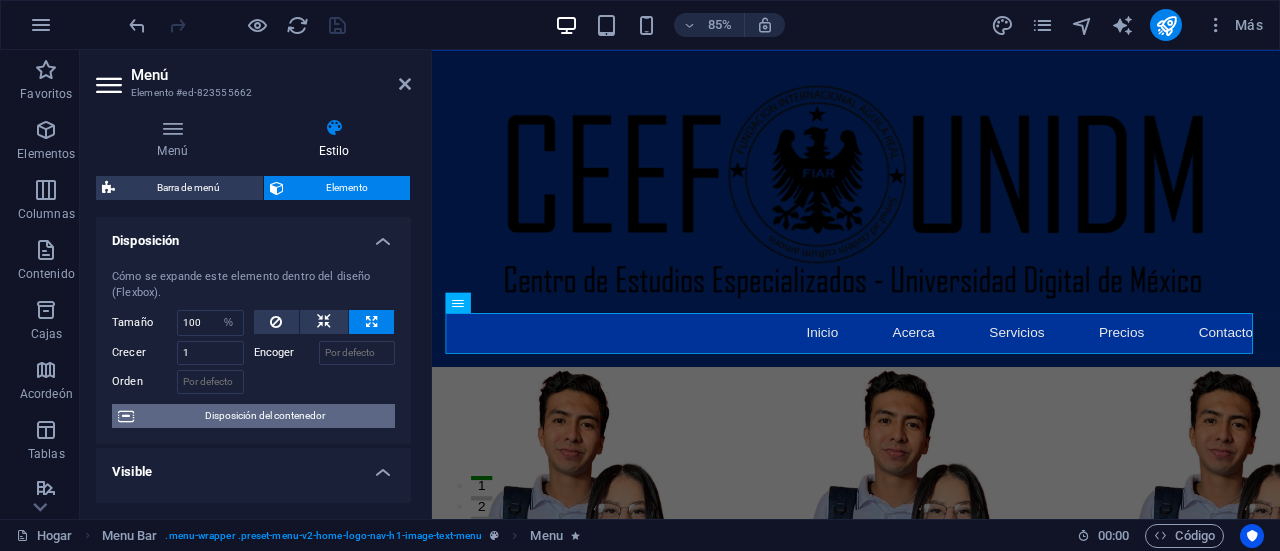 click on "Disposición del contenedor" at bounding box center [264, 416] 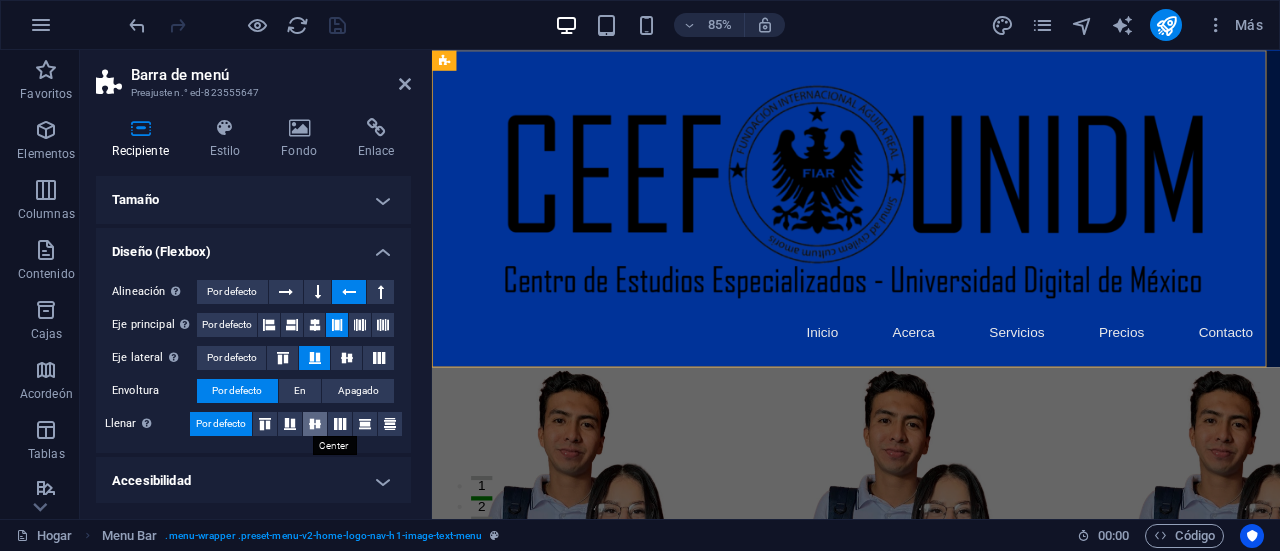 click at bounding box center (315, 424) 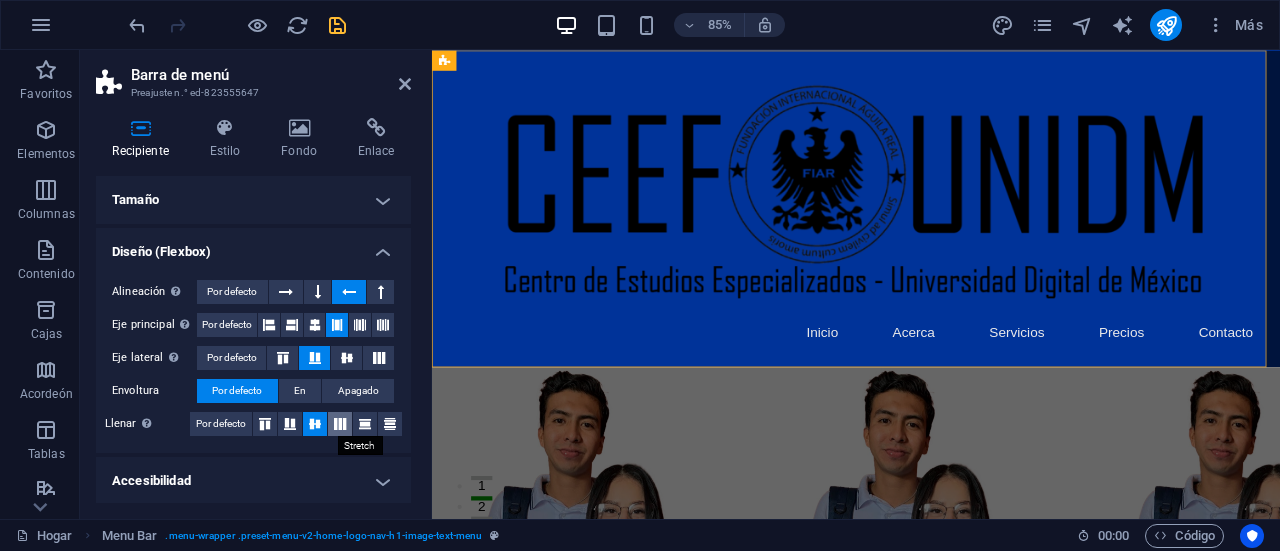 click at bounding box center (340, 424) 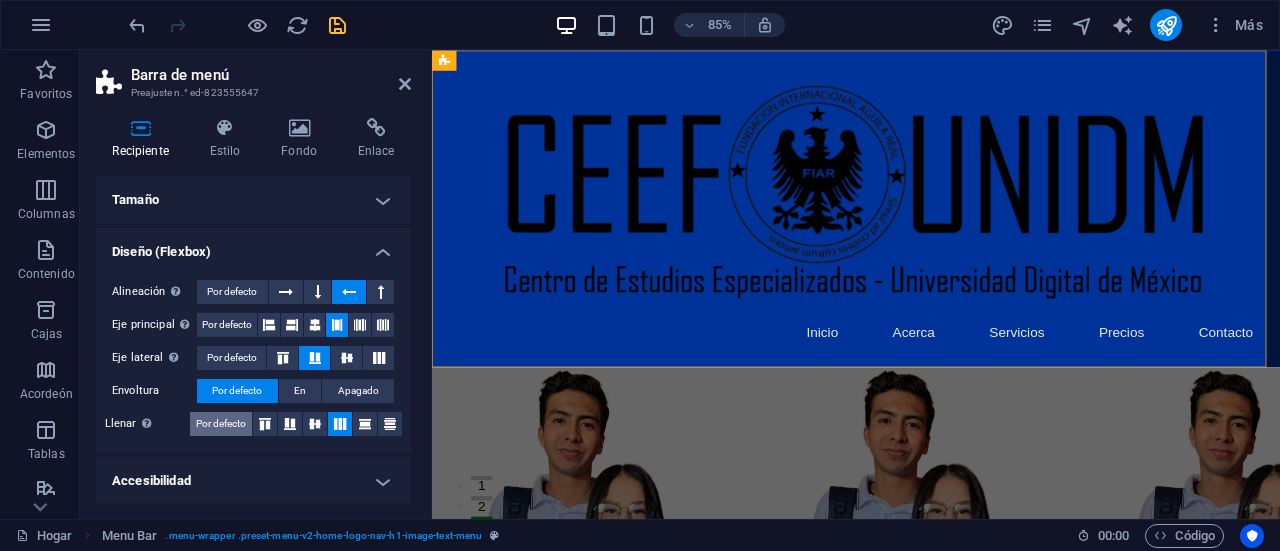 click on "Por defecto" at bounding box center (221, 423) 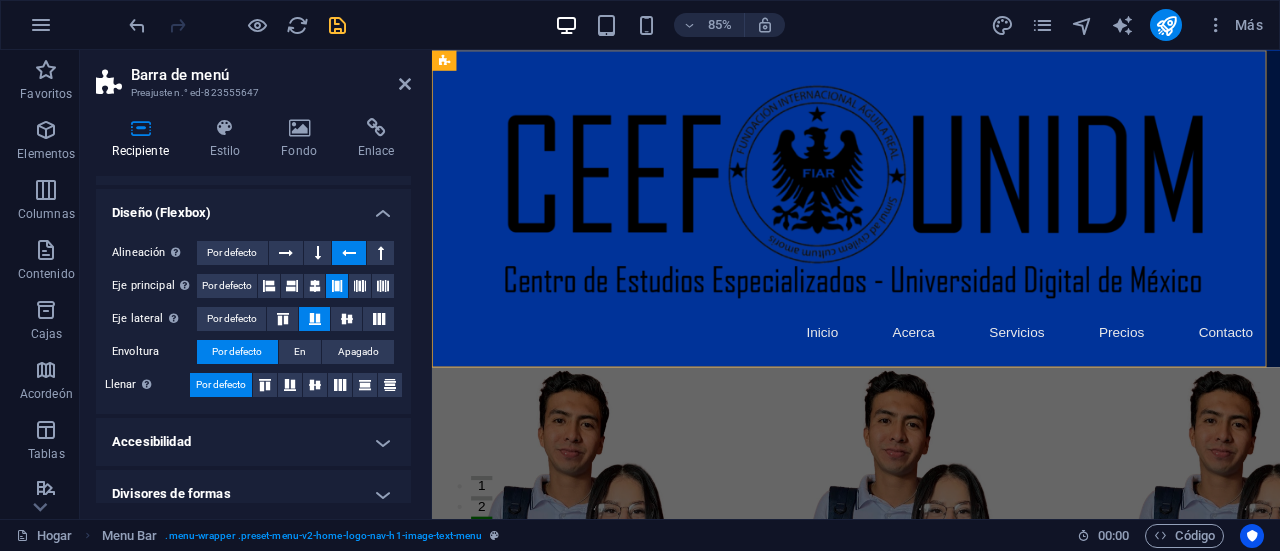 scroll, scrollTop: 53, scrollLeft: 0, axis: vertical 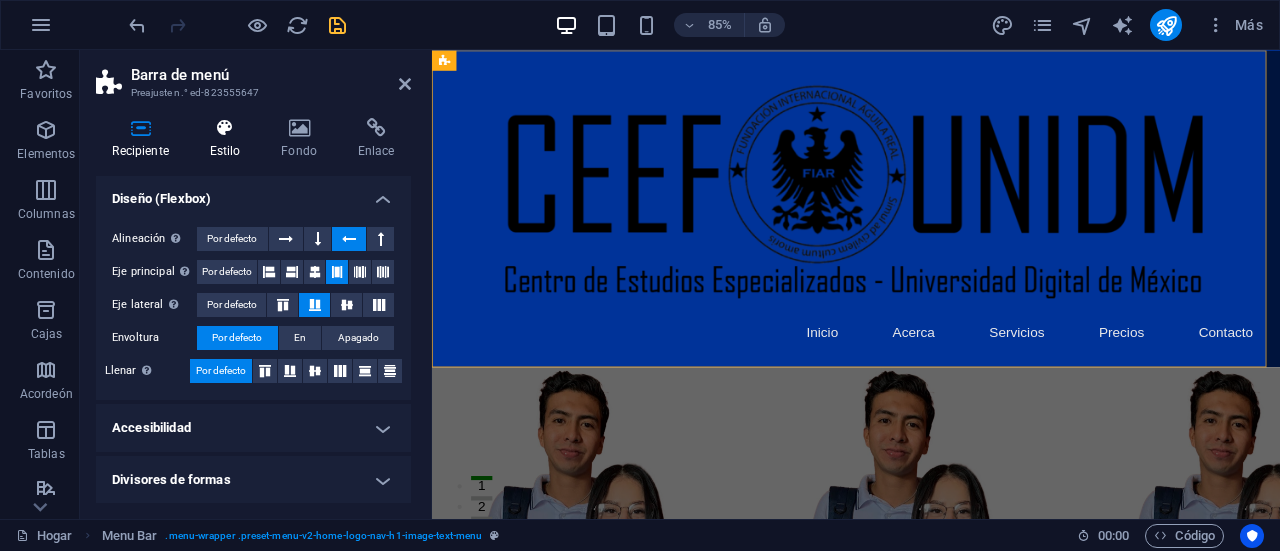 click on "Estilo" at bounding box center (225, 151) 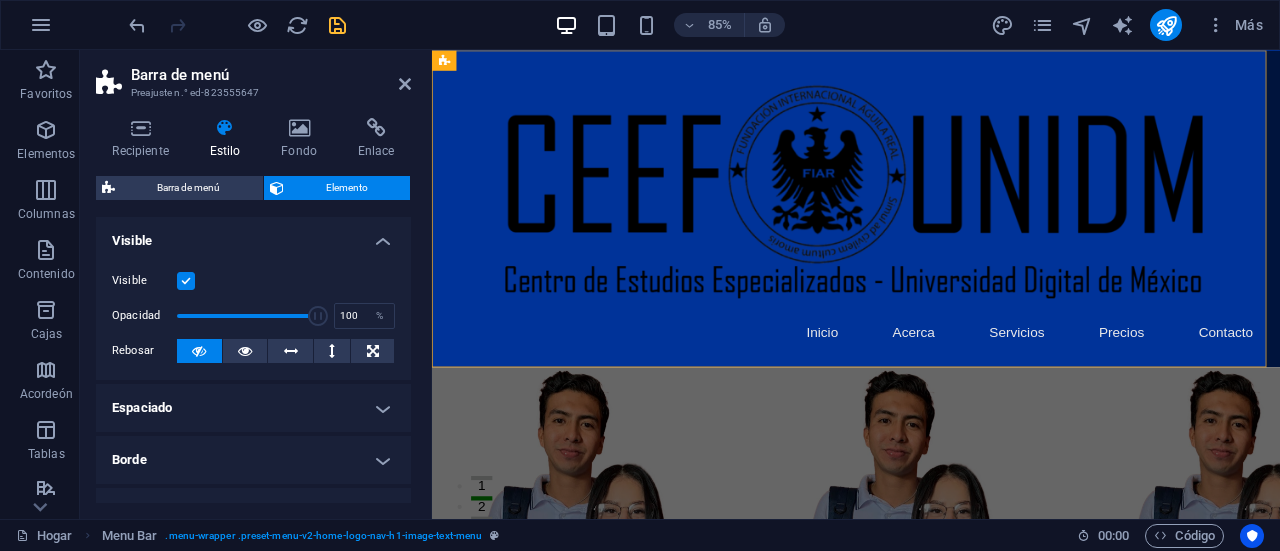 drag, startPoint x: 416, startPoint y: 272, endPoint x: 415, endPoint y: 299, distance: 27.018513 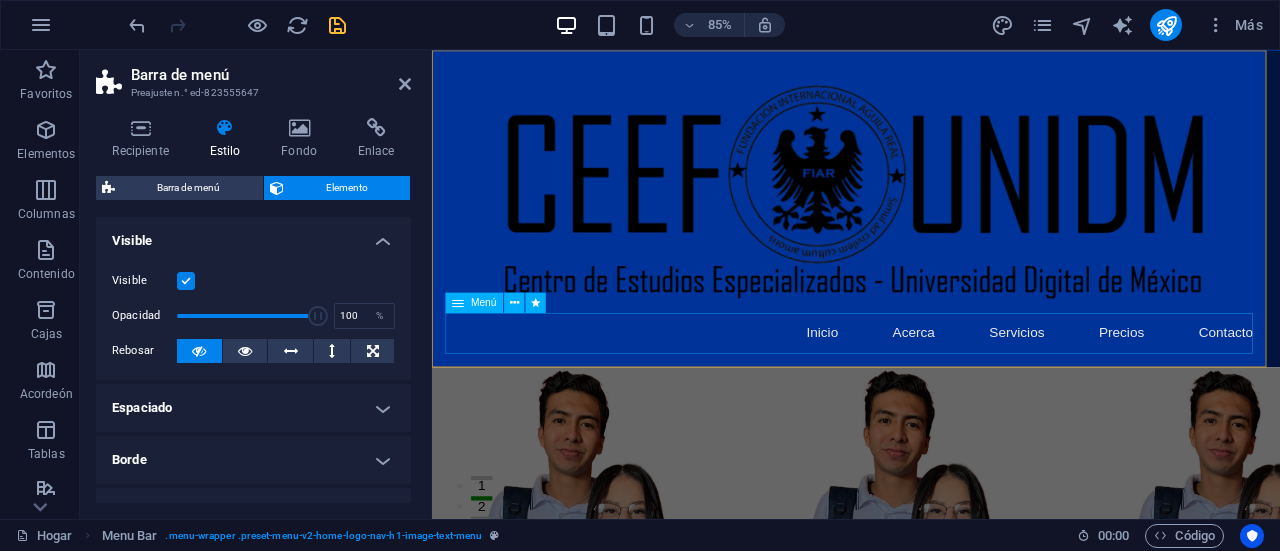 click on "Inicio Acerca Servicios Precios Contacto" at bounding box center [931, 383] 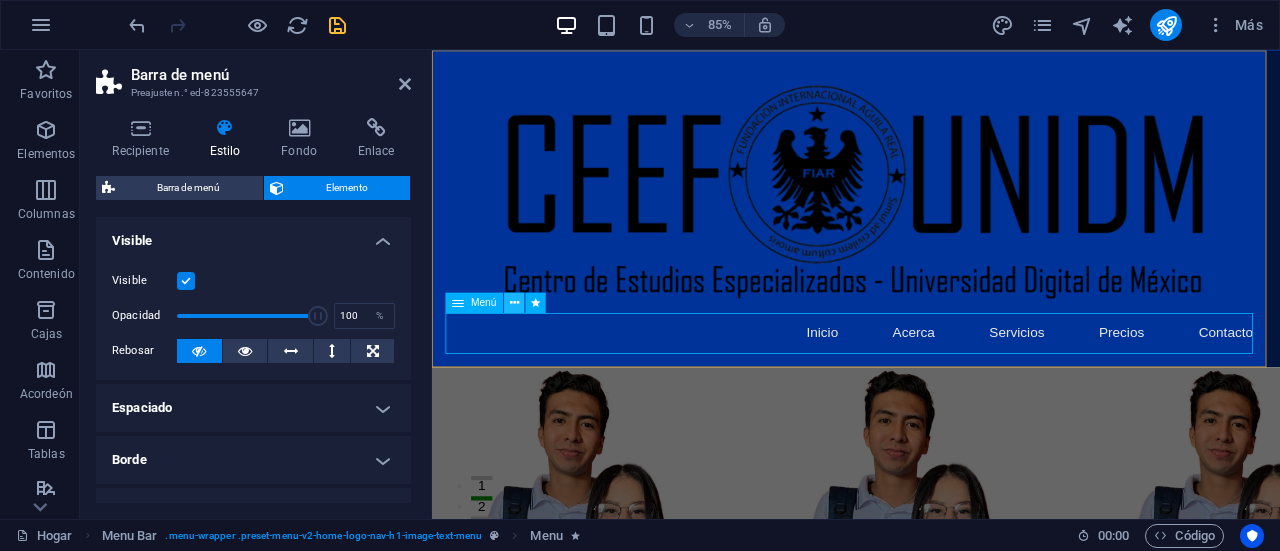 click at bounding box center [514, 302] 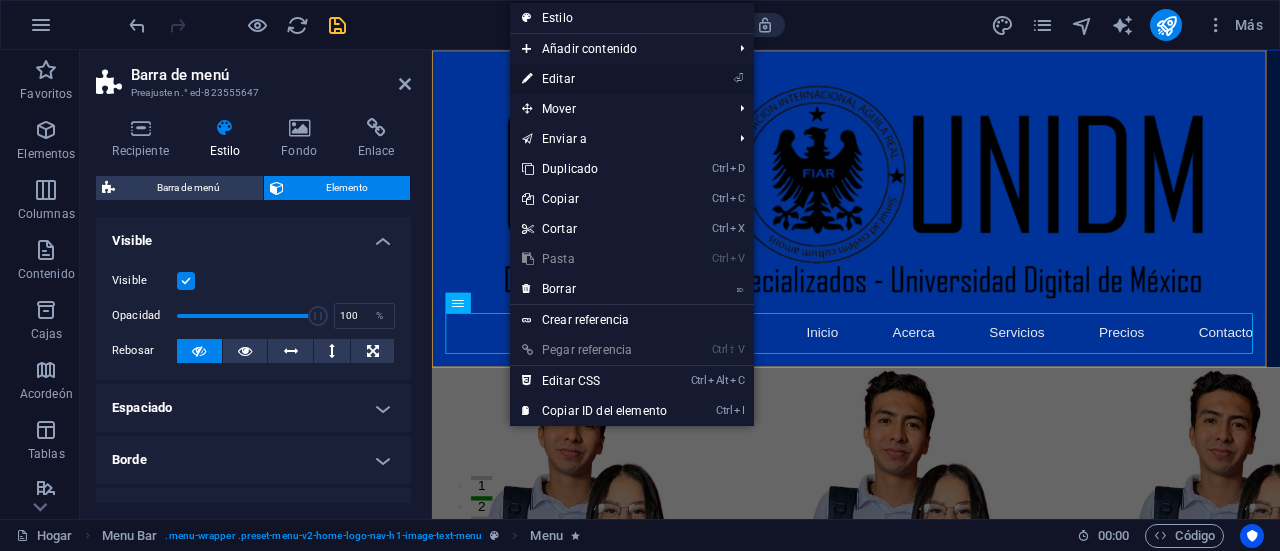 click on "⏎ Editar" at bounding box center [594, 79] 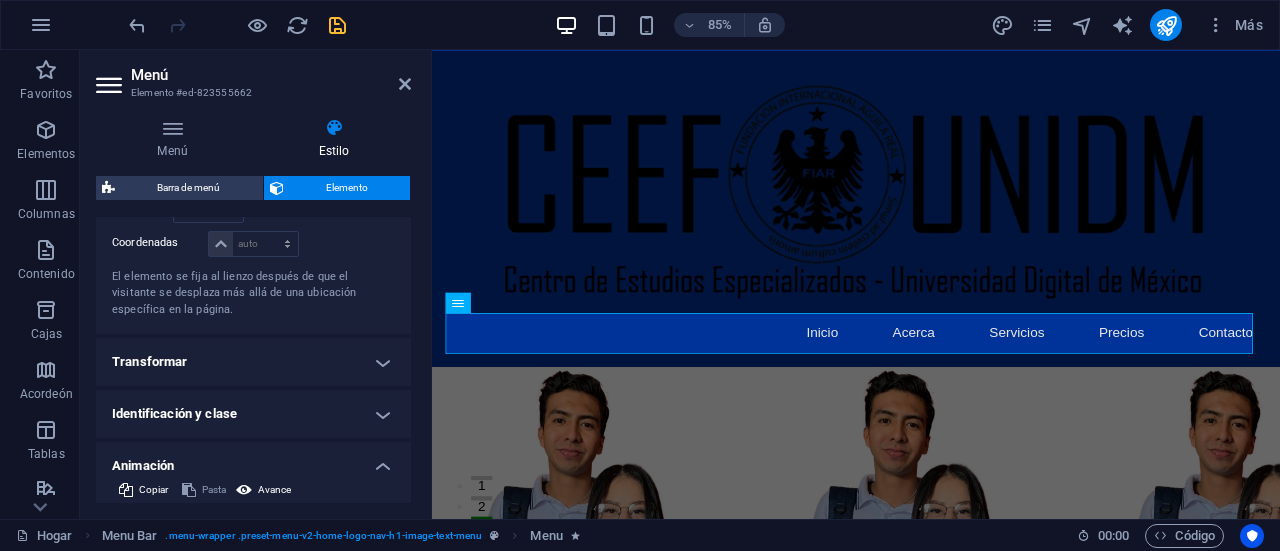 scroll, scrollTop: 1004, scrollLeft: 0, axis: vertical 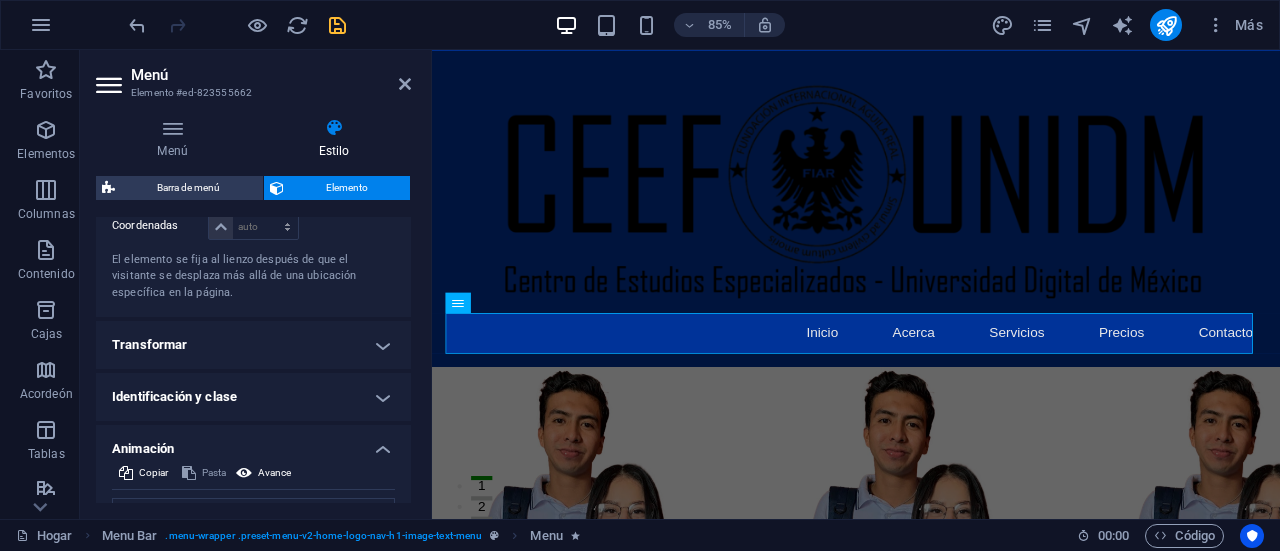 click on "Transformar" at bounding box center (253, 345) 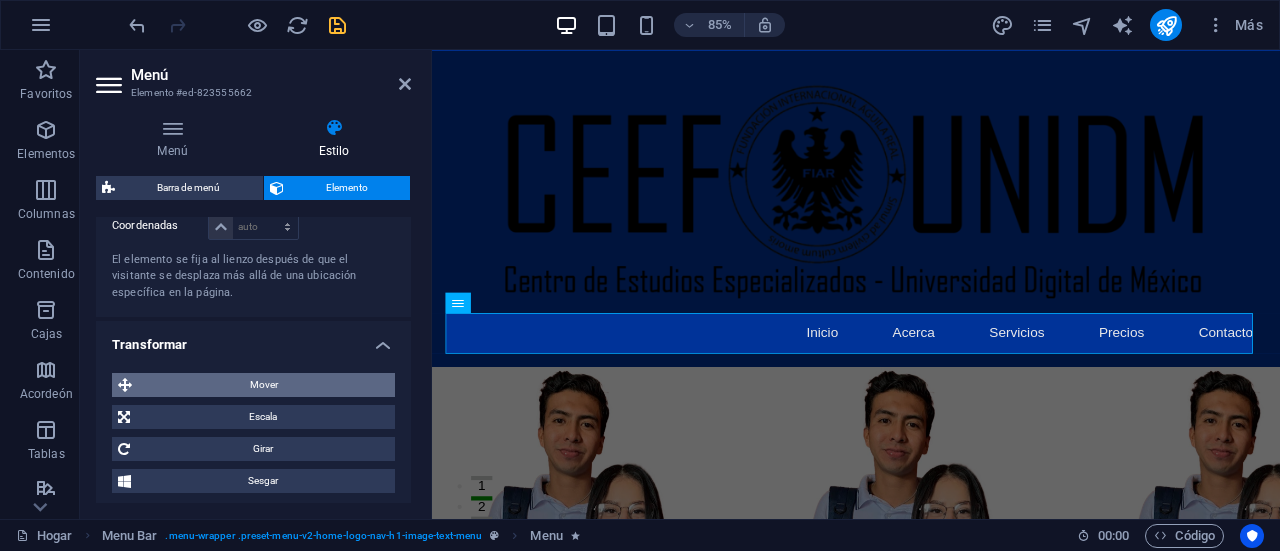click on "Mover" at bounding box center (263, 385) 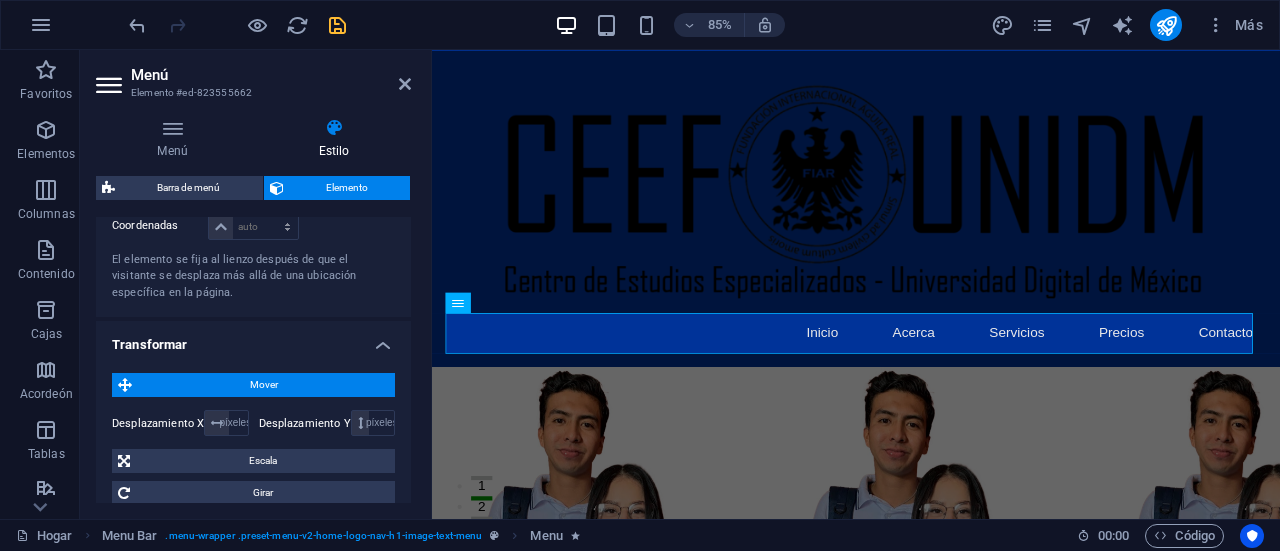 click on "Mover" at bounding box center [263, 385] 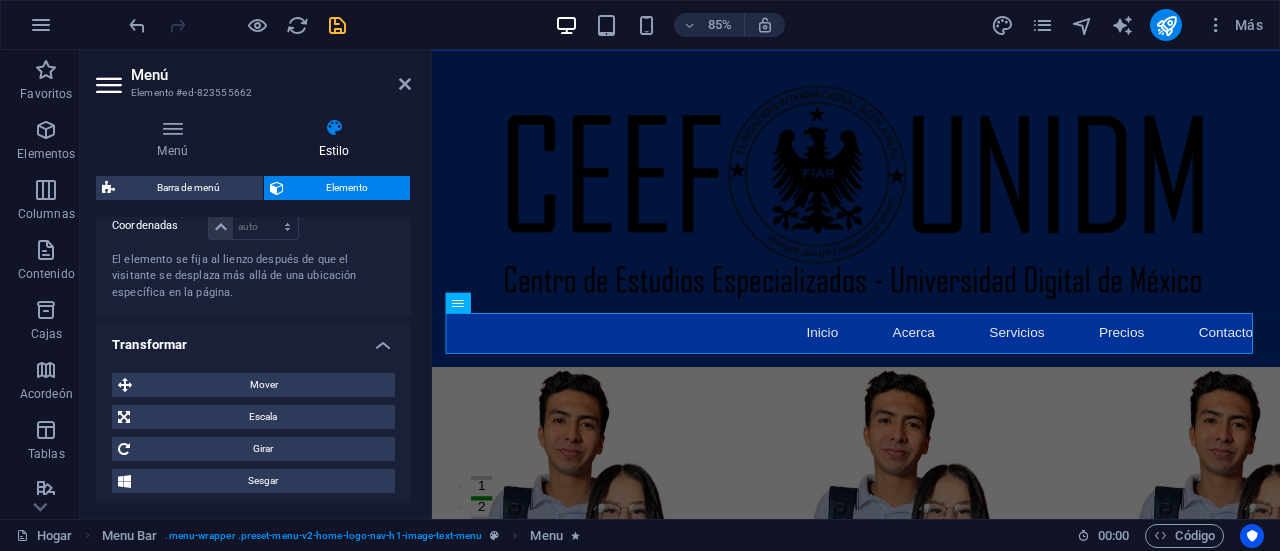 drag, startPoint x: 412, startPoint y: 407, endPoint x: 412, endPoint y: 429, distance: 22 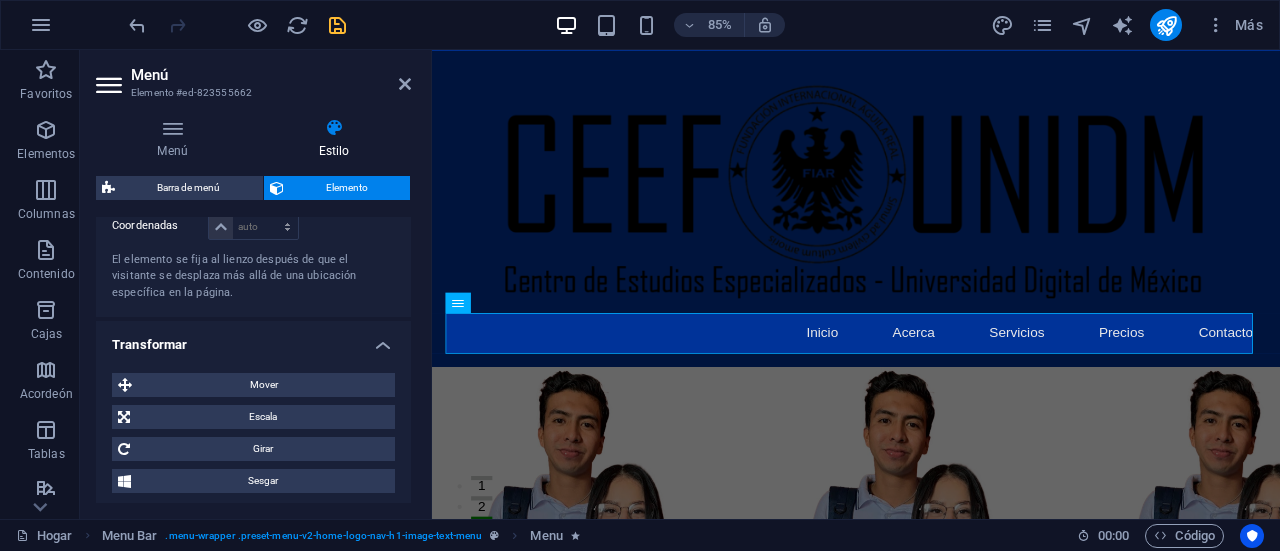 drag, startPoint x: 411, startPoint y: 418, endPoint x: 410, endPoint y: 434, distance: 16.03122 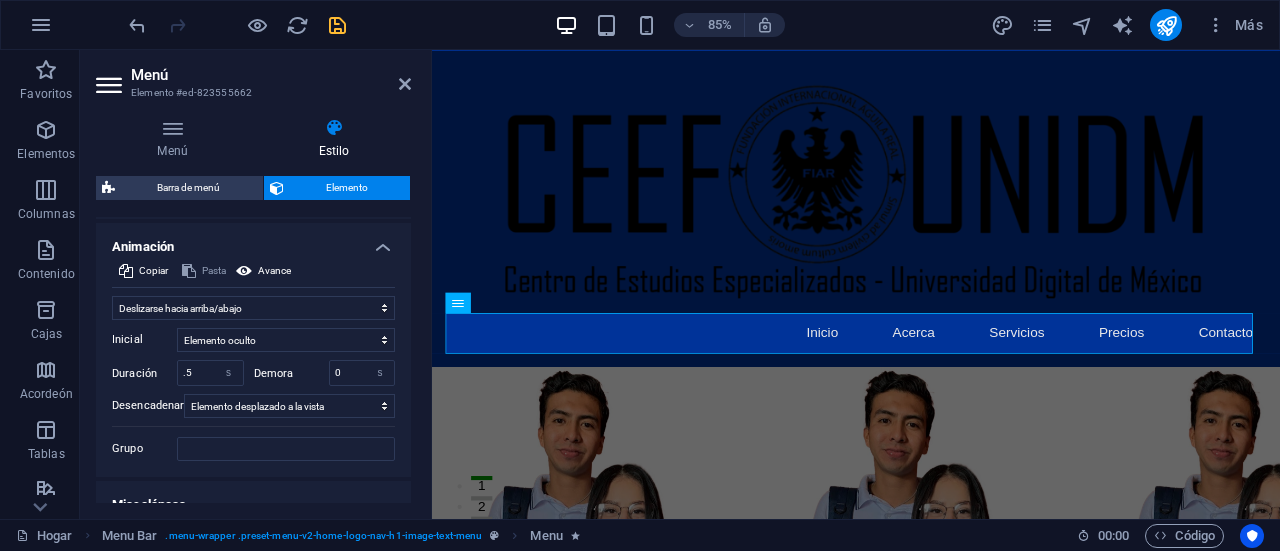 scroll, scrollTop: 1354, scrollLeft: 0, axis: vertical 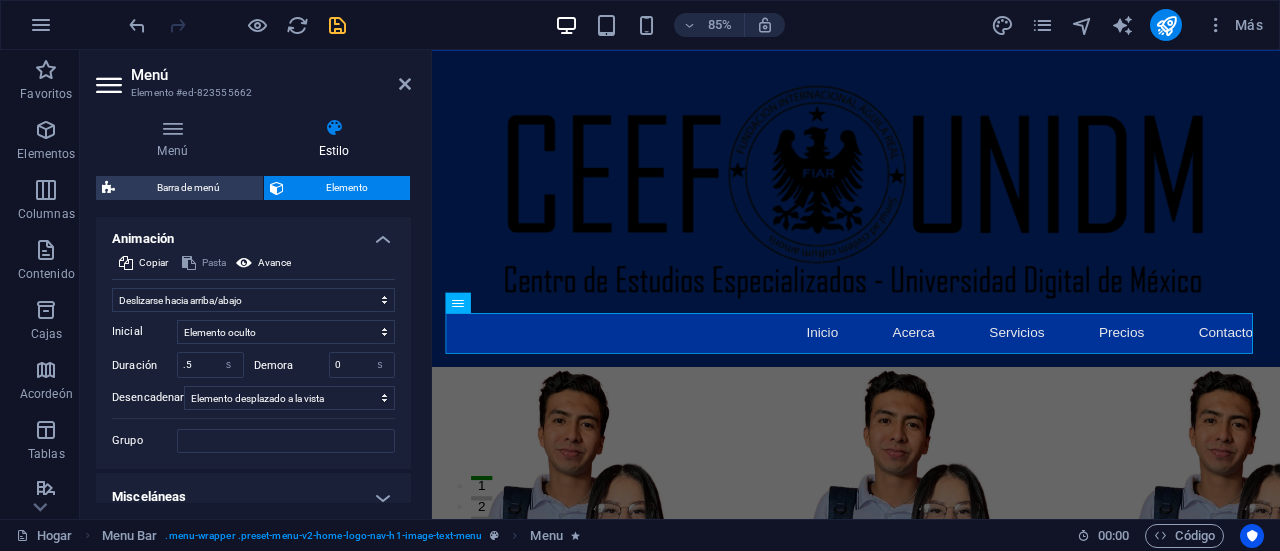 click on "Menú Estilo Menú Auto Costumbre Crea elementos de menú personalizados para este menú. Recomendado para sitios web de una sola página. Administrar páginas Elementos del menú 1 Ninguno Página Externo Elemento Teléfono Correo electrónico Página Hogar Subpágina Aviso legal Privacidad Elemento
URL #home-2 Teléfono Correo electrónico Texto del enlace Inicio Objetivo del enlace Nueva pestaña Misma pestaña Cubrir Título La descripción adicional del enlace no debe coincidir con el texto del enlace. El título suele mostrarse como información sobre herramientas al pasar el ratón sobre el elemento. Déjelo en blanco si no está seguro. Relación Establece la  relación de este enlace con el destino del enlace  . Por ejemplo, el valor "nofollow" indica a los motores de búsqueda que no sigan el enlace. Puede dejarse vacío. alternar autor marcador externo ayuda licencia próximo no seguir sin referencia noopener anterior buscar etiqueta Diseño de botones Ninguno Por defecto 2" at bounding box center [253, 310] 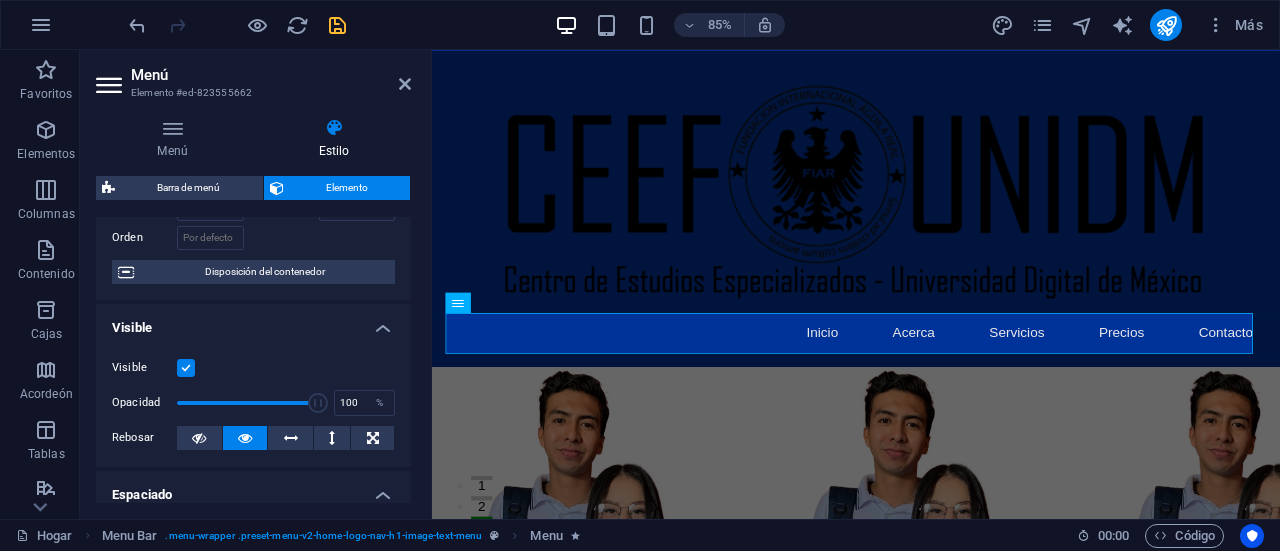 scroll, scrollTop: 36, scrollLeft: 0, axis: vertical 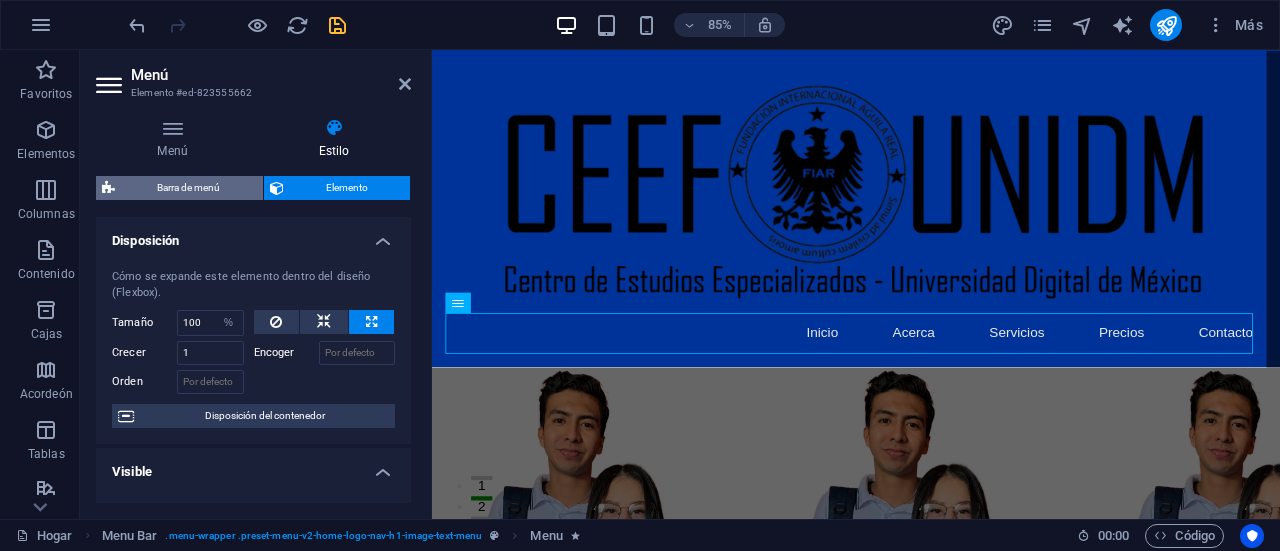 click on "Barra de menú" at bounding box center (188, 187) 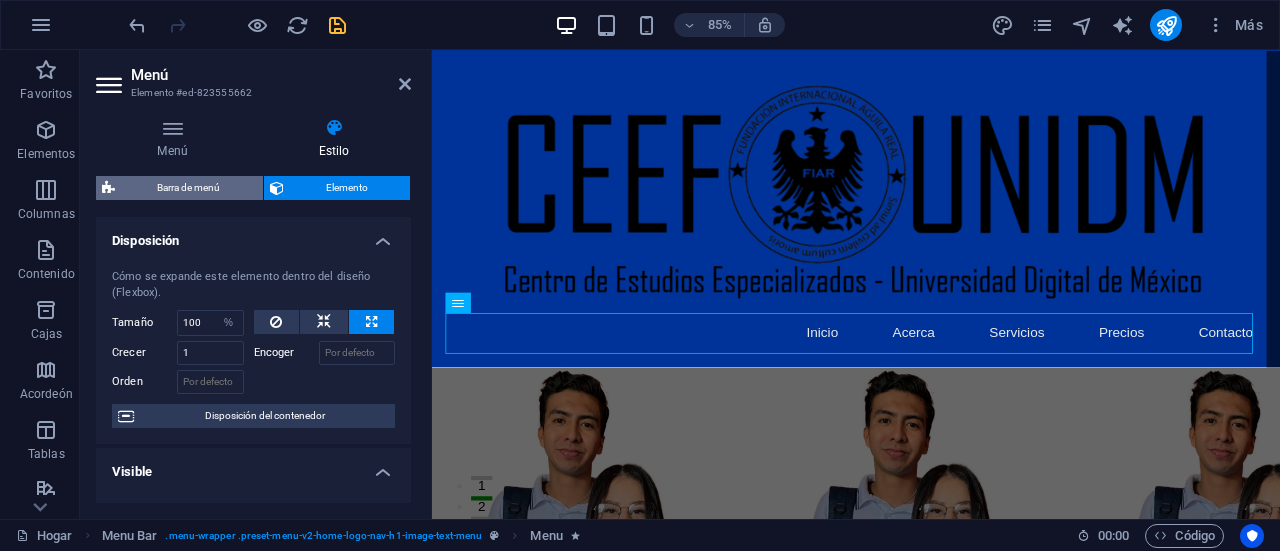 select on "rem" 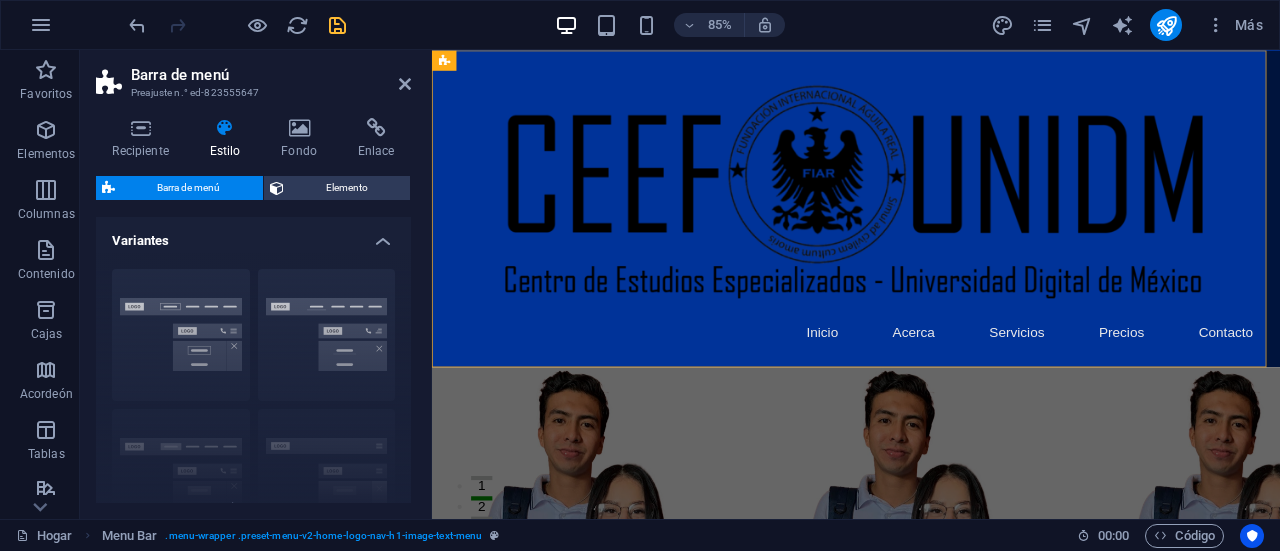 click on "Variantes" at bounding box center (253, 235) 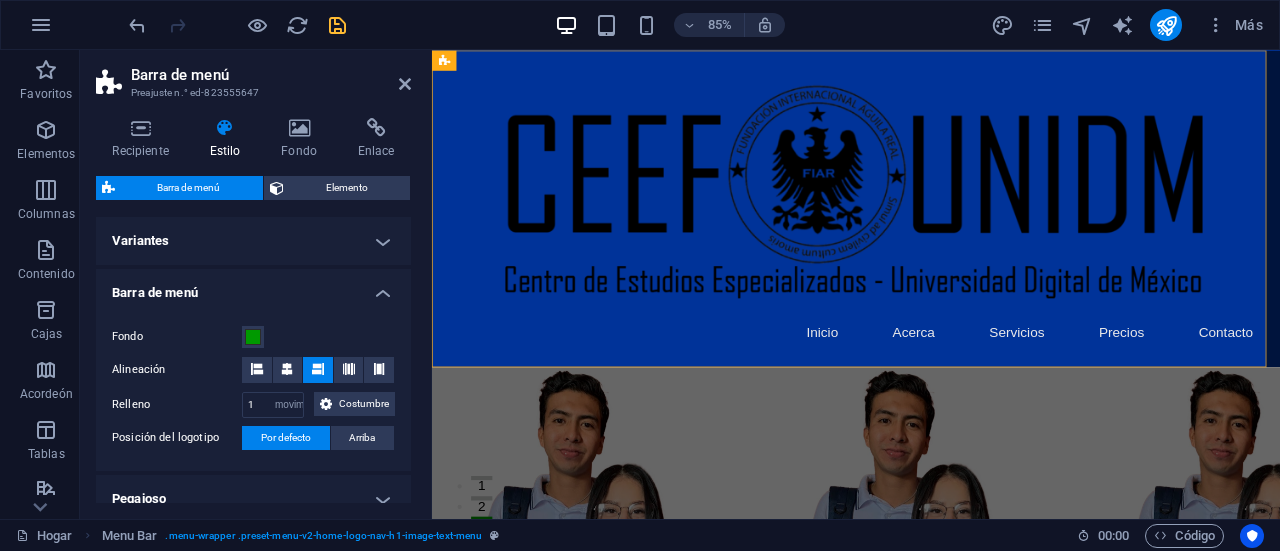 click on "Variantes" at bounding box center [253, 241] 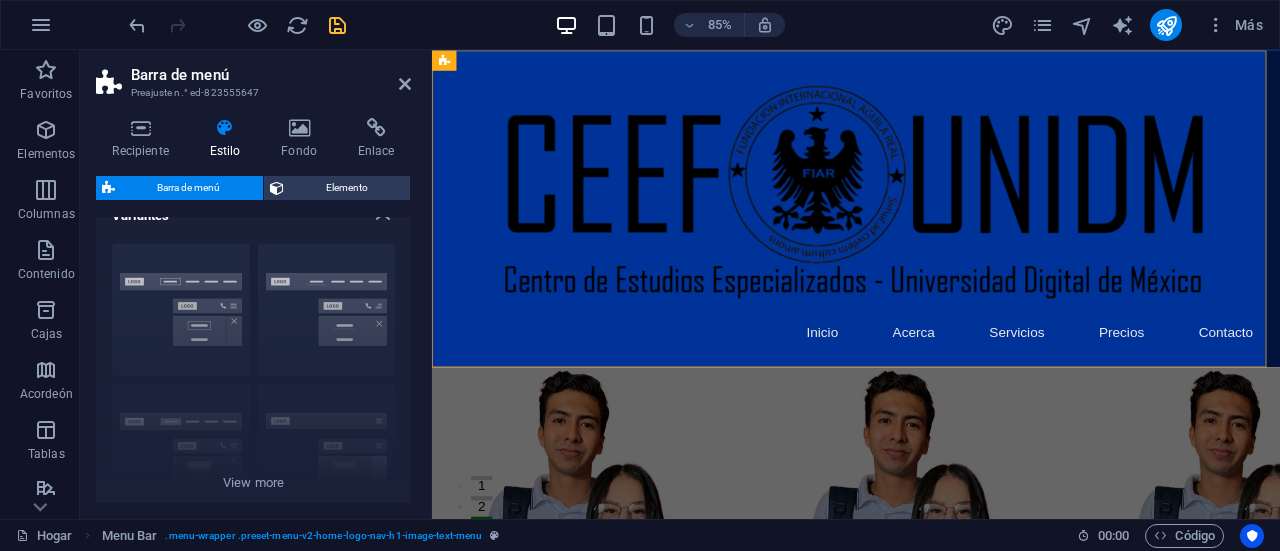 scroll, scrollTop: 63, scrollLeft: 0, axis: vertical 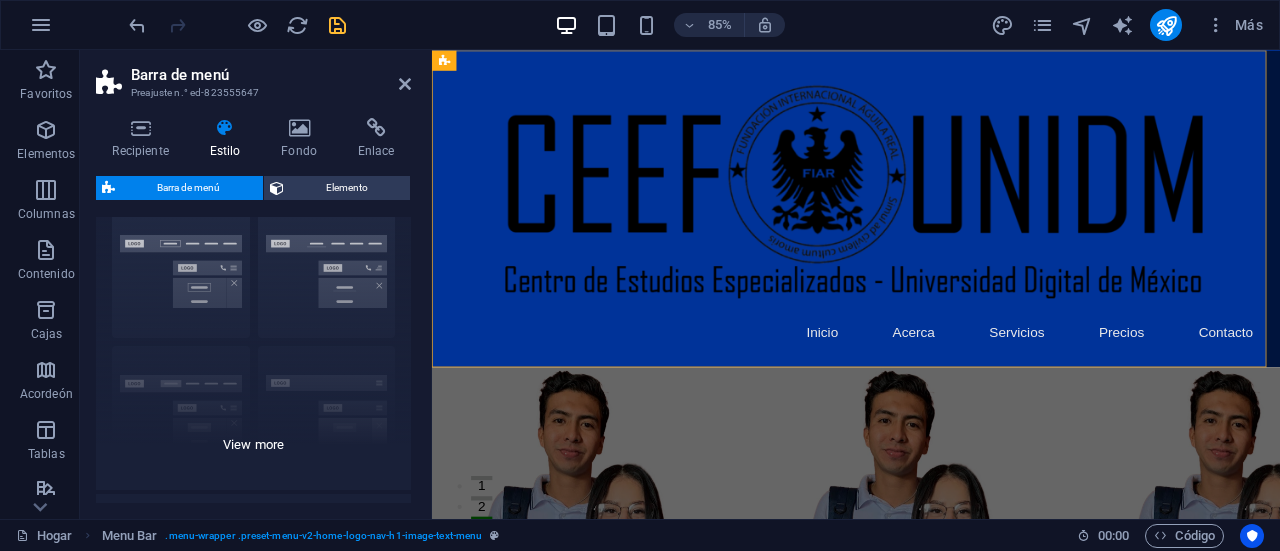 click on "Borde Centrado Por defecto Fijado Loki Desencadenar Ancho XXL" at bounding box center (253, 340) 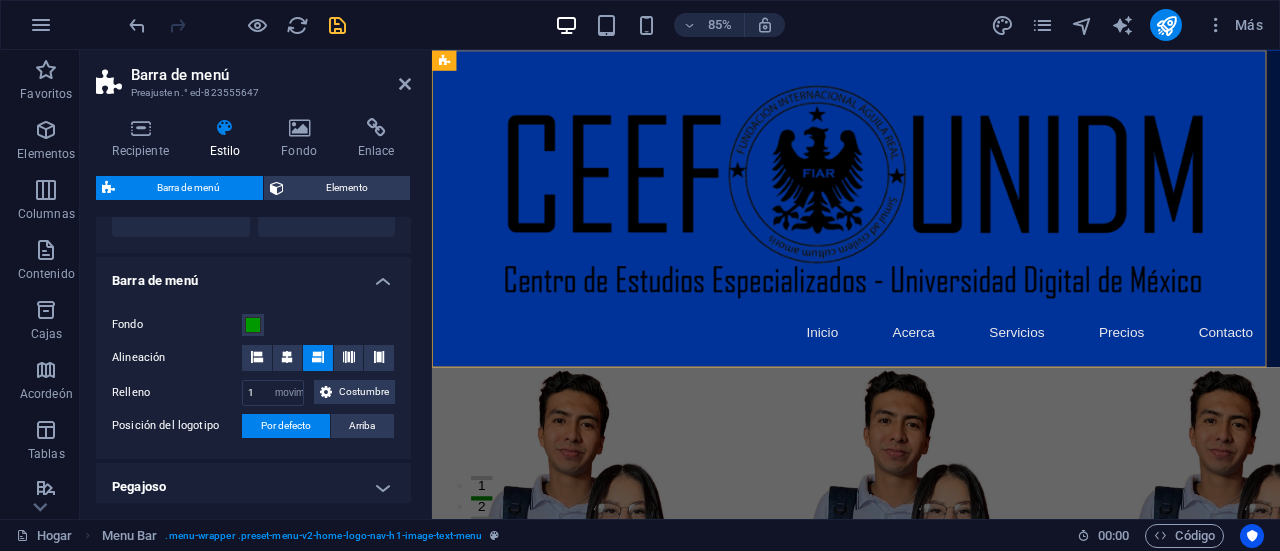 scroll, scrollTop: 578, scrollLeft: 0, axis: vertical 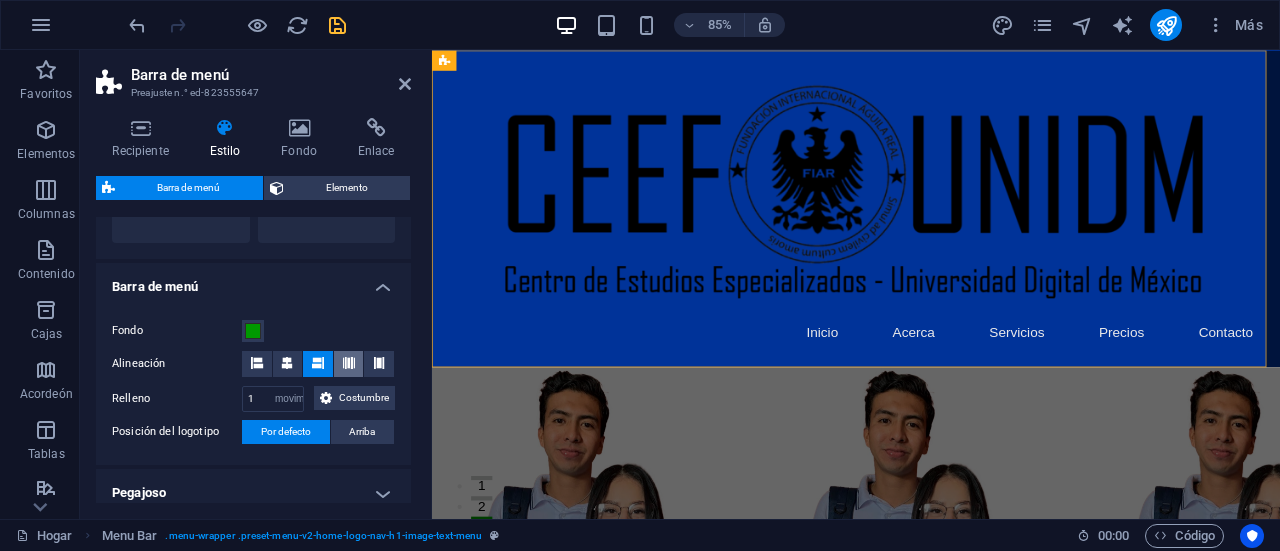 click at bounding box center [349, 364] 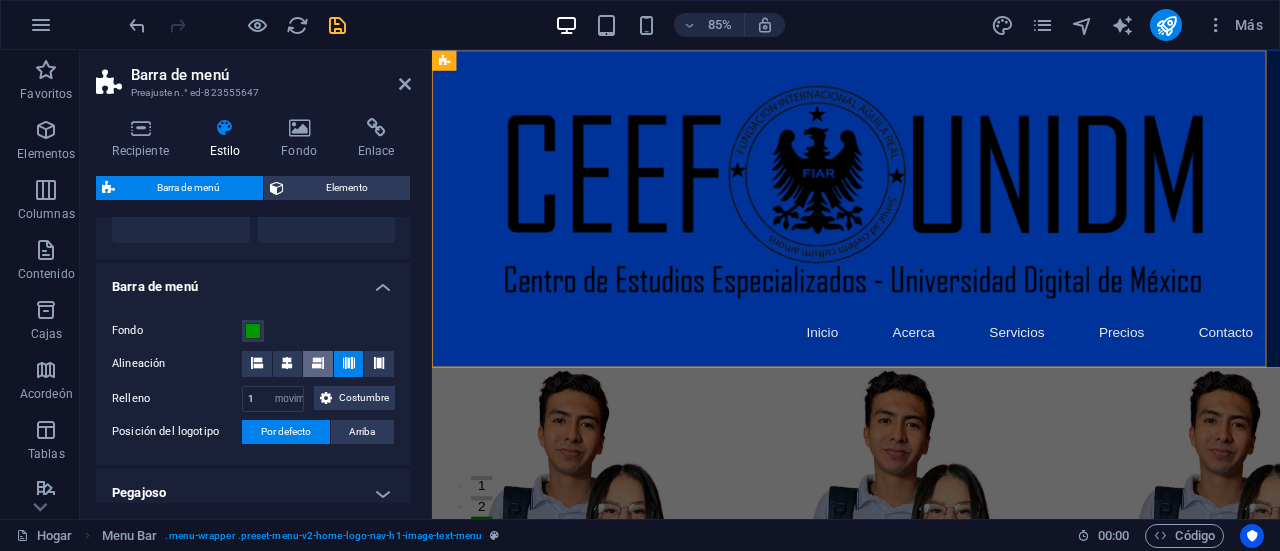click at bounding box center [318, 363] 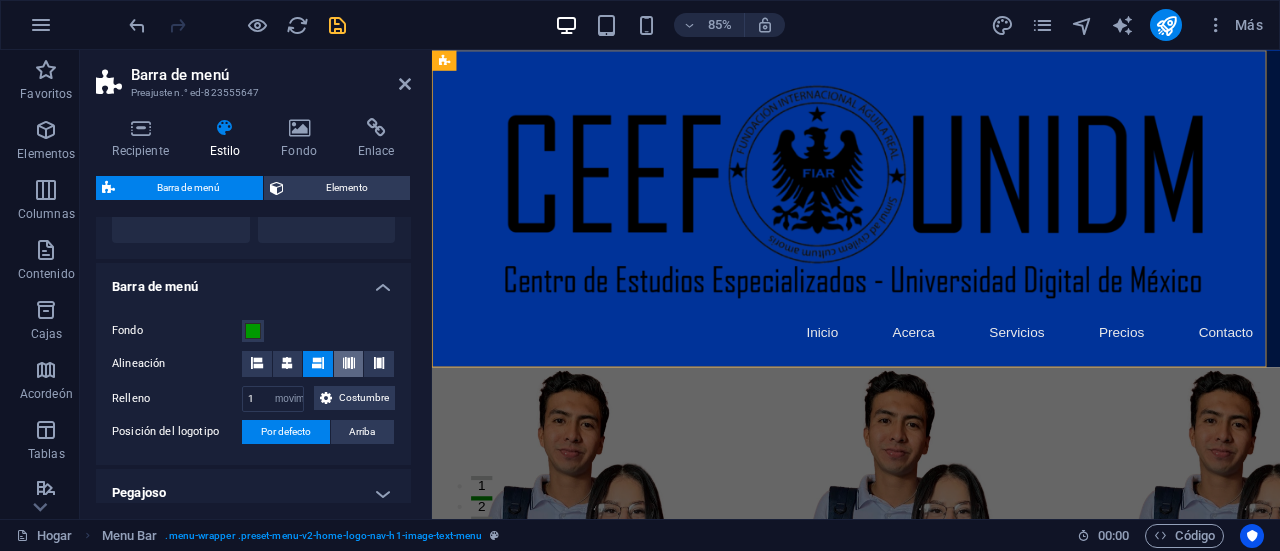 click at bounding box center (349, 363) 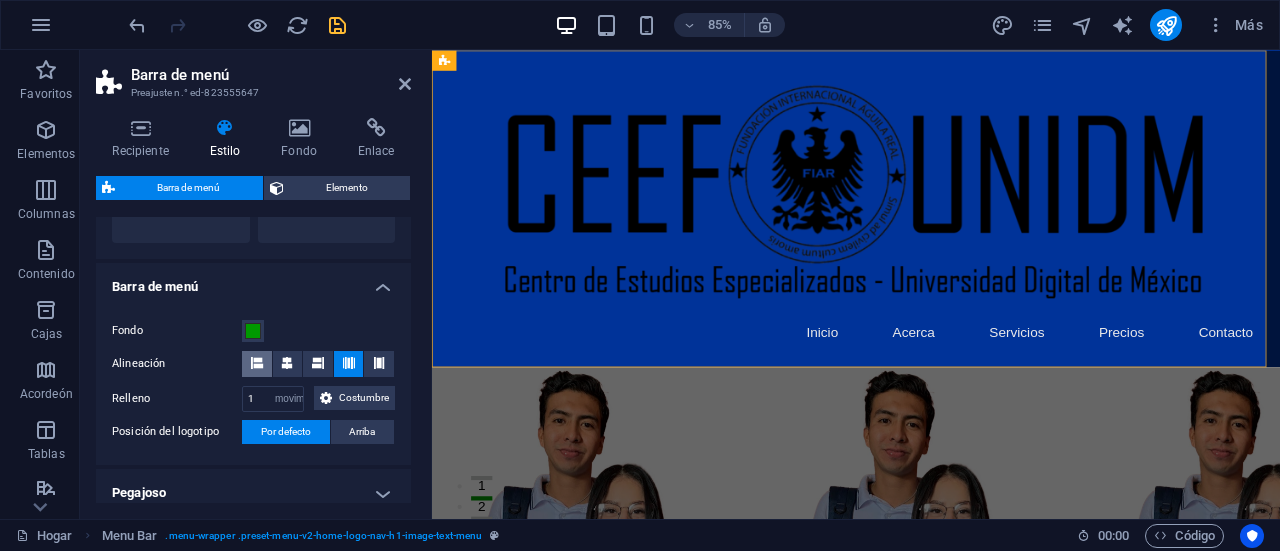 click at bounding box center [257, 363] 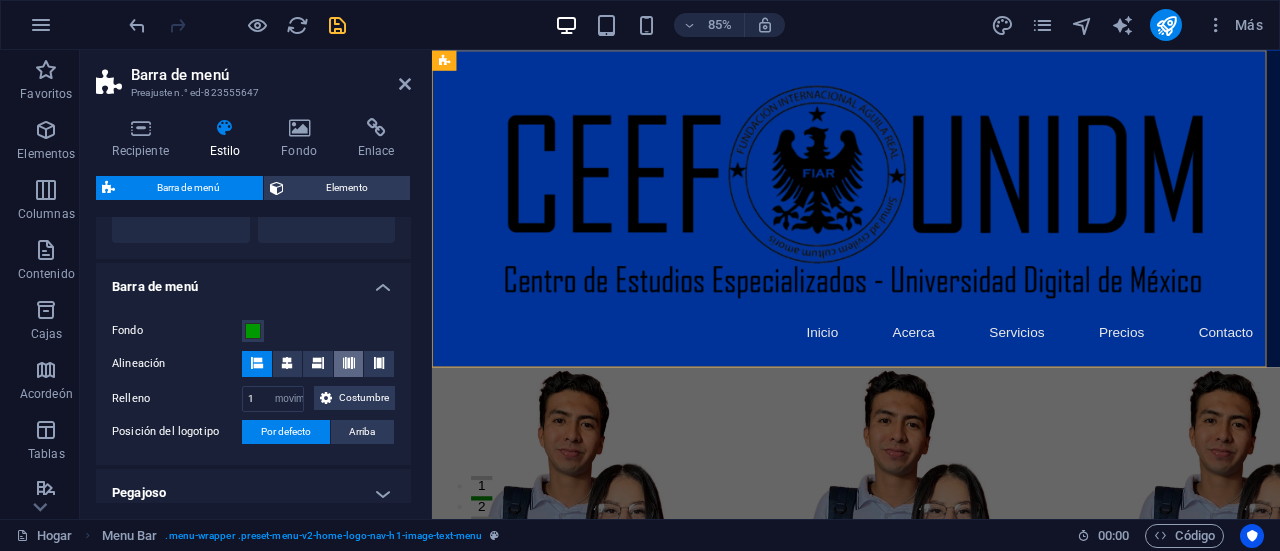 click at bounding box center (349, 364) 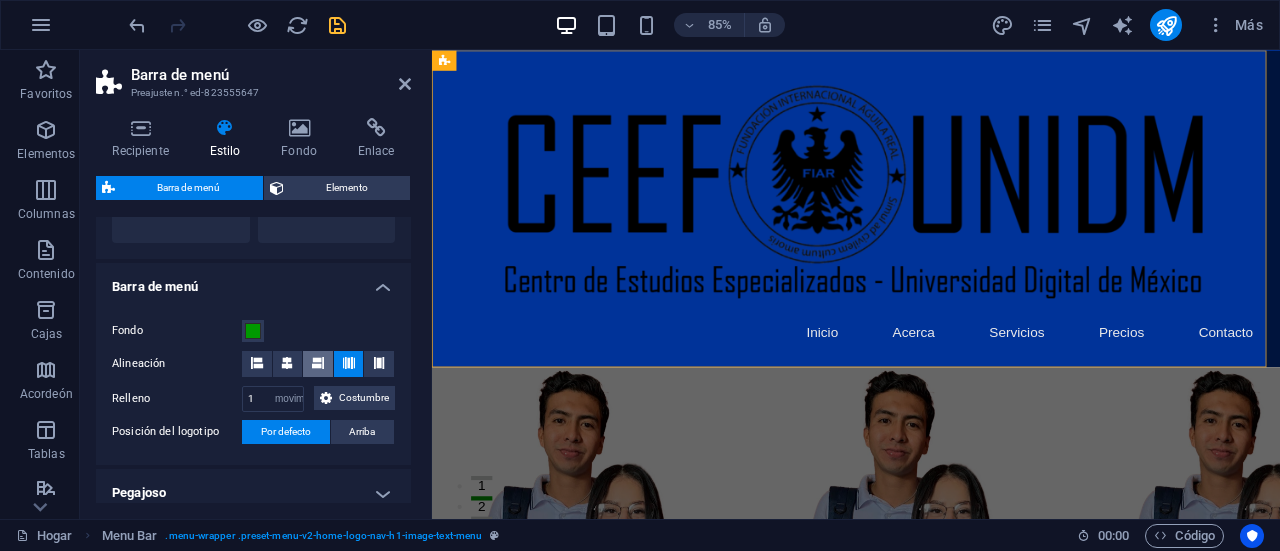 click at bounding box center [318, 363] 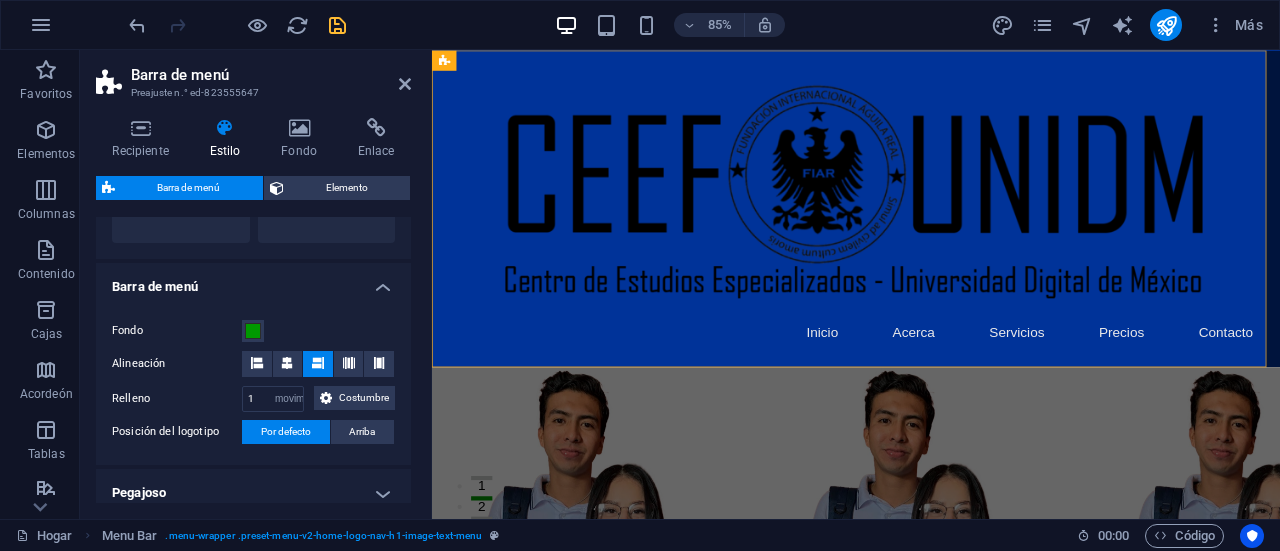 drag, startPoint x: 411, startPoint y: 380, endPoint x: 409, endPoint y: 405, distance: 25.079872 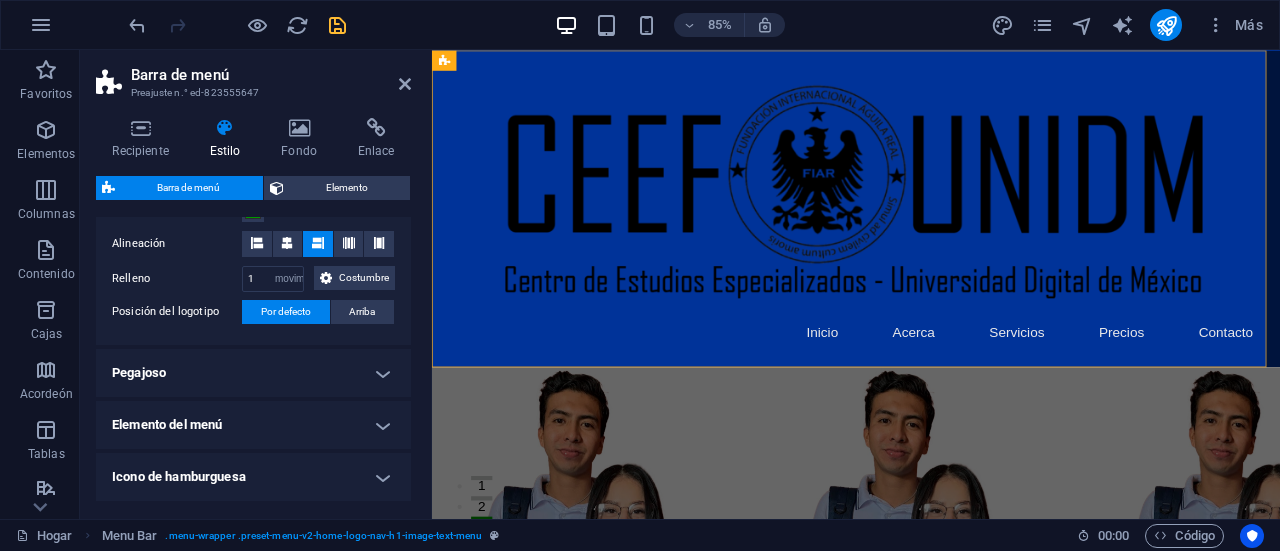 scroll, scrollTop: 717, scrollLeft: 0, axis: vertical 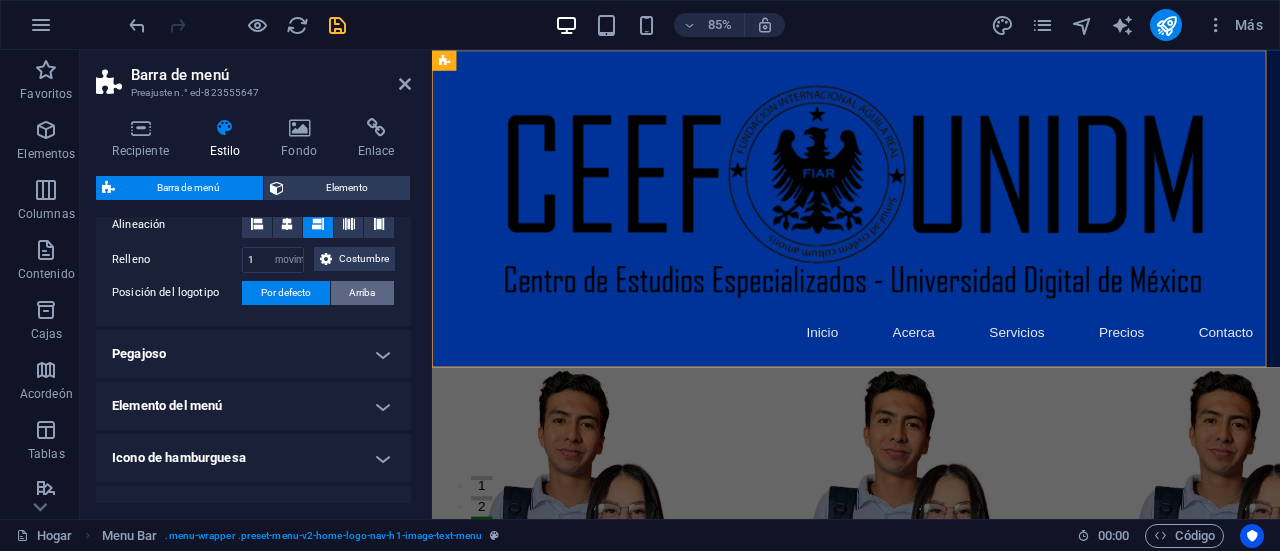 click on "Arriba" at bounding box center (362, 292) 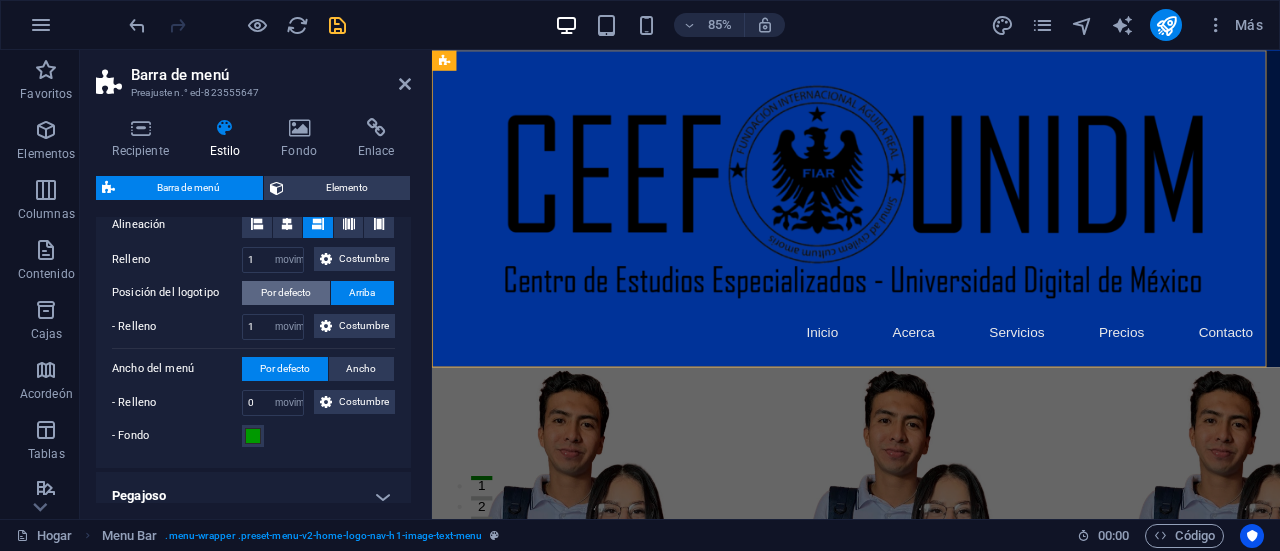 click on "Por defecto" at bounding box center (286, 292) 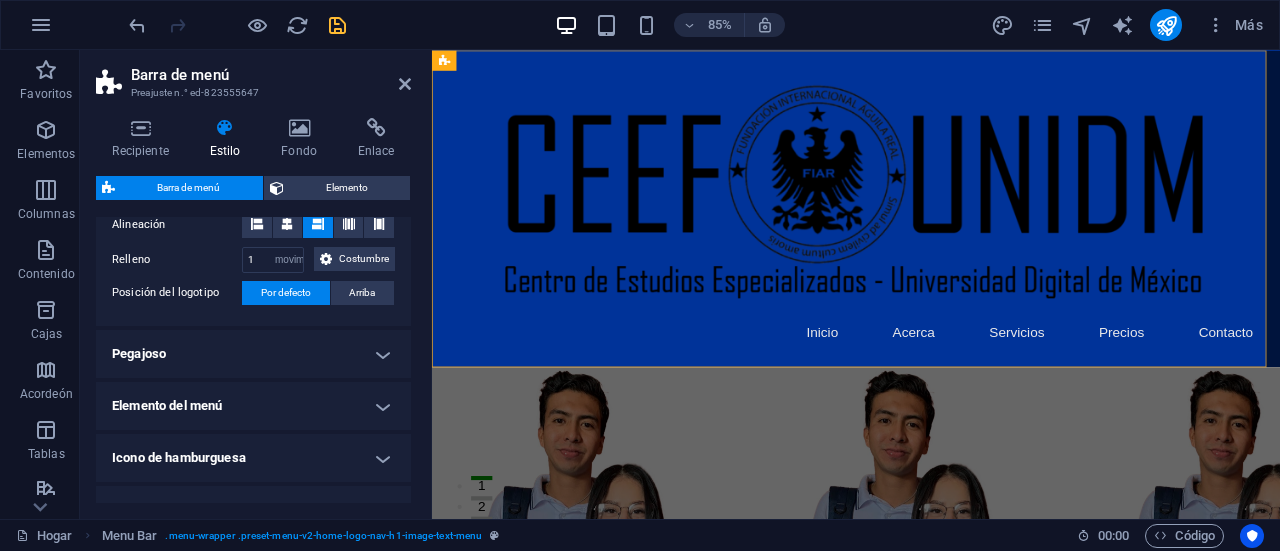 click on "Pegajoso" at bounding box center [253, 354] 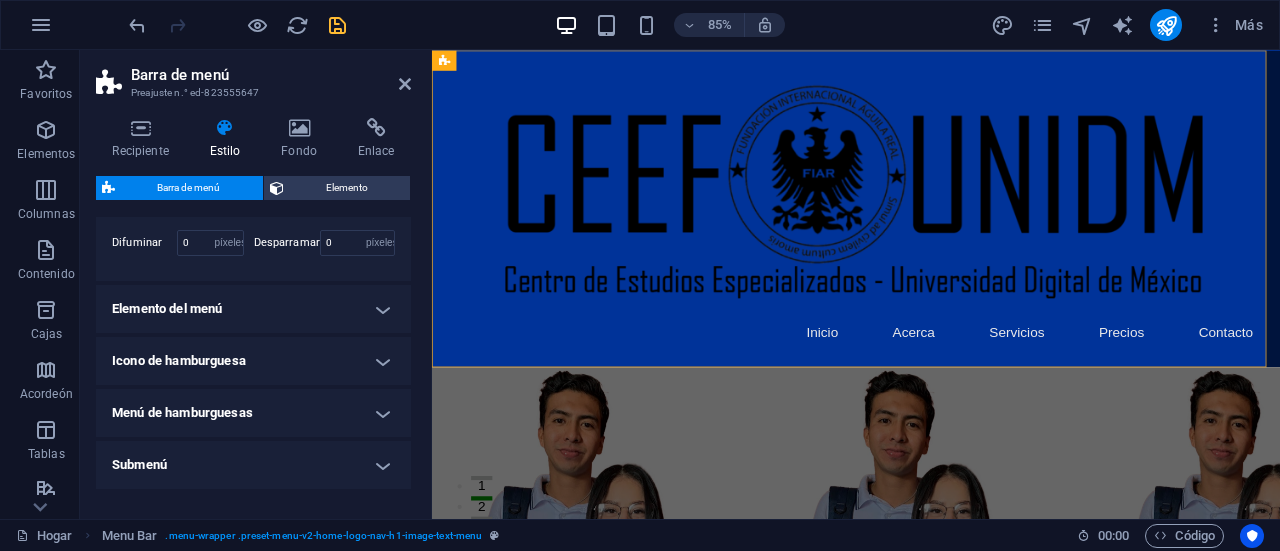 scroll, scrollTop: 1181, scrollLeft: 0, axis: vertical 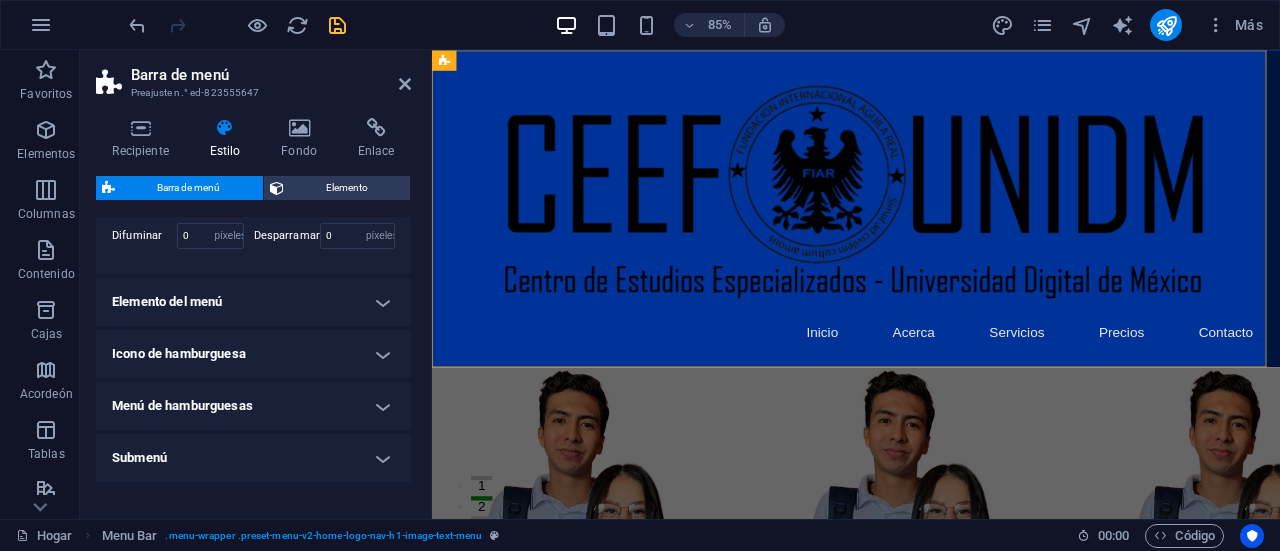 click on "Elemento del menú" at bounding box center (253, 302) 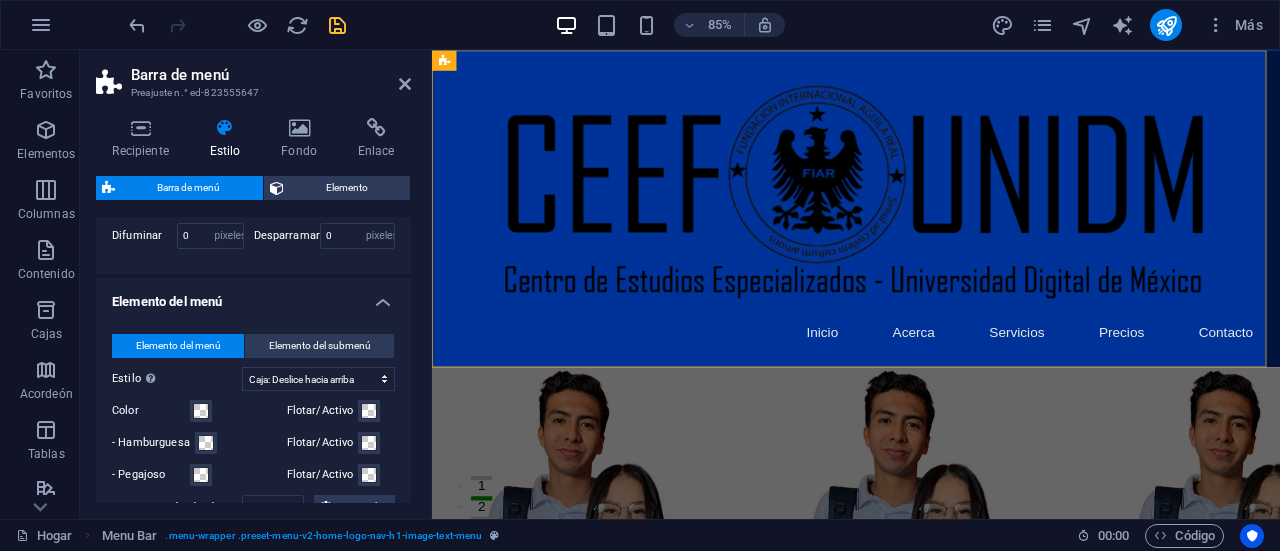 type 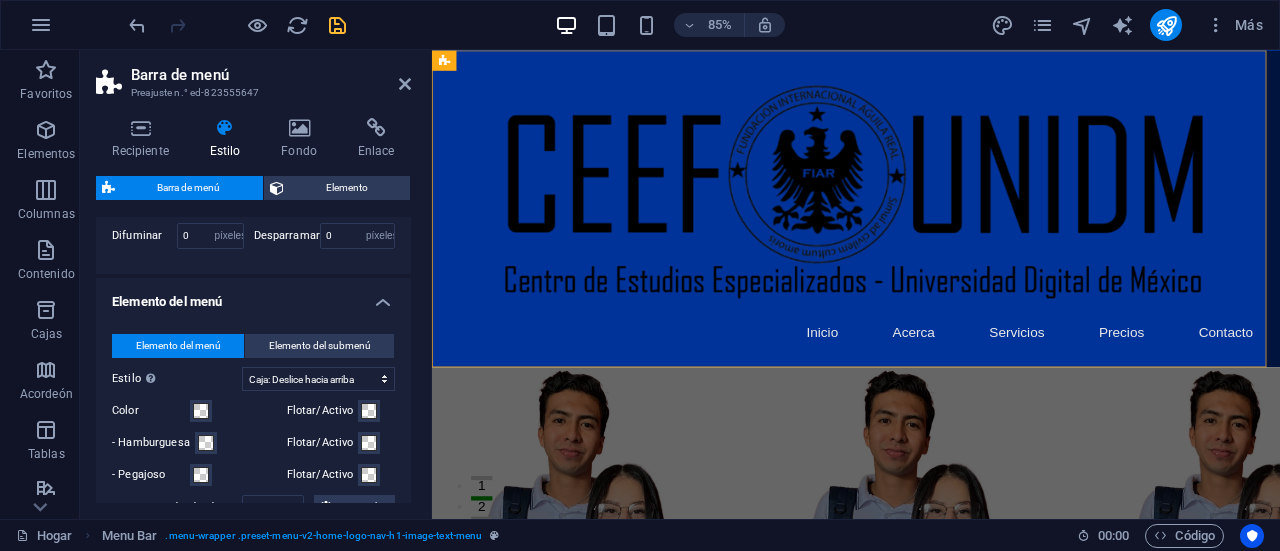 select 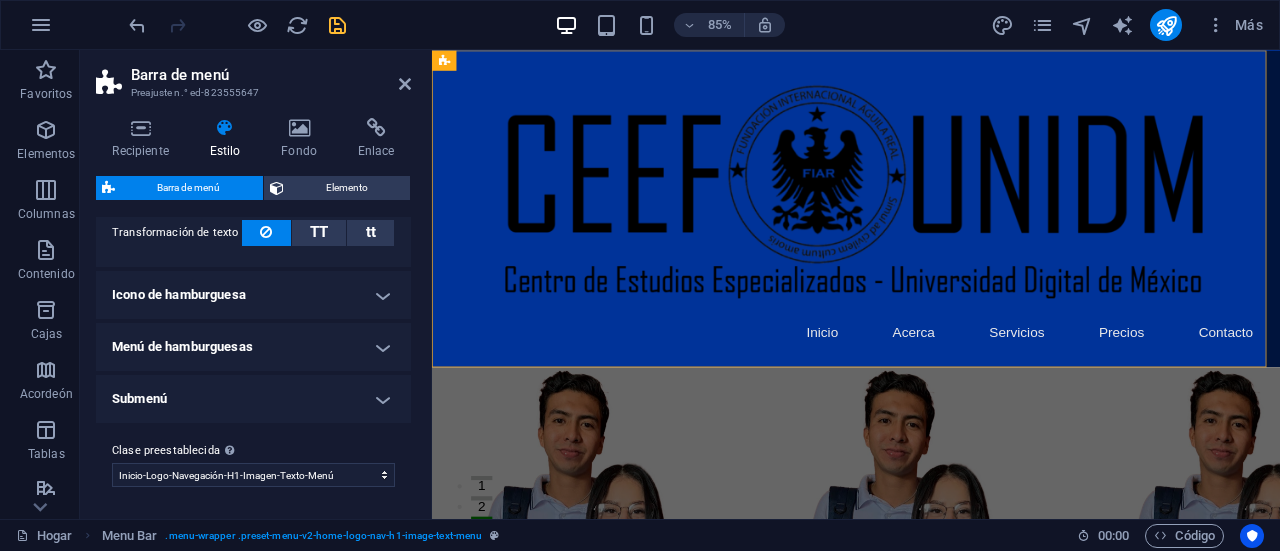 scroll, scrollTop: 1788, scrollLeft: 0, axis: vertical 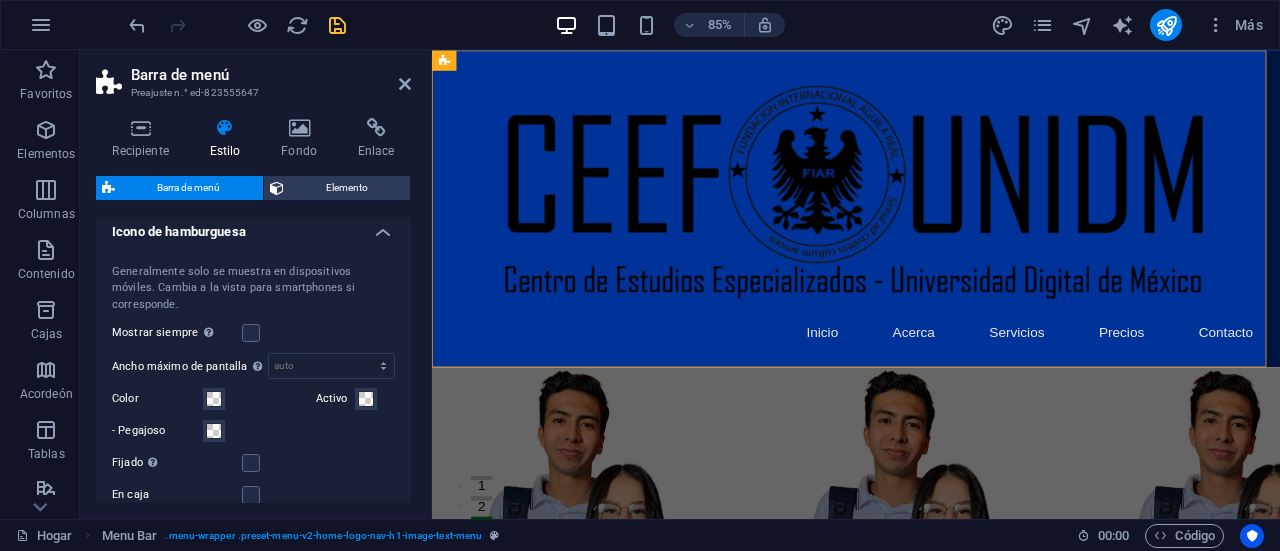click on "Icono de hamburguesa" at bounding box center (253, 226) 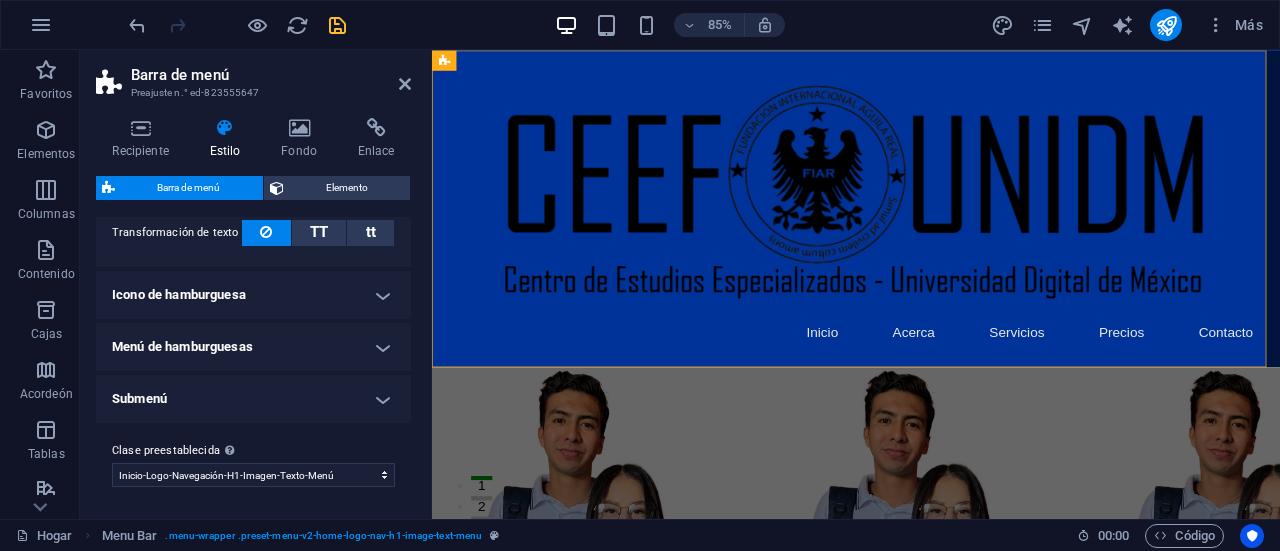 click on "Menú de hamburguesas" at bounding box center (253, 347) 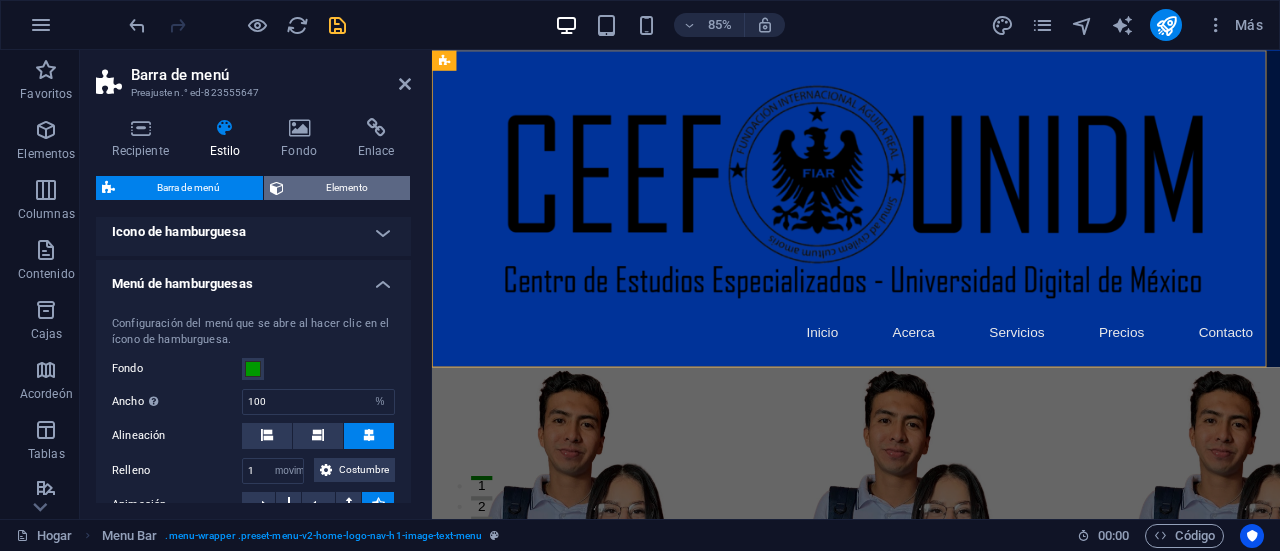click on "Elemento" at bounding box center [347, 188] 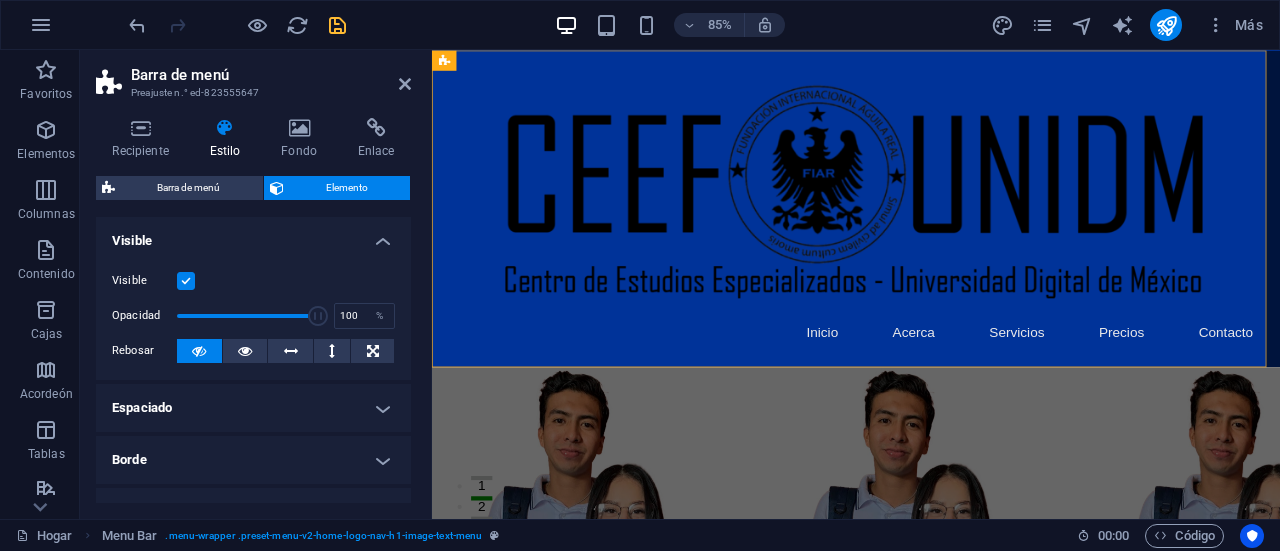 drag, startPoint x: 411, startPoint y: 251, endPoint x: 404, endPoint y: 277, distance: 26.925823 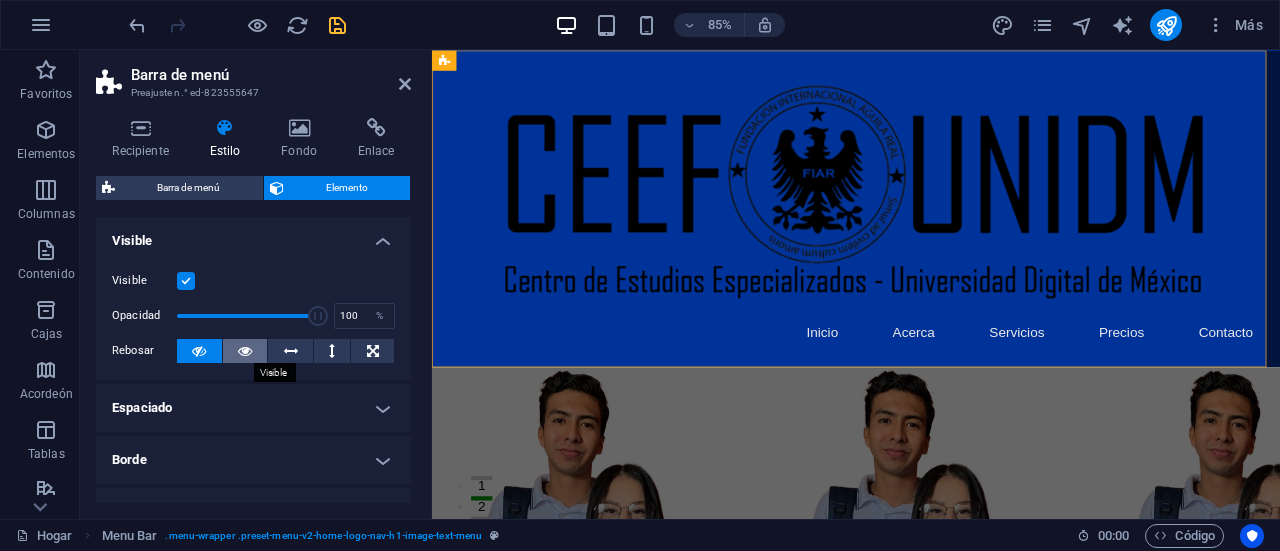 click at bounding box center (245, 351) 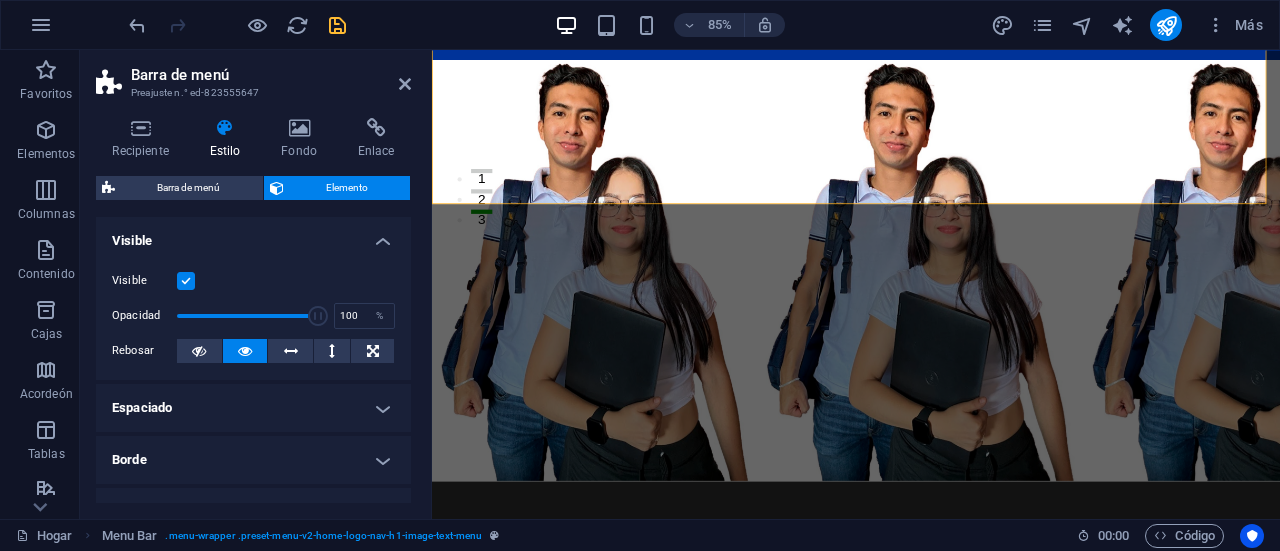 scroll, scrollTop: 116, scrollLeft: 0, axis: vertical 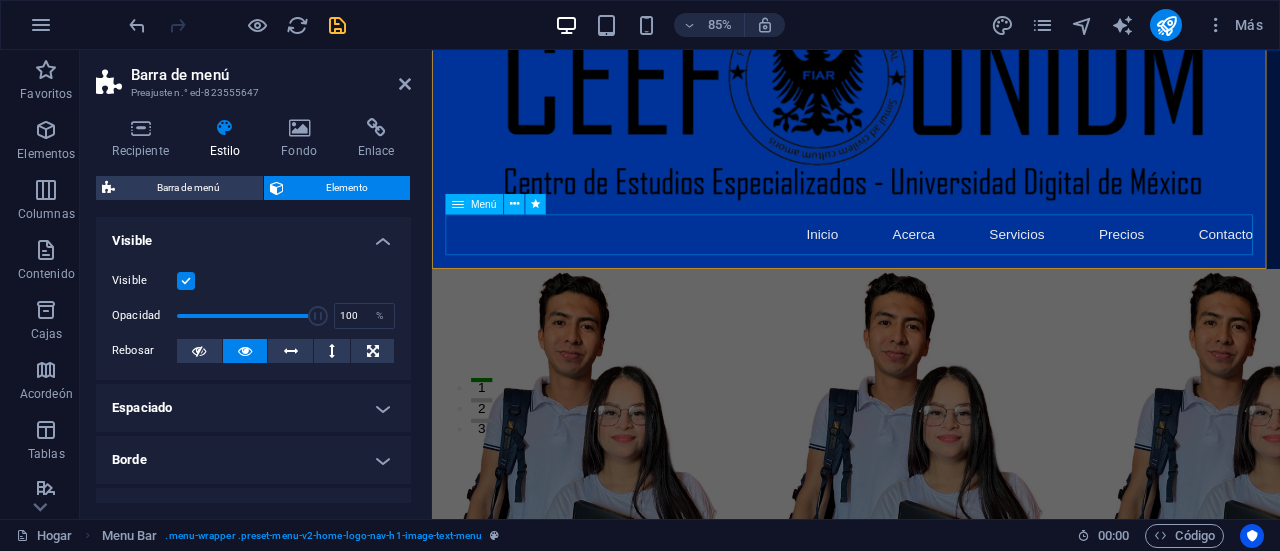 click on "Inicio Acerca Servicios Precios Contacto" at bounding box center (931, 267) 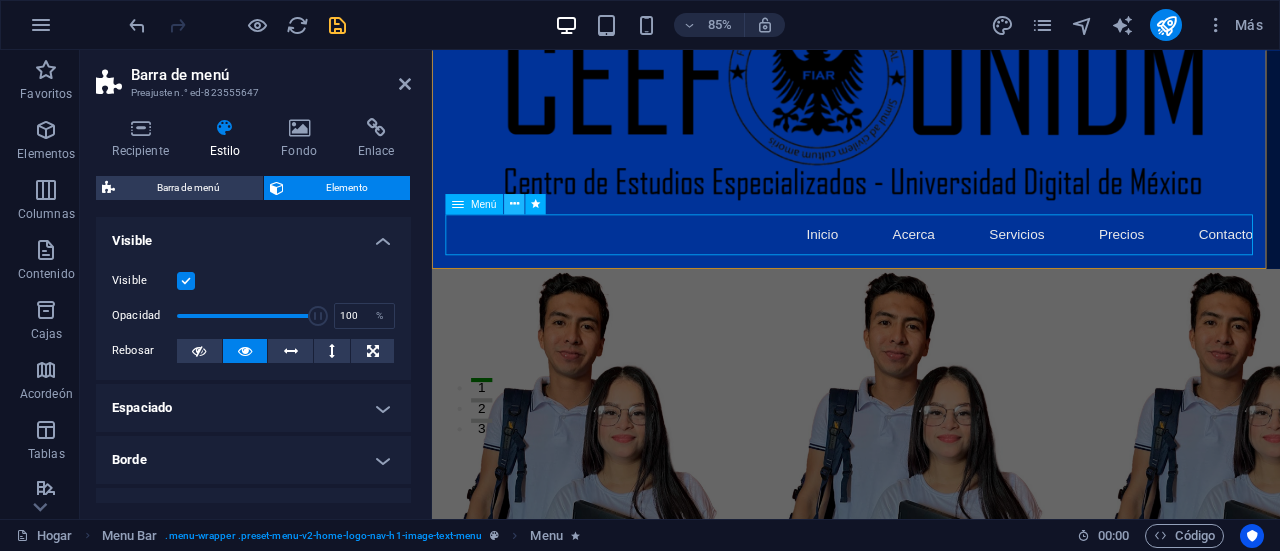 click at bounding box center [514, 204] 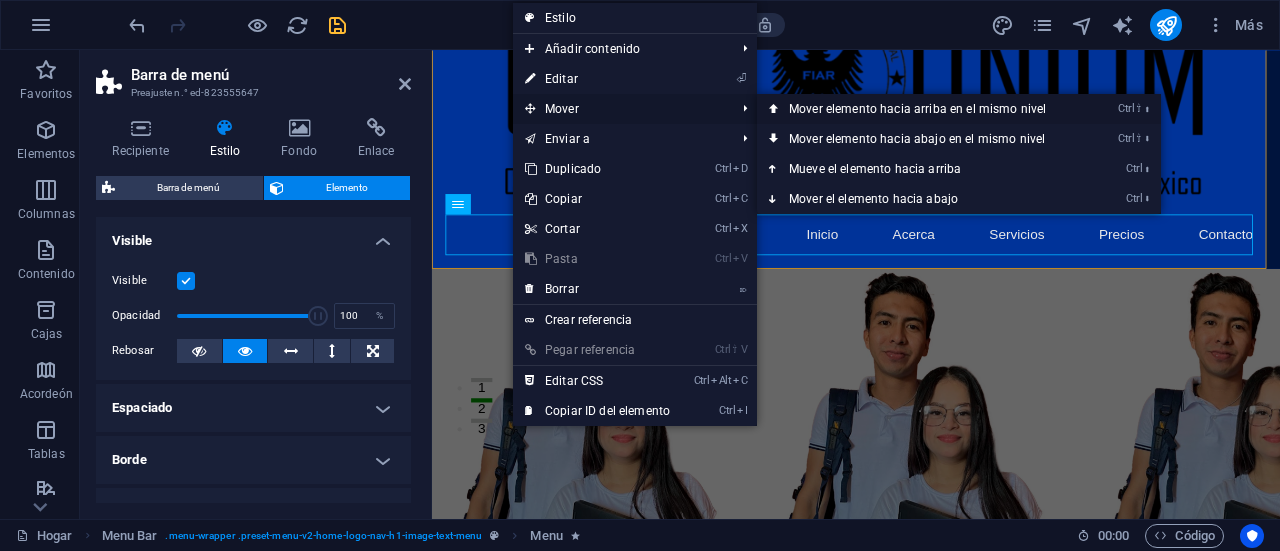 click on "Mover elemento hacia arriba en el mismo nivel" at bounding box center [917, 109] 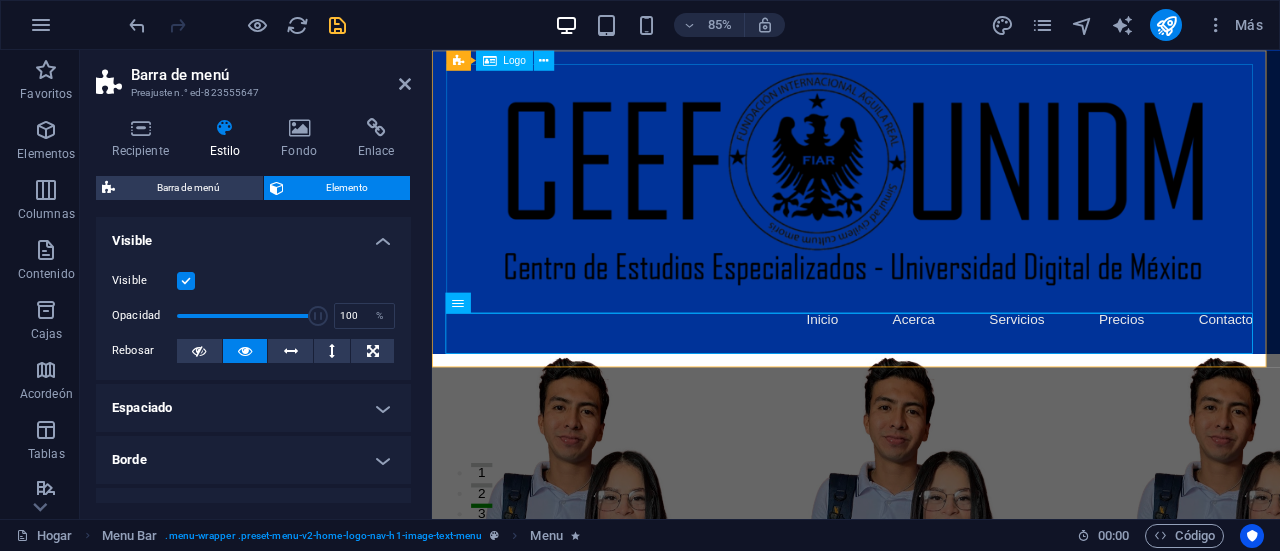 scroll, scrollTop: 0, scrollLeft: 0, axis: both 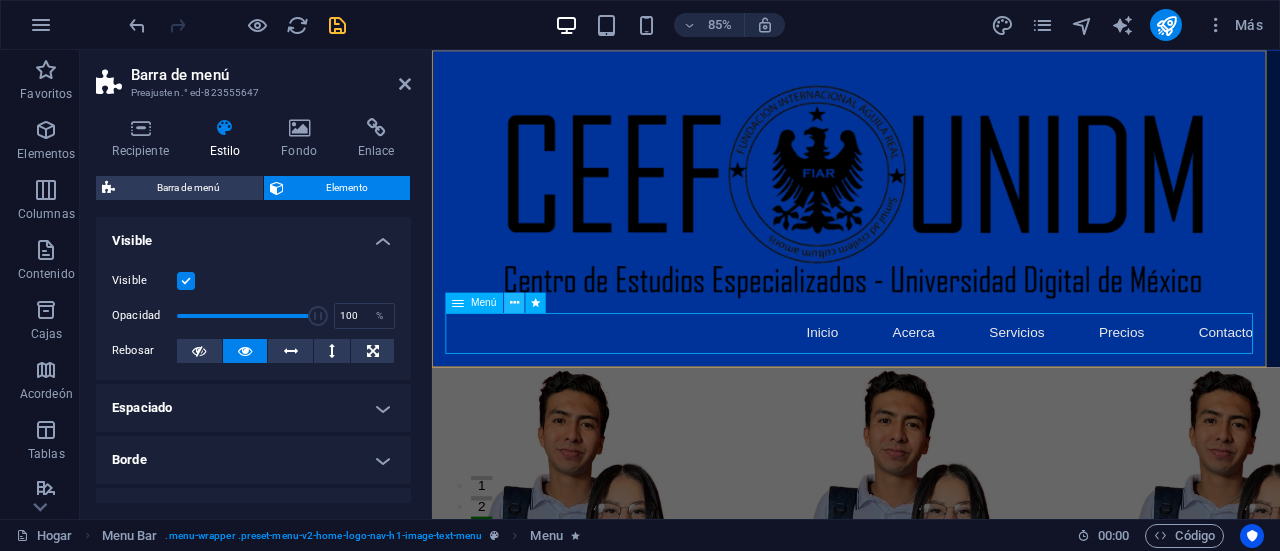 click at bounding box center (514, 302) 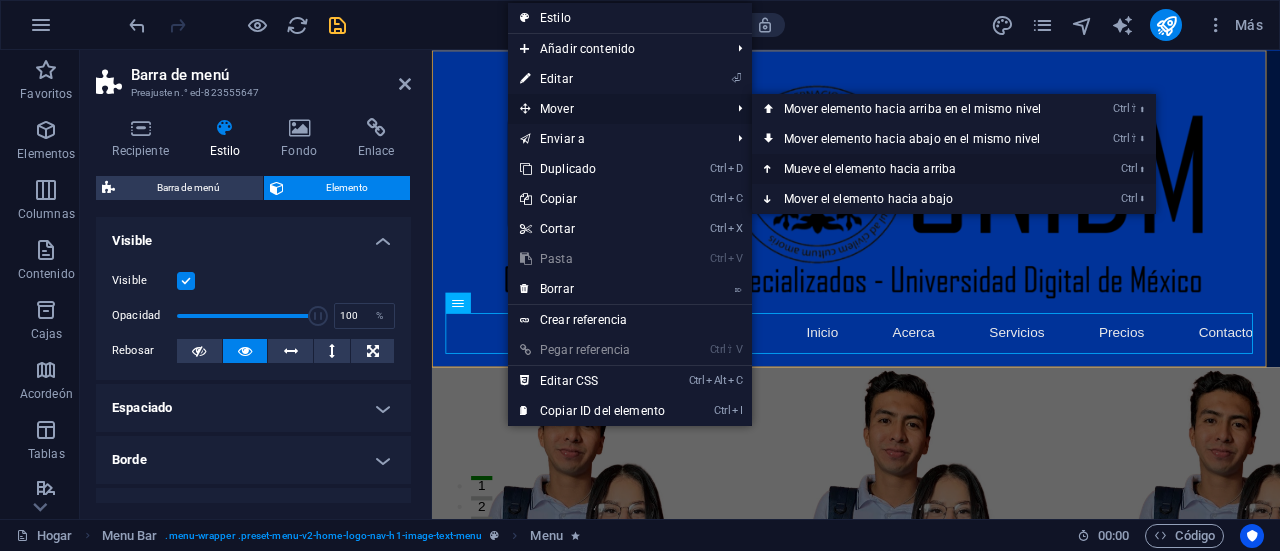 click on "Mueve el elemento hacia arriba" at bounding box center [870, 169] 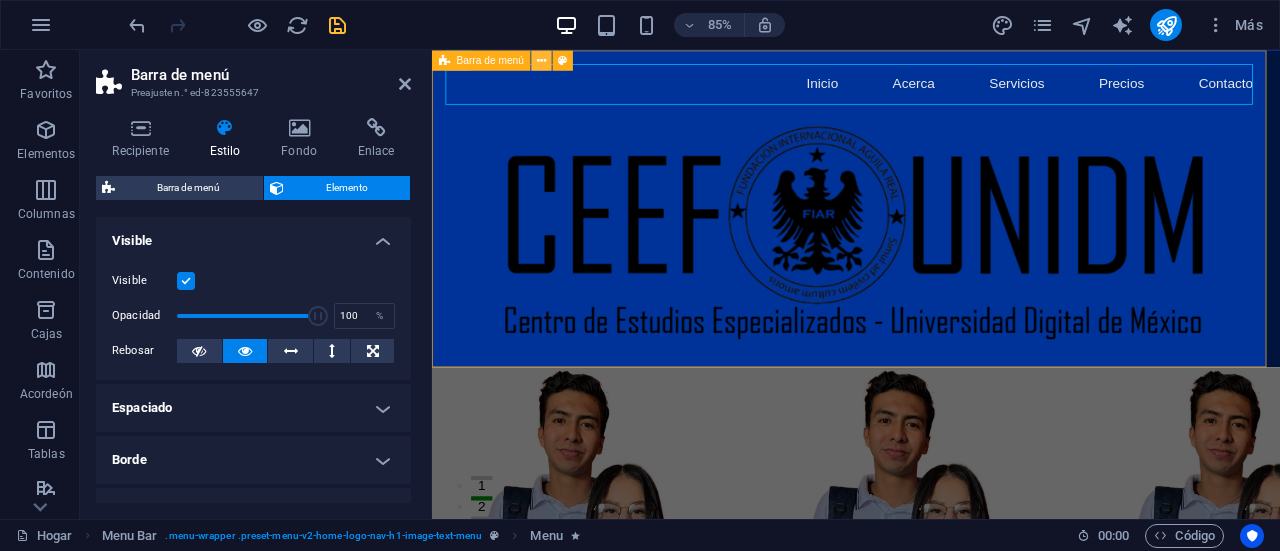 click at bounding box center (542, 60) 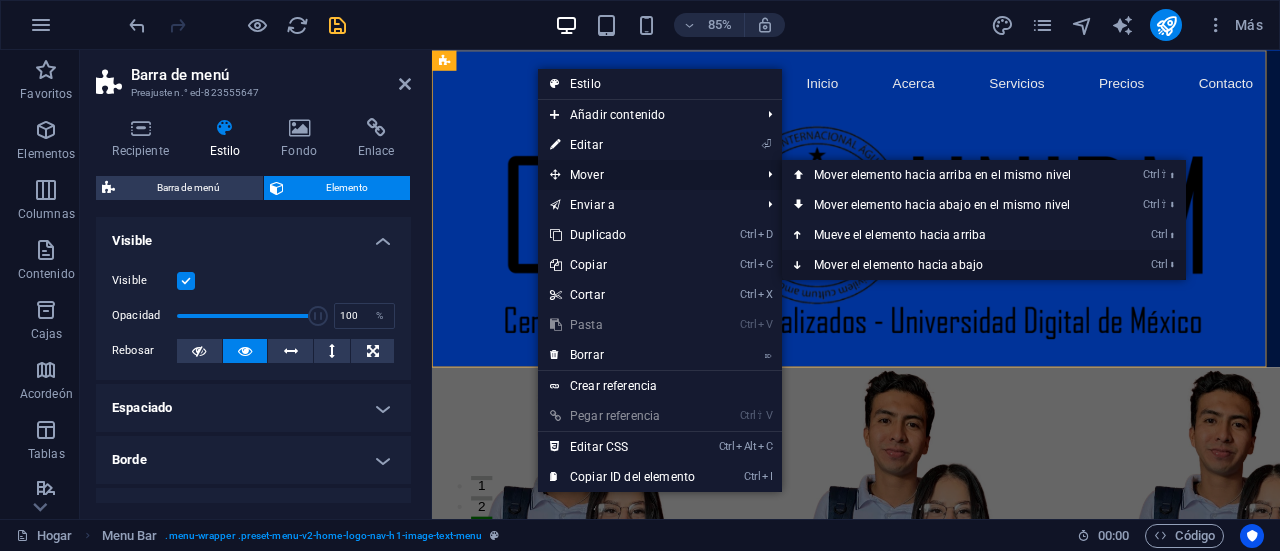 click on "Mover el elemento hacia abajo" at bounding box center [898, 265] 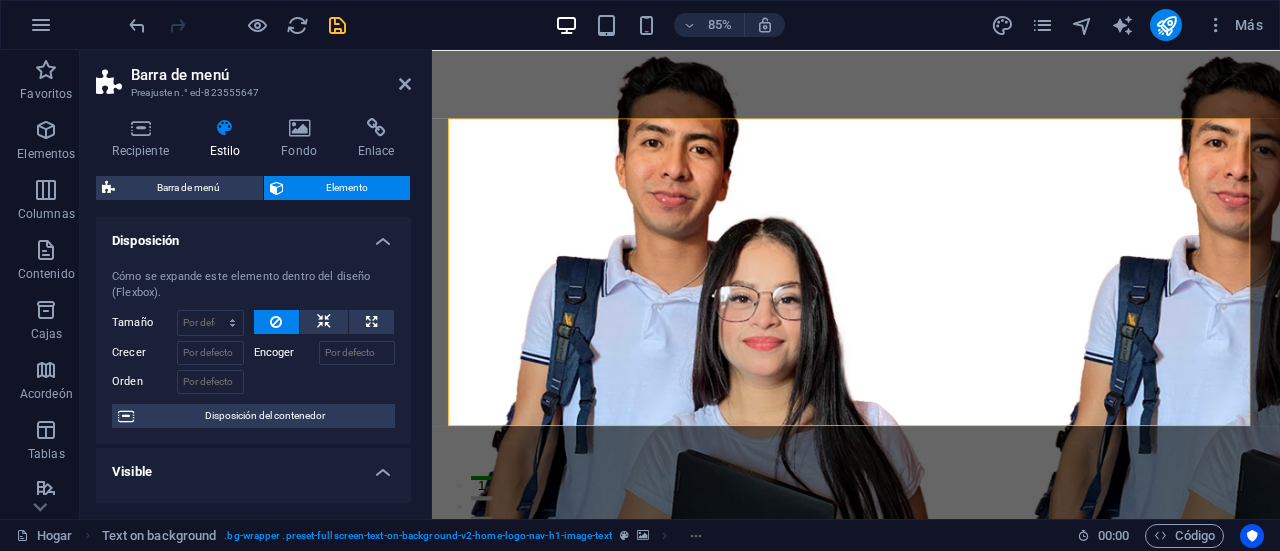 click on "85% Más" at bounding box center (640, 25) 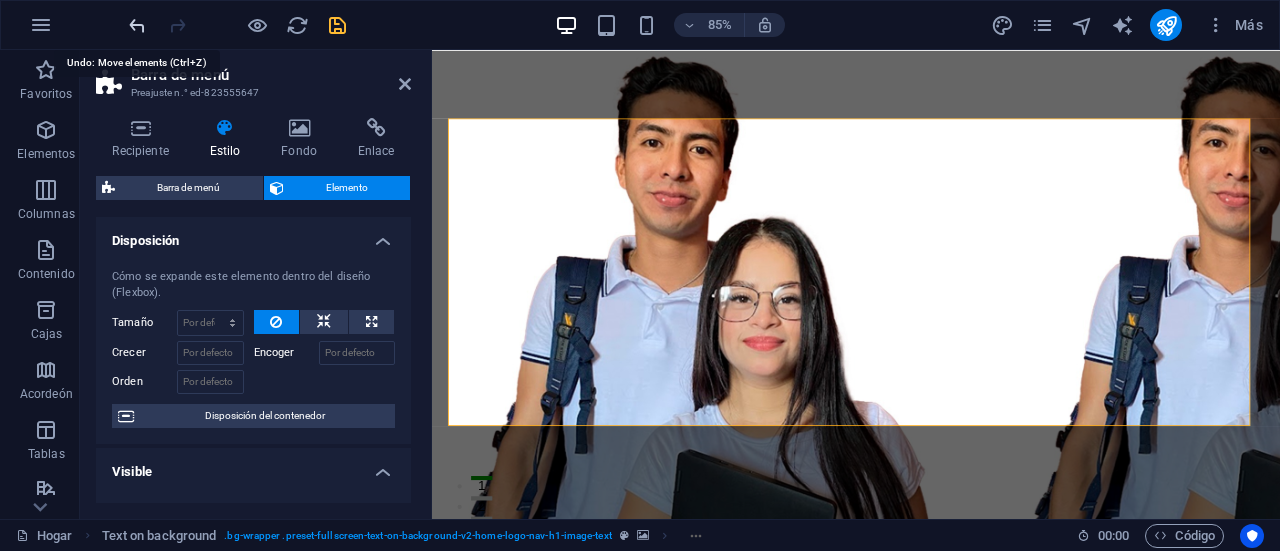 click at bounding box center [137, 25] 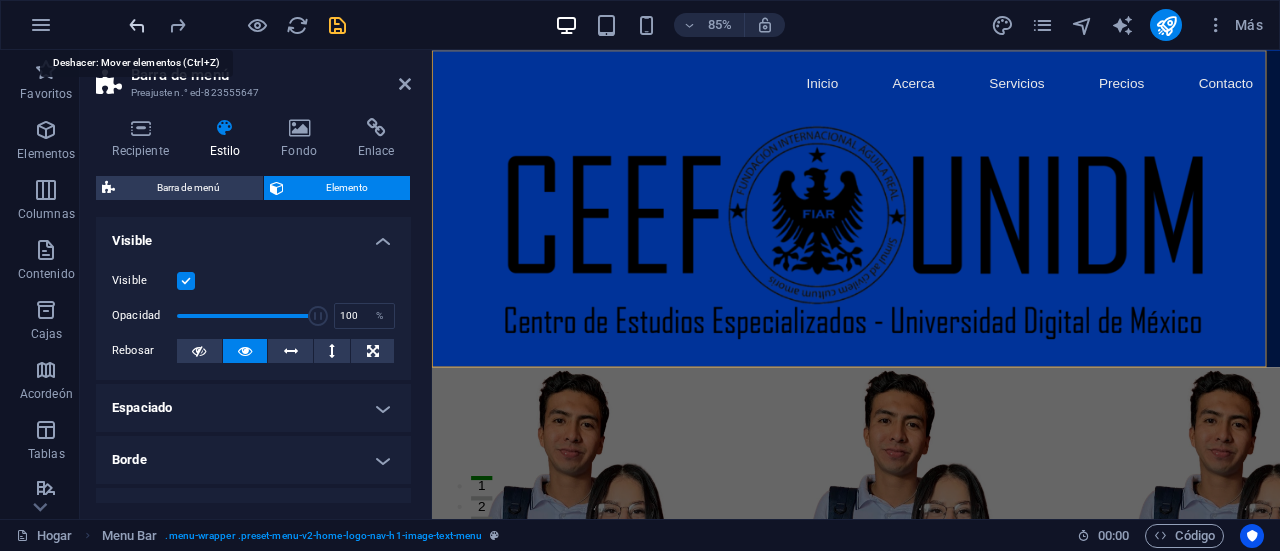 click at bounding box center [137, 25] 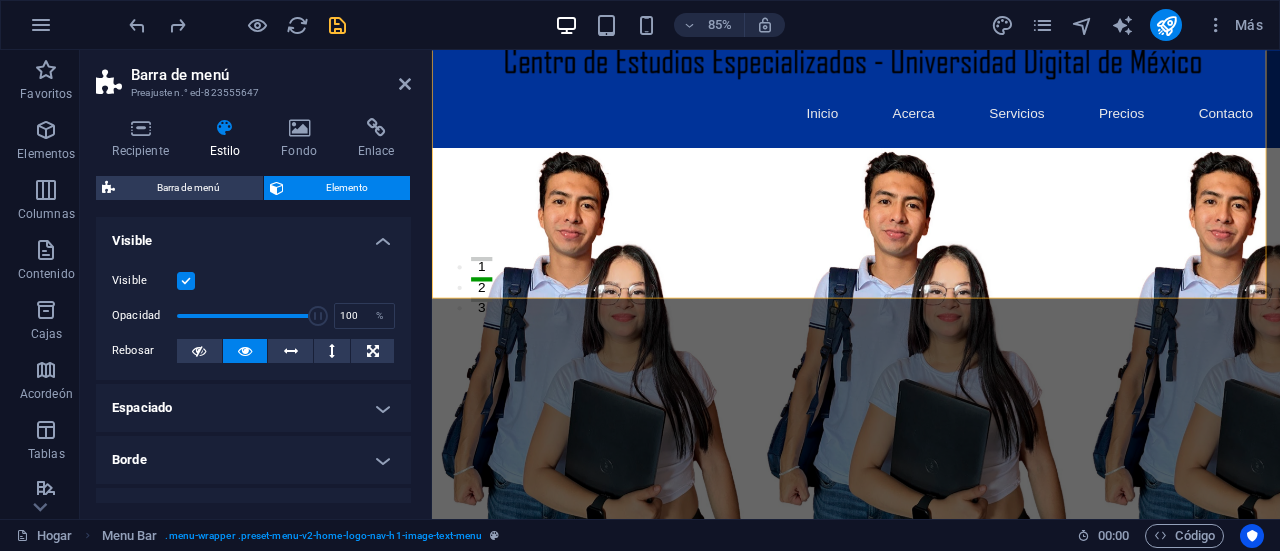 scroll, scrollTop: 80, scrollLeft: 0, axis: vertical 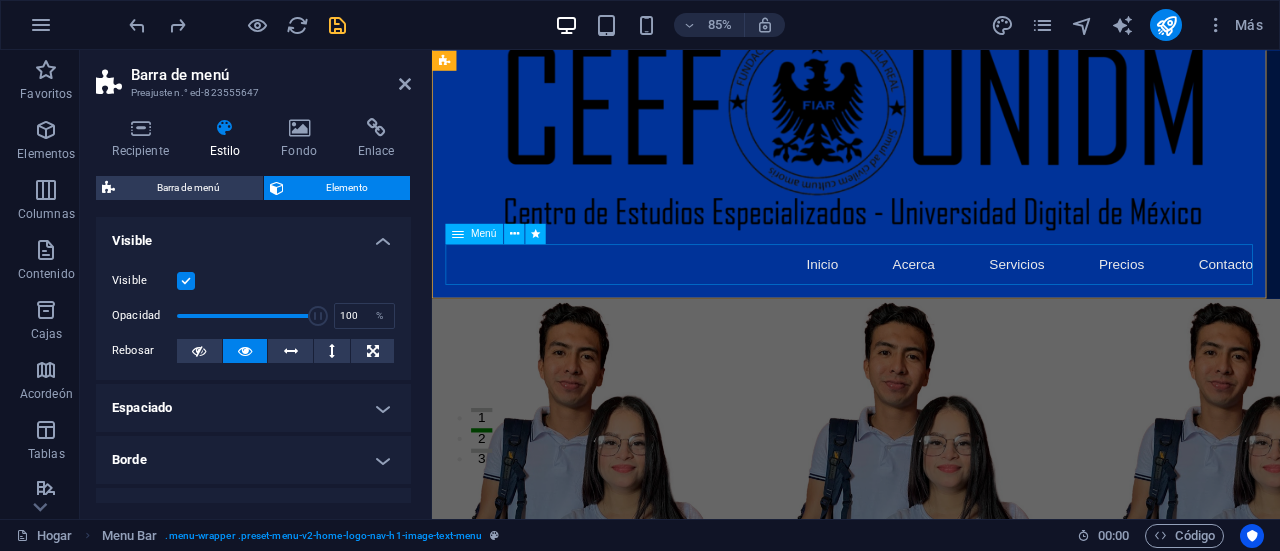 click on "Inicio Acerca Servicios Precios Contacto" at bounding box center [931, 303] 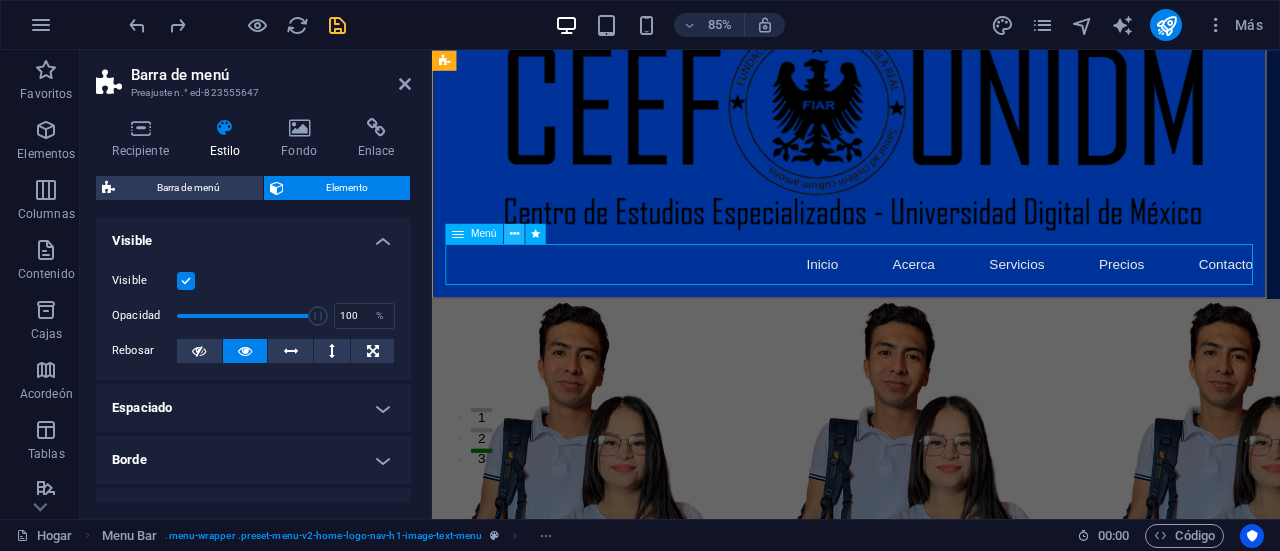 click at bounding box center [514, 234] 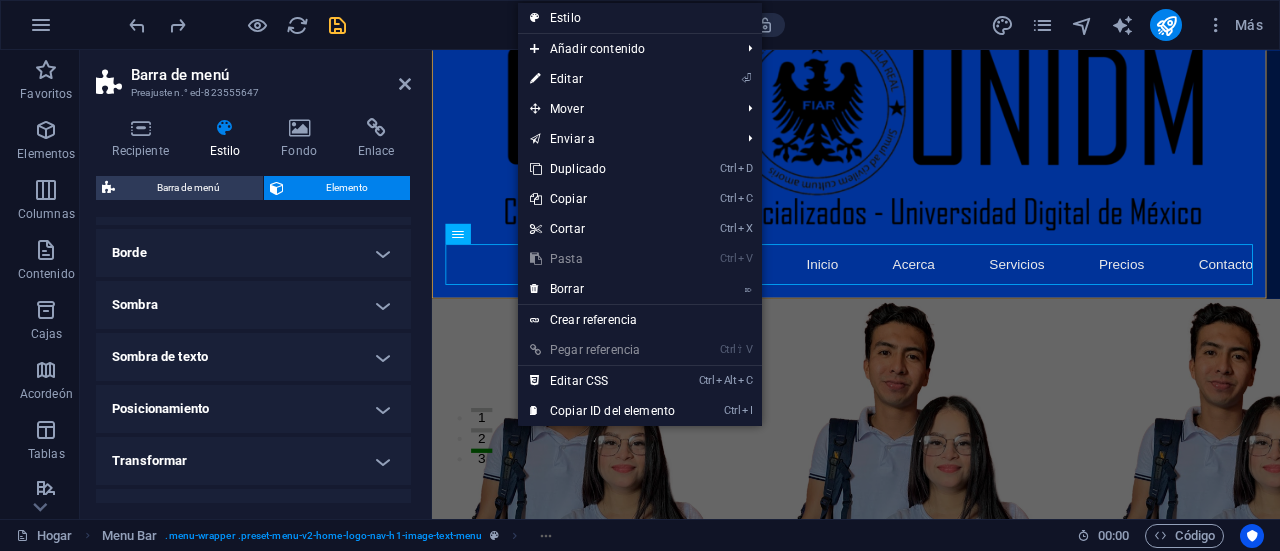 scroll, scrollTop: 216, scrollLeft: 0, axis: vertical 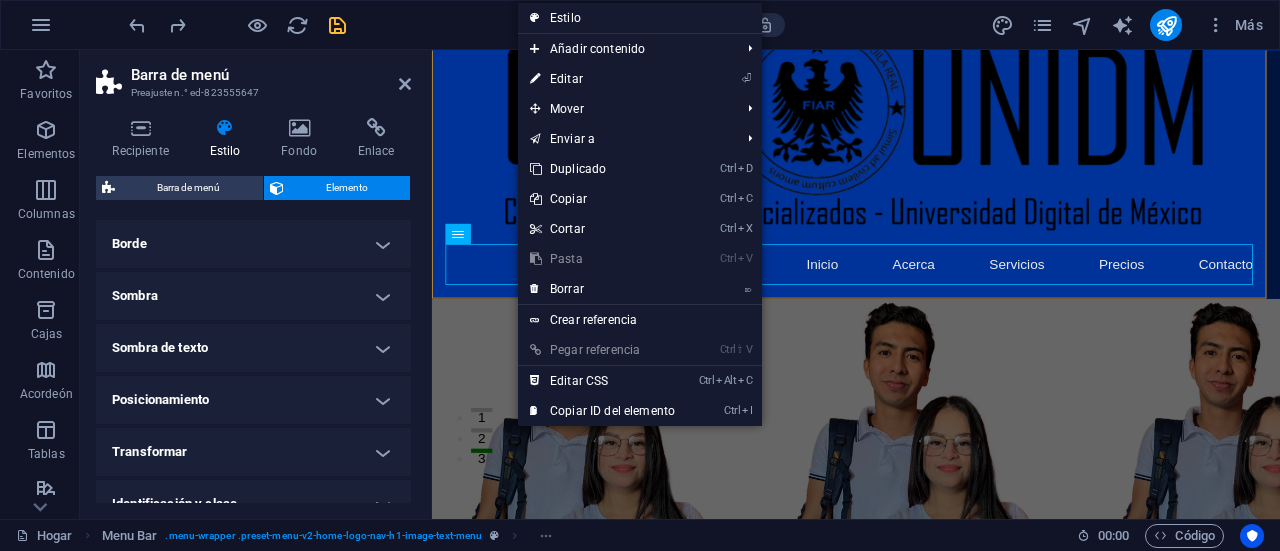 click on "Sombra" at bounding box center (253, 296) 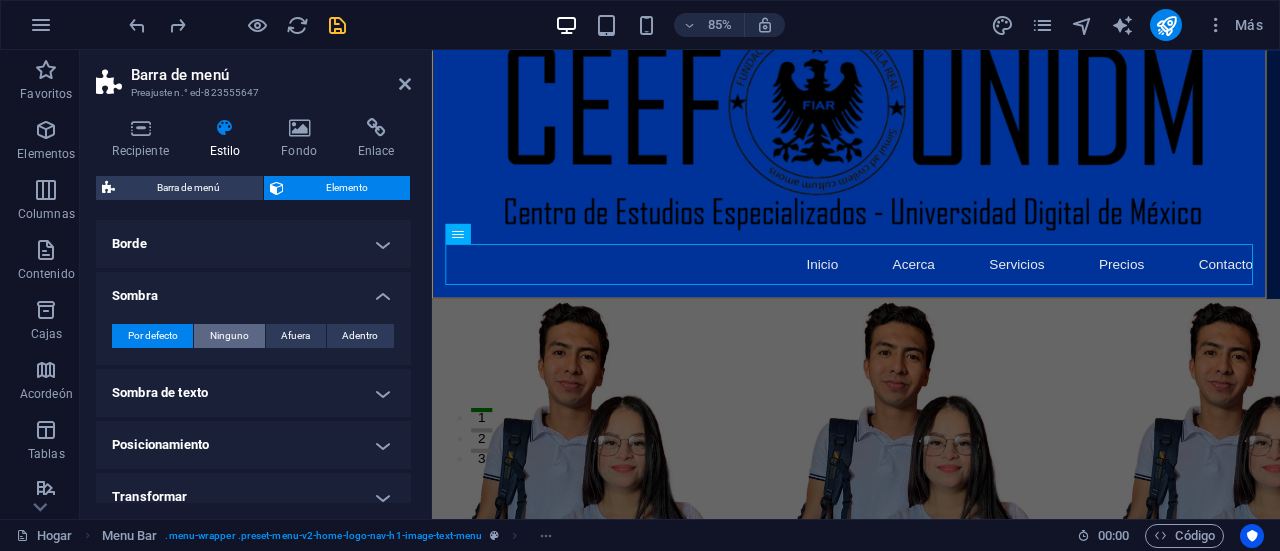 click on "Ninguno" at bounding box center (229, 335) 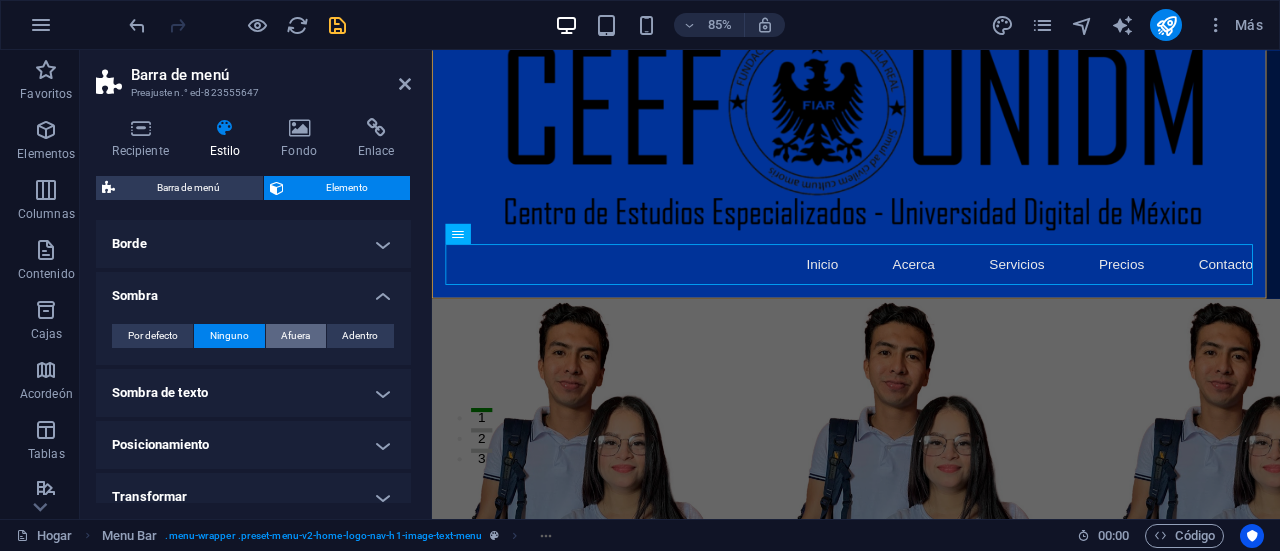 click on "Afuera" at bounding box center (295, 335) 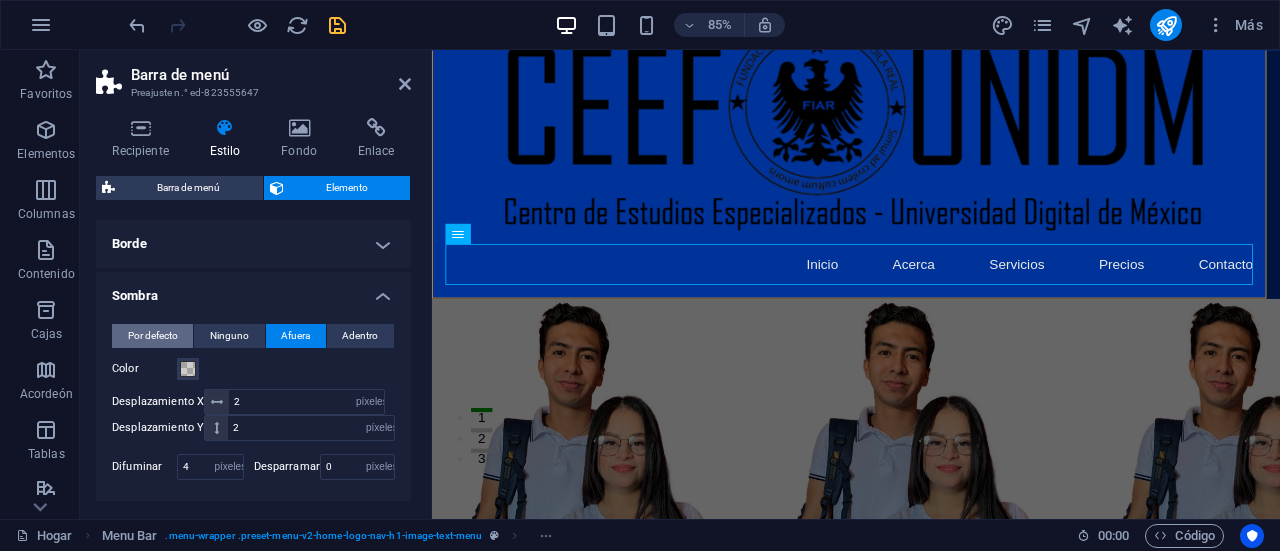 click on "Por defecto" at bounding box center (153, 335) 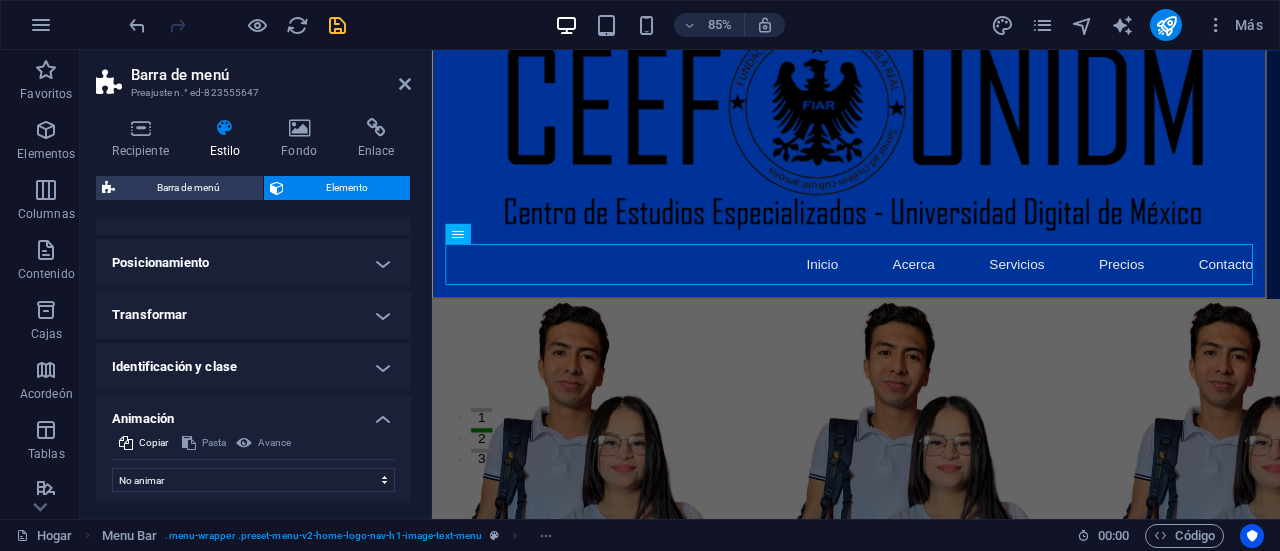 scroll, scrollTop: 401, scrollLeft: 0, axis: vertical 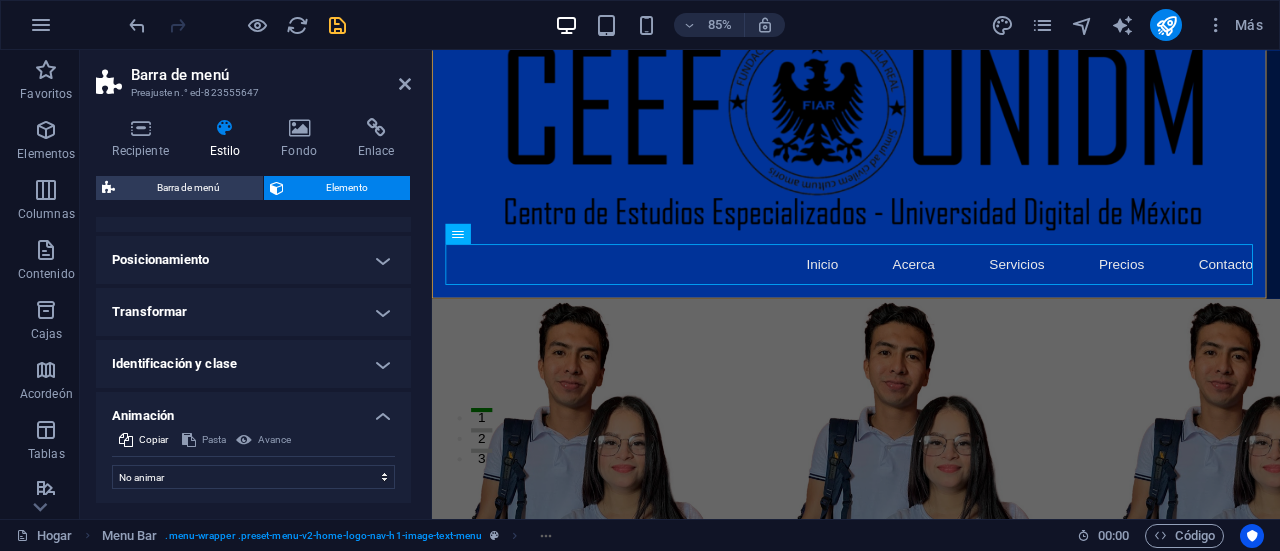 click on "Posicionamiento" at bounding box center [253, 260] 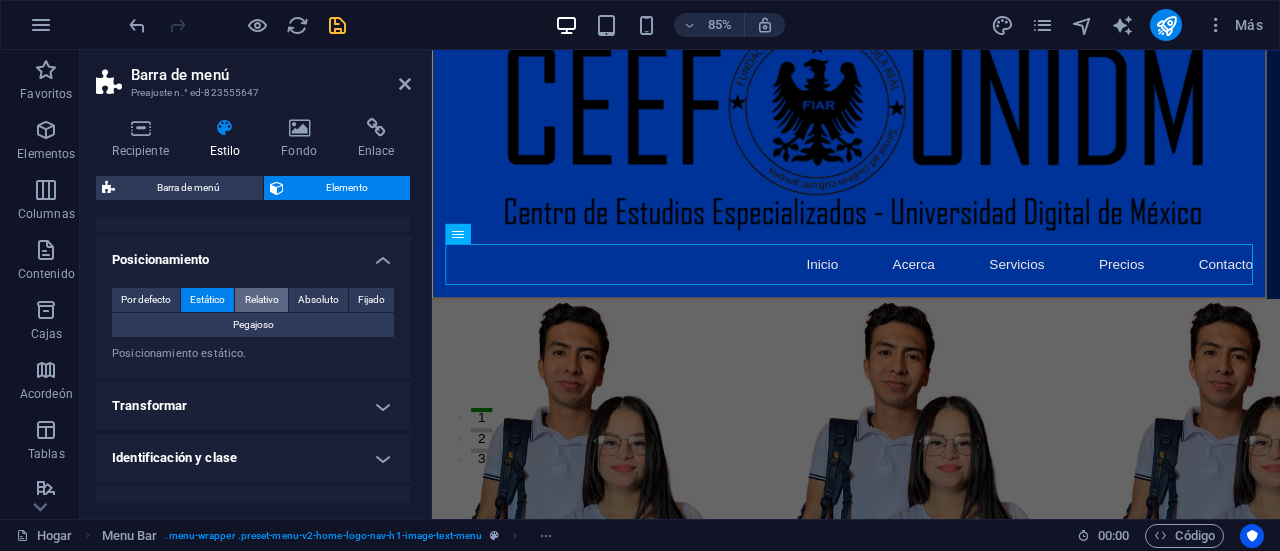click on "Relativo" at bounding box center (262, 299) 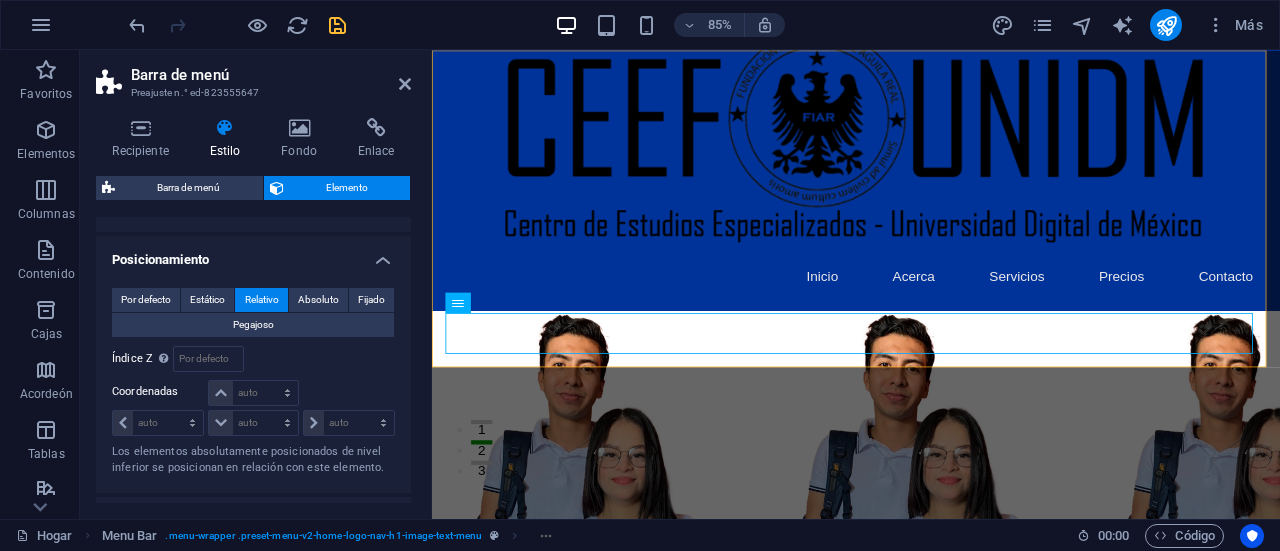 scroll, scrollTop: 0, scrollLeft: 0, axis: both 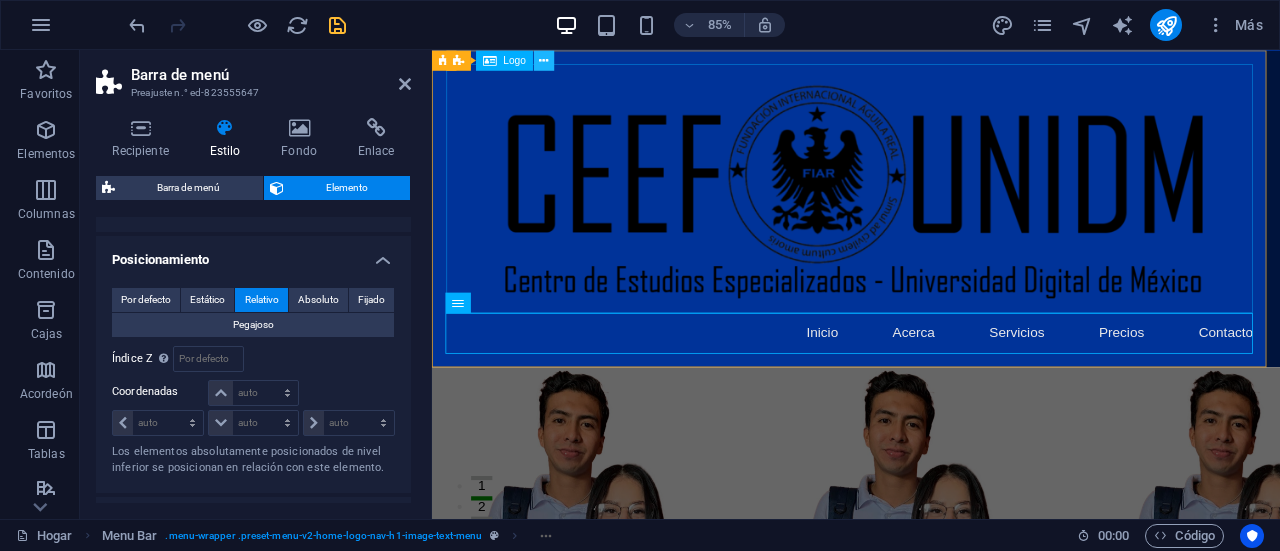 click at bounding box center [543, 60] 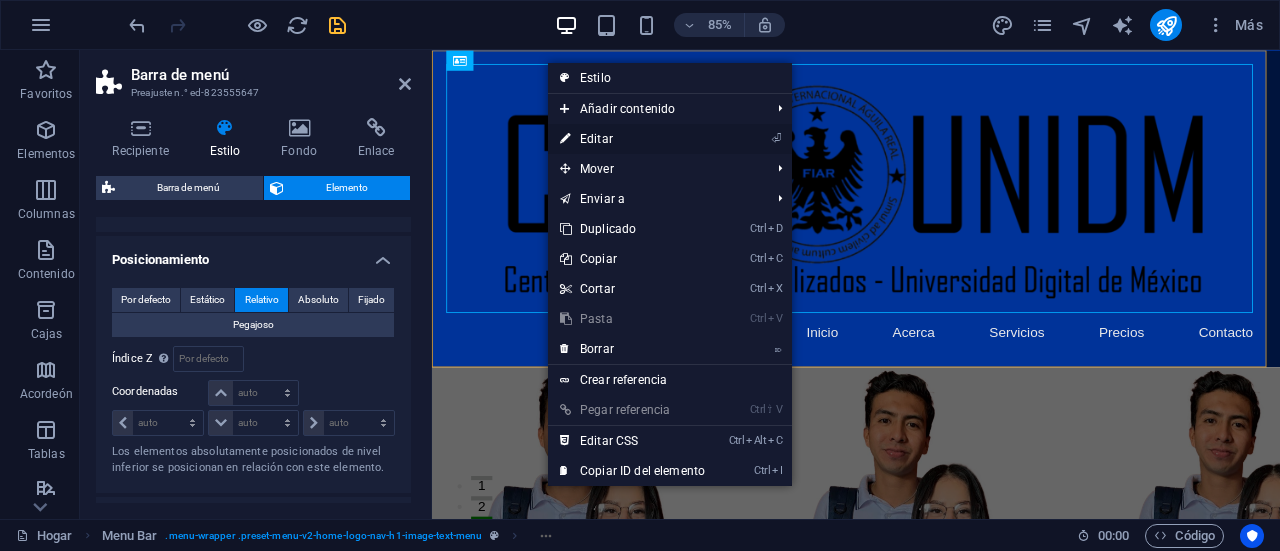 click on "Editar" at bounding box center (596, 139) 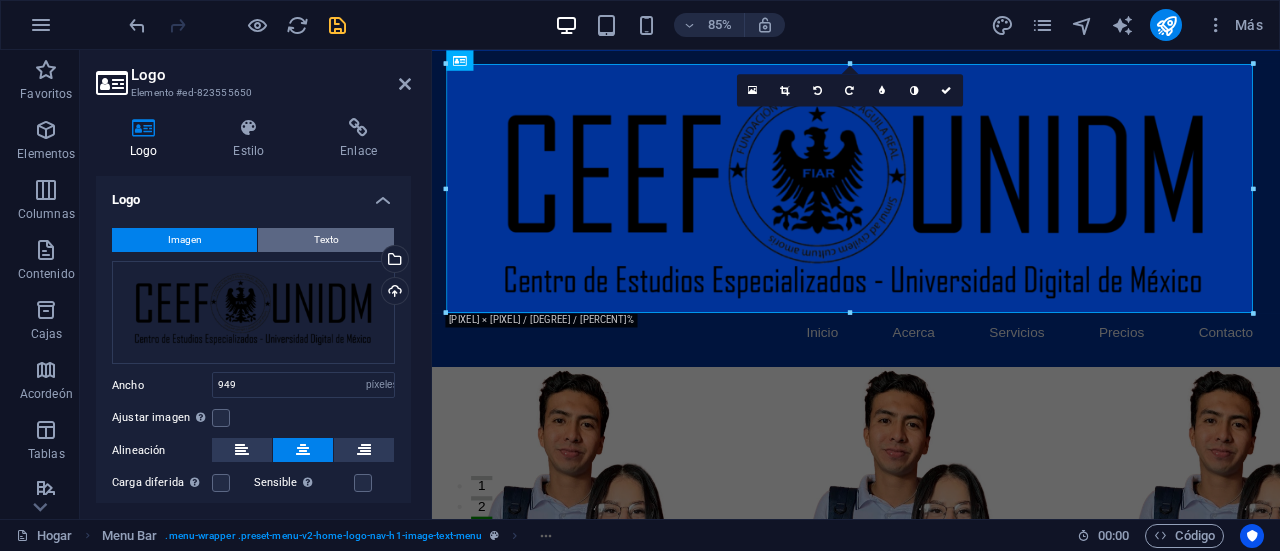 click on "Texto" at bounding box center [326, 240] 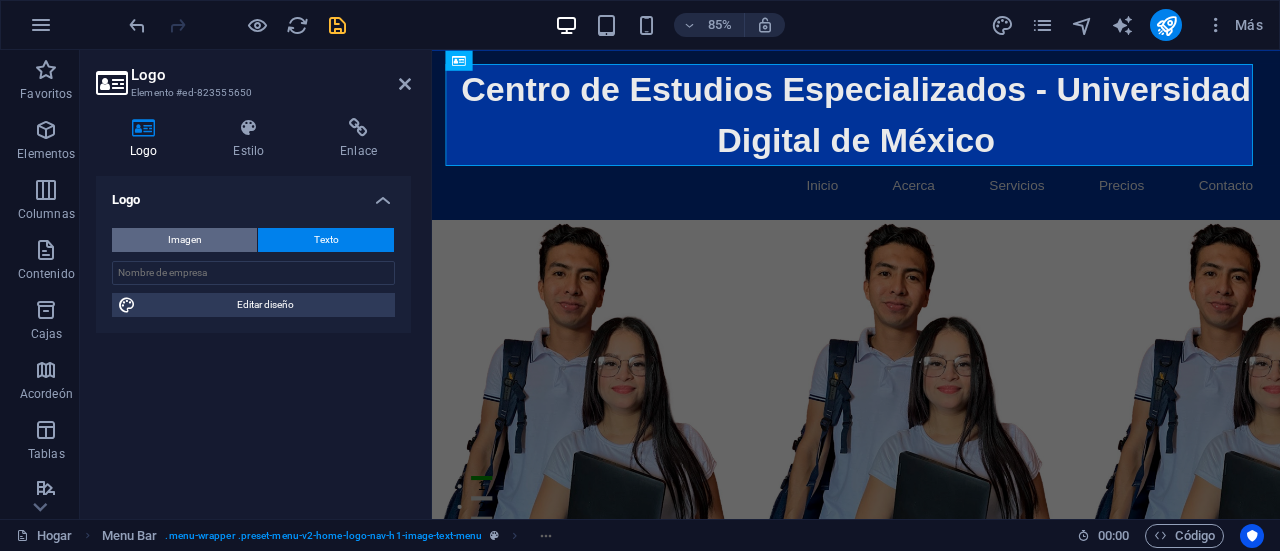 click on "Imagen" at bounding box center [184, 240] 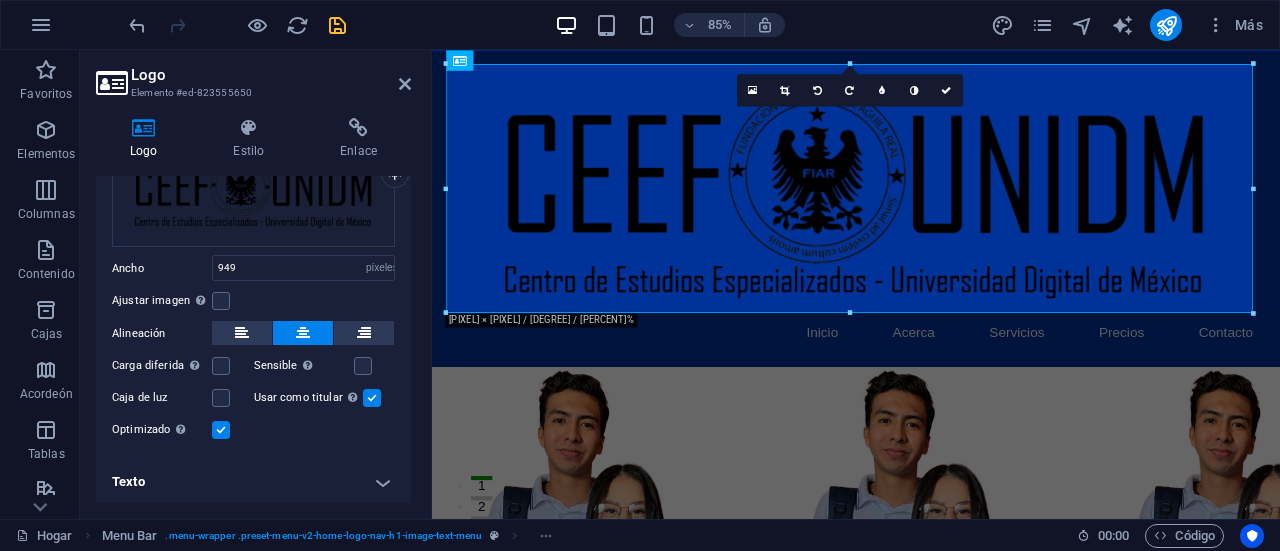 scroll, scrollTop: 0, scrollLeft: 0, axis: both 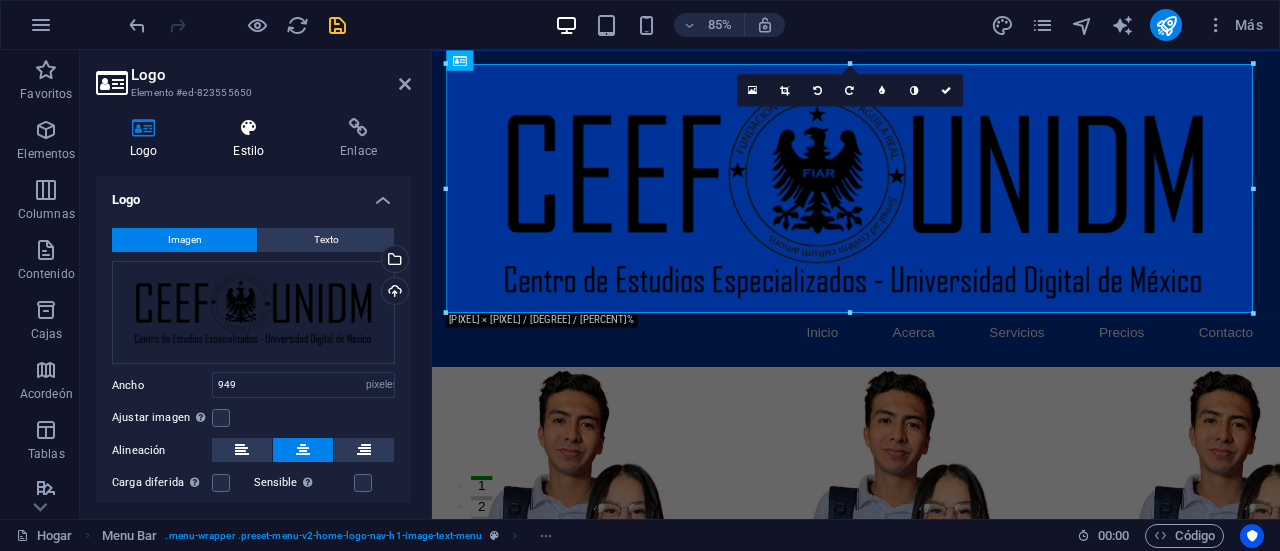 click at bounding box center [248, 128] 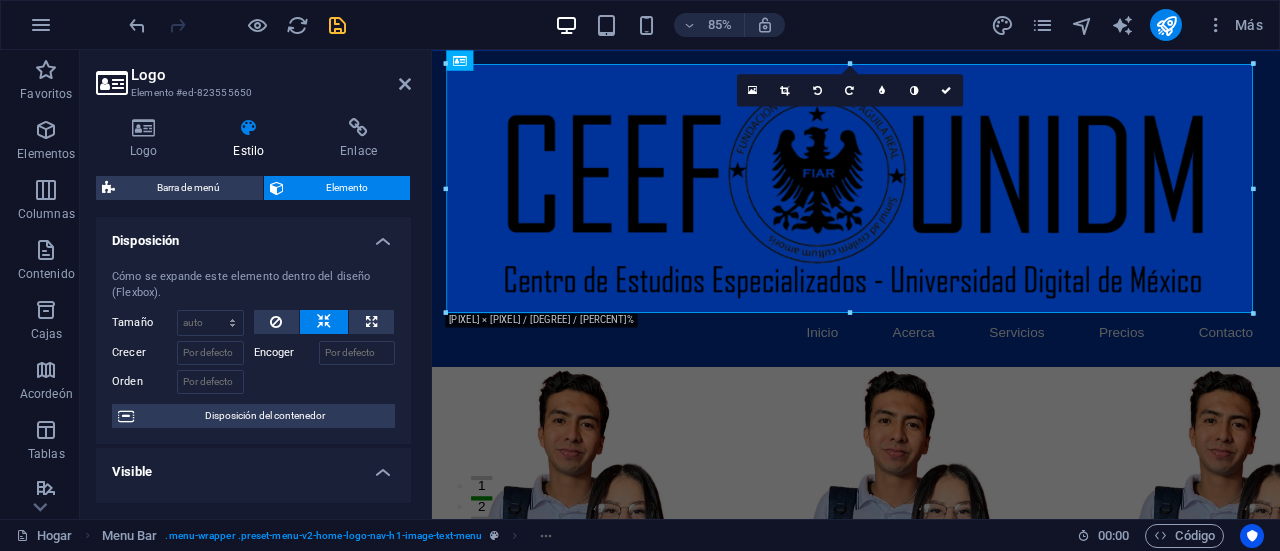 drag, startPoint x: 406, startPoint y: 261, endPoint x: 406, endPoint y: 289, distance: 28 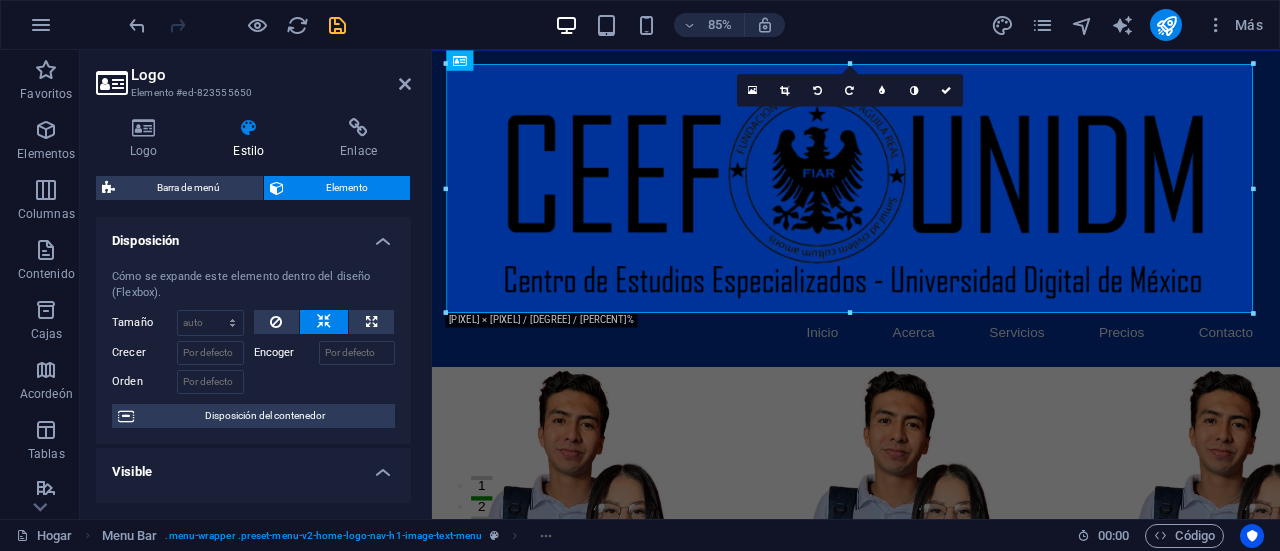 click on "Cómo se expande este elemento dentro del diseño (Flexbox). Tamaño Por defecto auto píxeles % 1/1 1/2 1/3 1/4 1/5 1/6 1/7 1/8 1/9 1/10 Crecer Encoger Orden Disposición del contenedor" at bounding box center (253, 348) 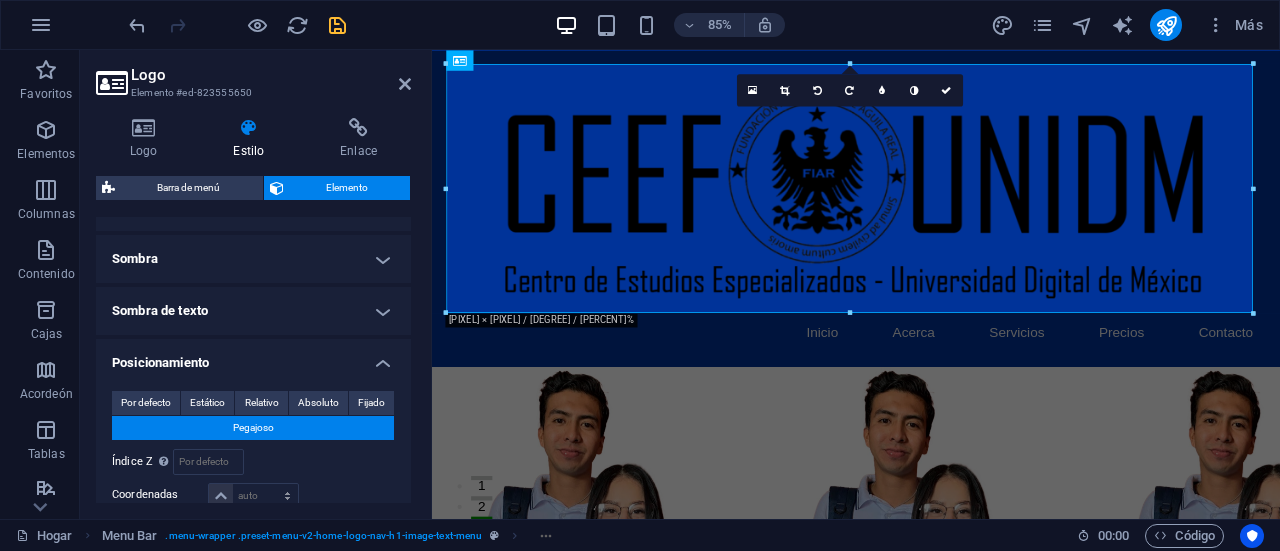 scroll, scrollTop: 496, scrollLeft: 0, axis: vertical 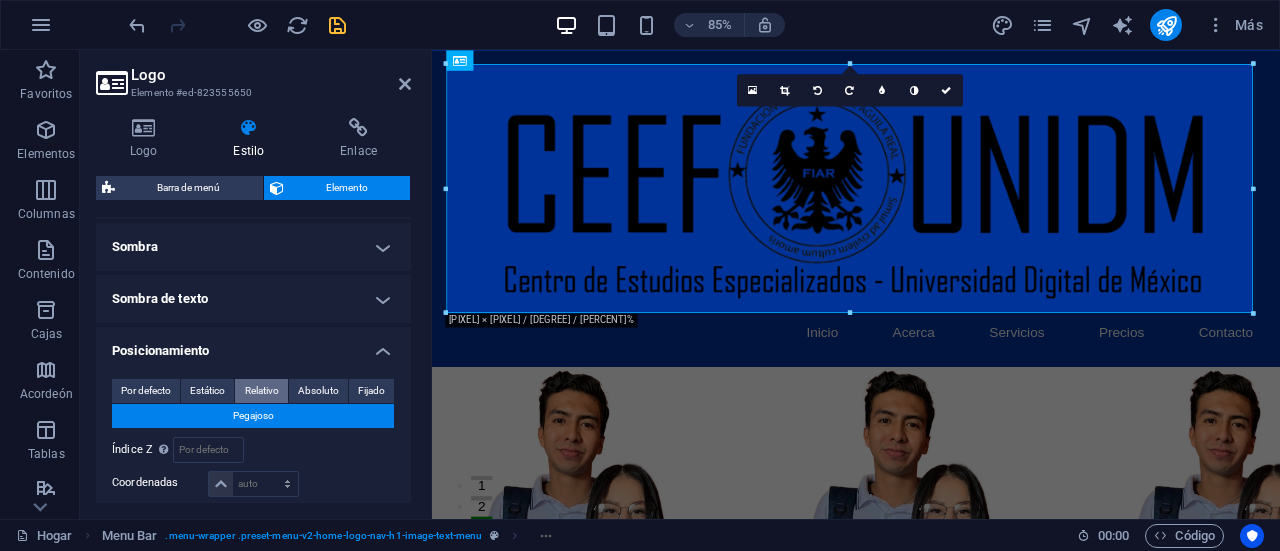 click on "Relativo" at bounding box center (262, 390) 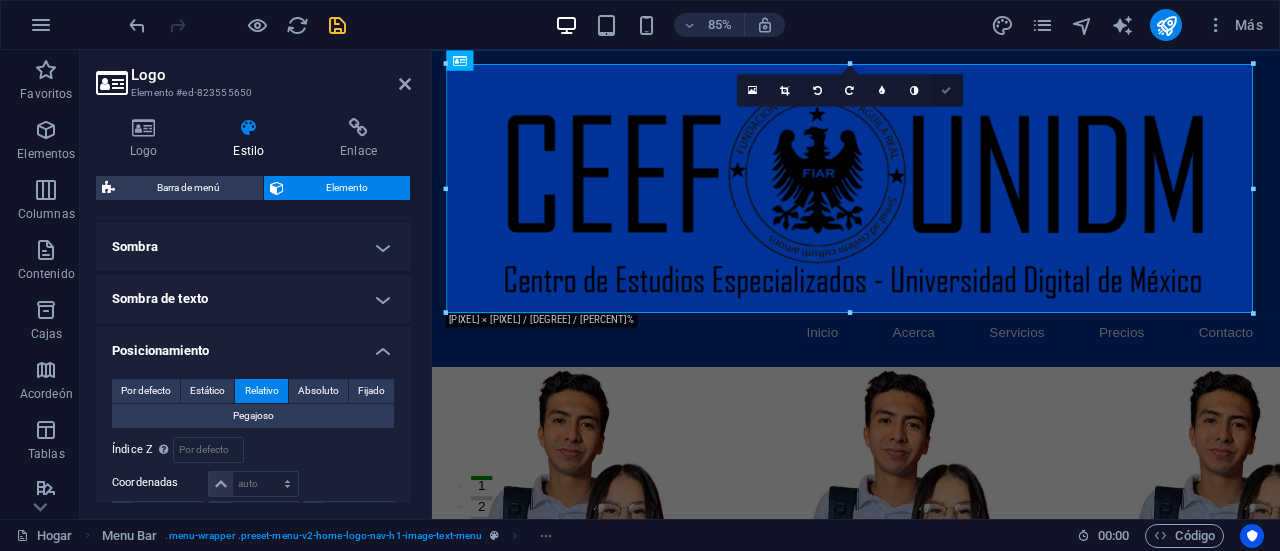 click at bounding box center [947, 90] 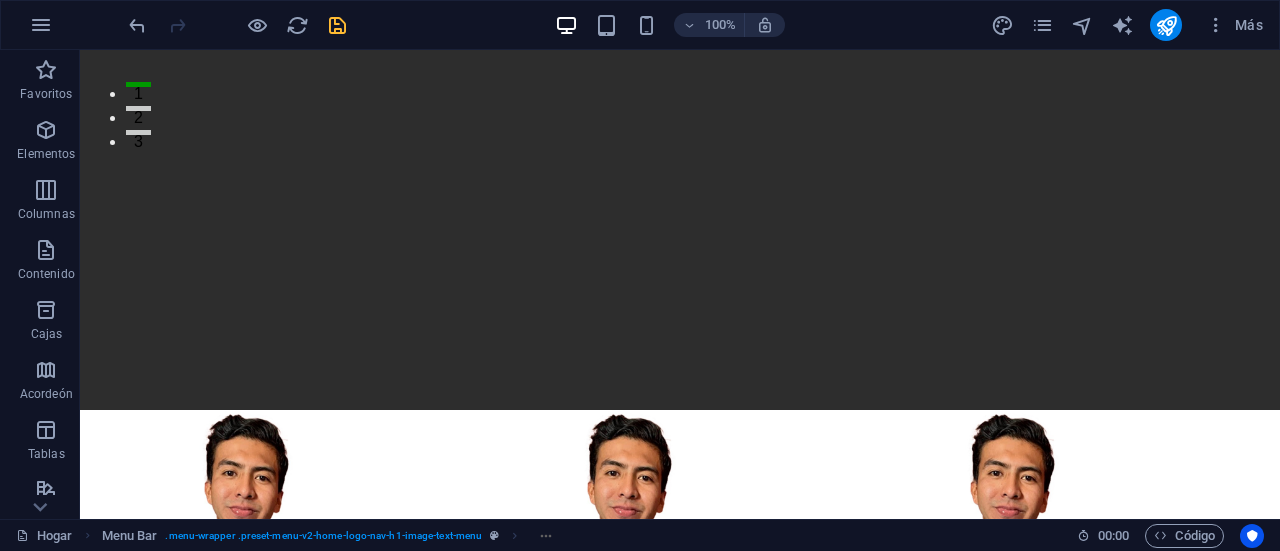 scroll, scrollTop: 0, scrollLeft: 0, axis: both 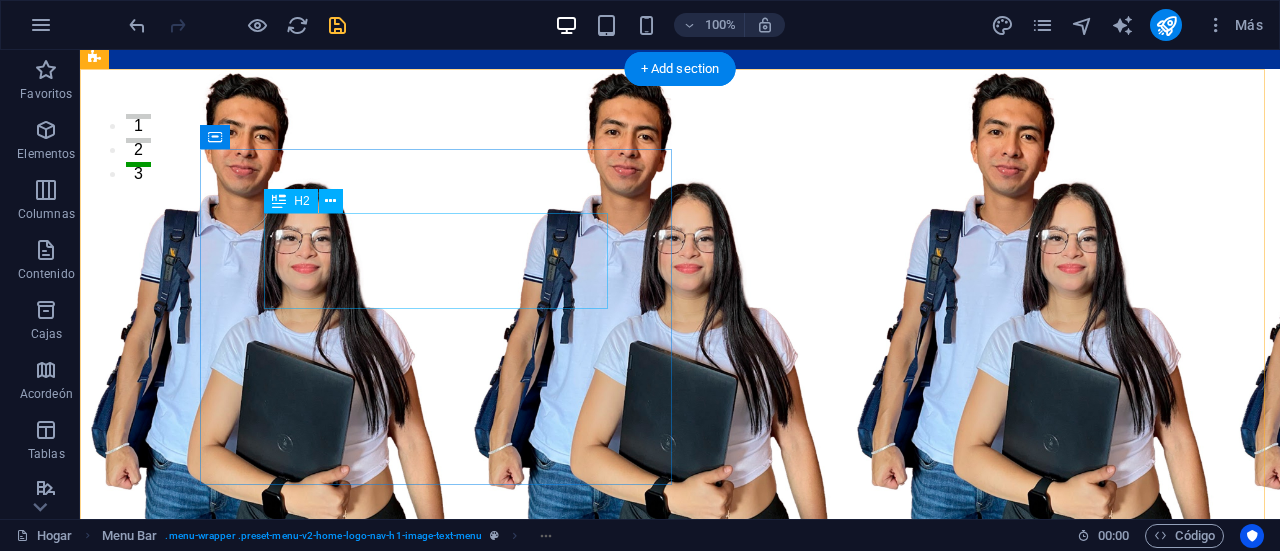 click on "¡  Transforma tu futuro junto a nosotros!" at bounding box center (680, 733) 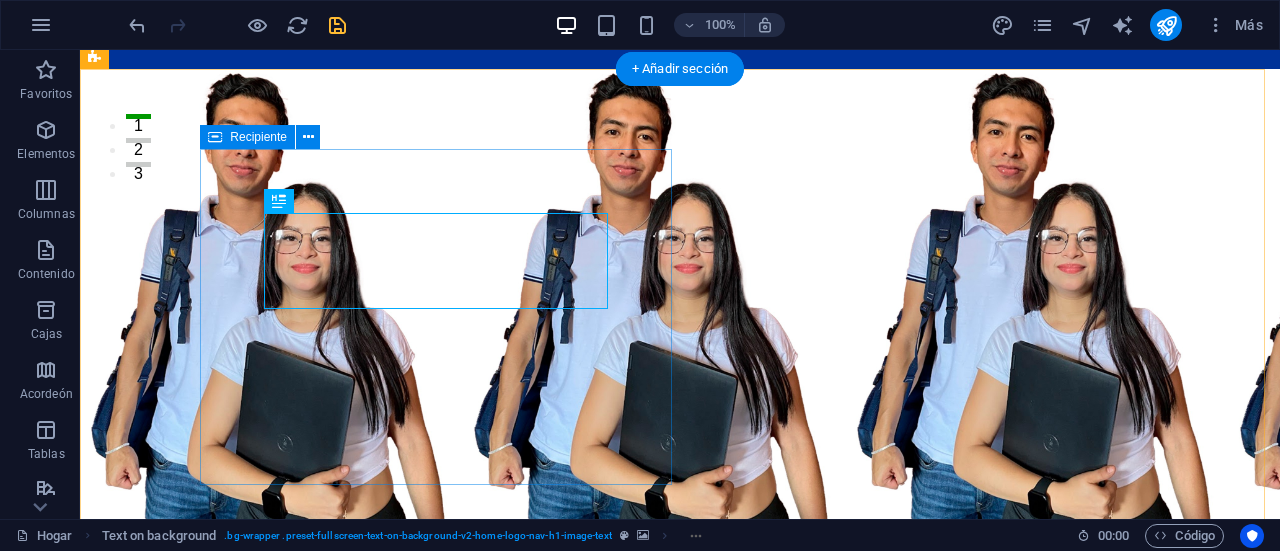 click on "¡  Transforma tu futuro junto a nosotros!   En el Centro de Estudios Especializados, te ofrecemos una educación de calidad, accesible y adaptada a tus necesidades. Juntos, transformamos tu futuro." at bounding box center [680, 765] 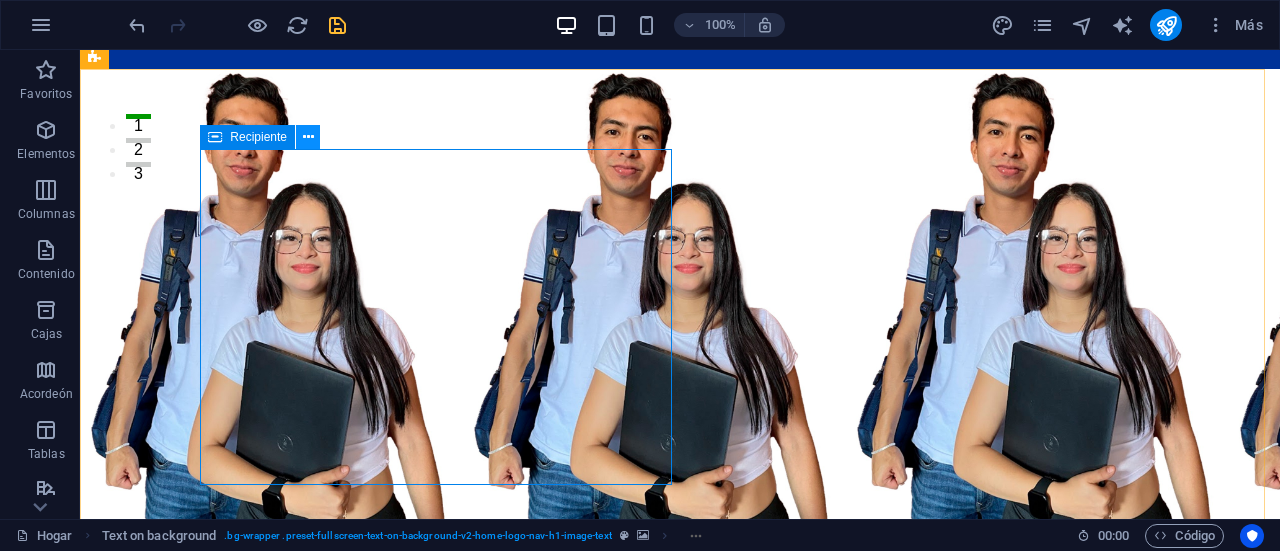 click at bounding box center (308, 137) 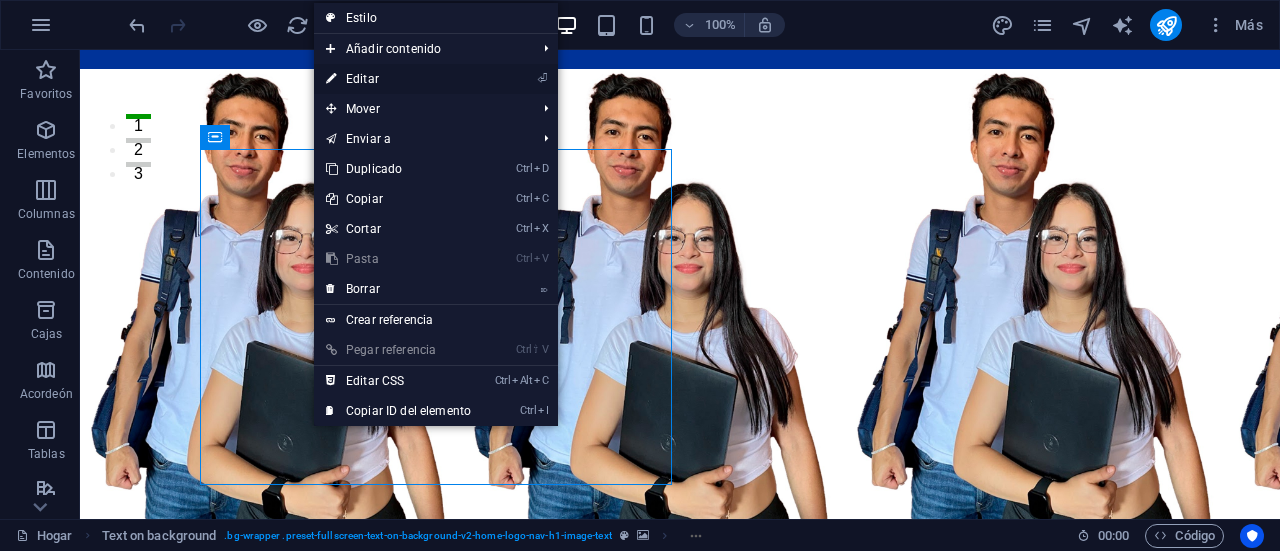 click on "Editar" at bounding box center [362, 79] 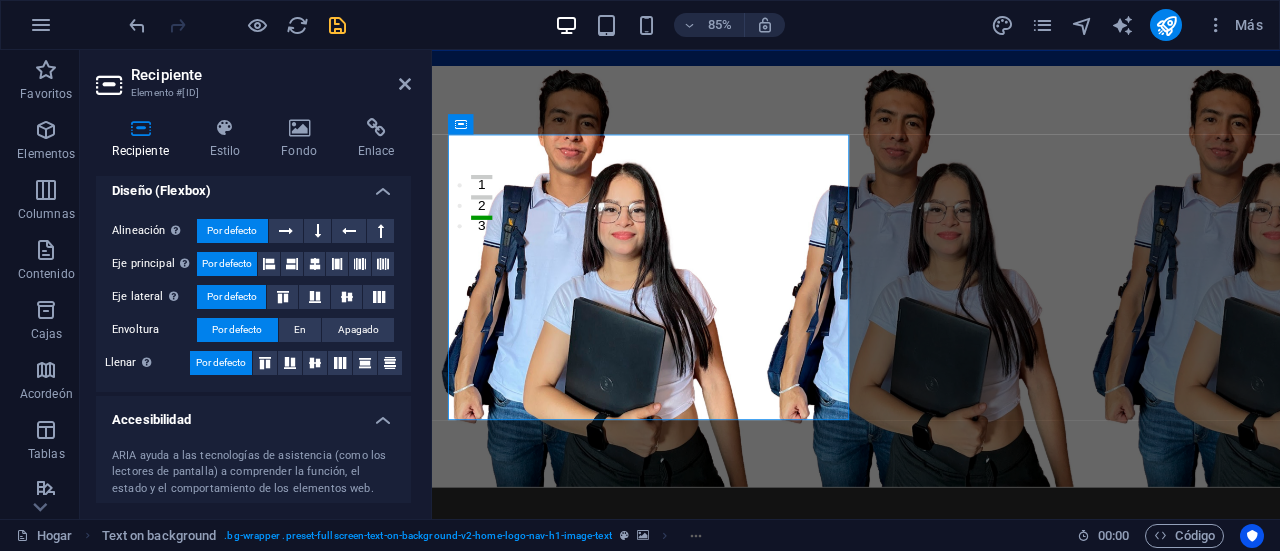 scroll, scrollTop: 376, scrollLeft: 0, axis: vertical 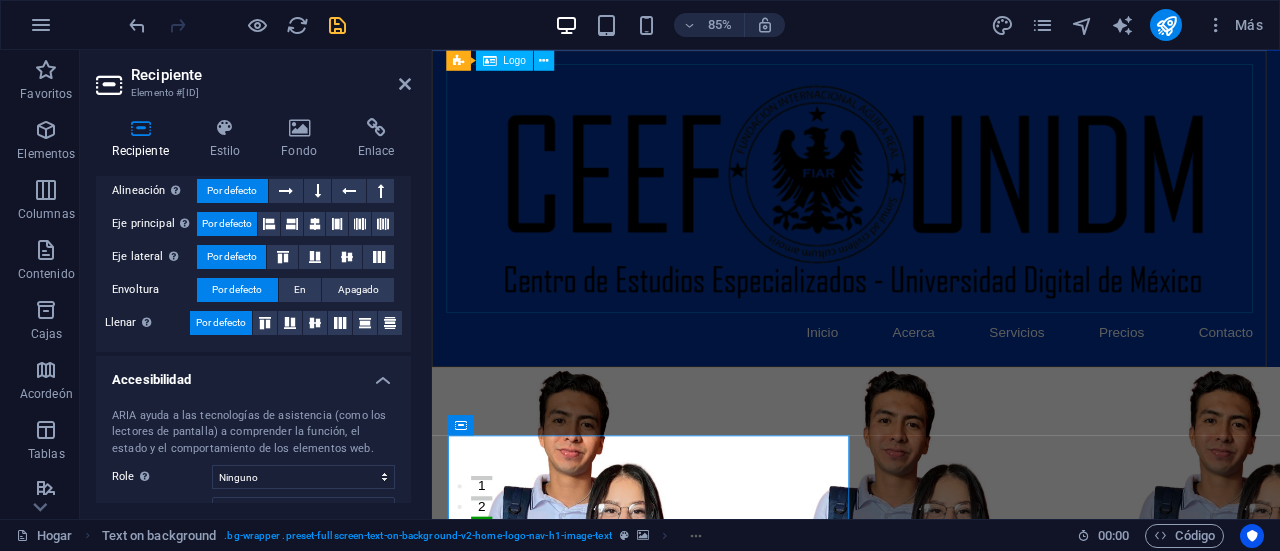 click at bounding box center (931, 212) 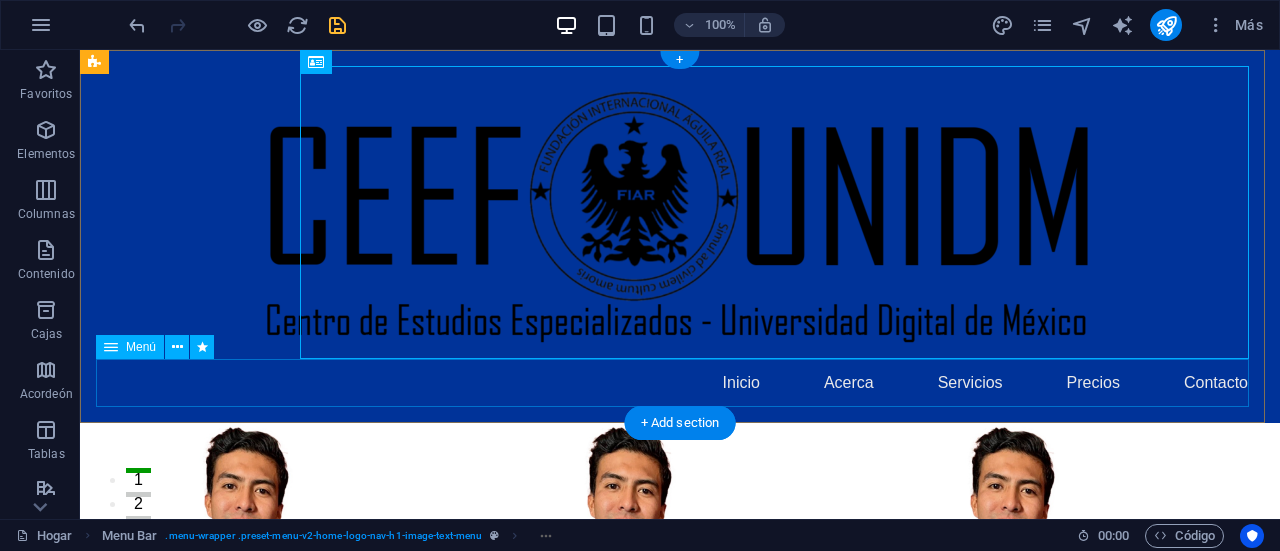 click on "Inicio Acerca Servicios Precios Contacto" at bounding box center (680, 383) 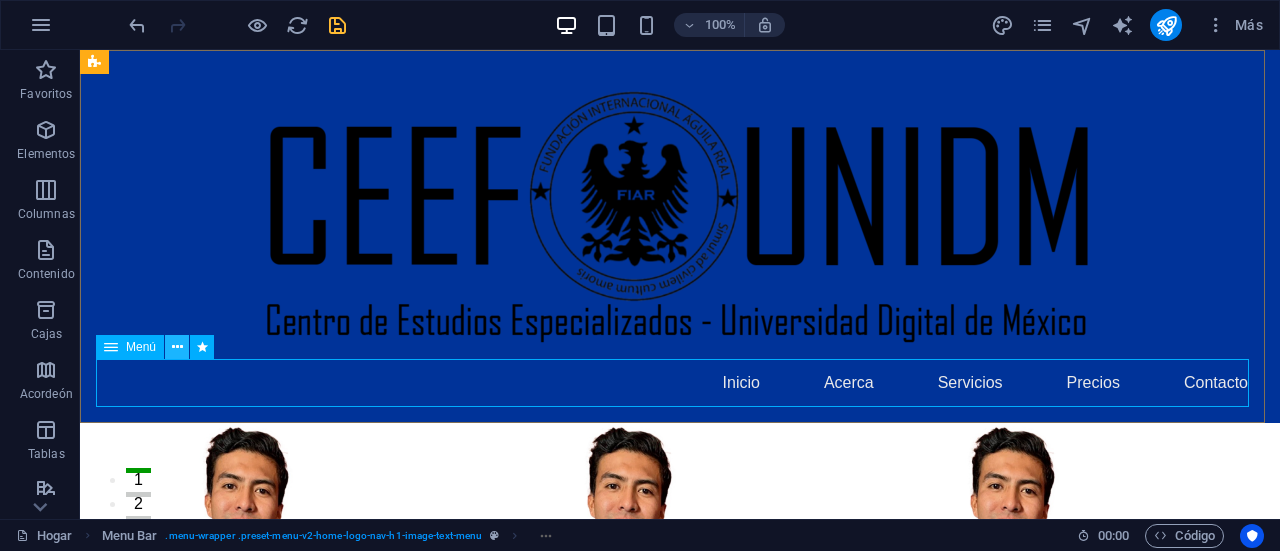 click at bounding box center [177, 347] 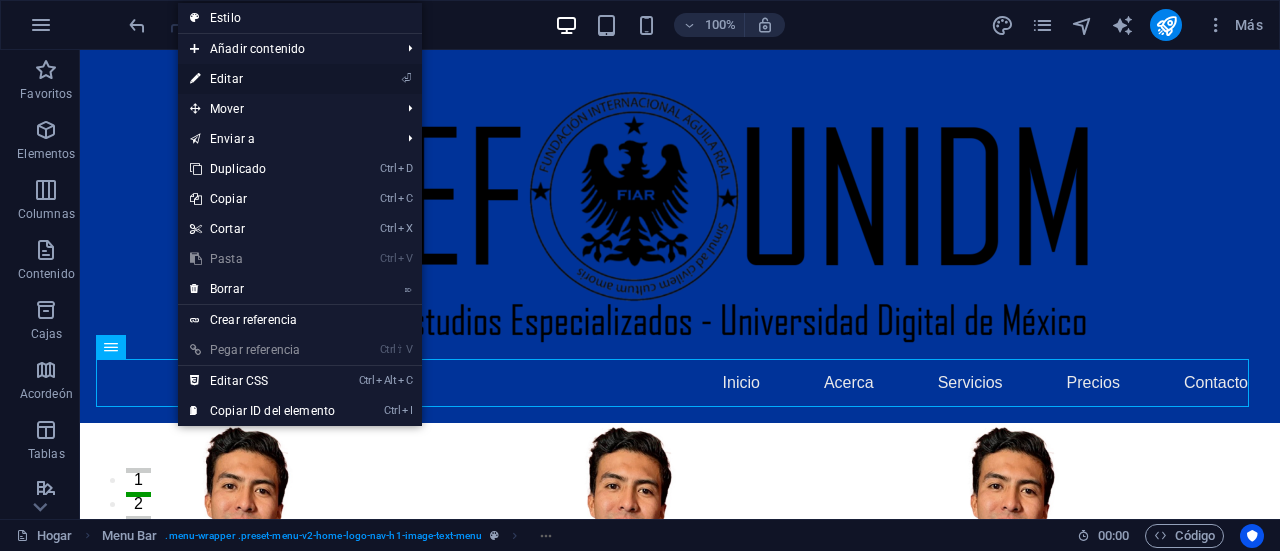 click on "⏎ Editar" at bounding box center (262, 79) 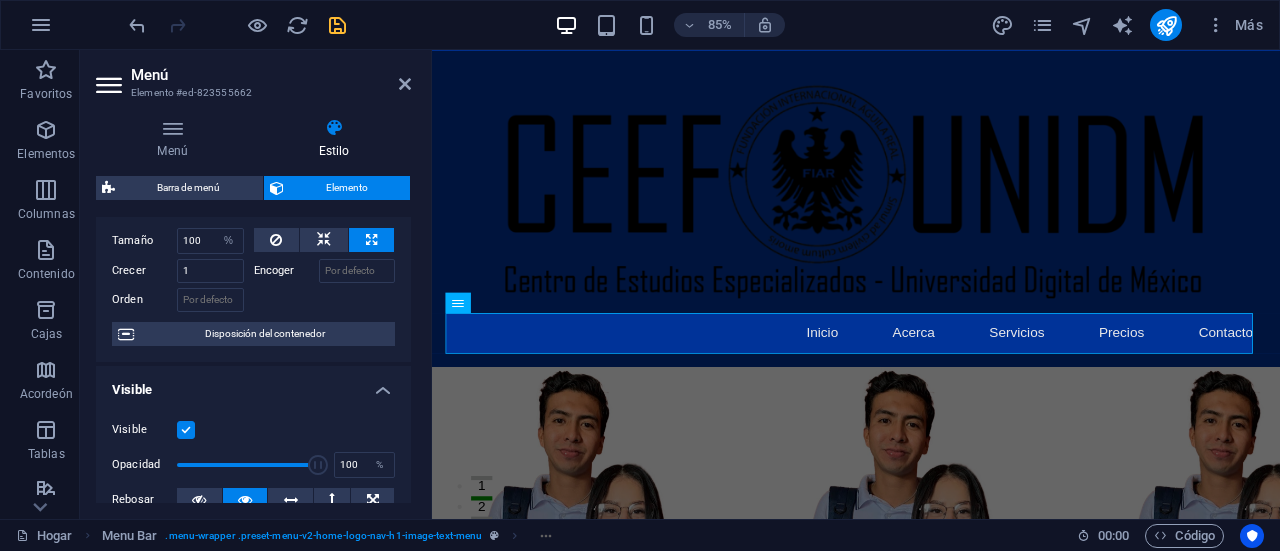 scroll, scrollTop: 90, scrollLeft: 0, axis: vertical 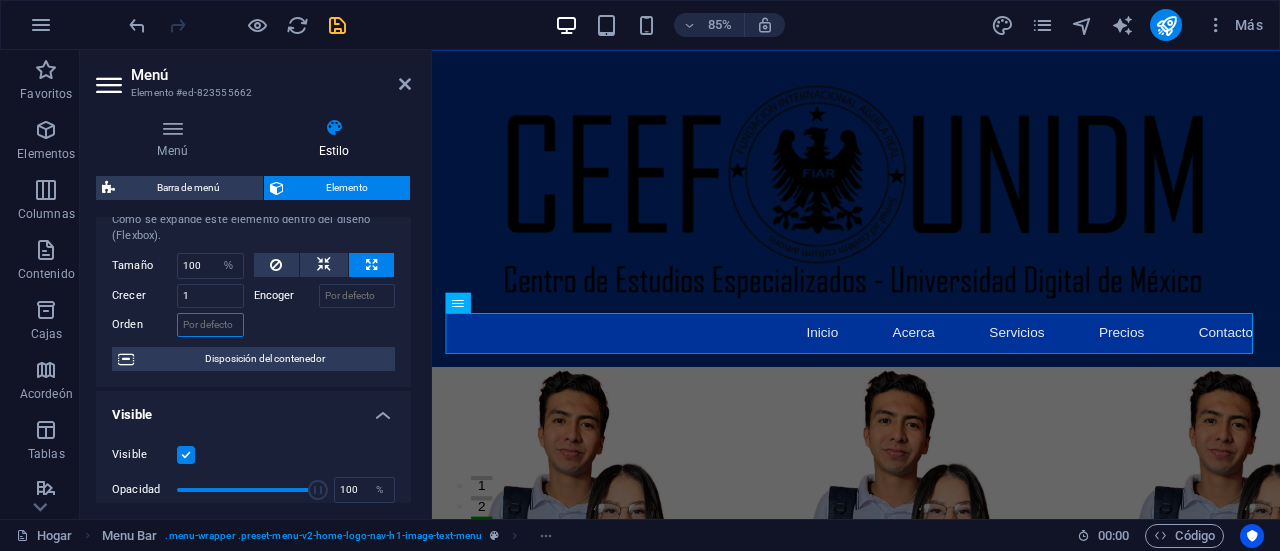 click on "Orden" at bounding box center [210, 325] 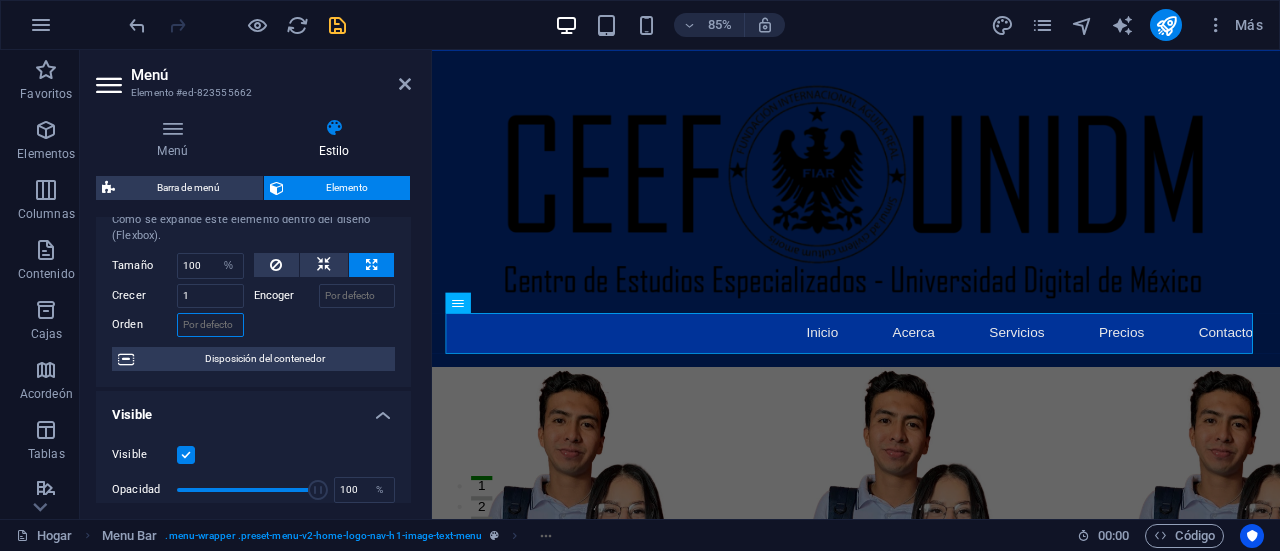 click on "Orden" at bounding box center [210, 325] 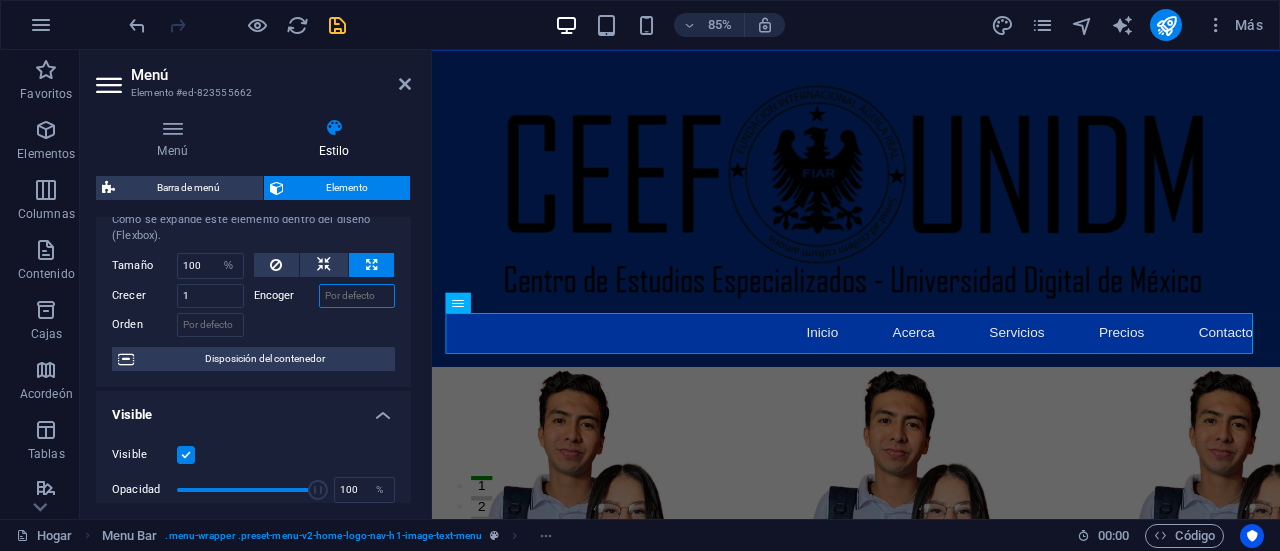 click on "Encoger" at bounding box center (357, 296) 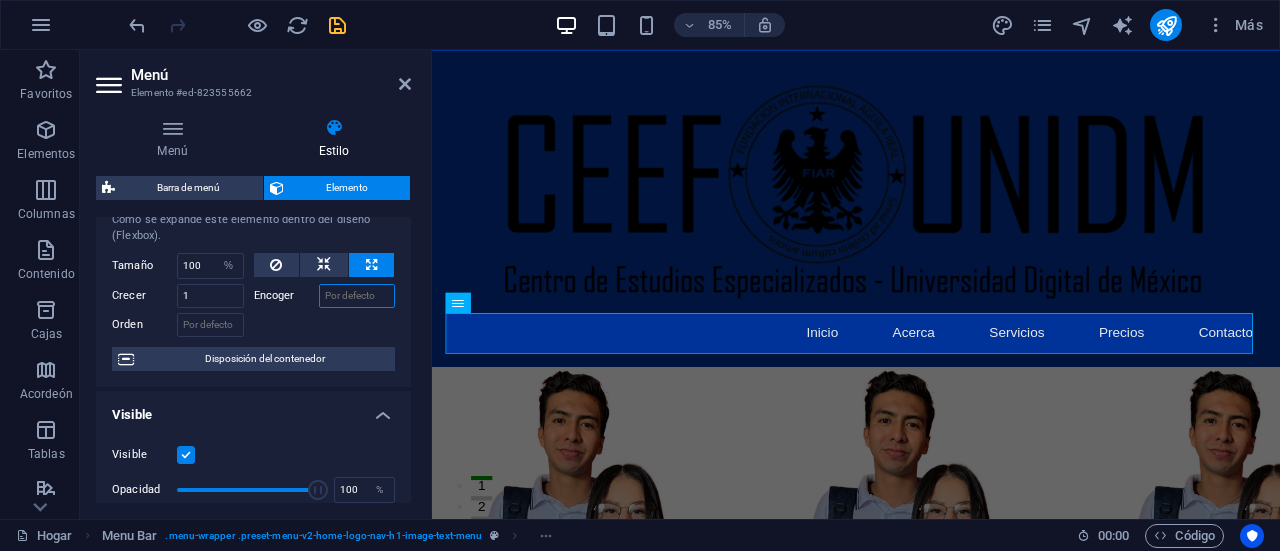 type on "¿" 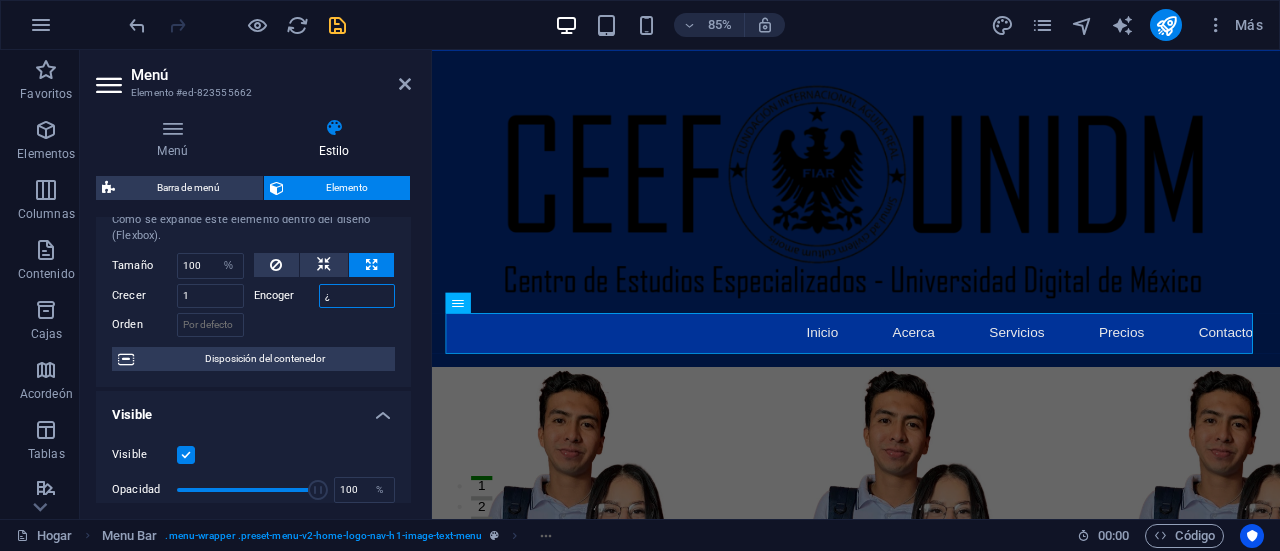 type 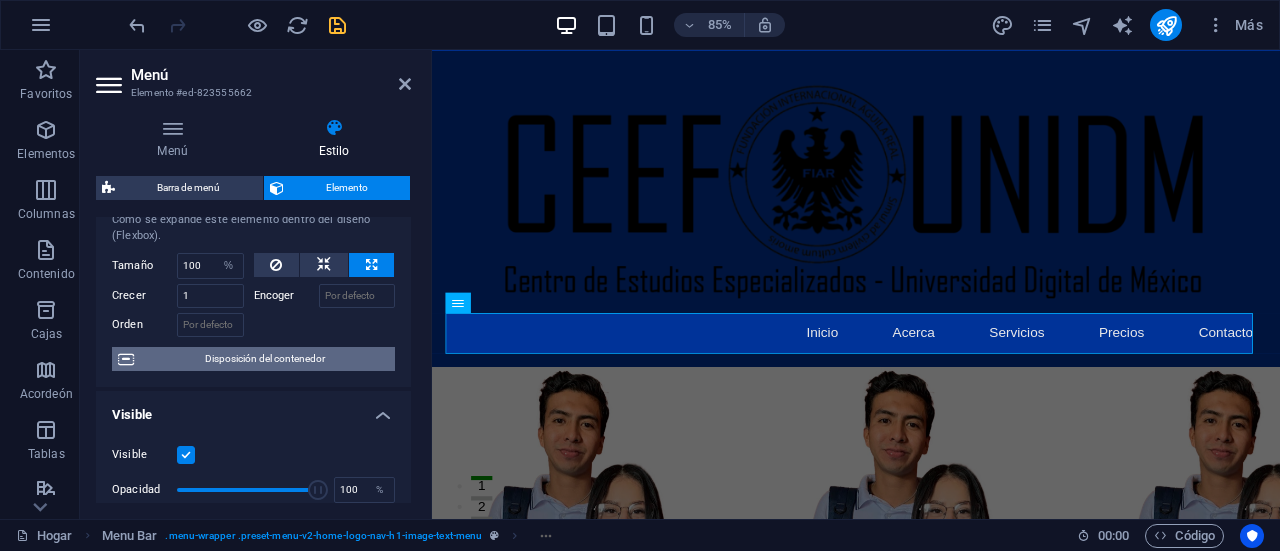 click on "Disposición del contenedor" at bounding box center (264, 359) 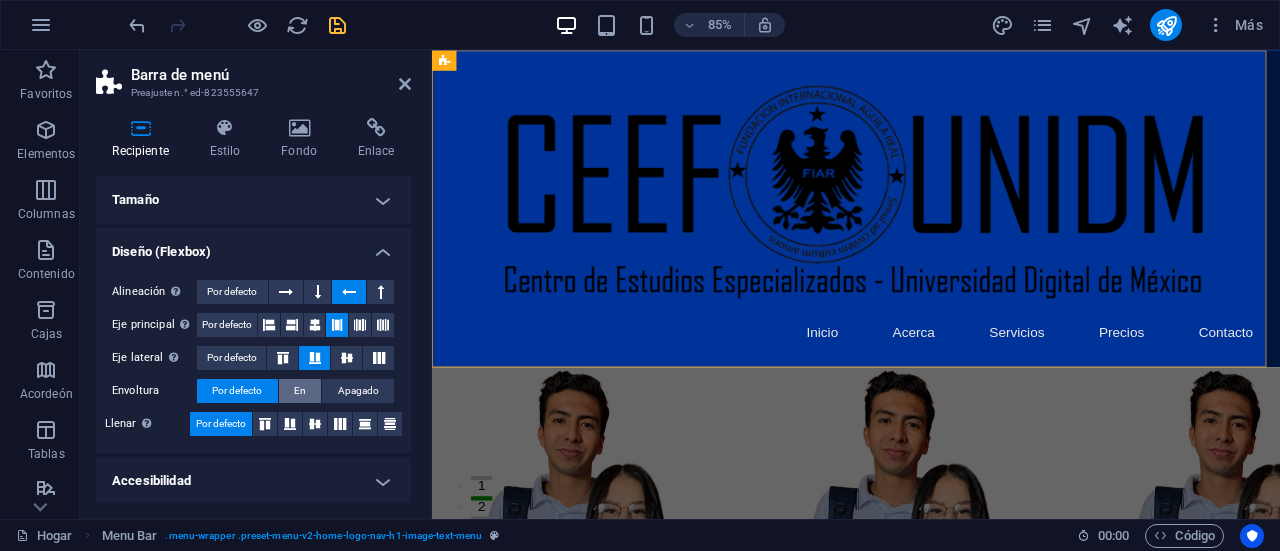 click on "En" at bounding box center (300, 391) 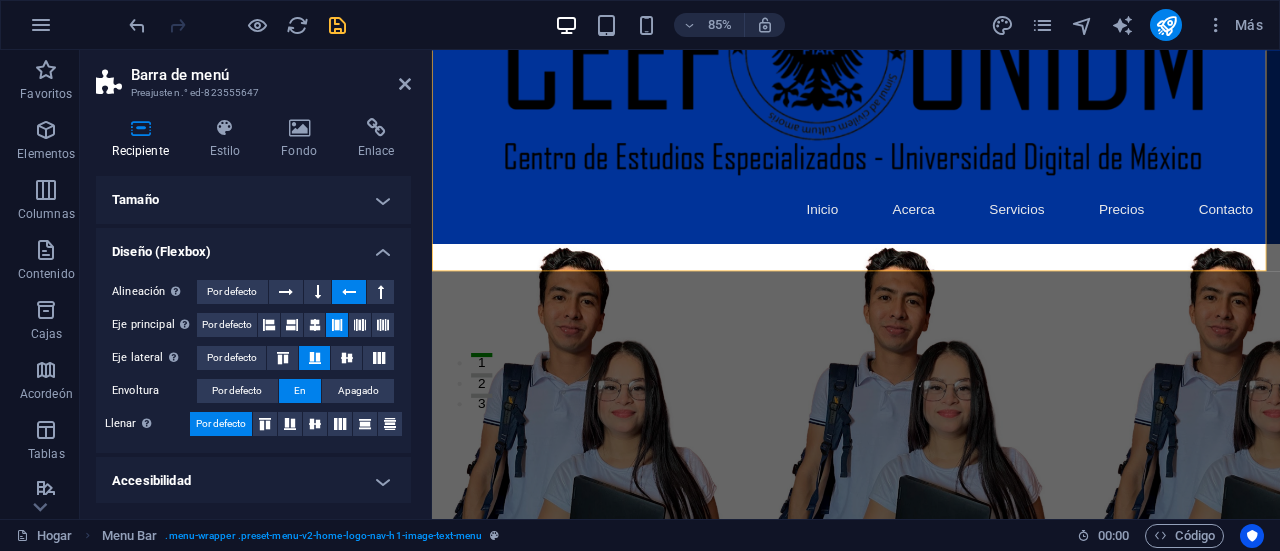 scroll, scrollTop: 0, scrollLeft: 0, axis: both 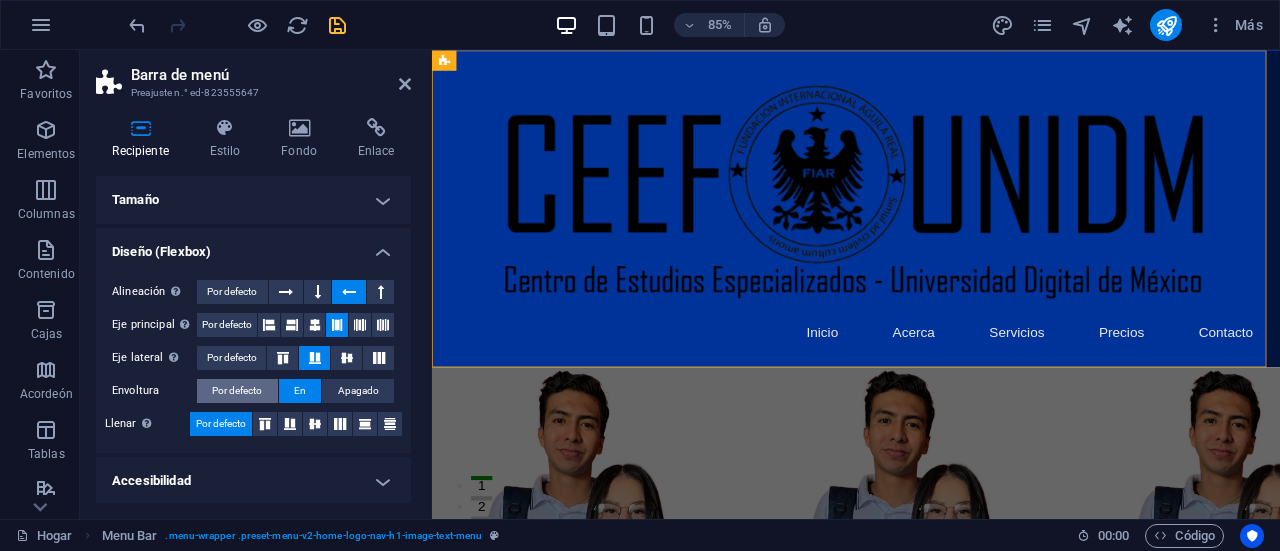 click on "Por defecto" at bounding box center [237, 390] 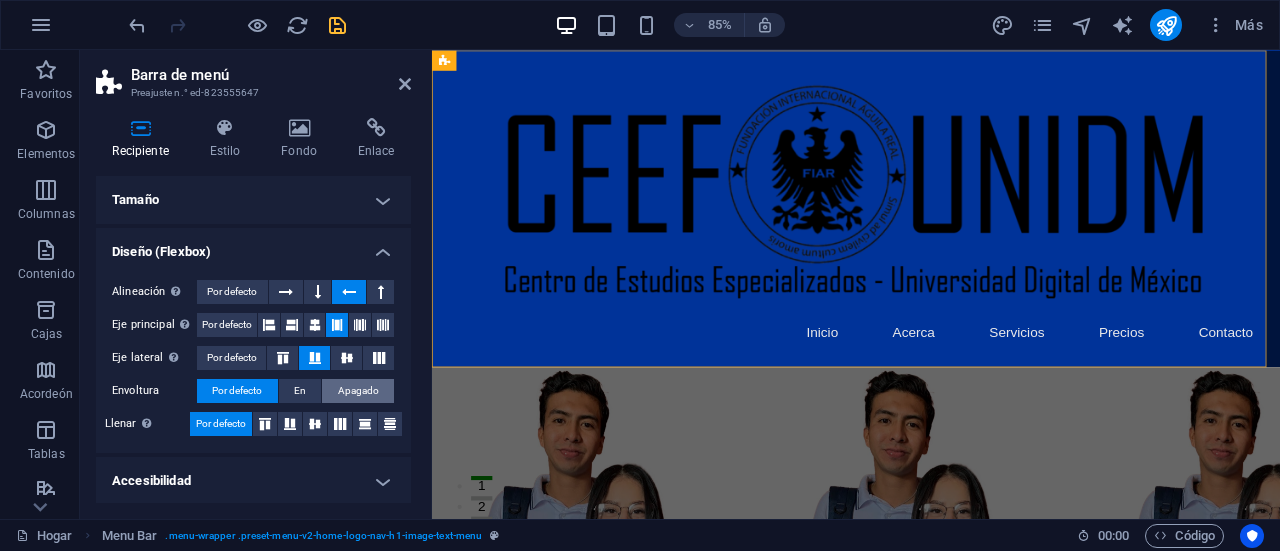 click on "Apagado" at bounding box center (358, 390) 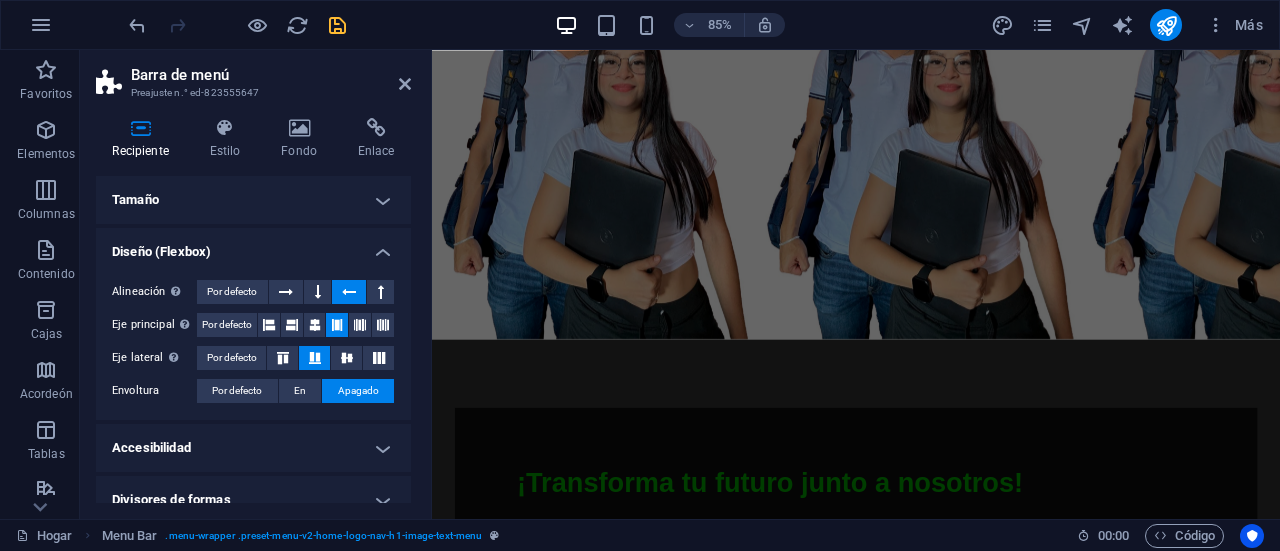 scroll, scrollTop: 652, scrollLeft: 0, axis: vertical 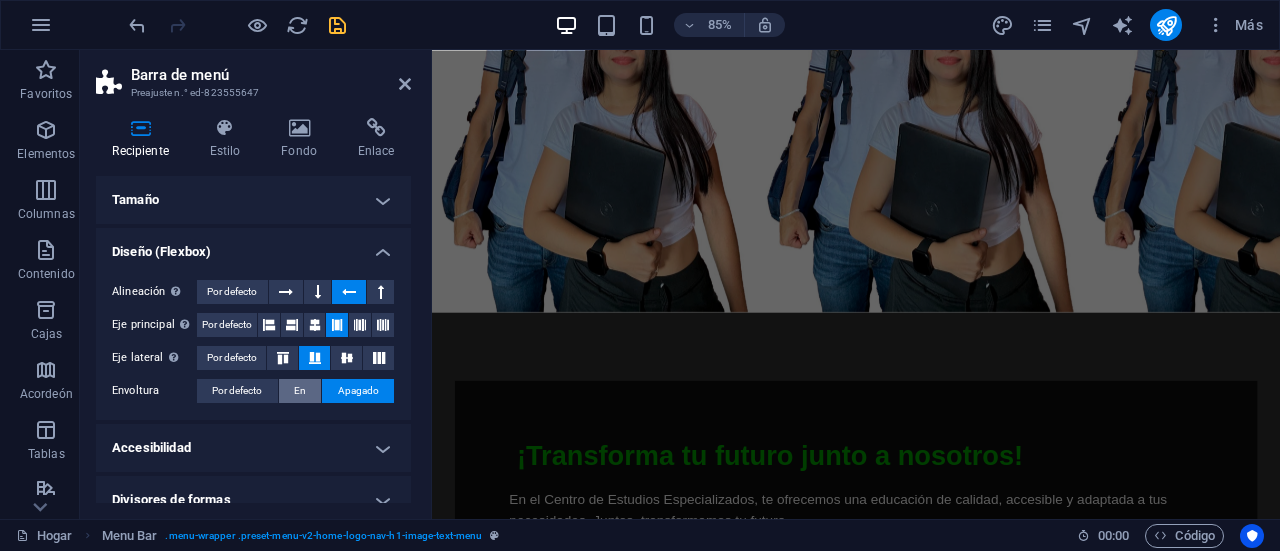 click on "En" at bounding box center (300, 391) 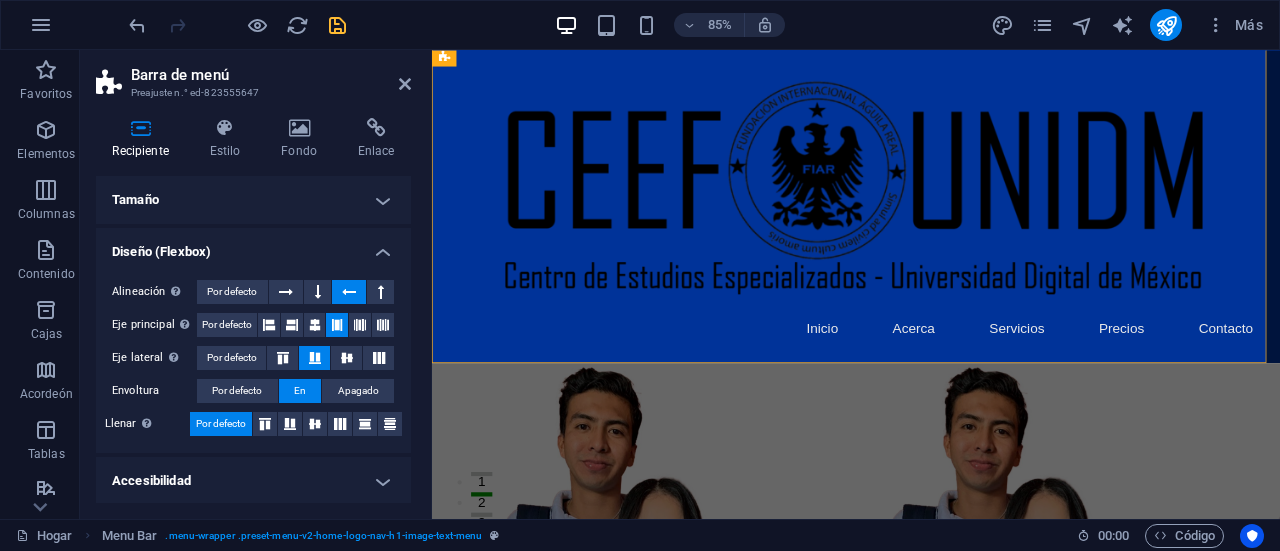 scroll, scrollTop: 0, scrollLeft: 0, axis: both 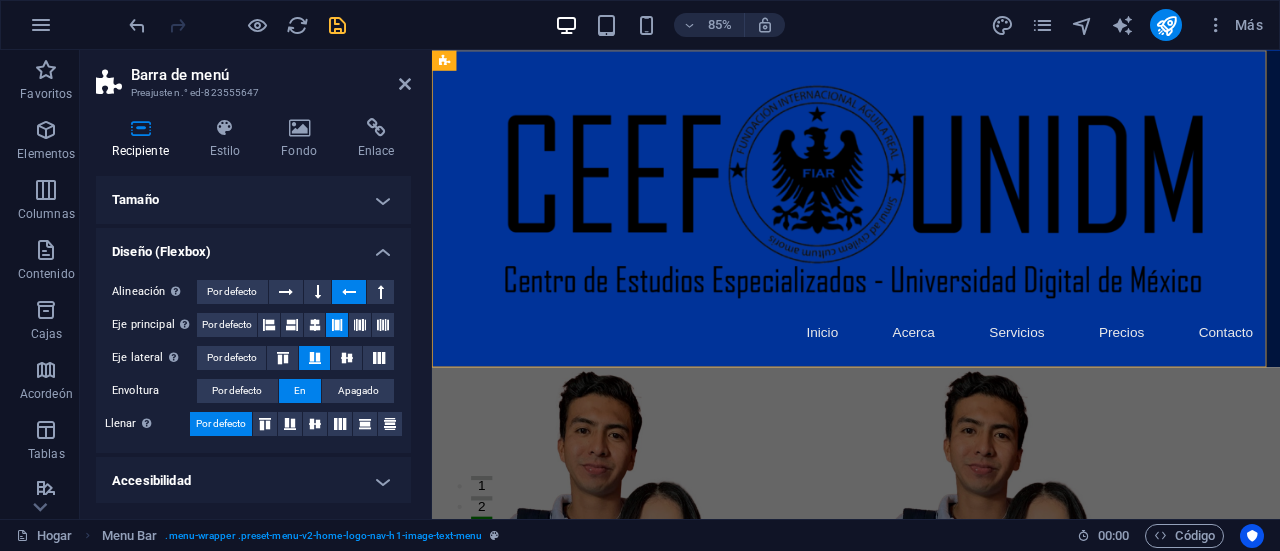 click on "Alineación Determina la dirección de flexión. Por defecto Eje principal Determinar cómo deben comportarse los elementos a lo largo del eje principal dentro de este contenedor (justificar el contenido). Por defecto Eje lateral Controlar la dirección vertical del elemento dentro del contenedor (alinear elementos). Por defecto Envoltura Por defecto En Apagado Llenar Controla las distancias y la dirección de los elementos en el eje y a lo largo de varias líneas (alinear contenido). Por defecto" at bounding box center (253, 358) 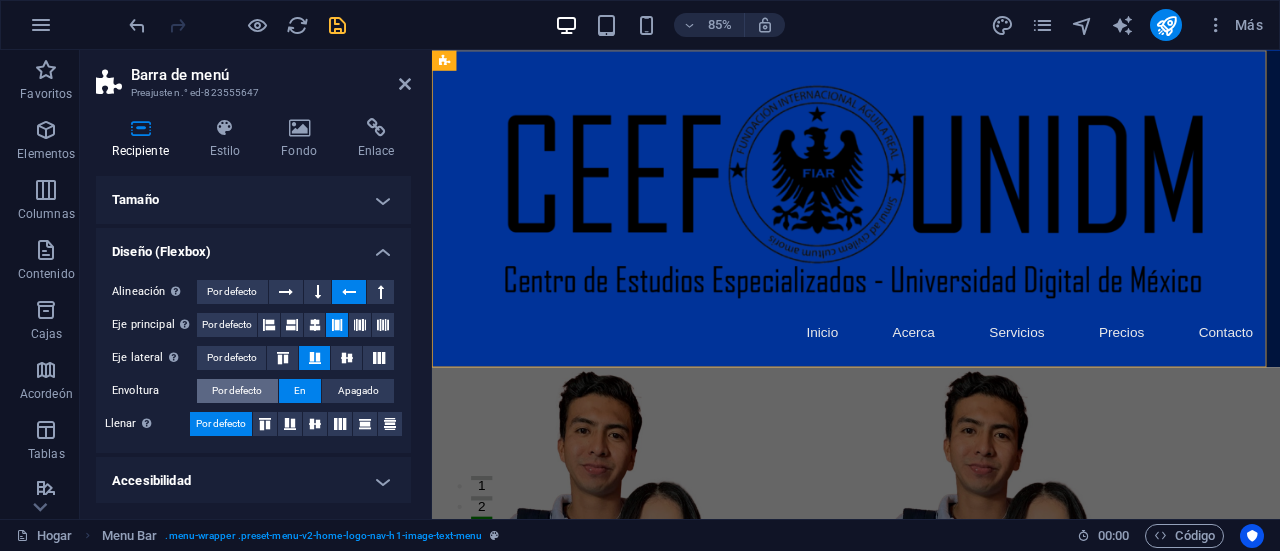 click on "Por defecto" at bounding box center [237, 390] 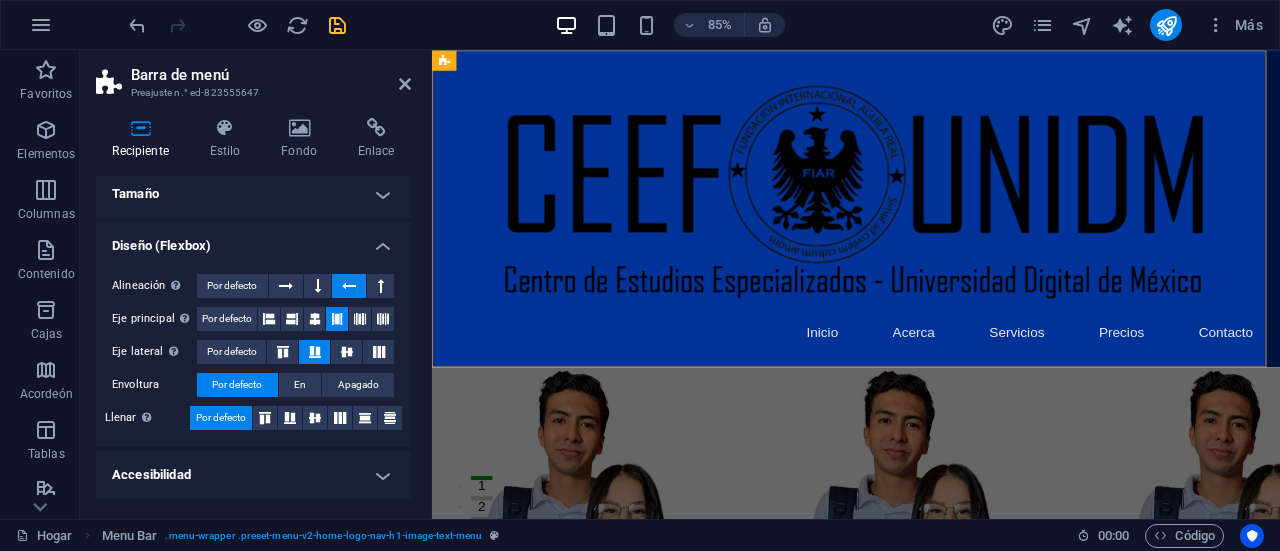 scroll, scrollTop: 0, scrollLeft: 0, axis: both 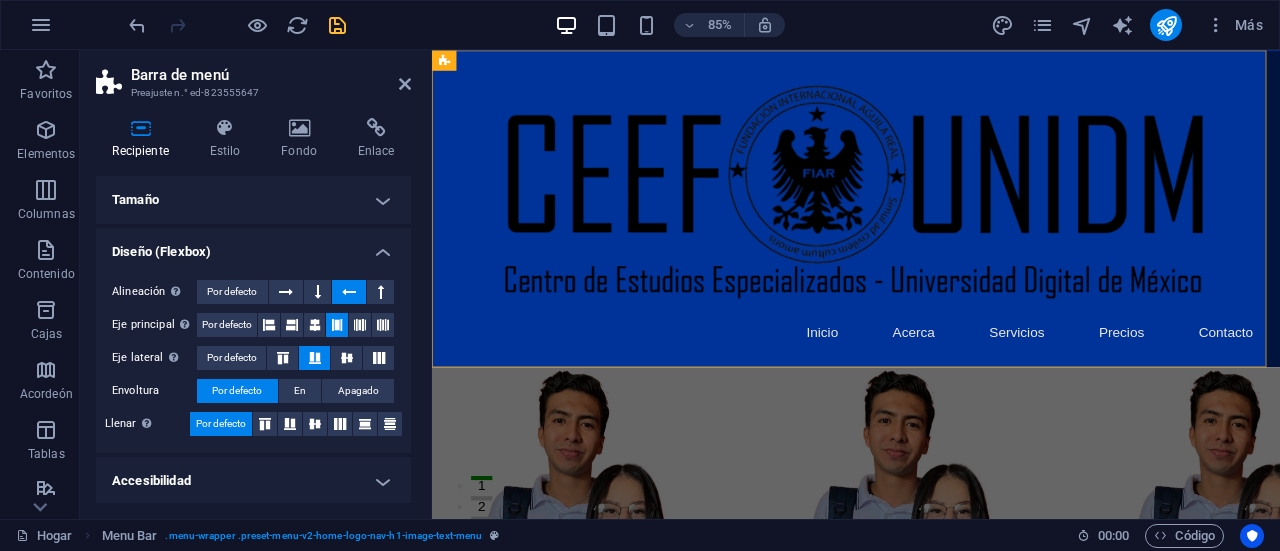 click on "Tamaño" at bounding box center [253, 200] 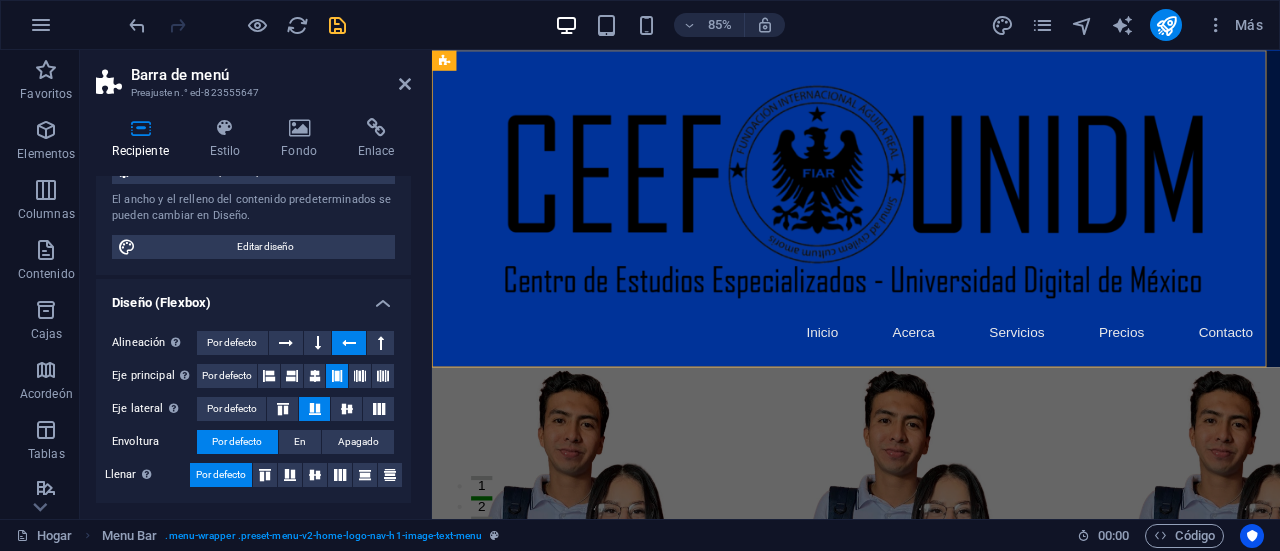 scroll, scrollTop: 326, scrollLeft: 0, axis: vertical 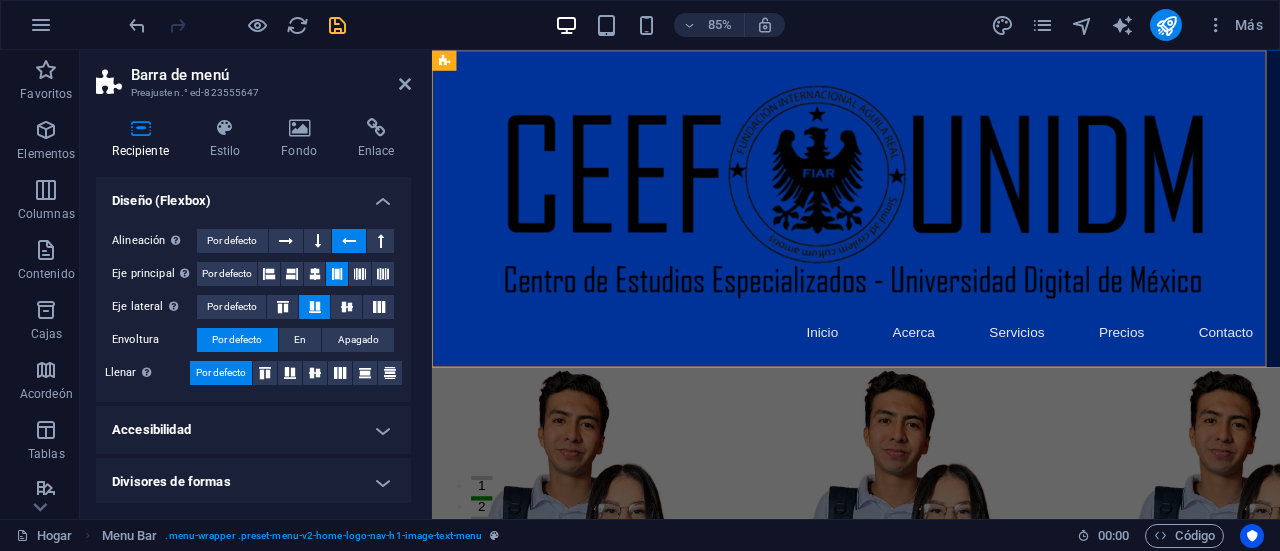 click on "Accesibilidad" at bounding box center [253, 430] 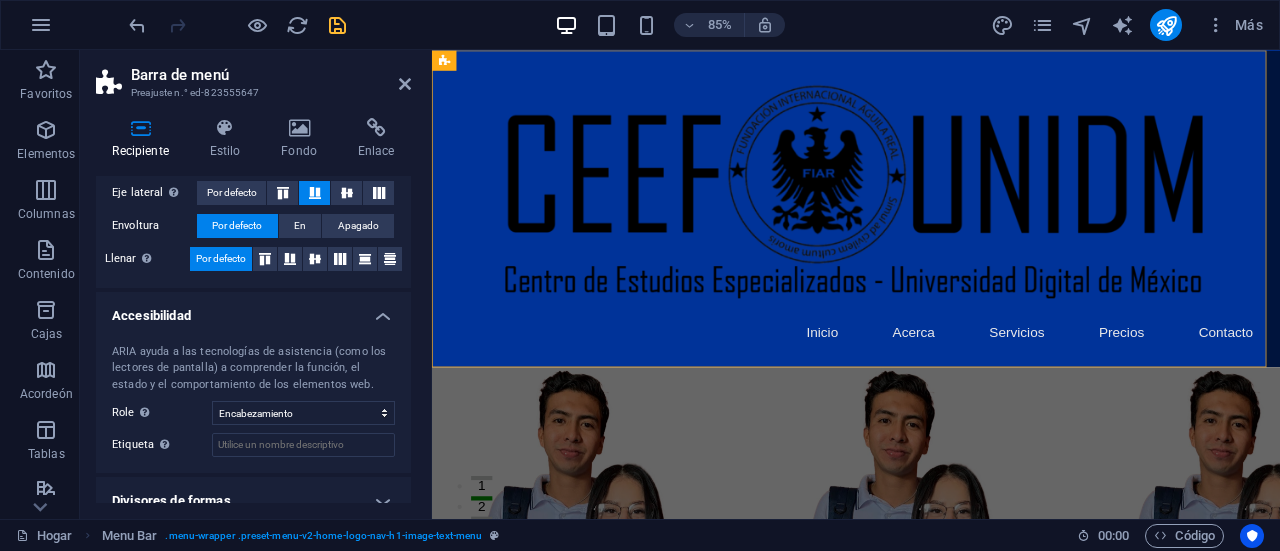 scroll, scrollTop: 459, scrollLeft: 0, axis: vertical 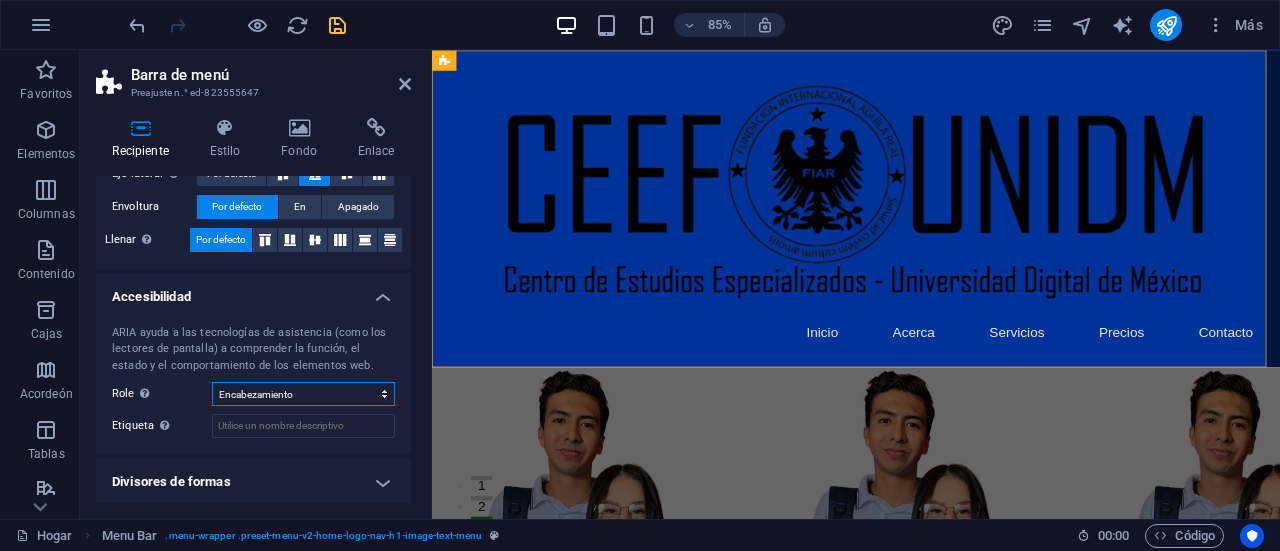 click on "Ninguno Alerta Artículo Bandera Comentario Complementario Diálogo Pie de página Encabezamiento Marquesina Presentación Región Sección Separador Estado Minutero" at bounding box center (303, 394) 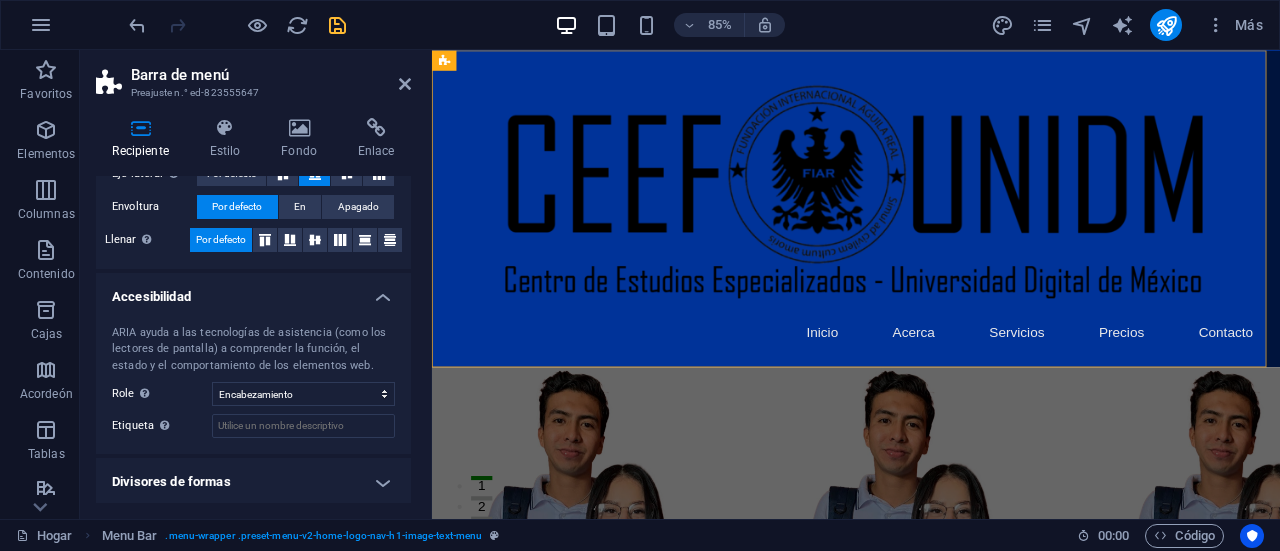 click on "Divisores de formas" at bounding box center [253, 482] 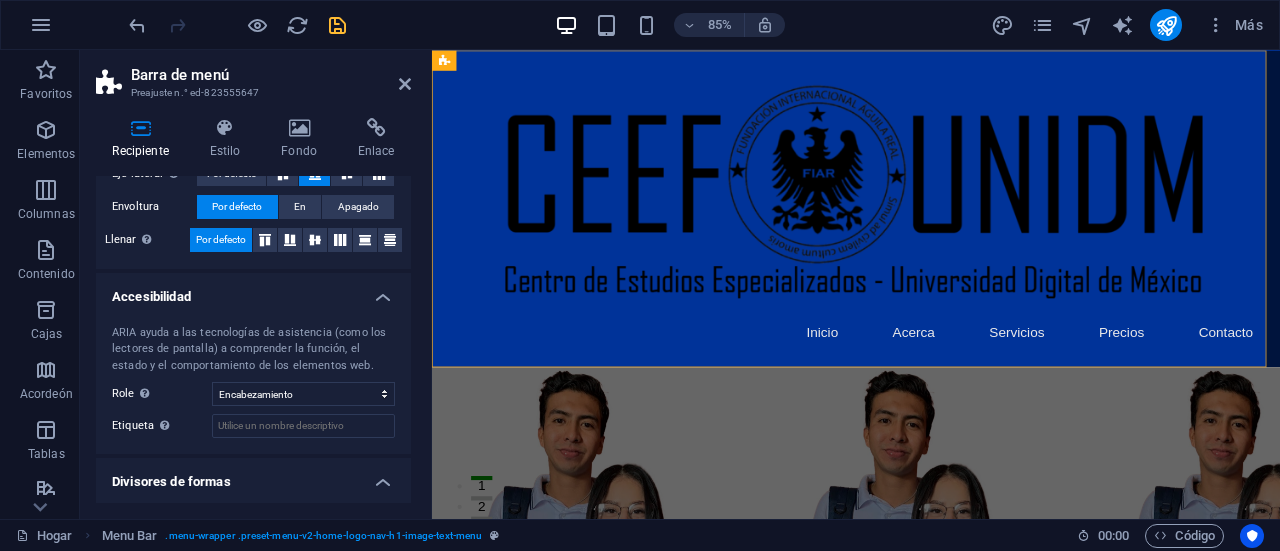 drag, startPoint x: 406, startPoint y: 445, endPoint x: 406, endPoint y: 489, distance: 44 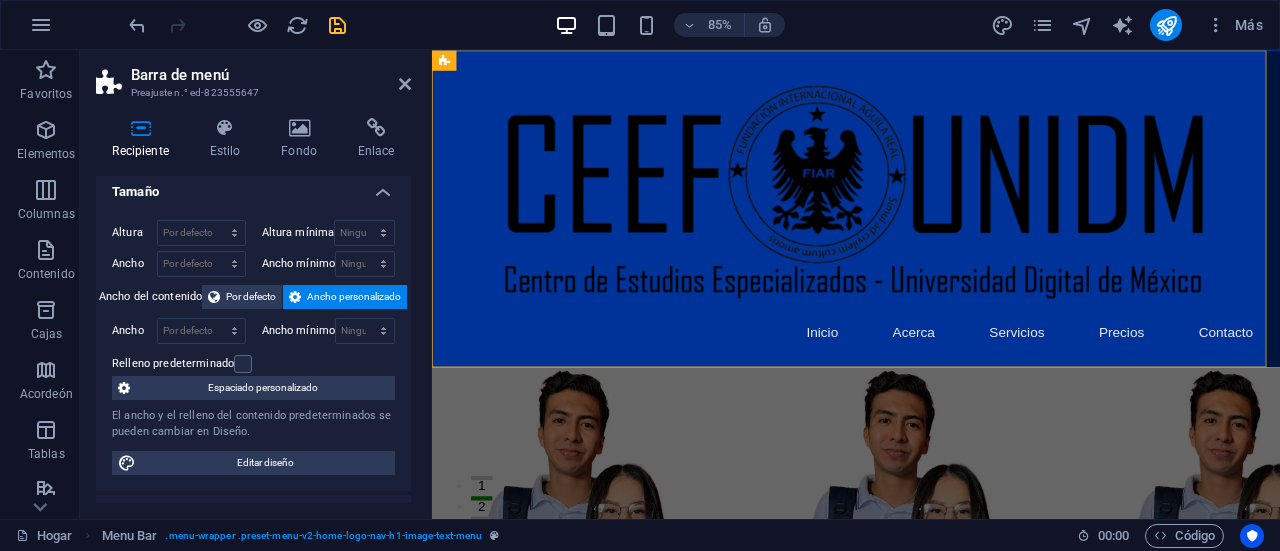 scroll, scrollTop: 0, scrollLeft: 0, axis: both 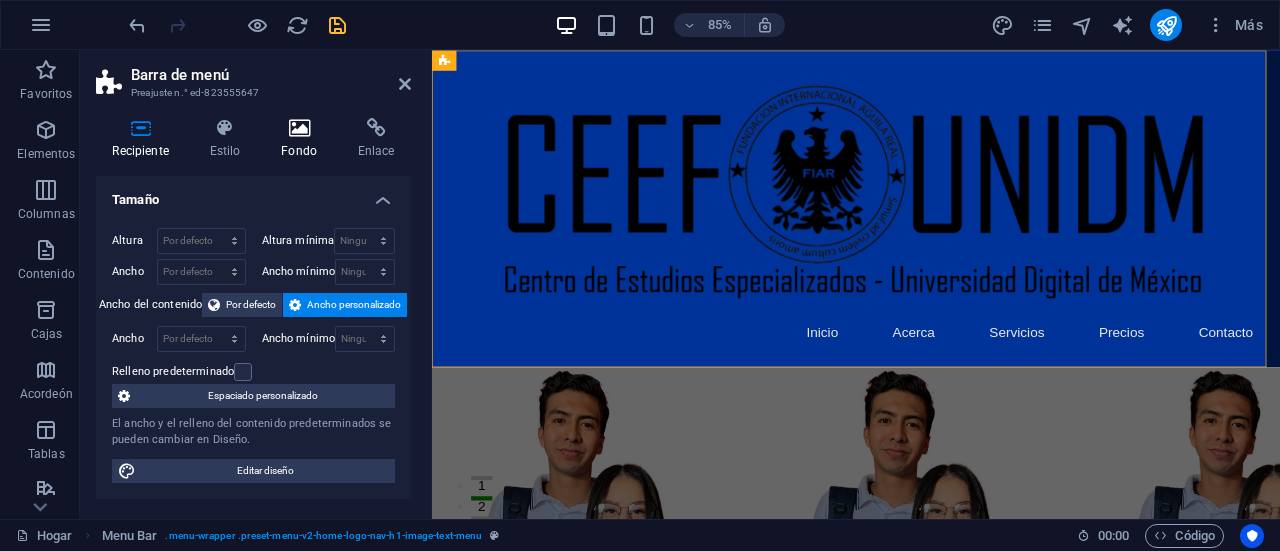click on "Fondo" at bounding box center (299, 151) 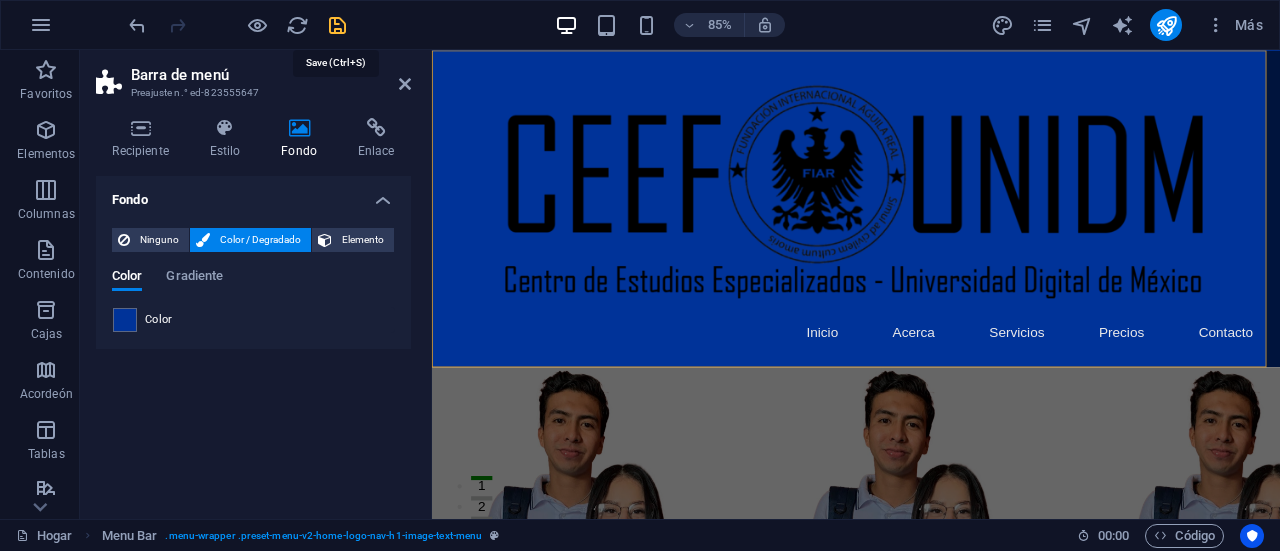 click at bounding box center (337, 25) 